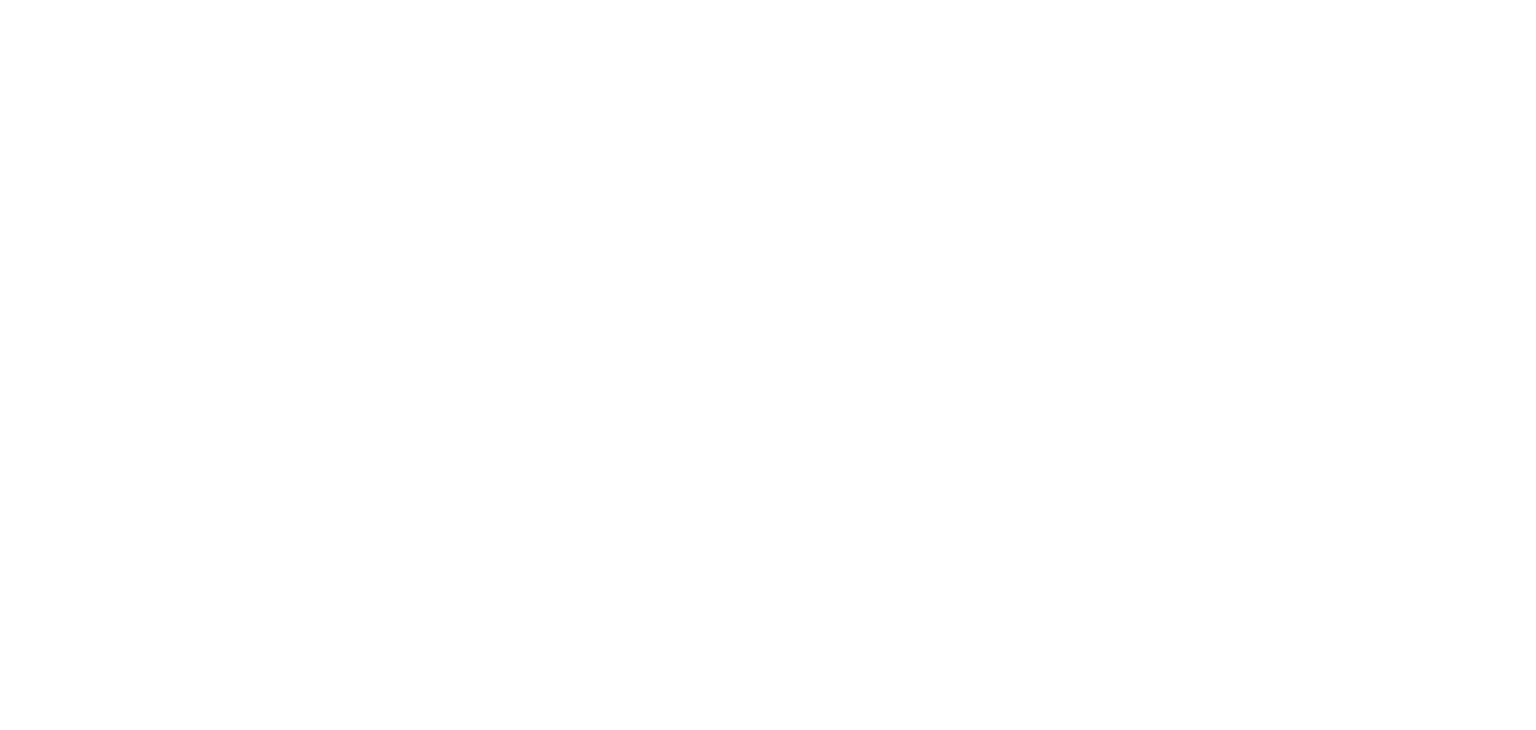scroll, scrollTop: 0, scrollLeft: 0, axis: both 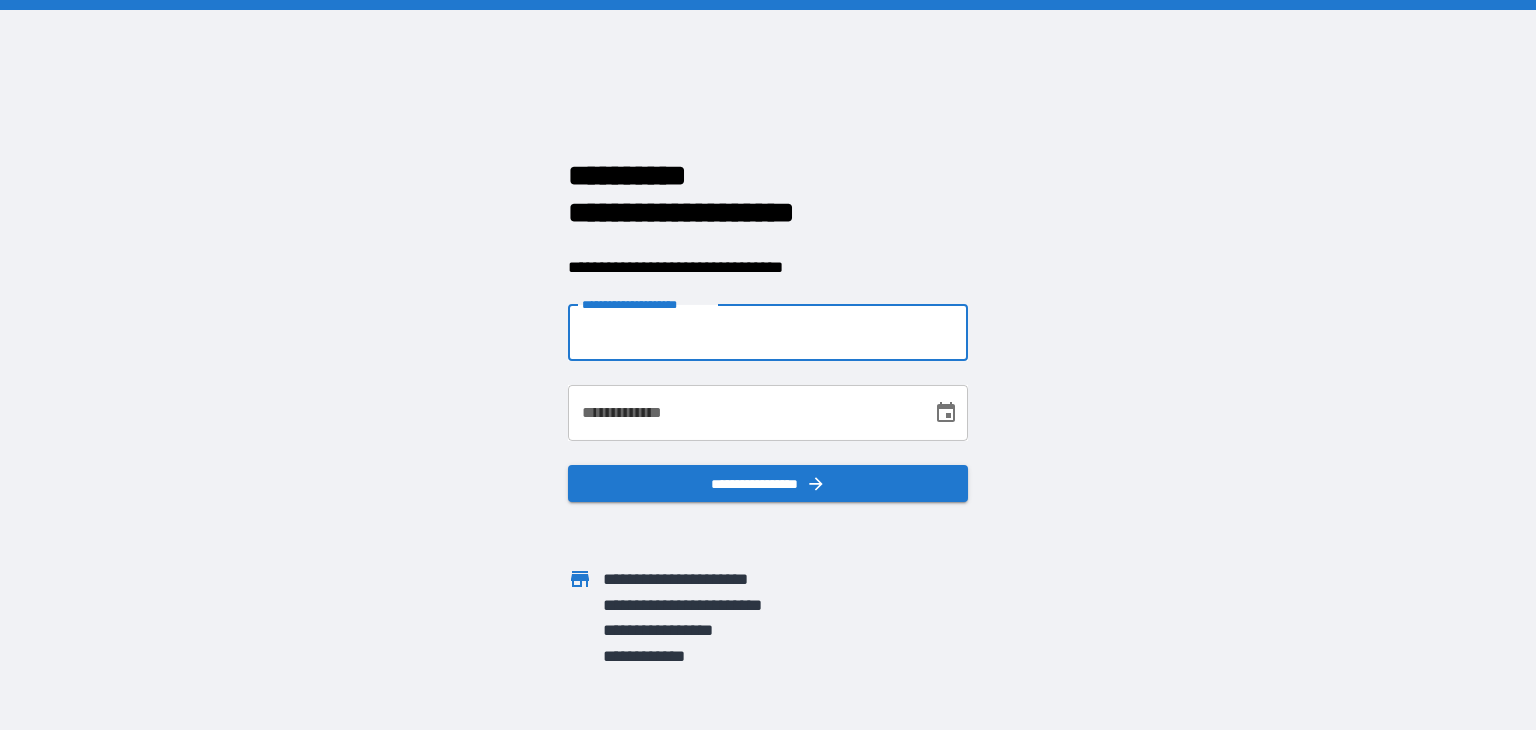 click on "**********" at bounding box center [768, 333] 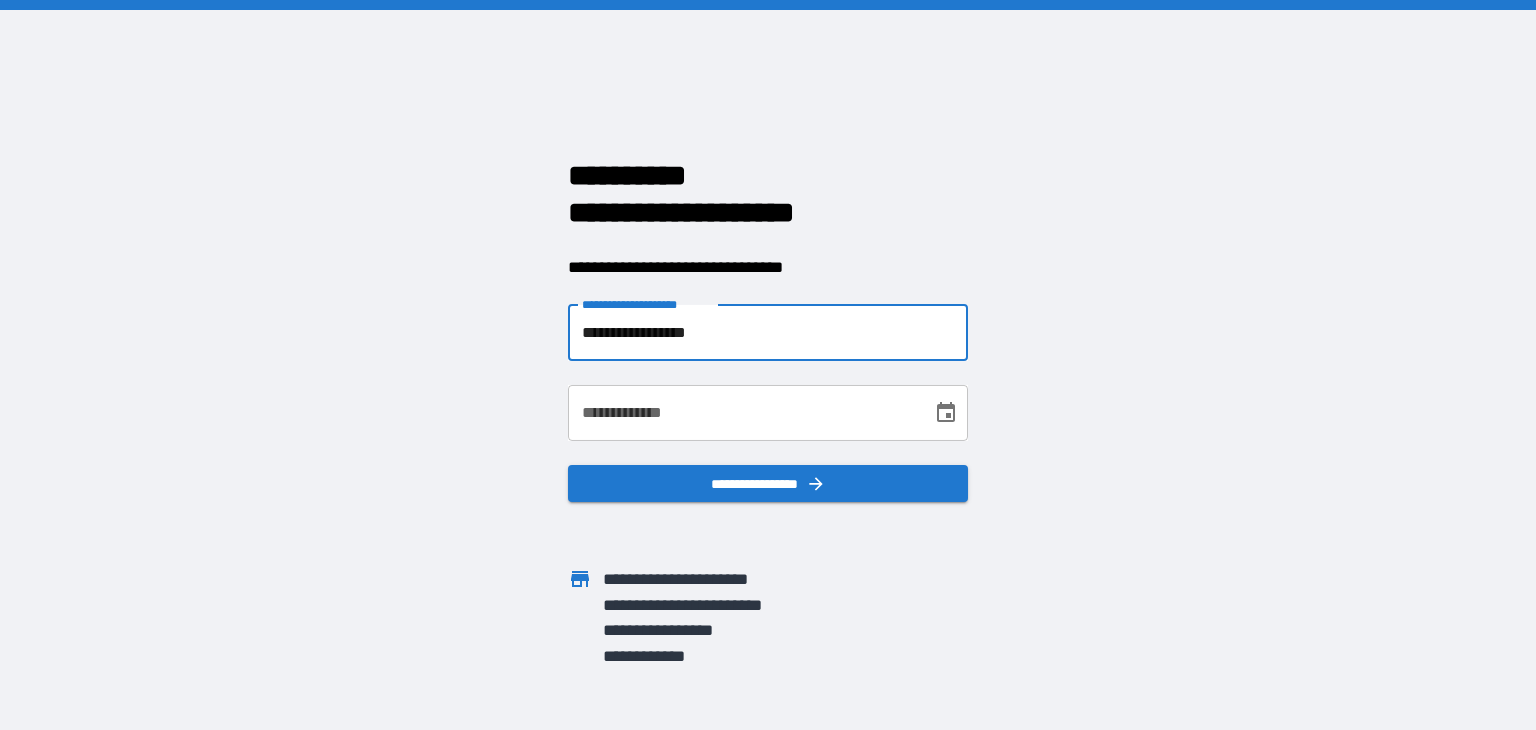 type on "**********" 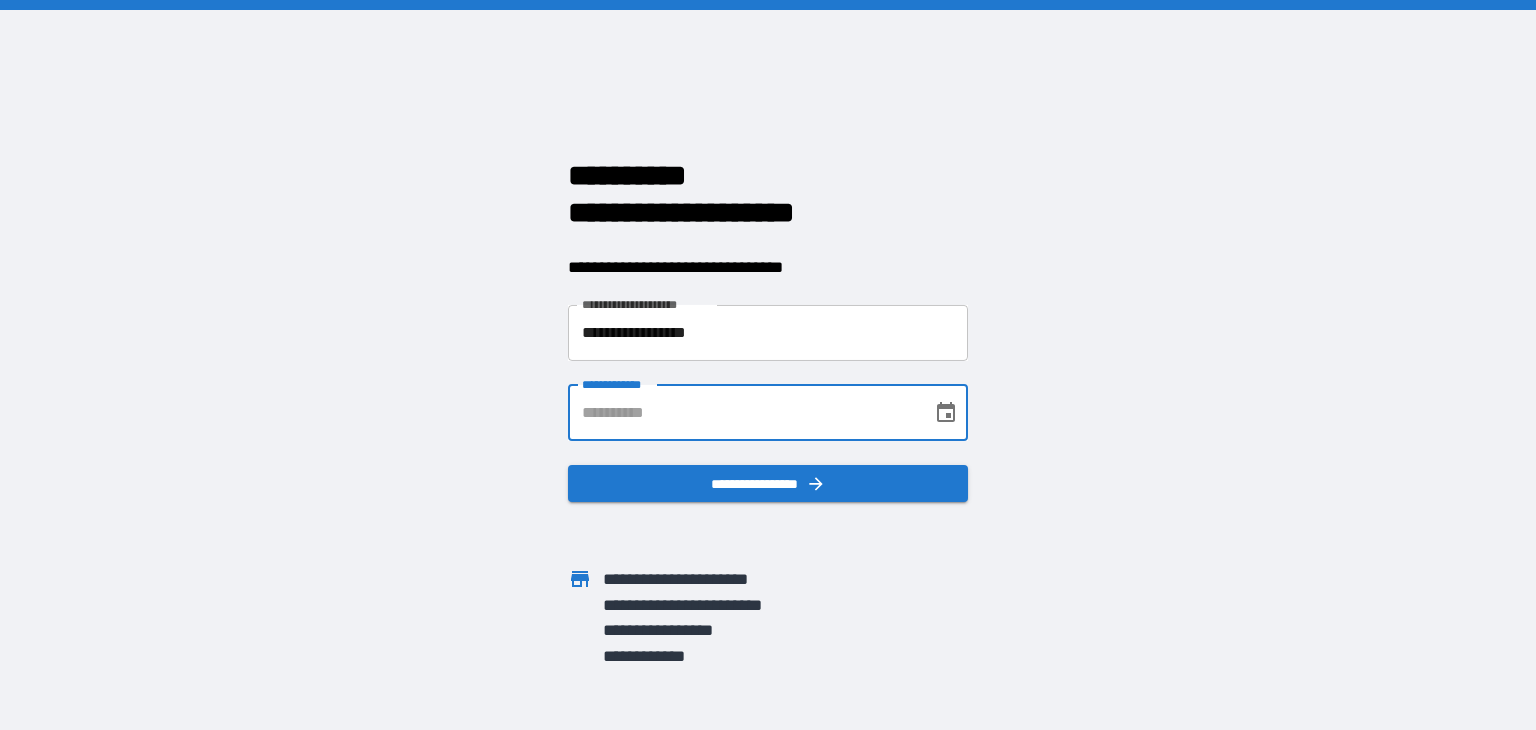 click on "**********" at bounding box center [743, 413] 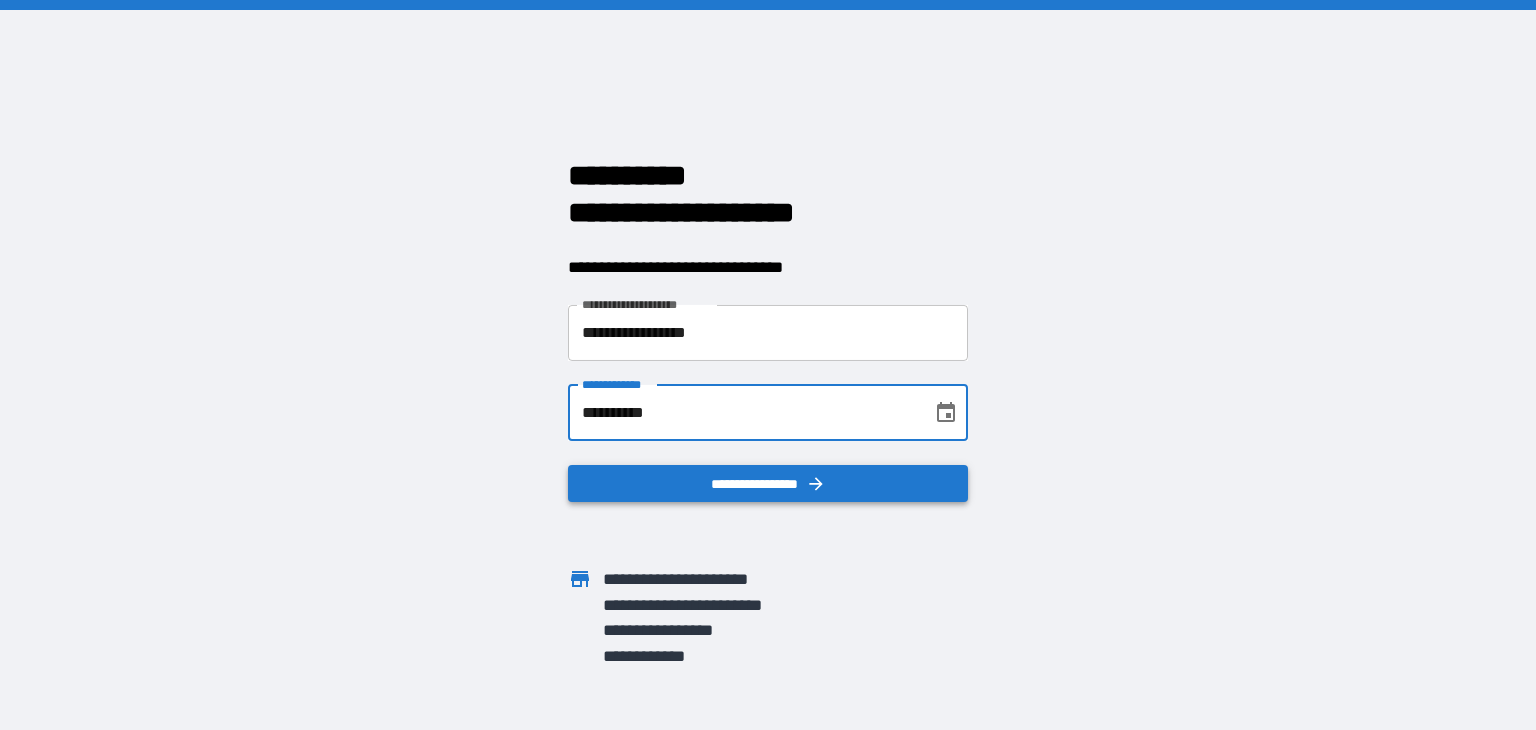 type on "**********" 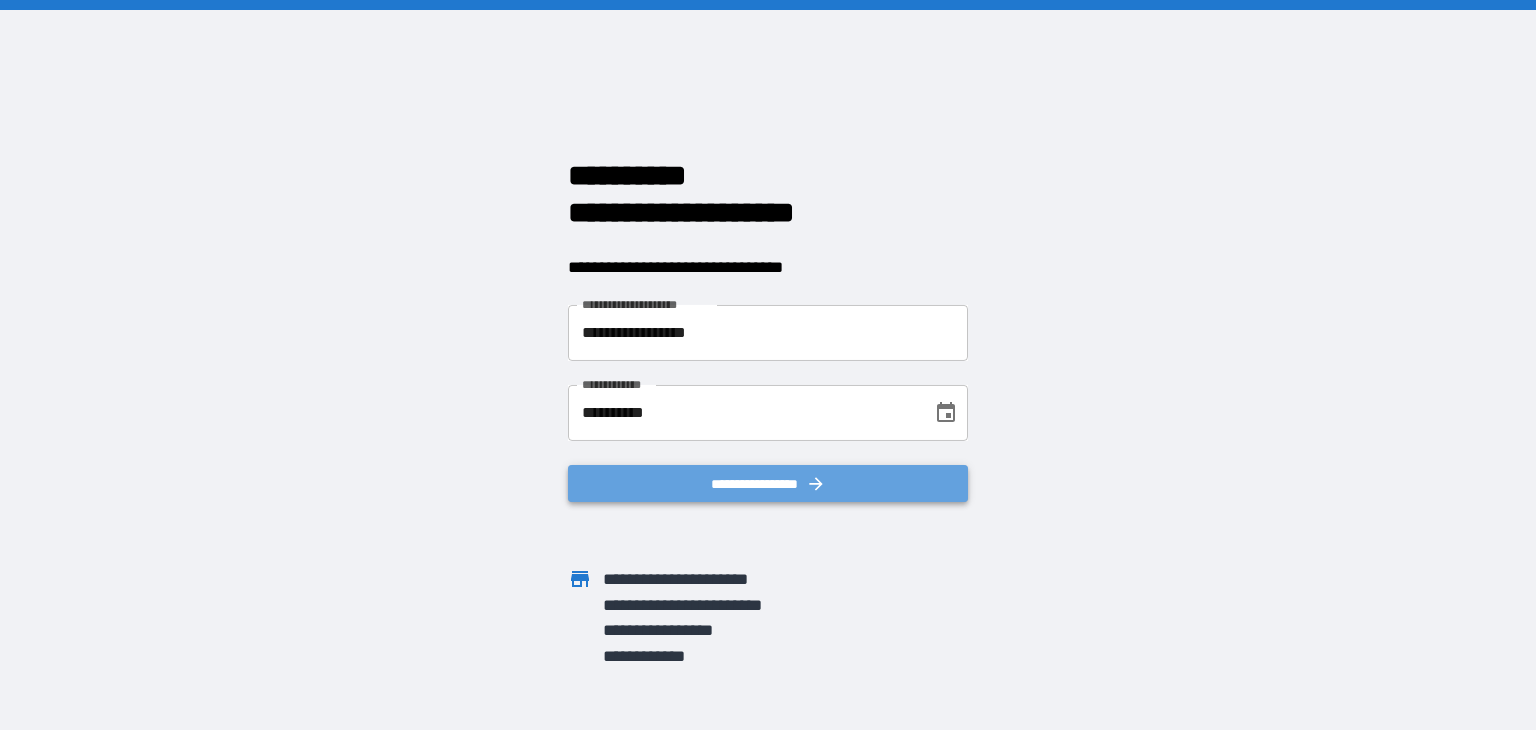 click on "**********" at bounding box center [768, 484] 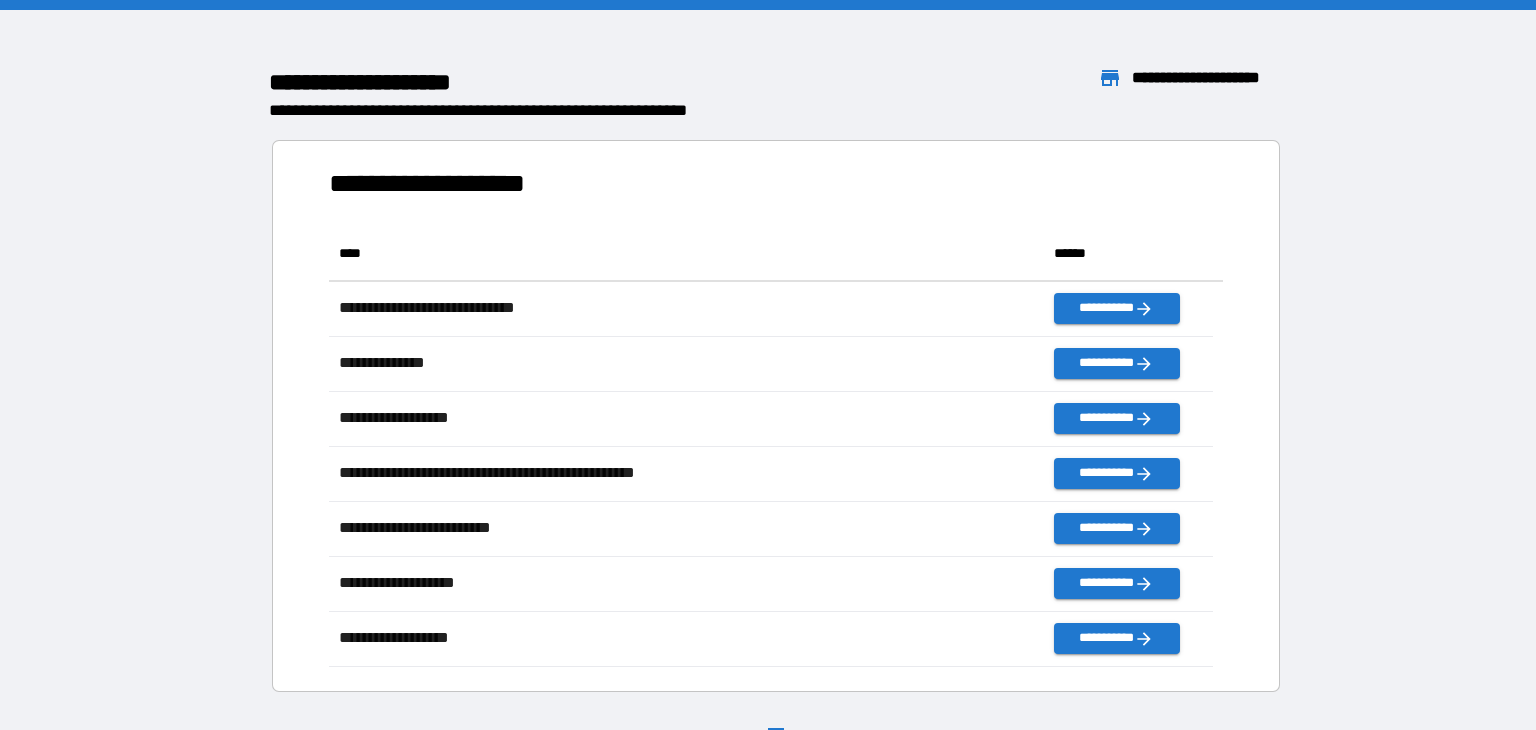 scroll, scrollTop: 16, scrollLeft: 16, axis: both 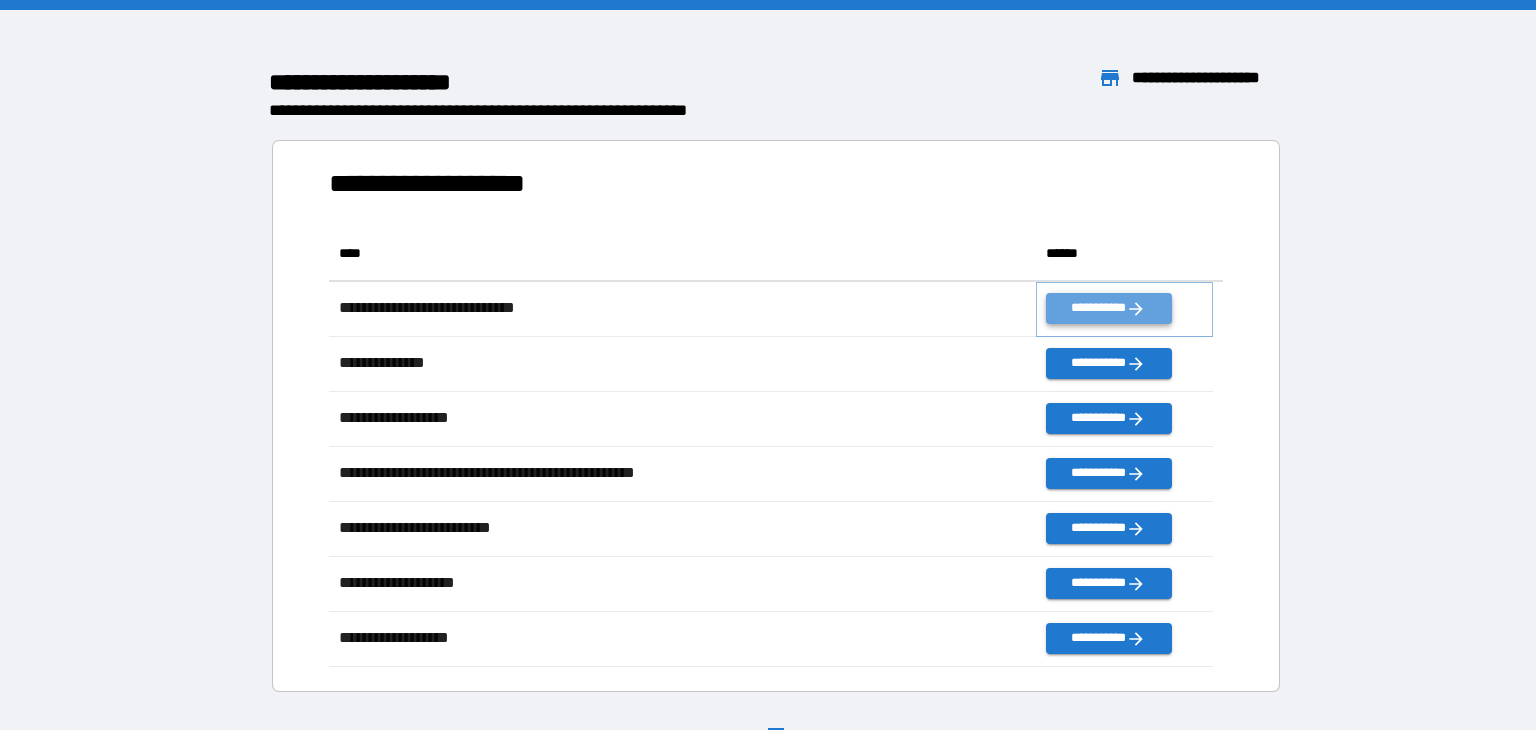 click on "**********" at bounding box center (1108, 308) 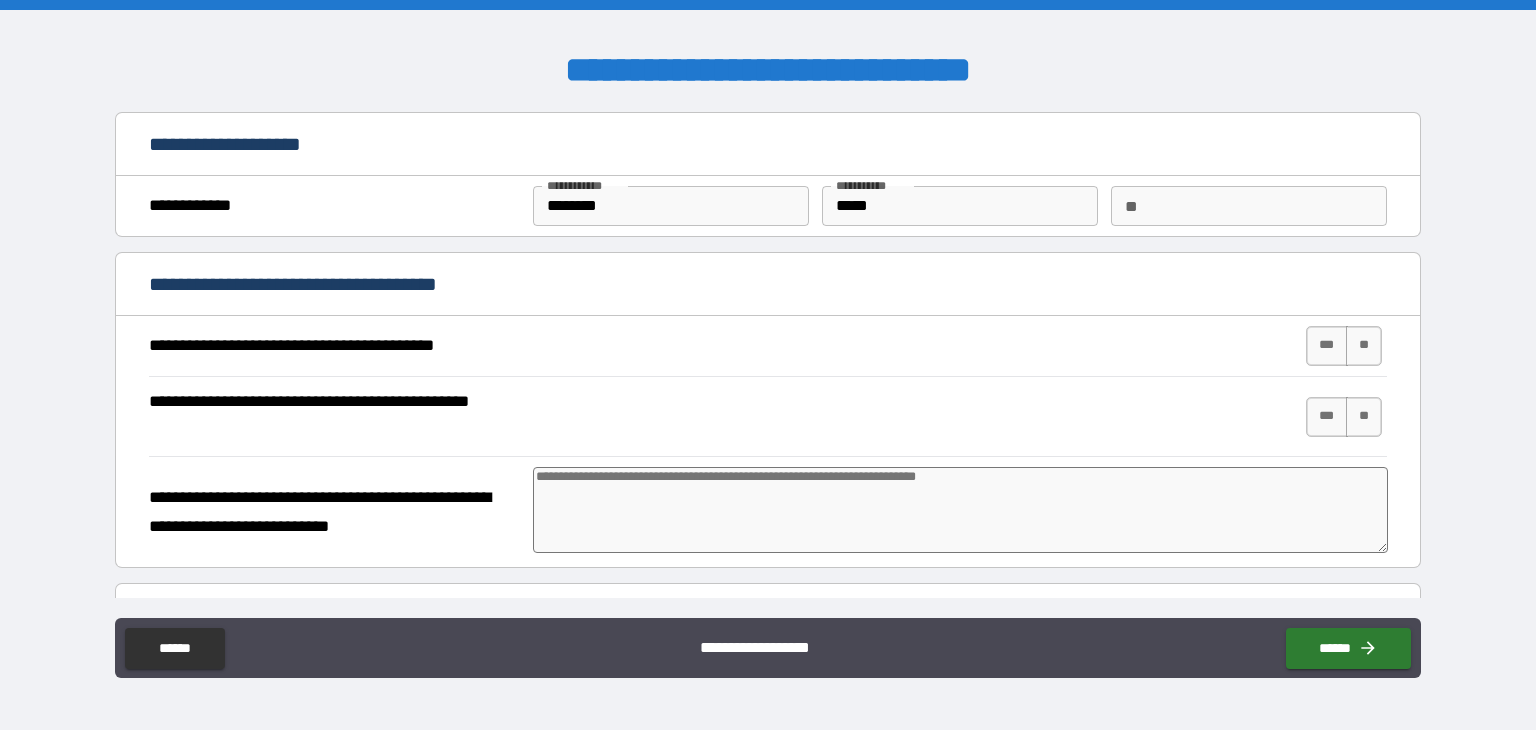 type on "*" 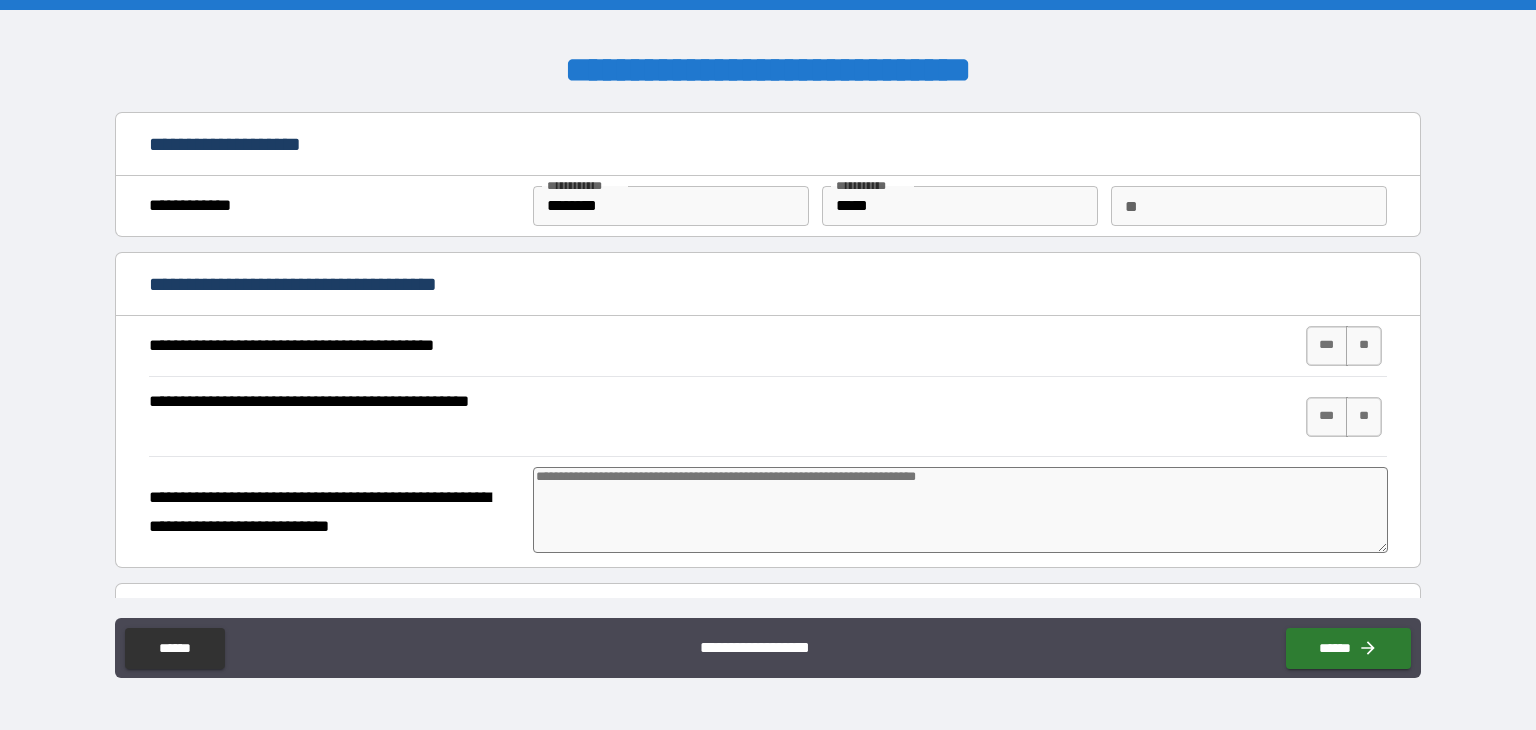 type on "*" 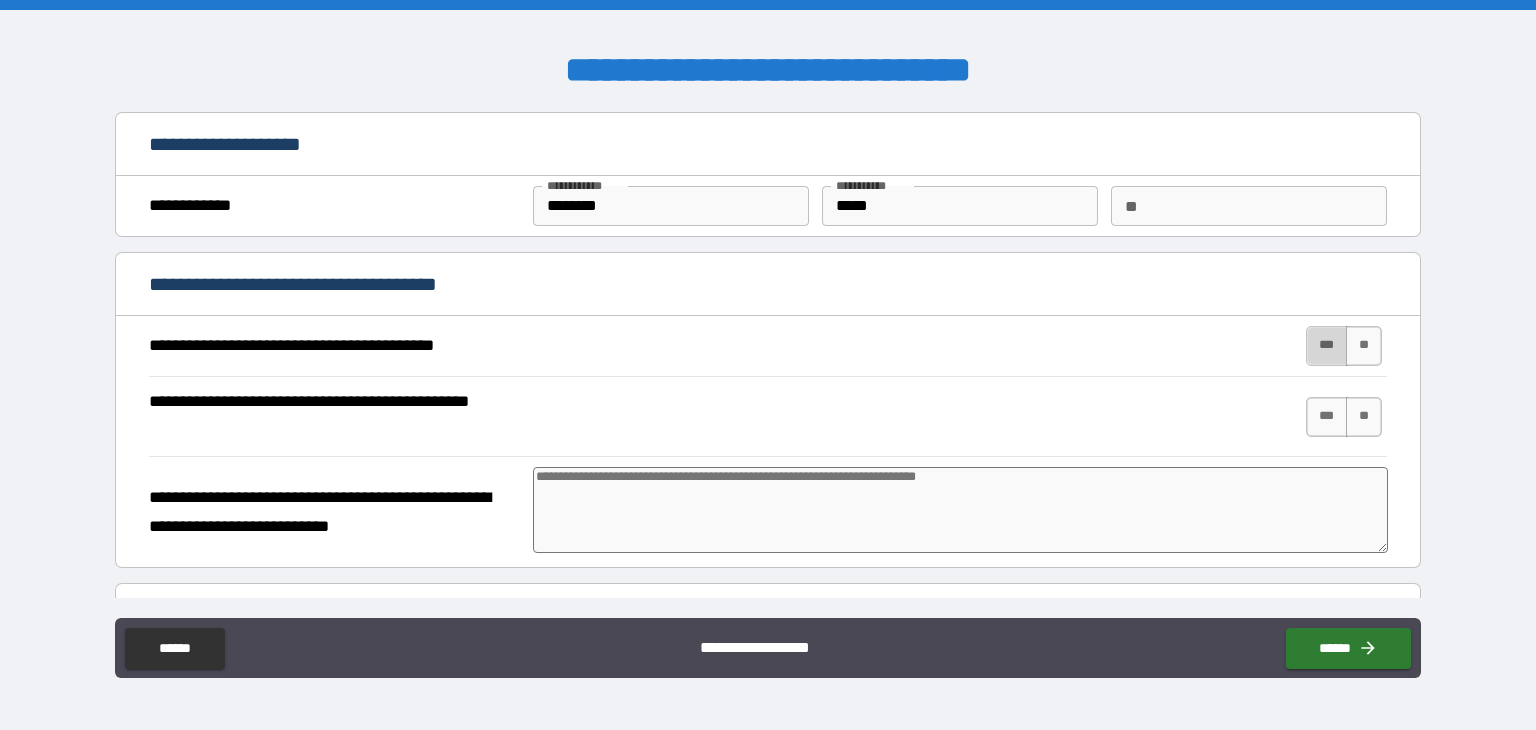 click on "***" at bounding box center (1327, 346) 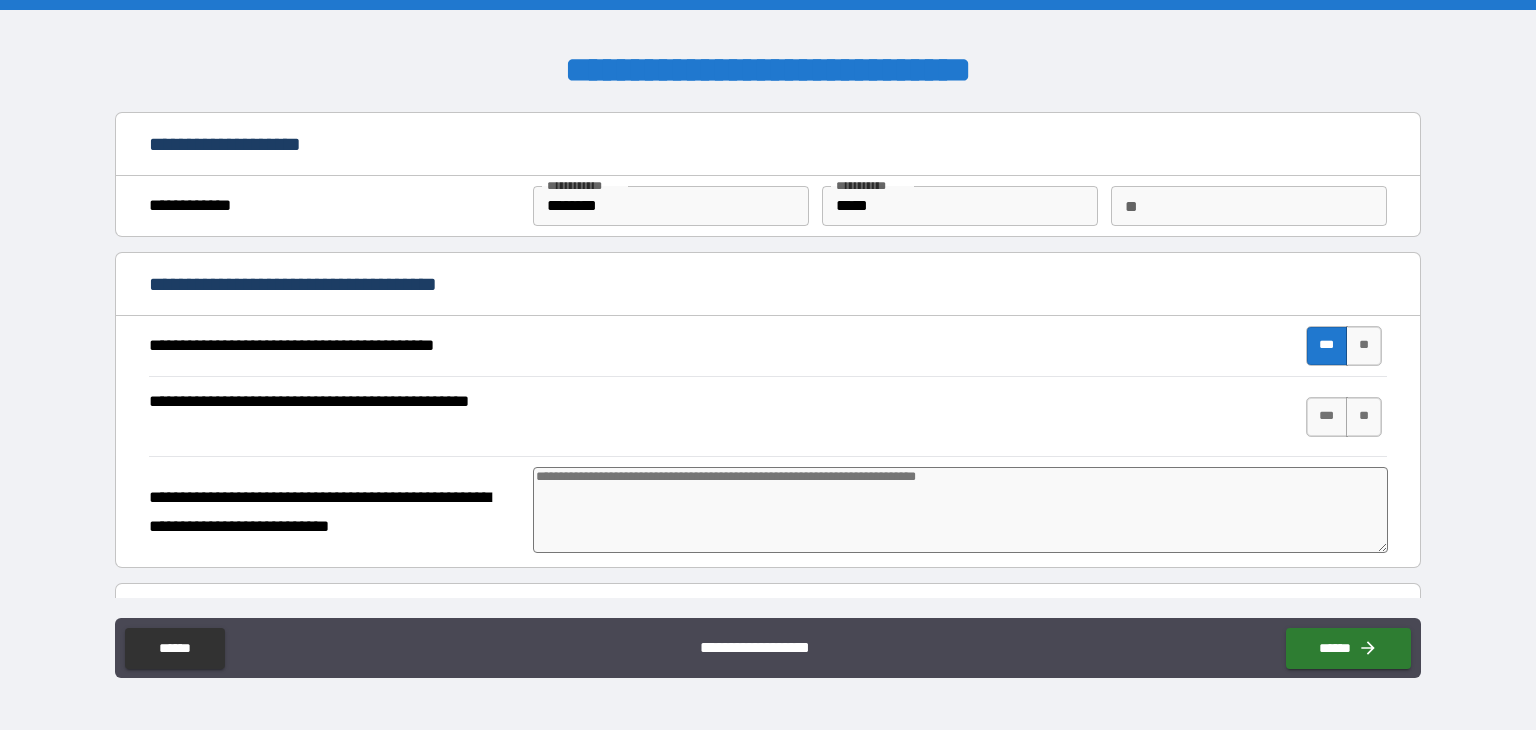 type on "*" 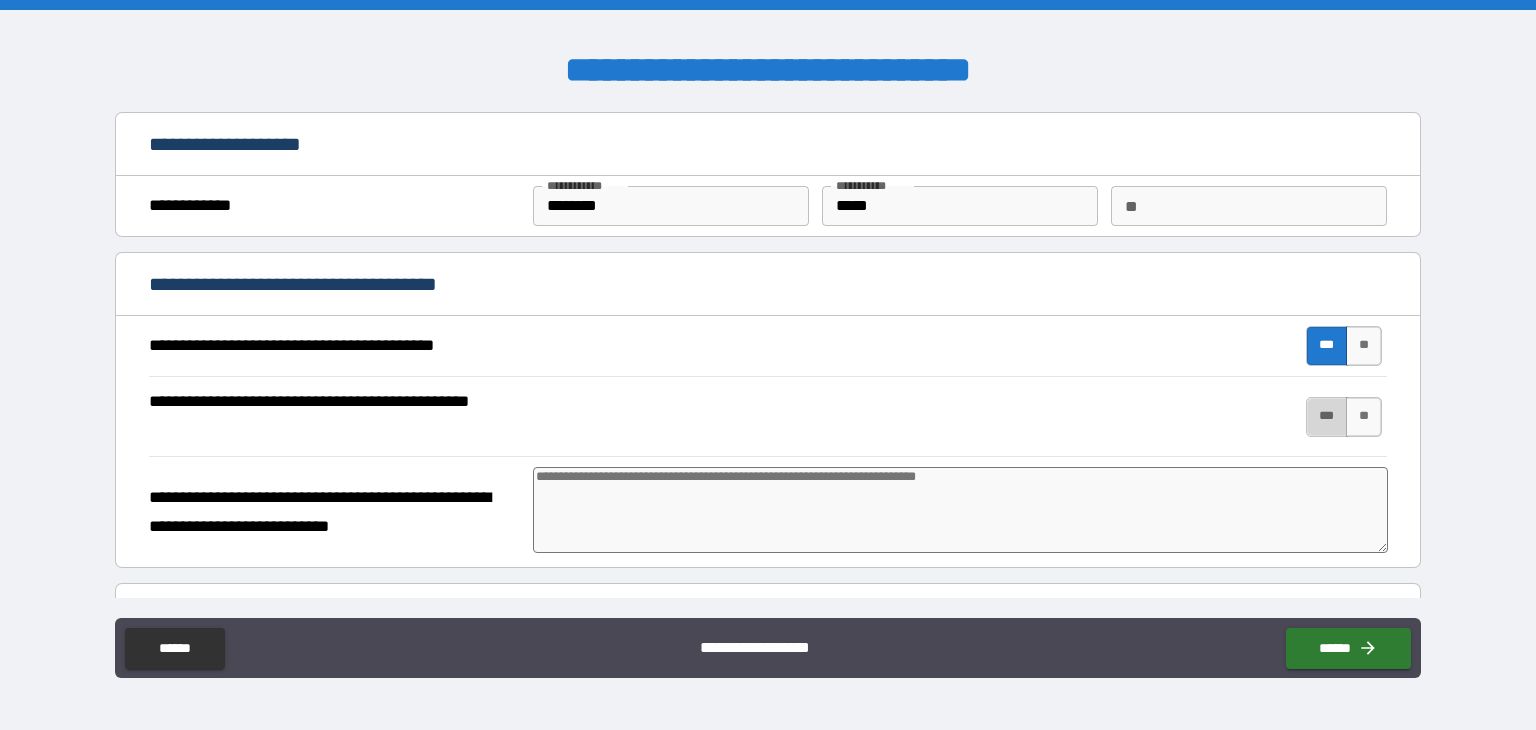 click on "***" at bounding box center [1327, 417] 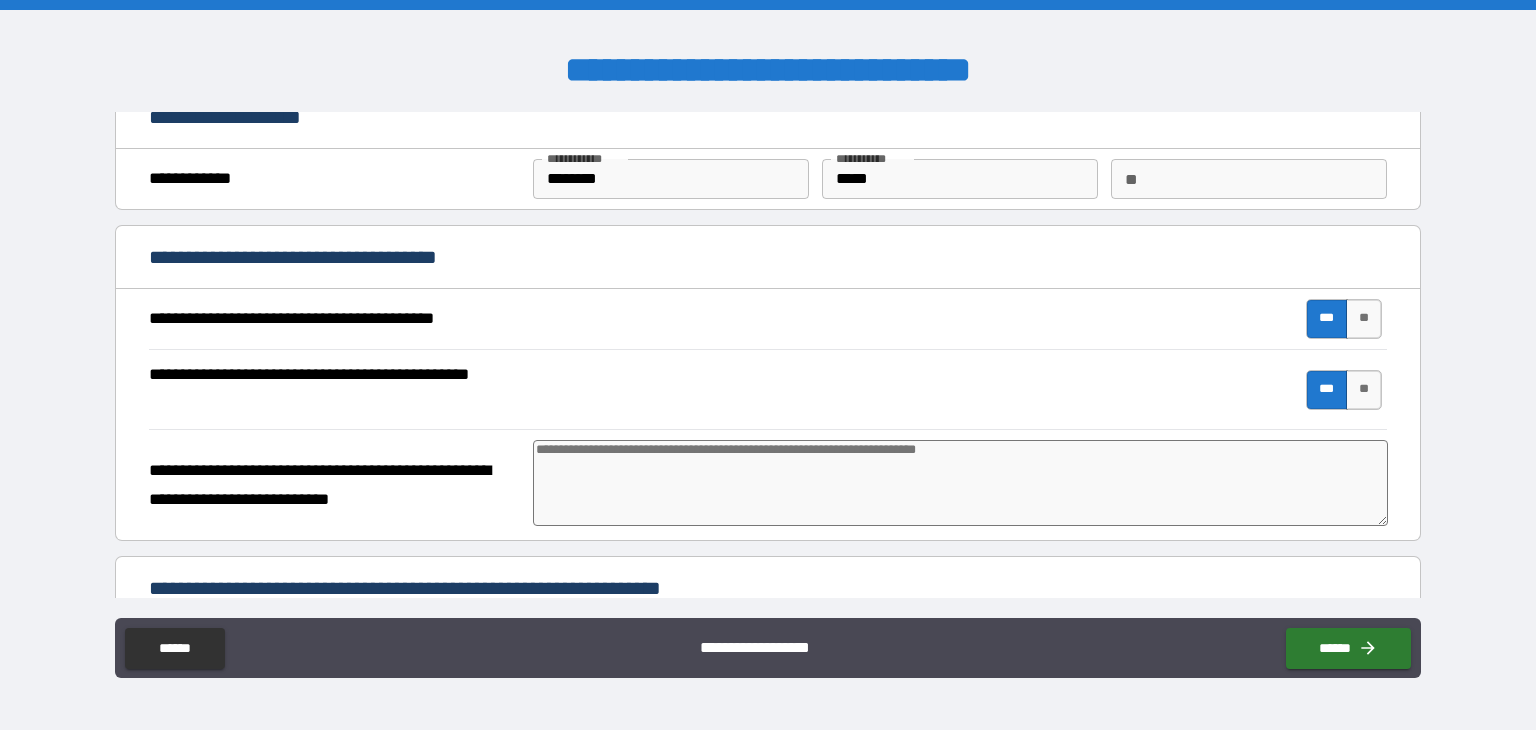 scroll, scrollTop: 28, scrollLeft: 0, axis: vertical 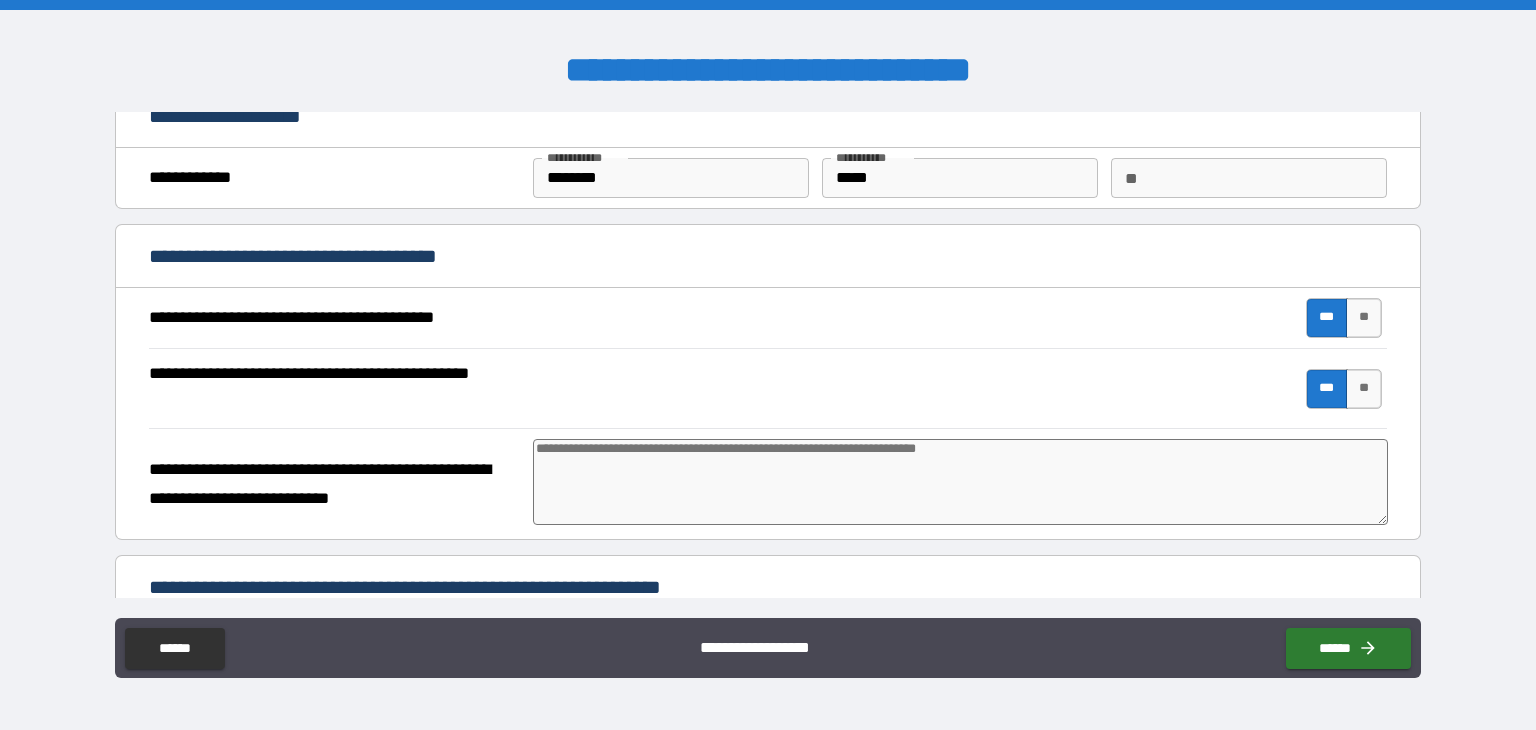 click at bounding box center (961, 482) 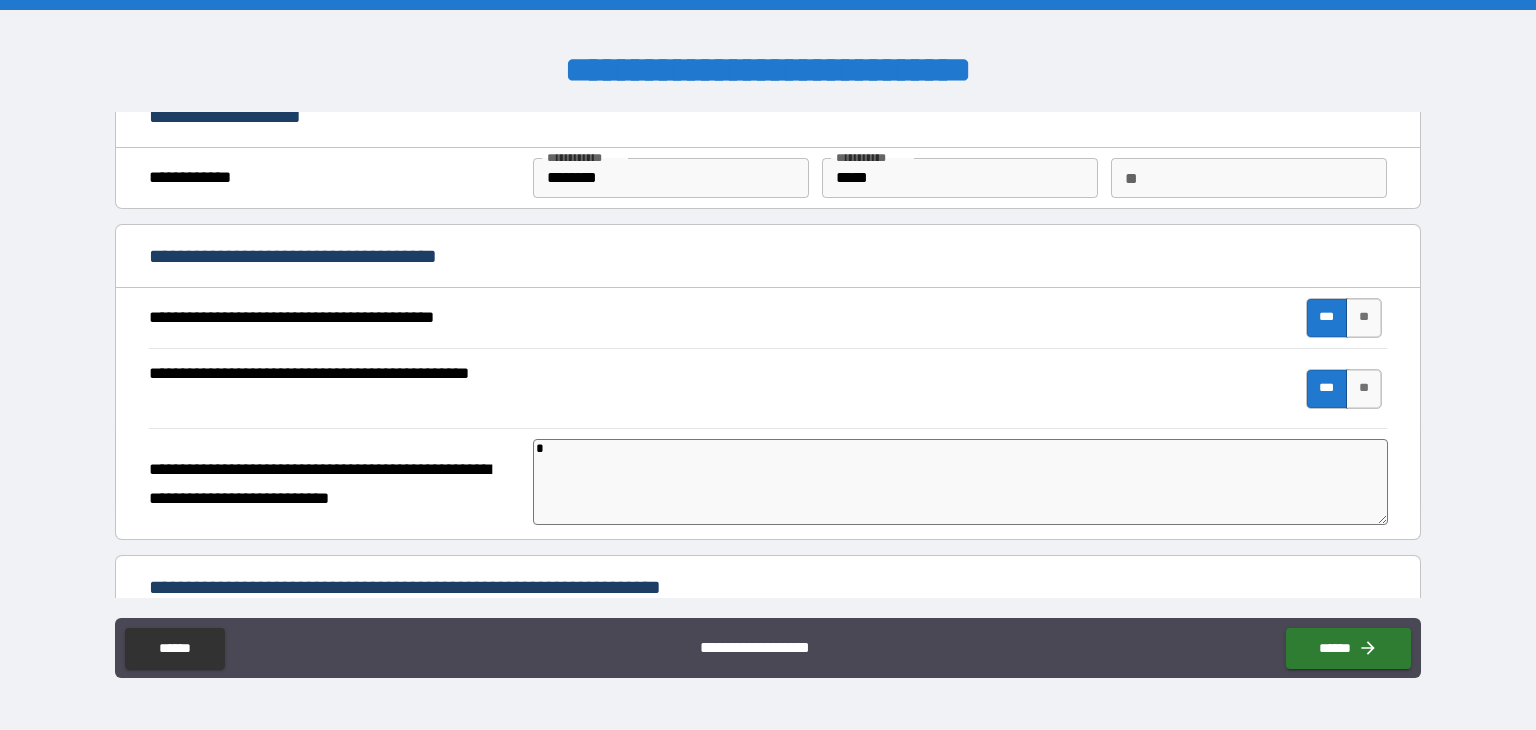 type on "**" 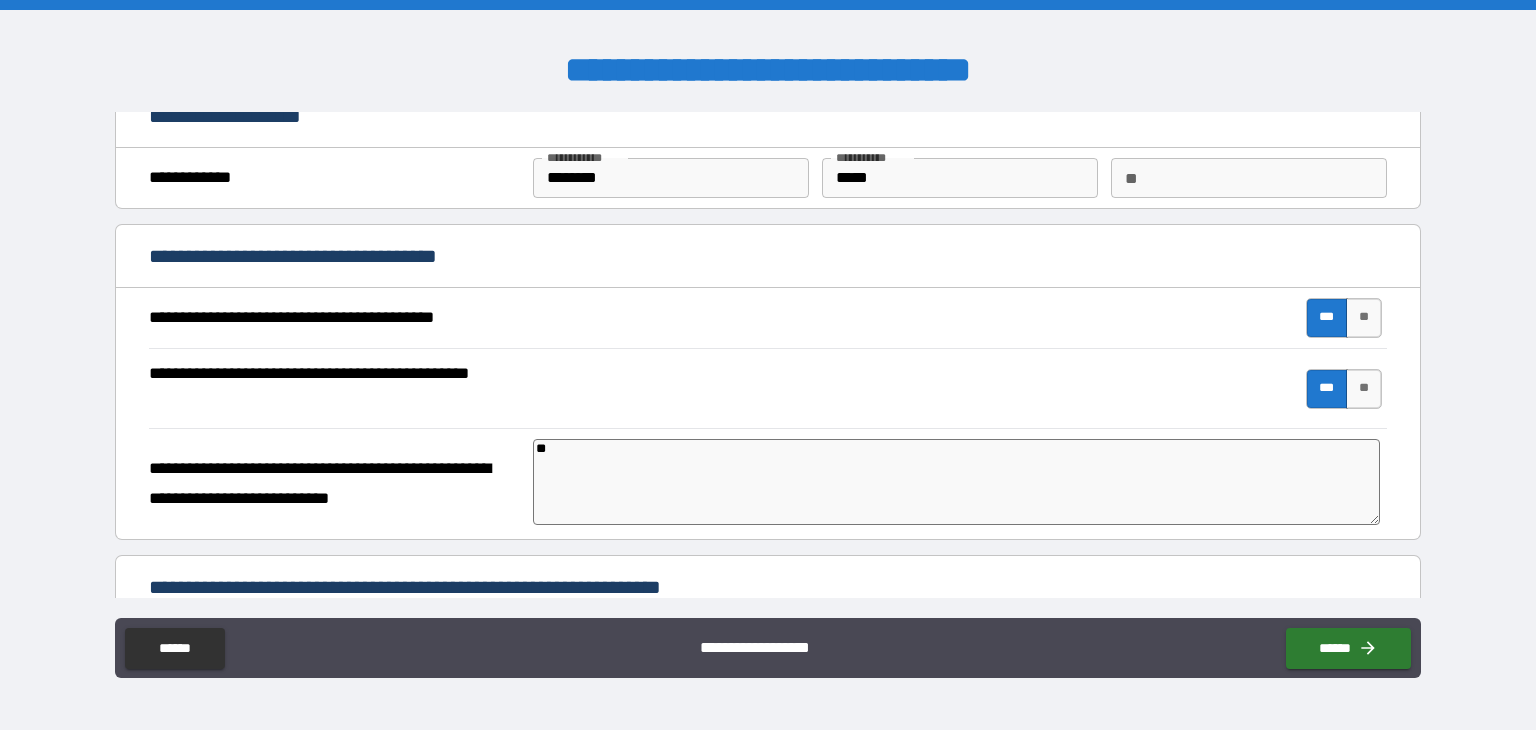 type on "*" 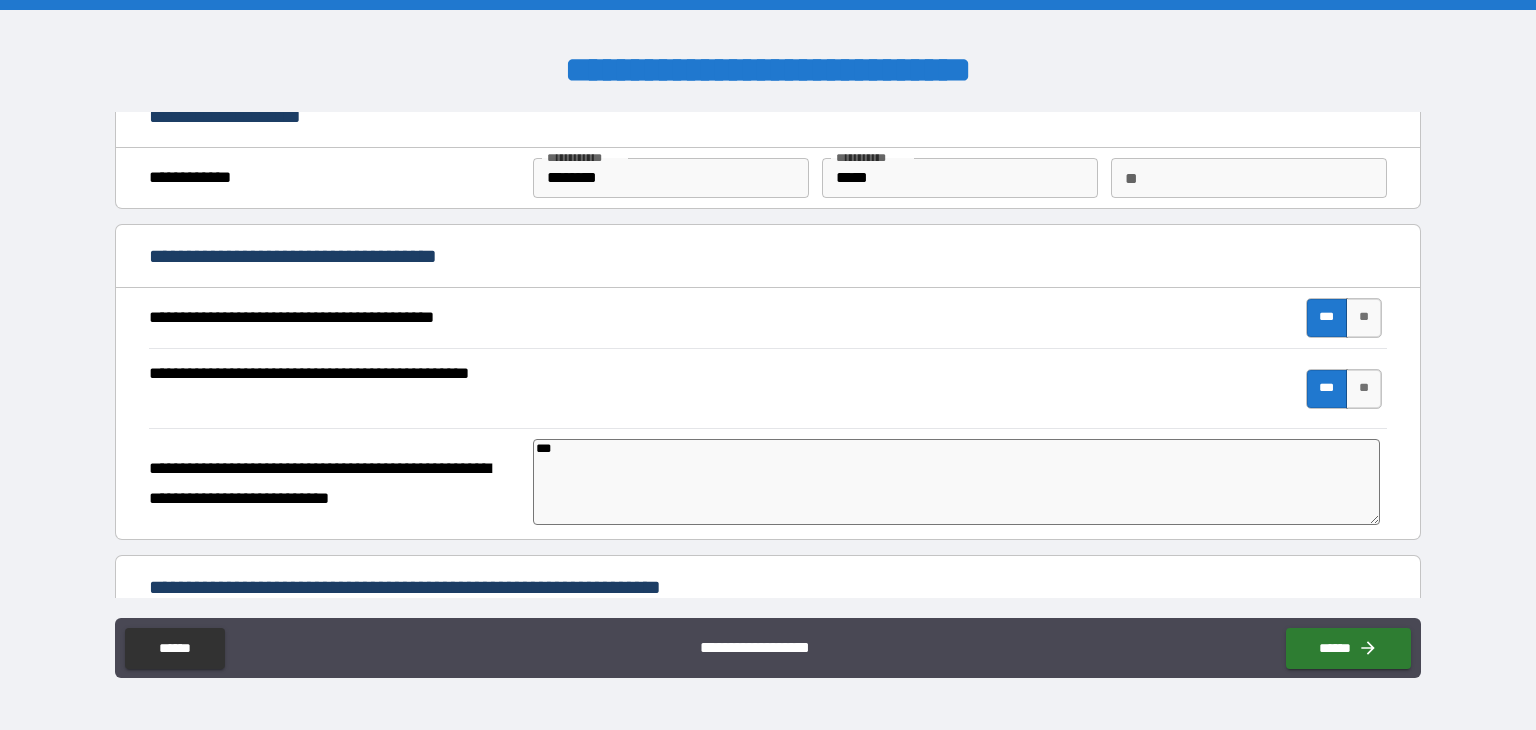 type on "****" 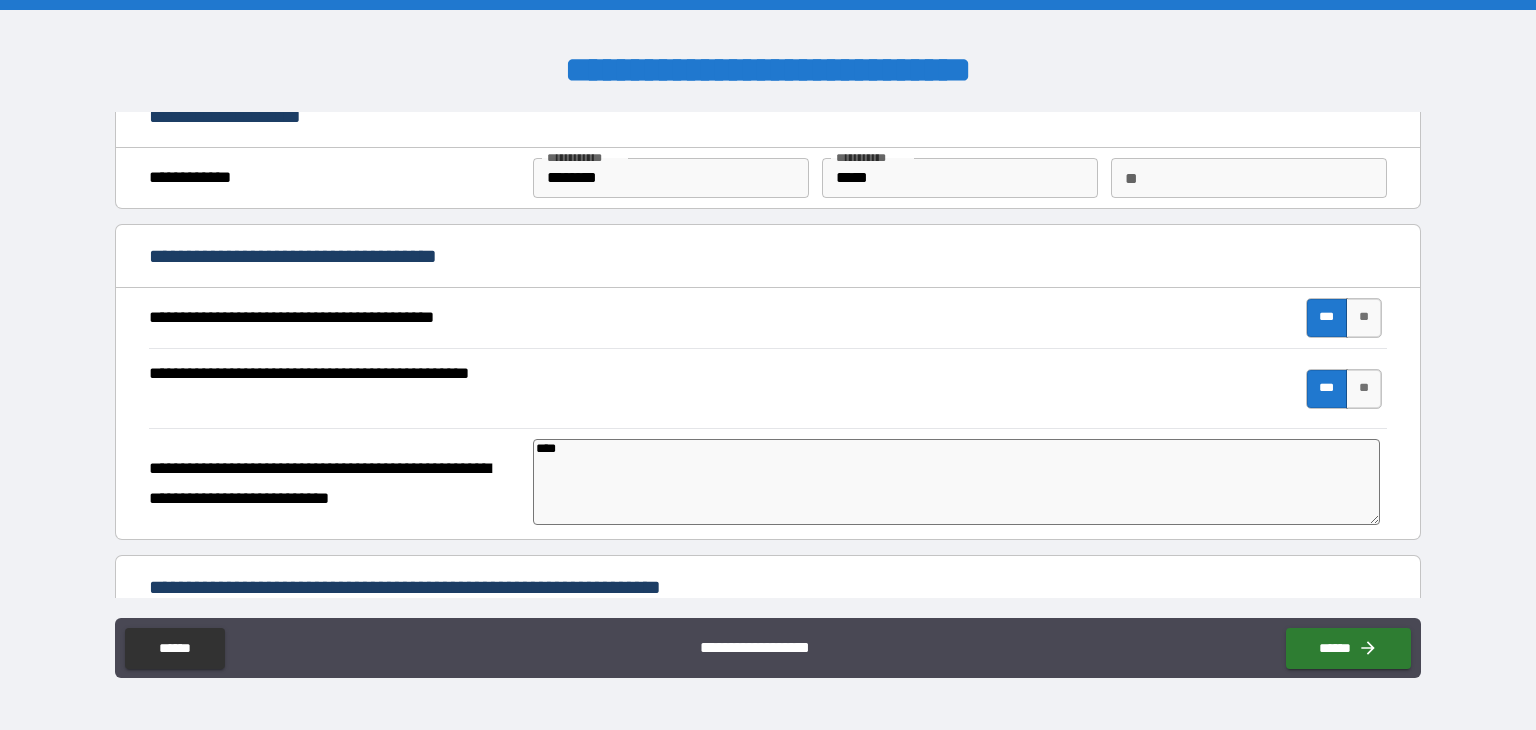 type on "*****" 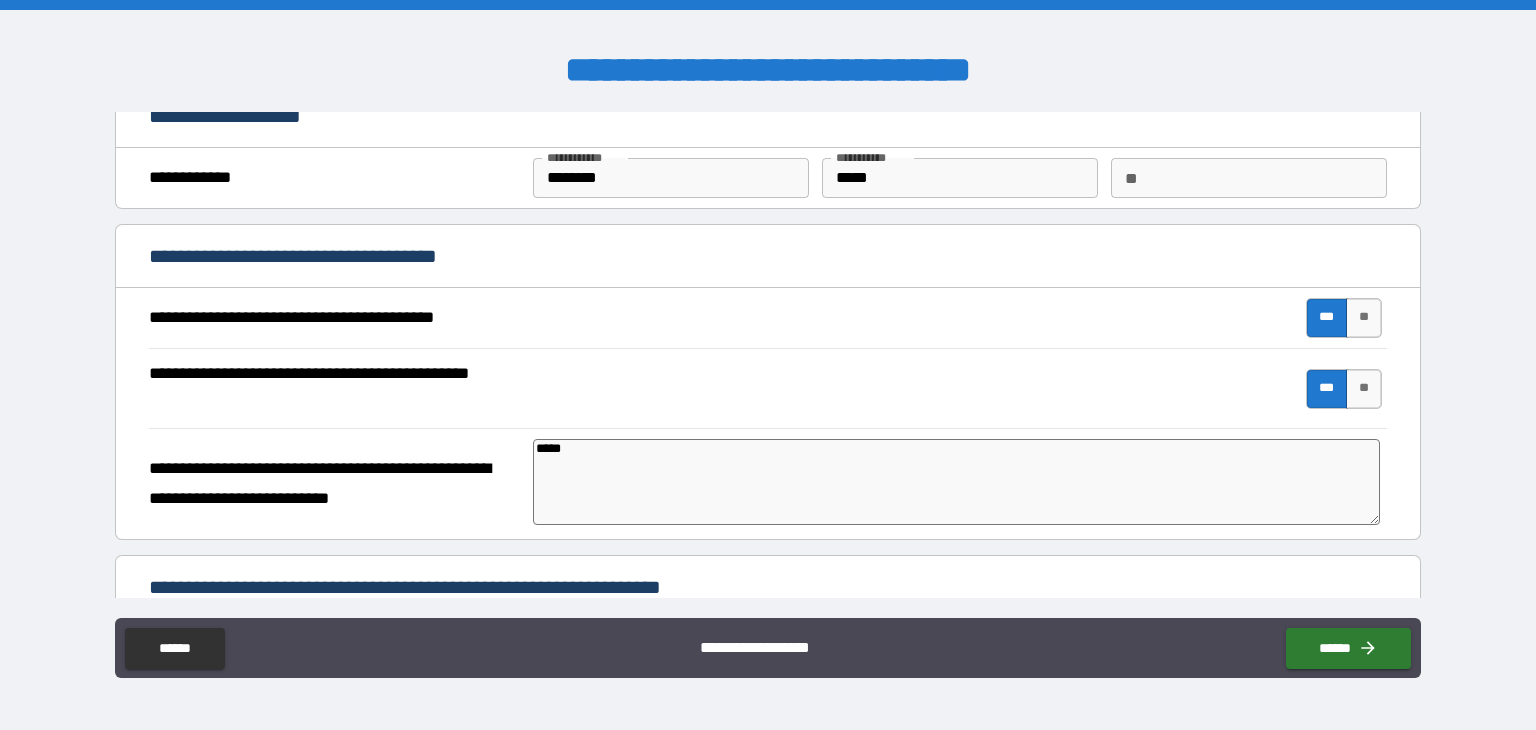 type on "******" 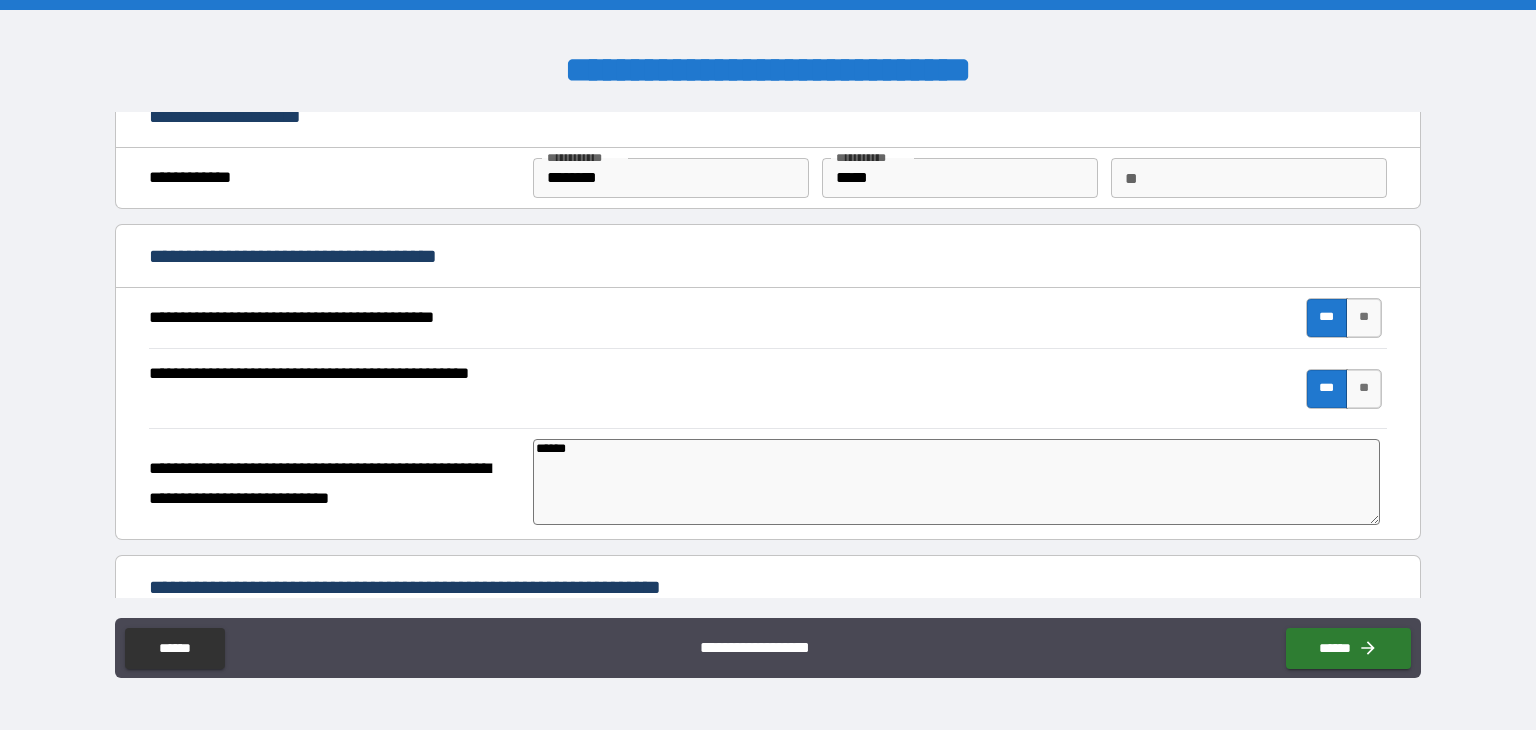type on "*" 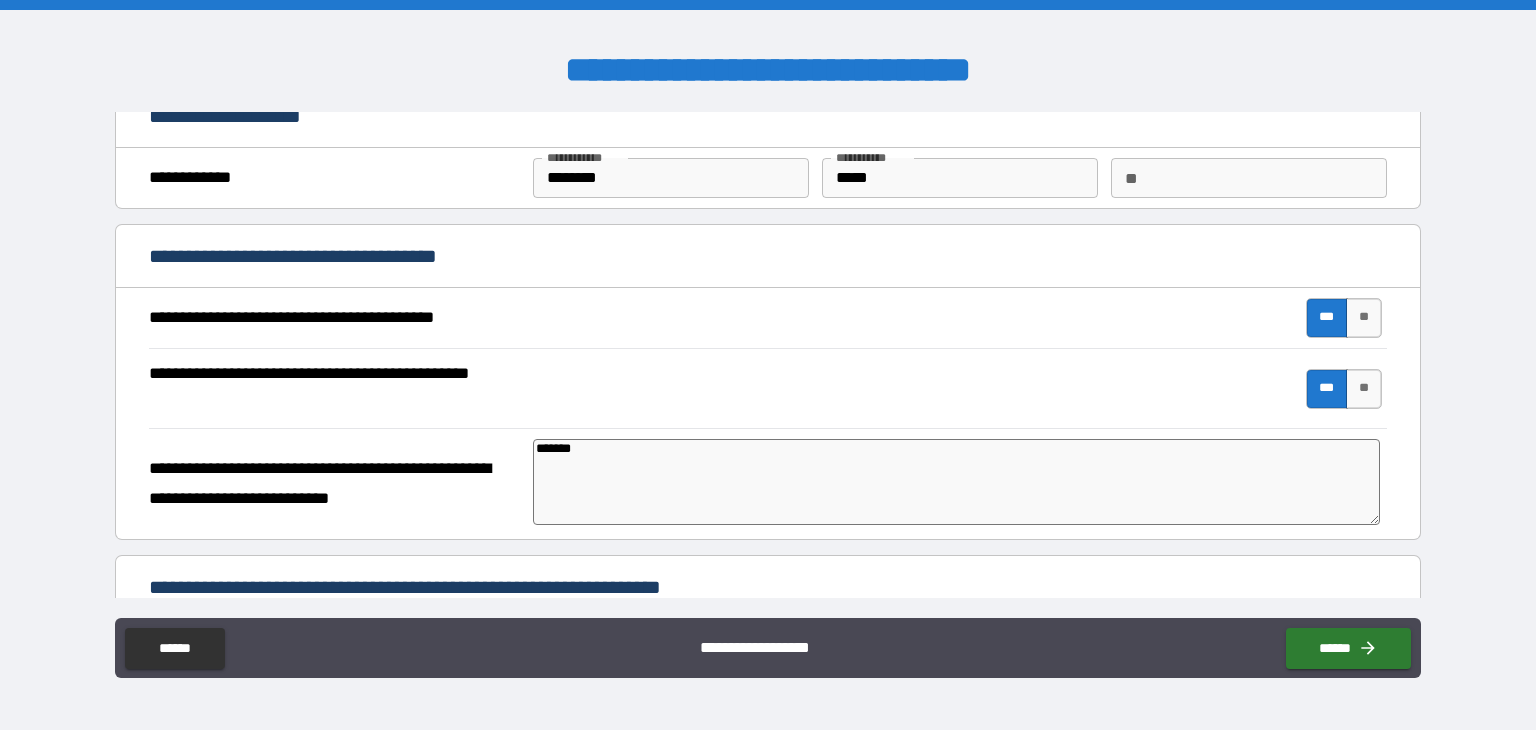 type on "*" 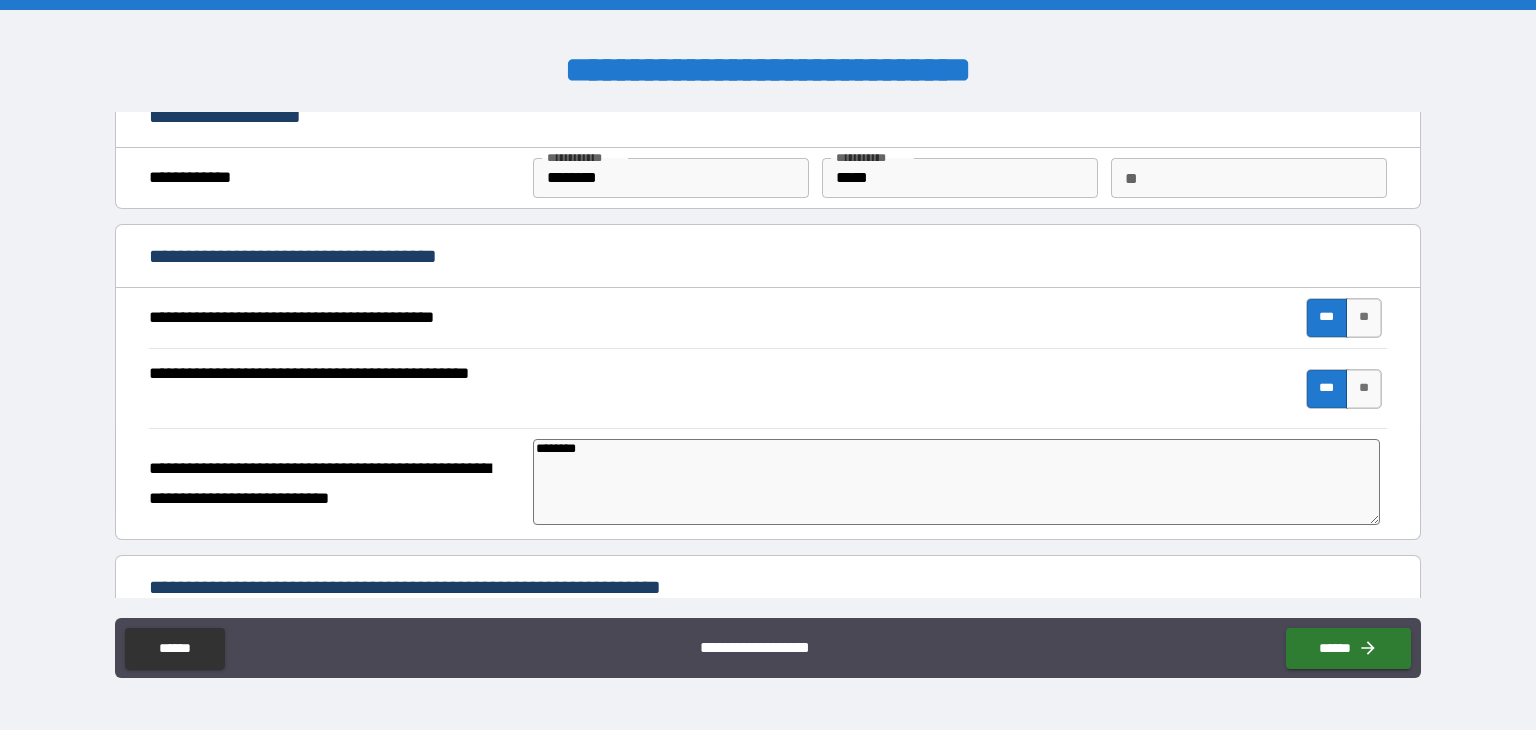 type on "*" 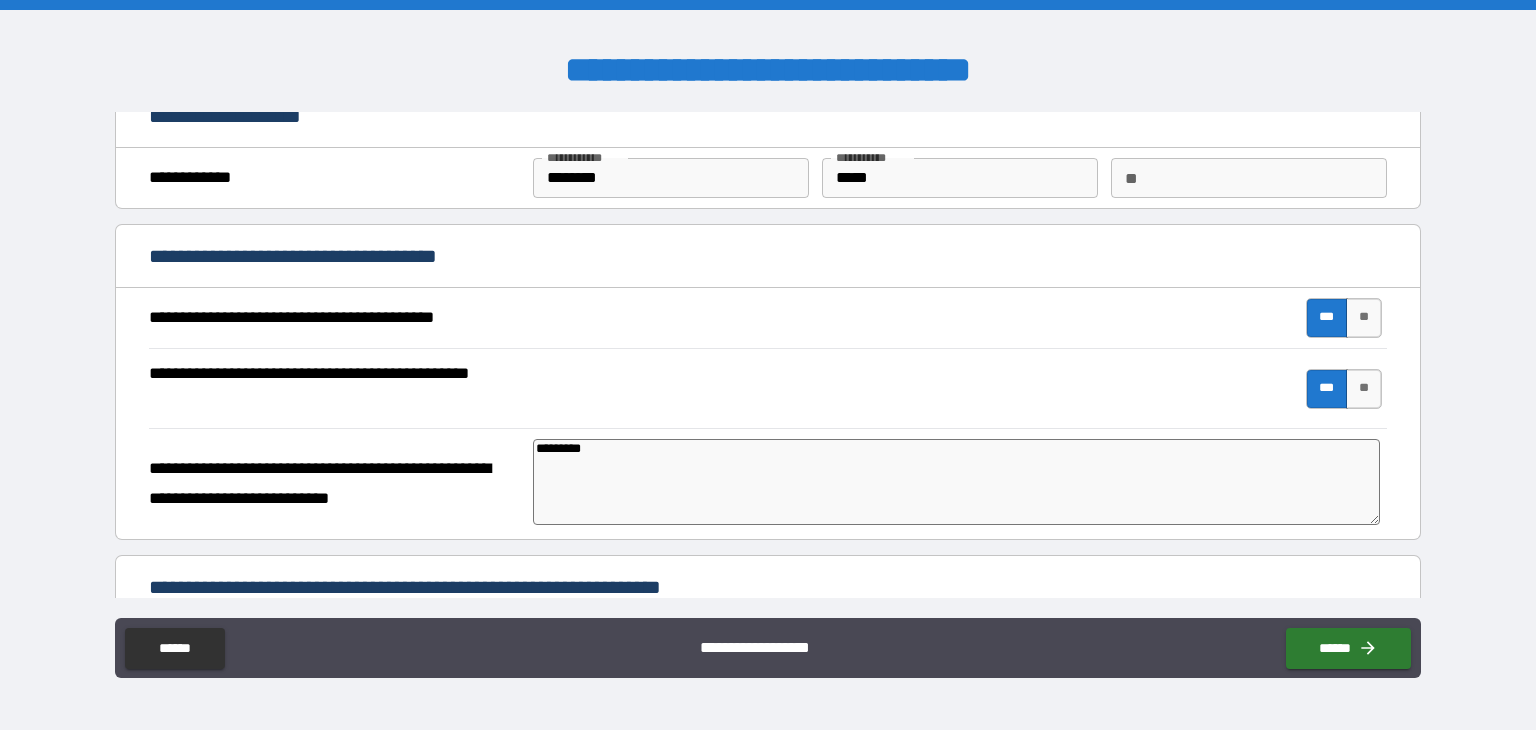 type on "**********" 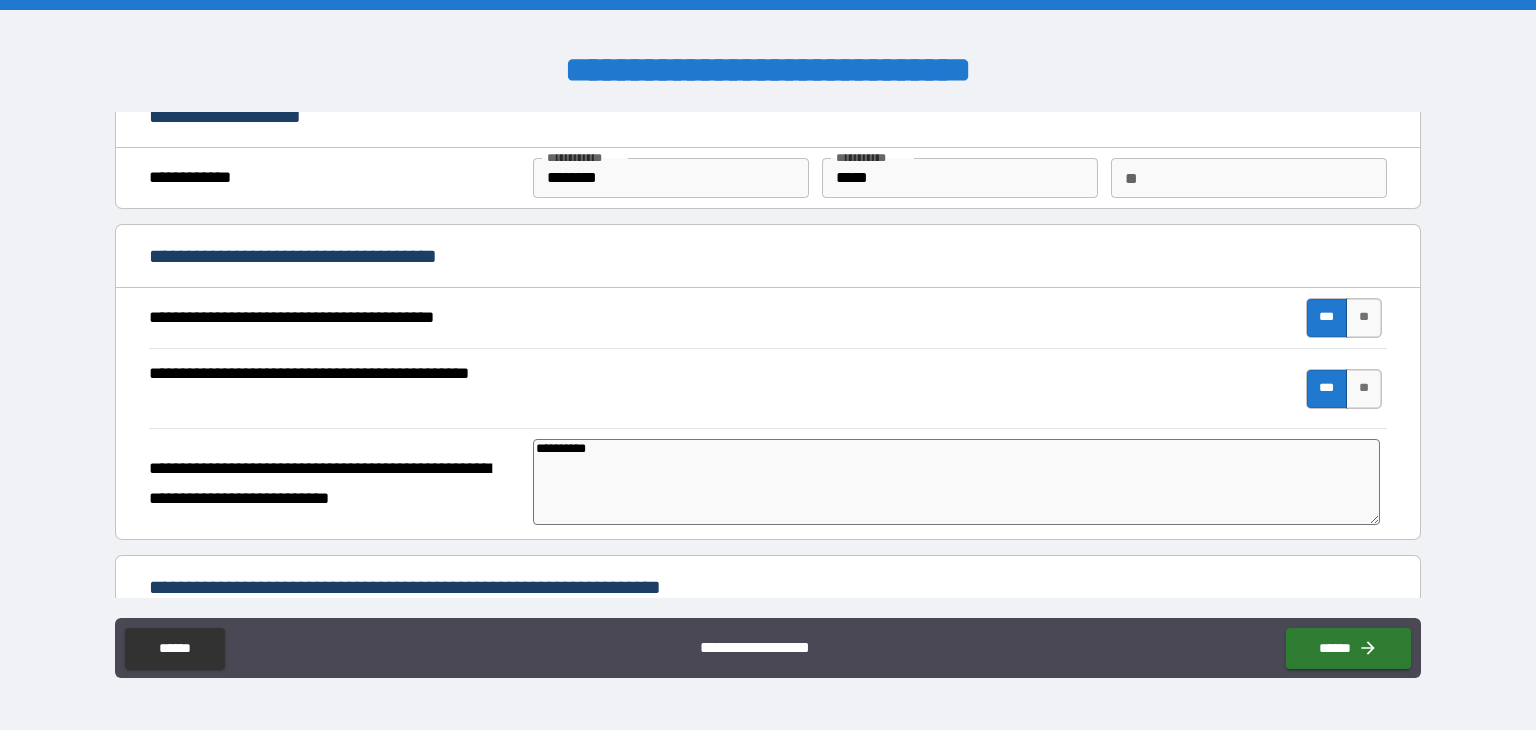 type on "**********" 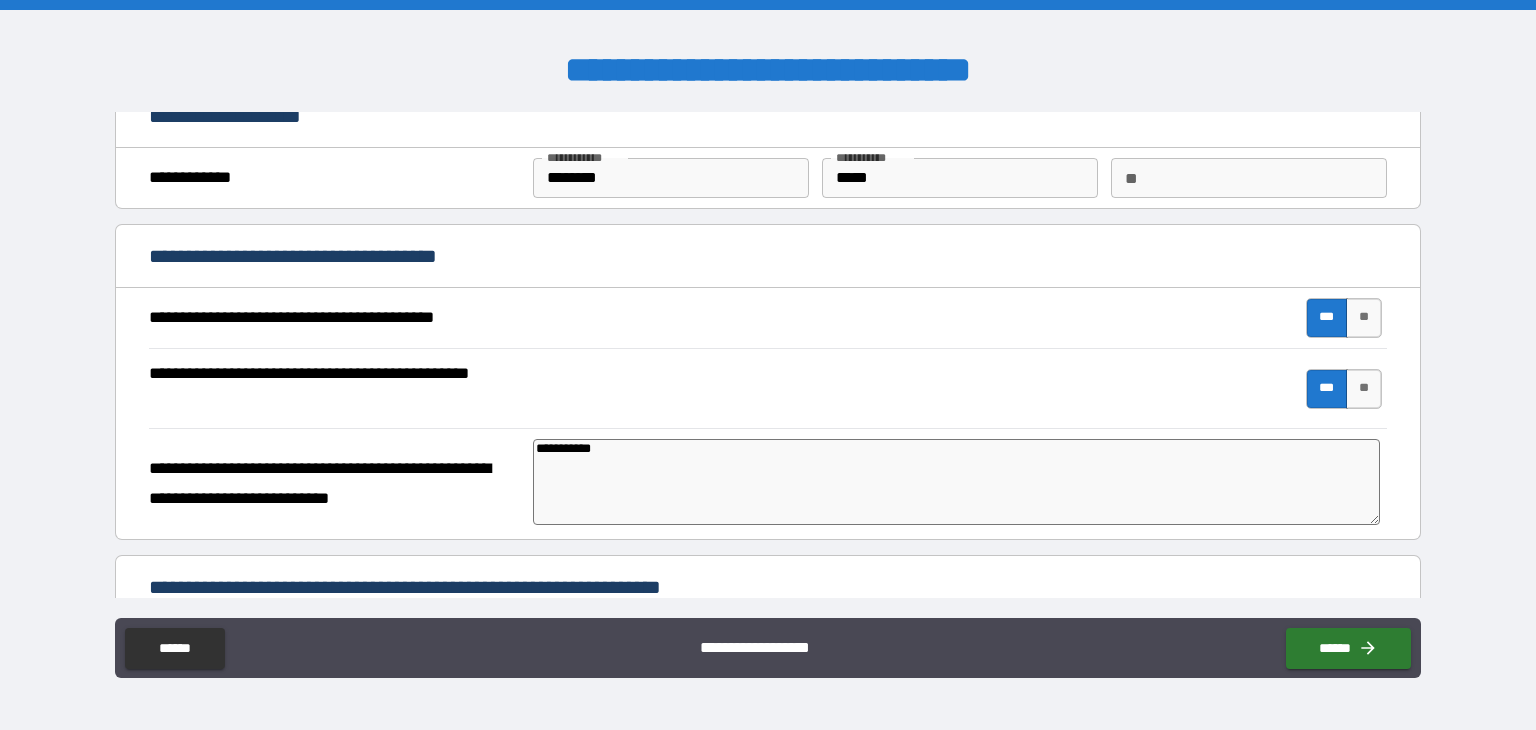 type on "*" 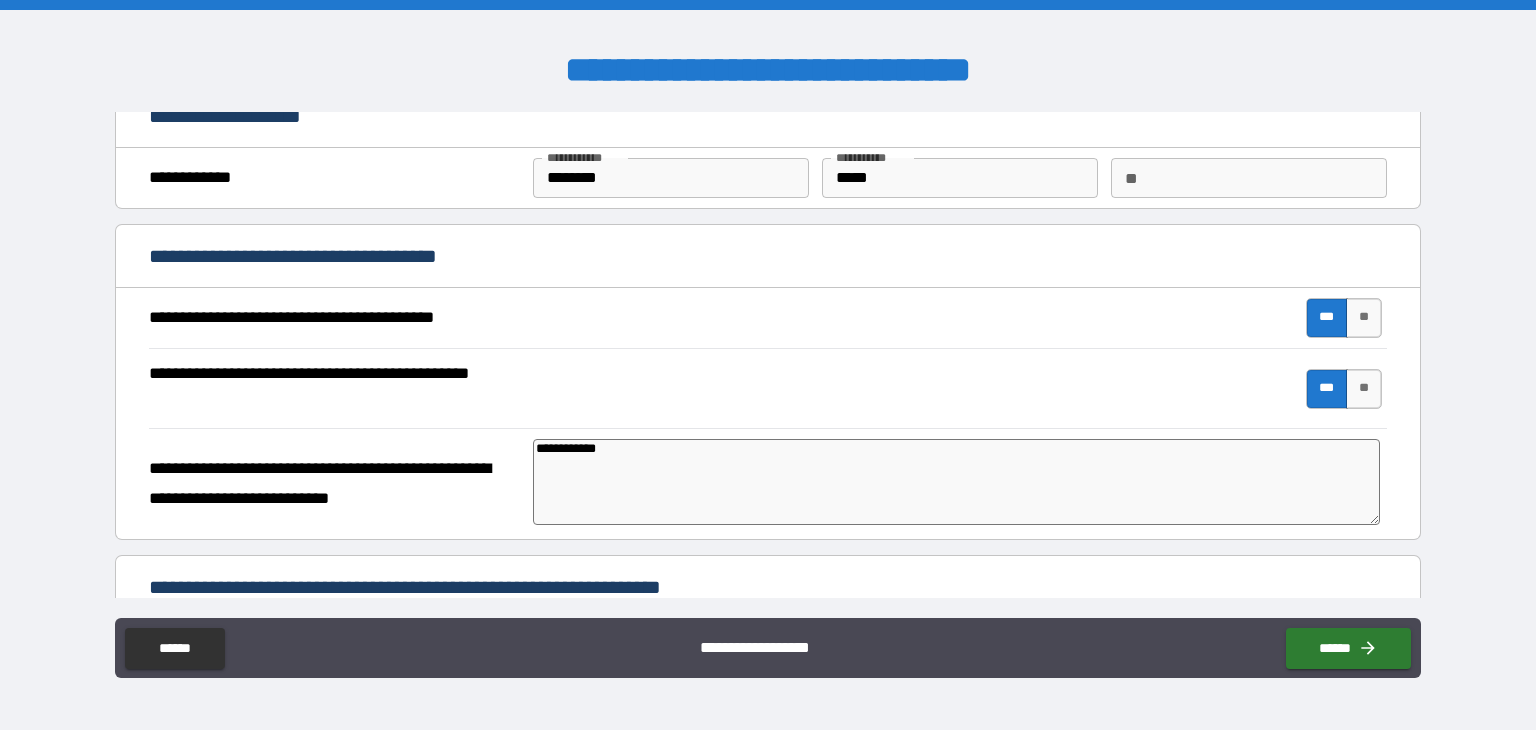 type on "**********" 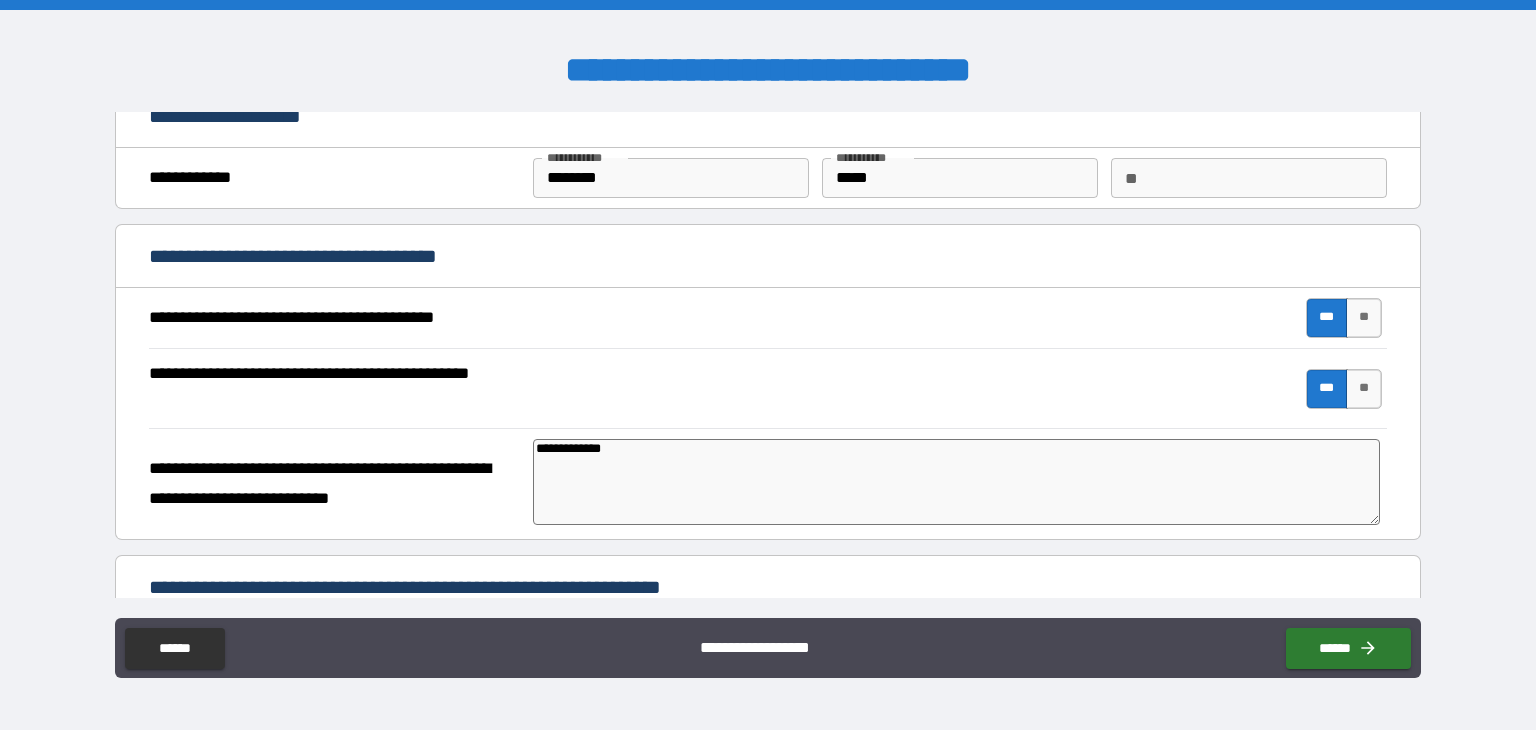 type on "*" 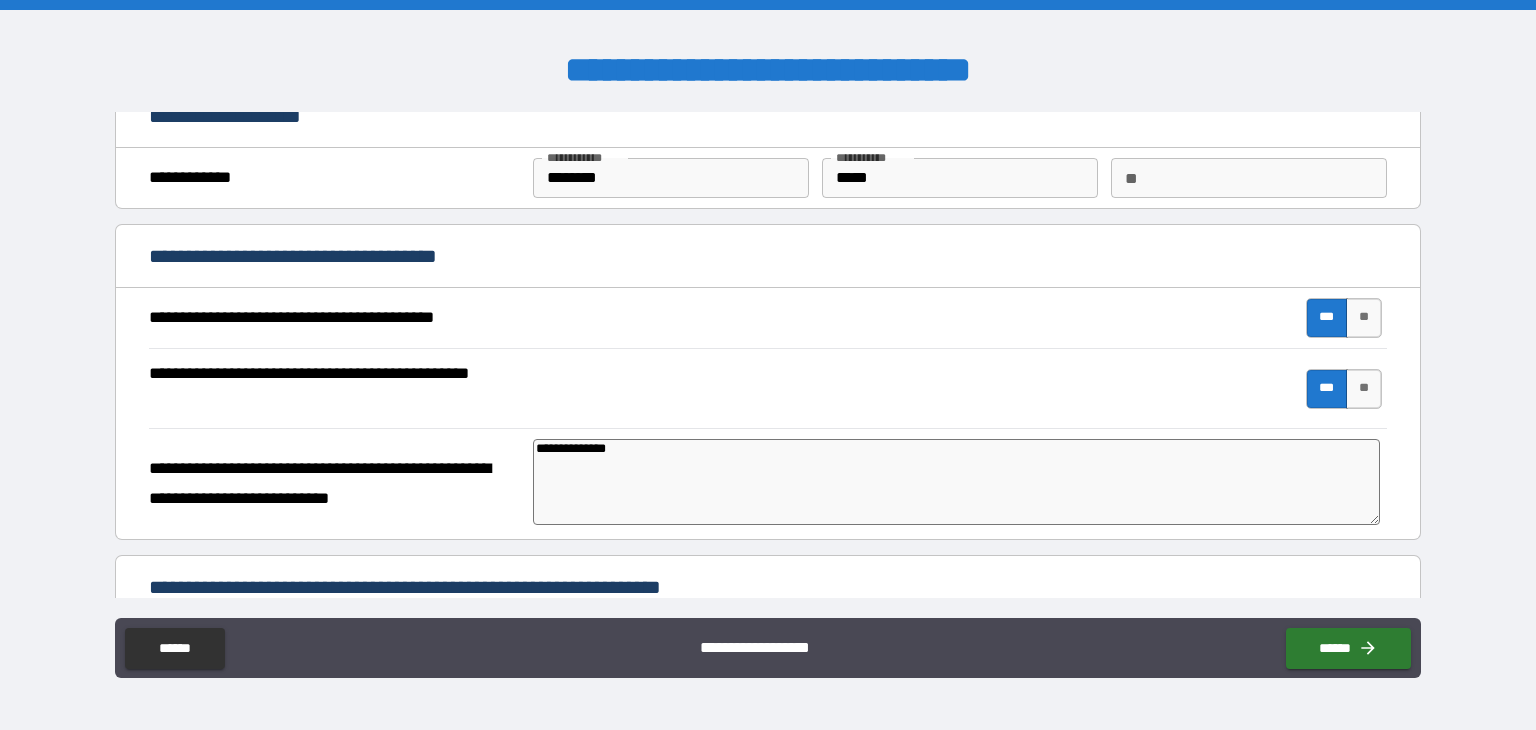 type on "*" 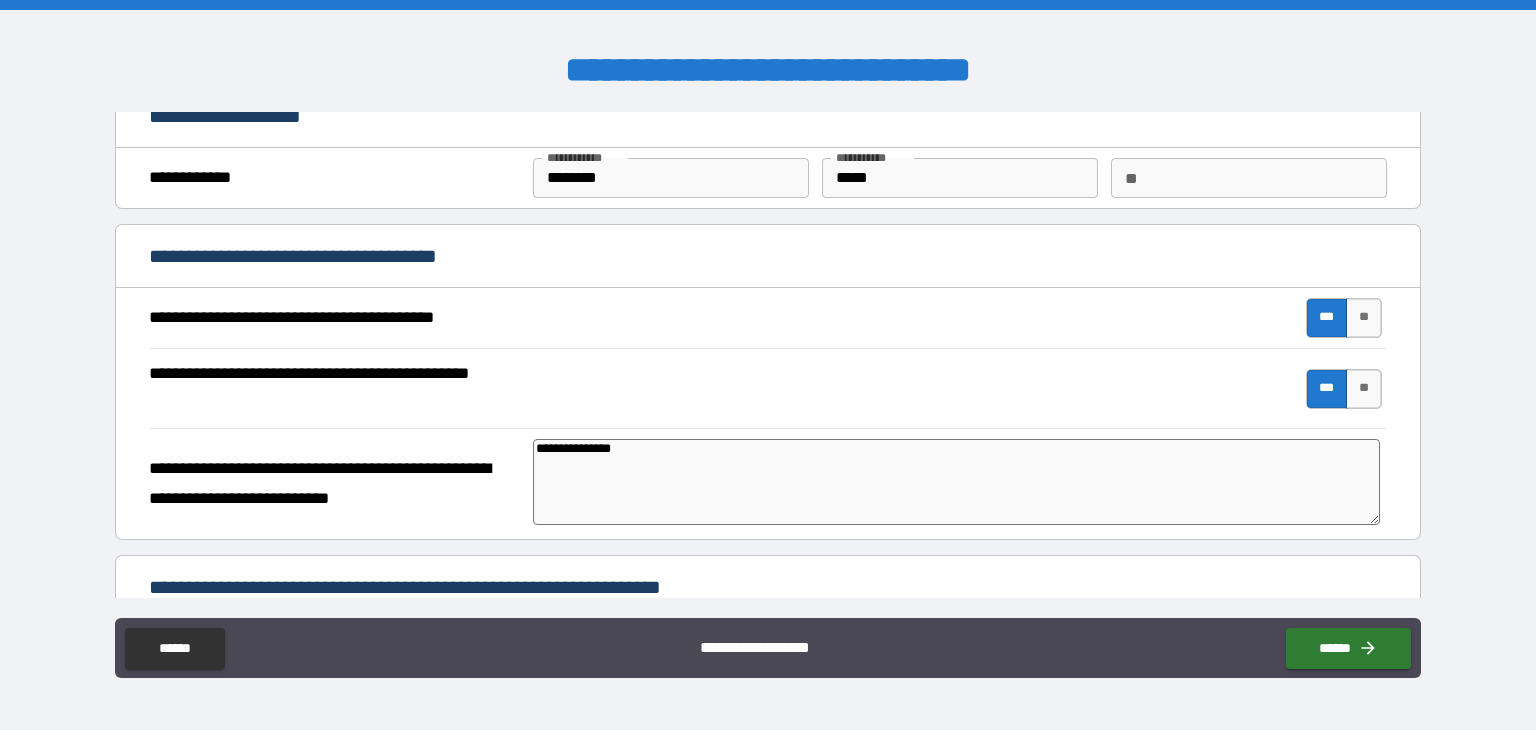 type on "**********" 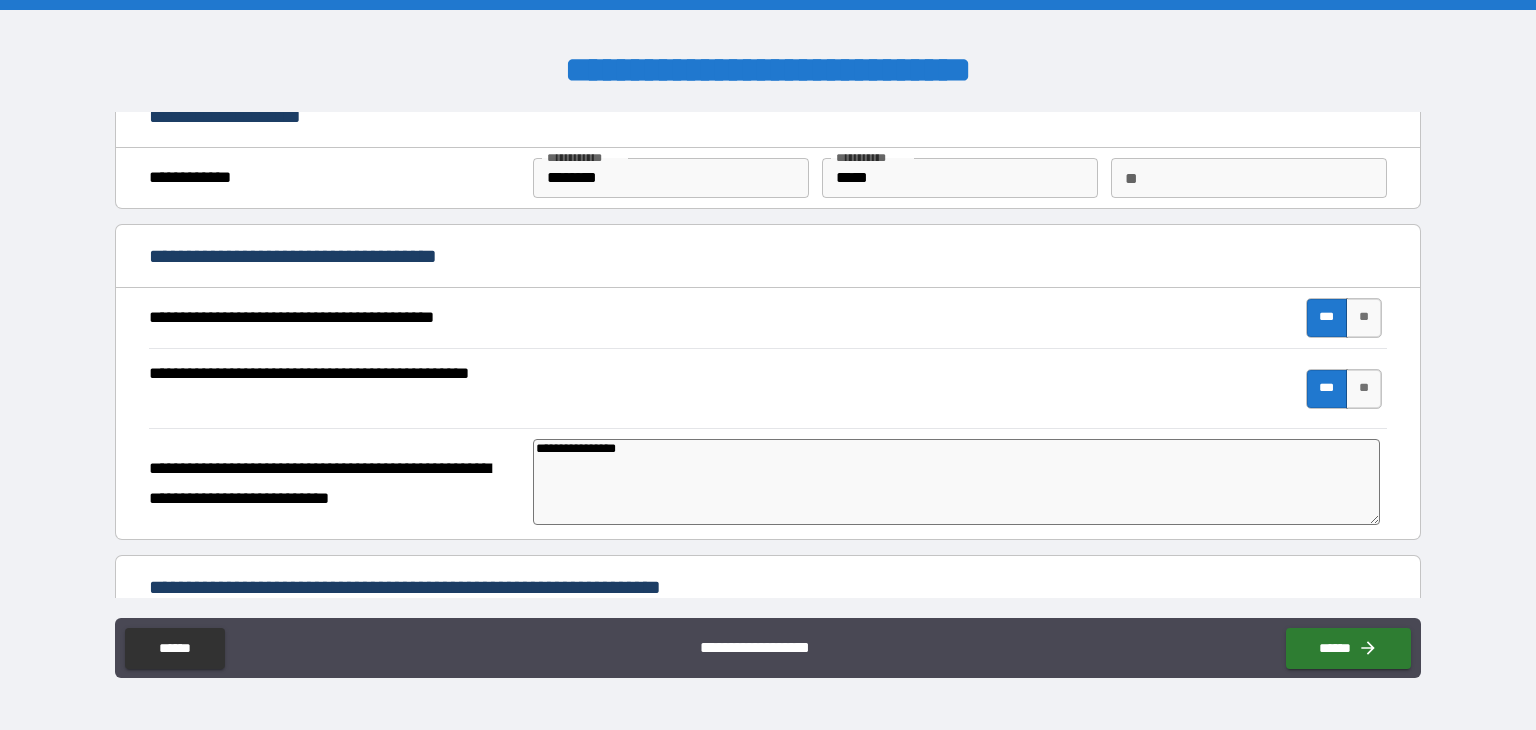 type on "**********" 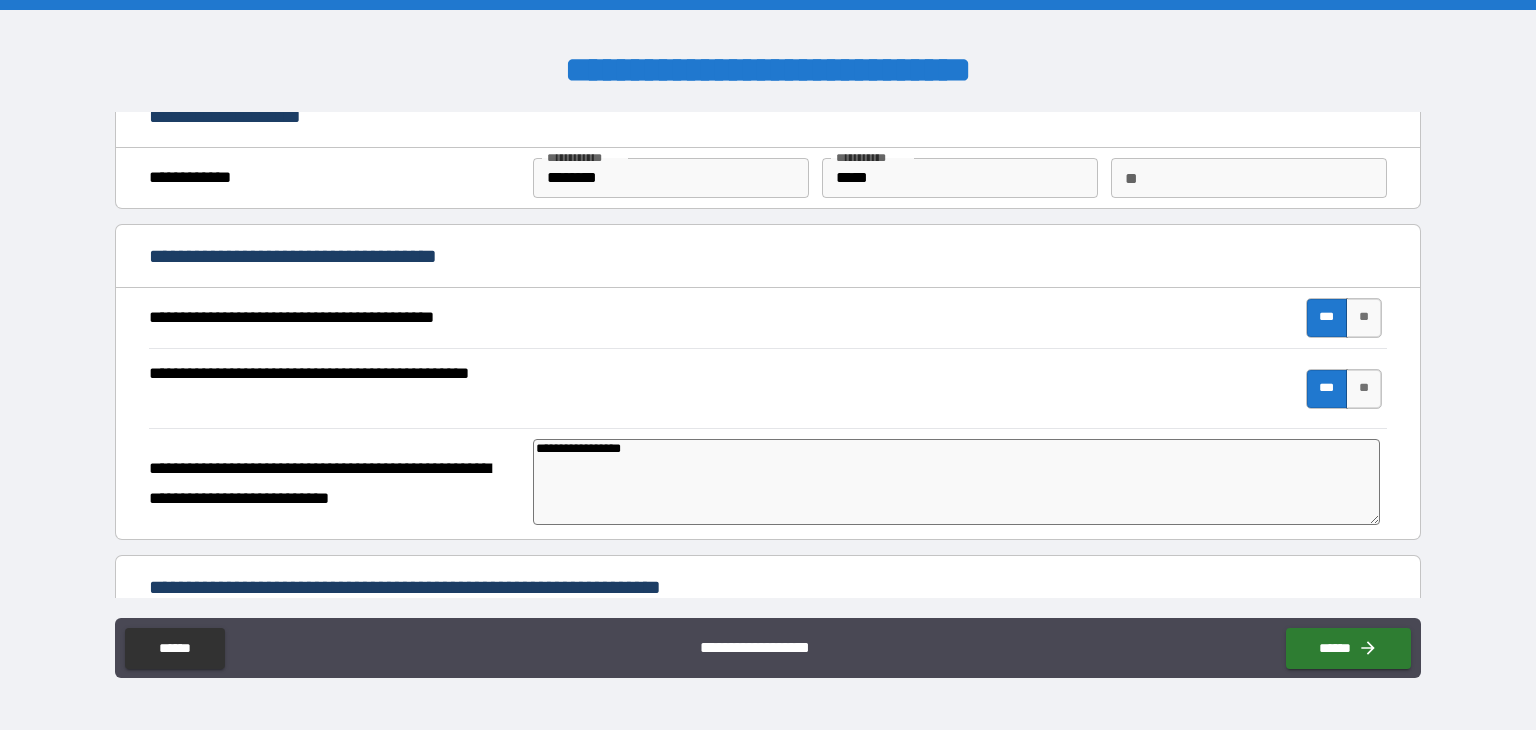 type on "*" 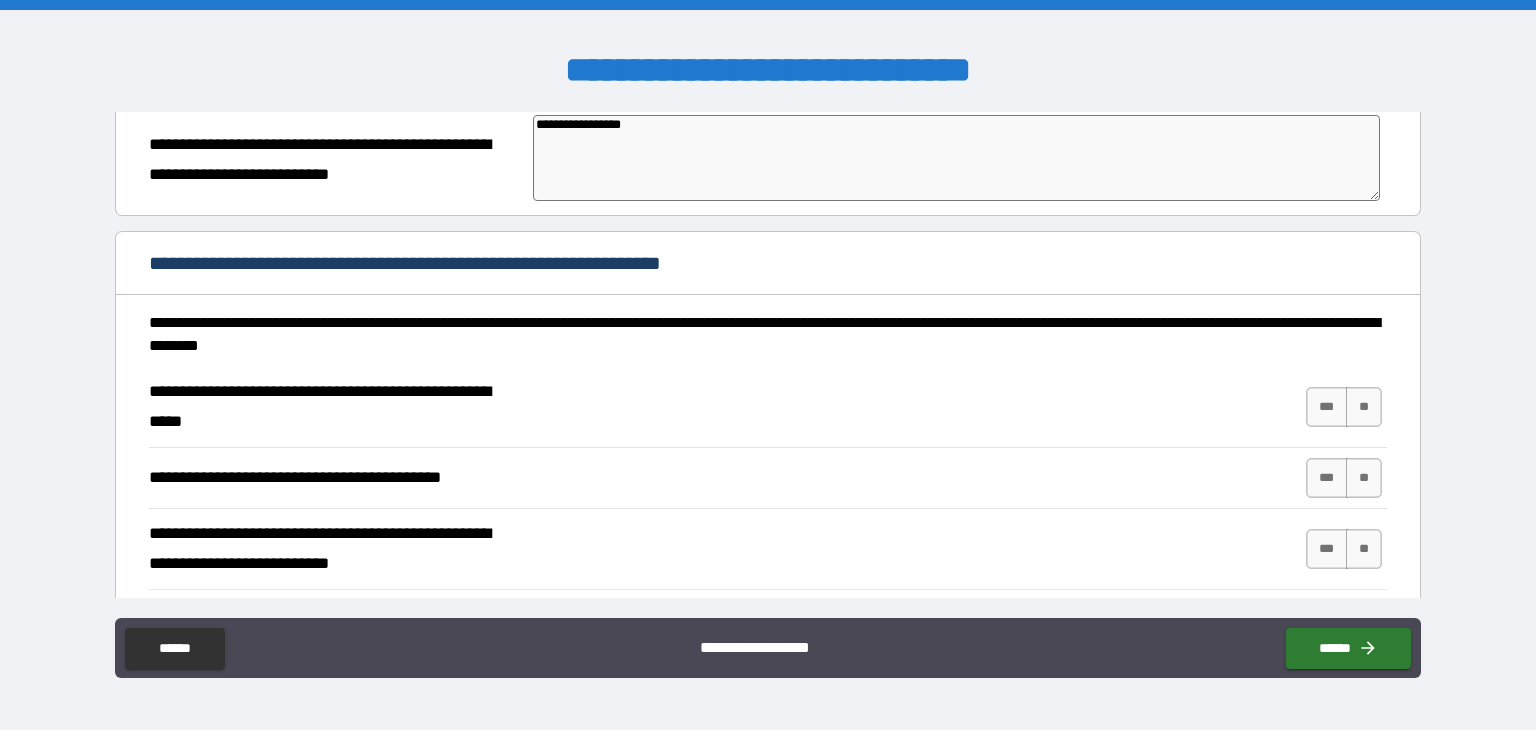 scroll, scrollTop: 376, scrollLeft: 0, axis: vertical 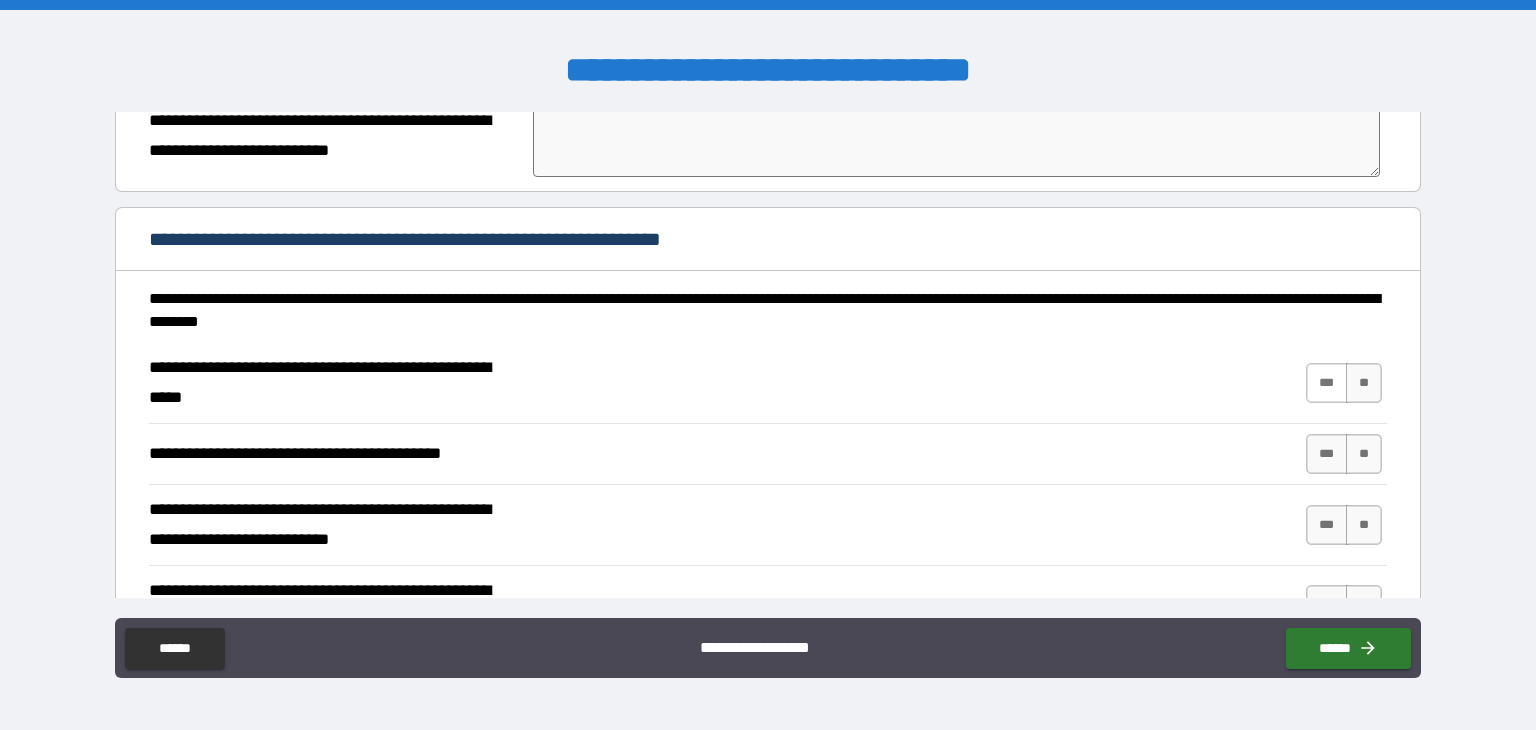 type on "**********" 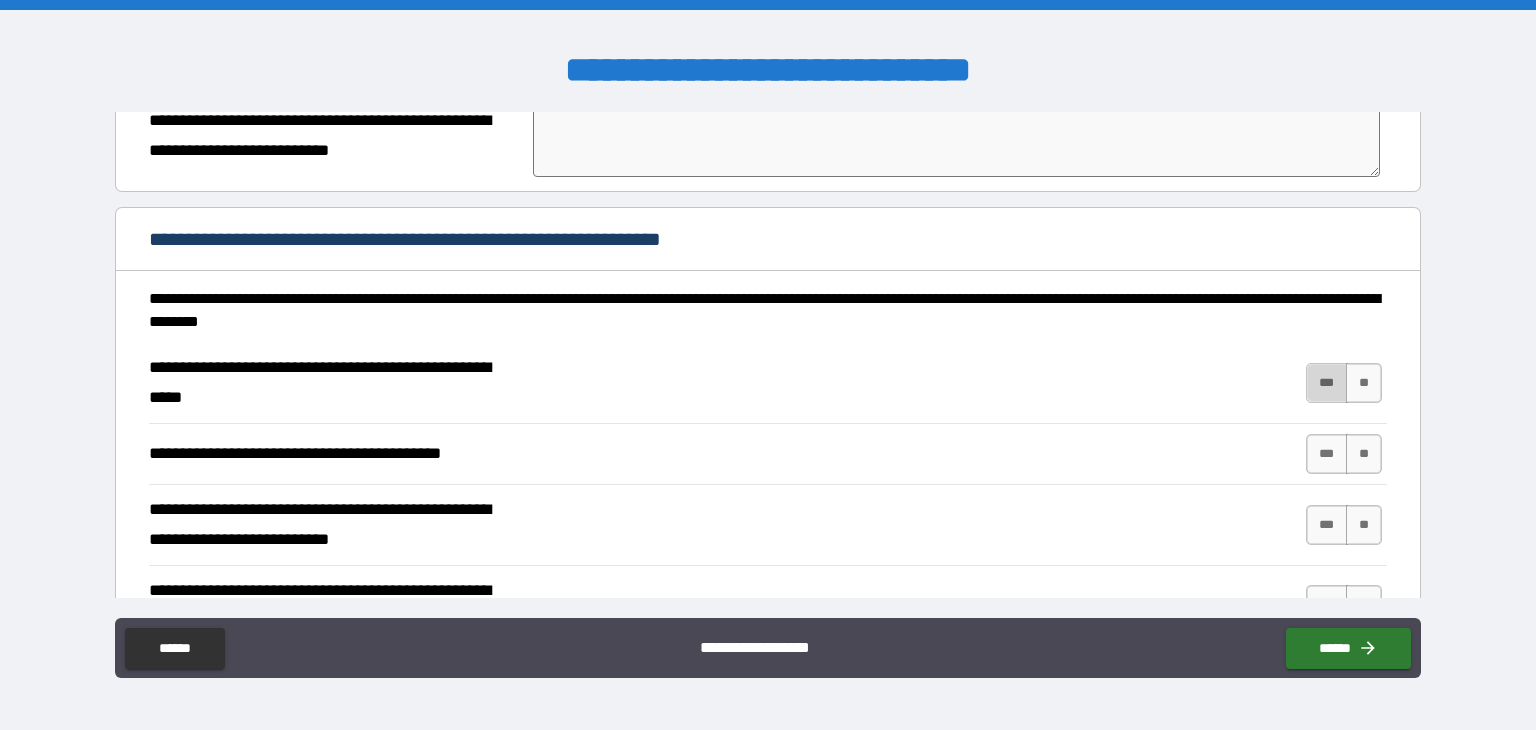 click on "***" at bounding box center (1327, 383) 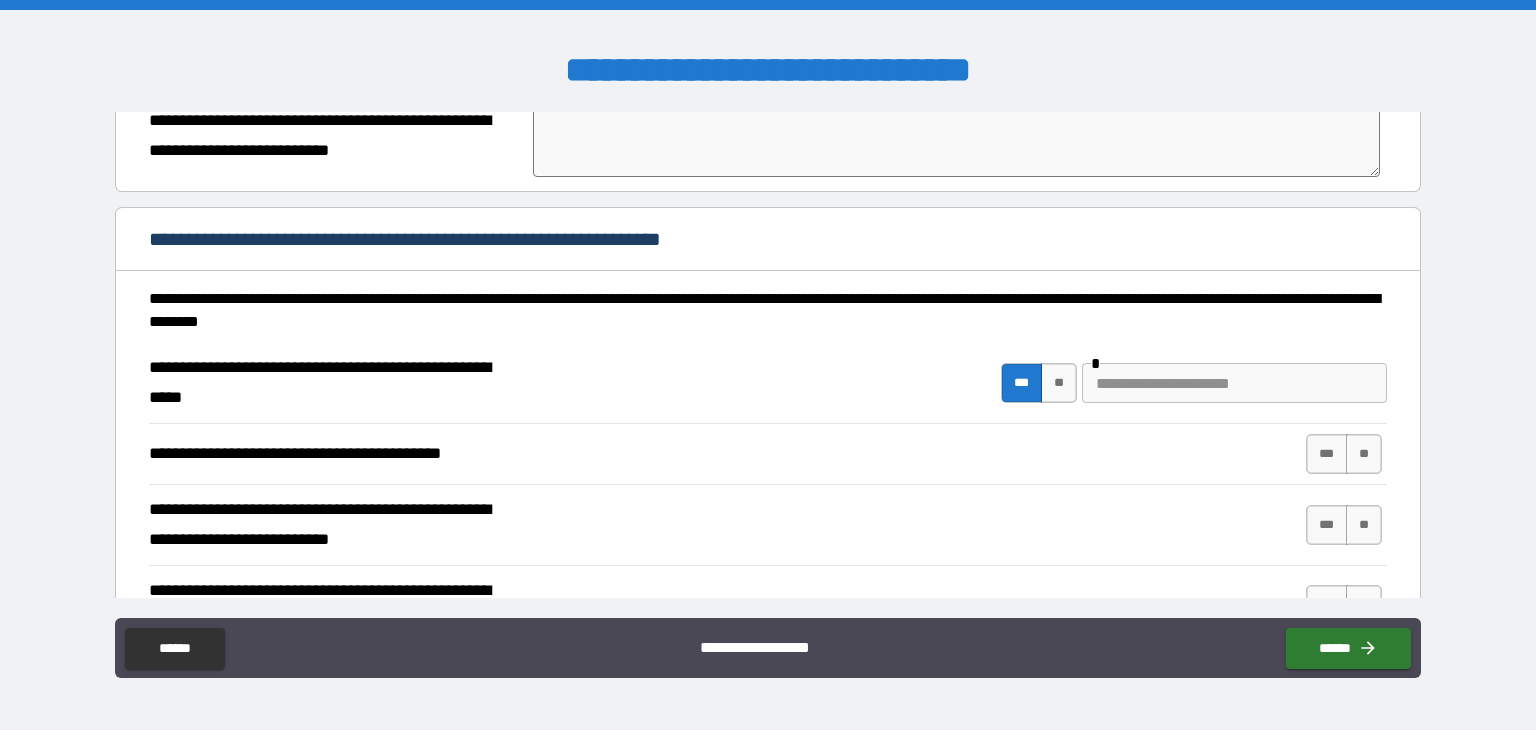 type on "*" 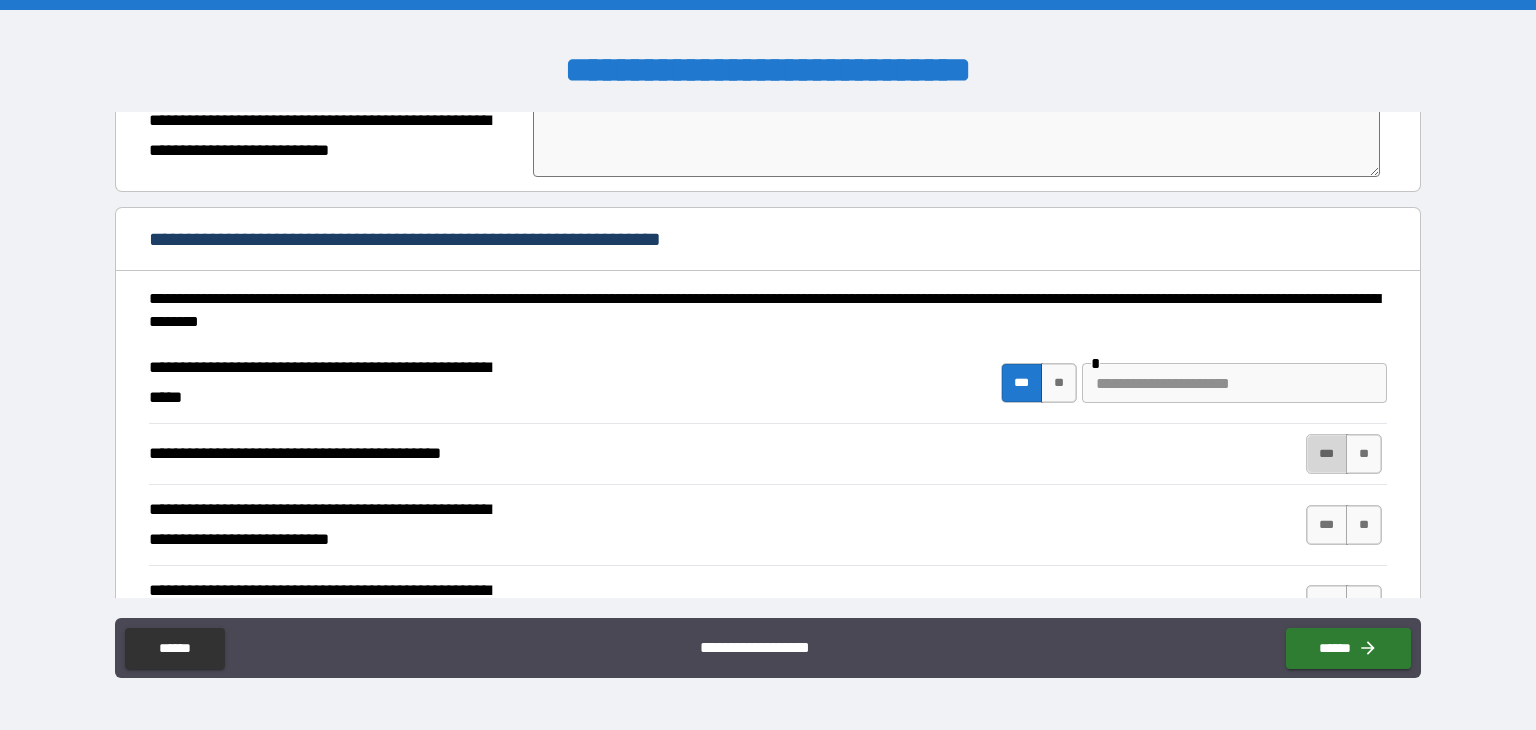 click on "***" at bounding box center (1327, 454) 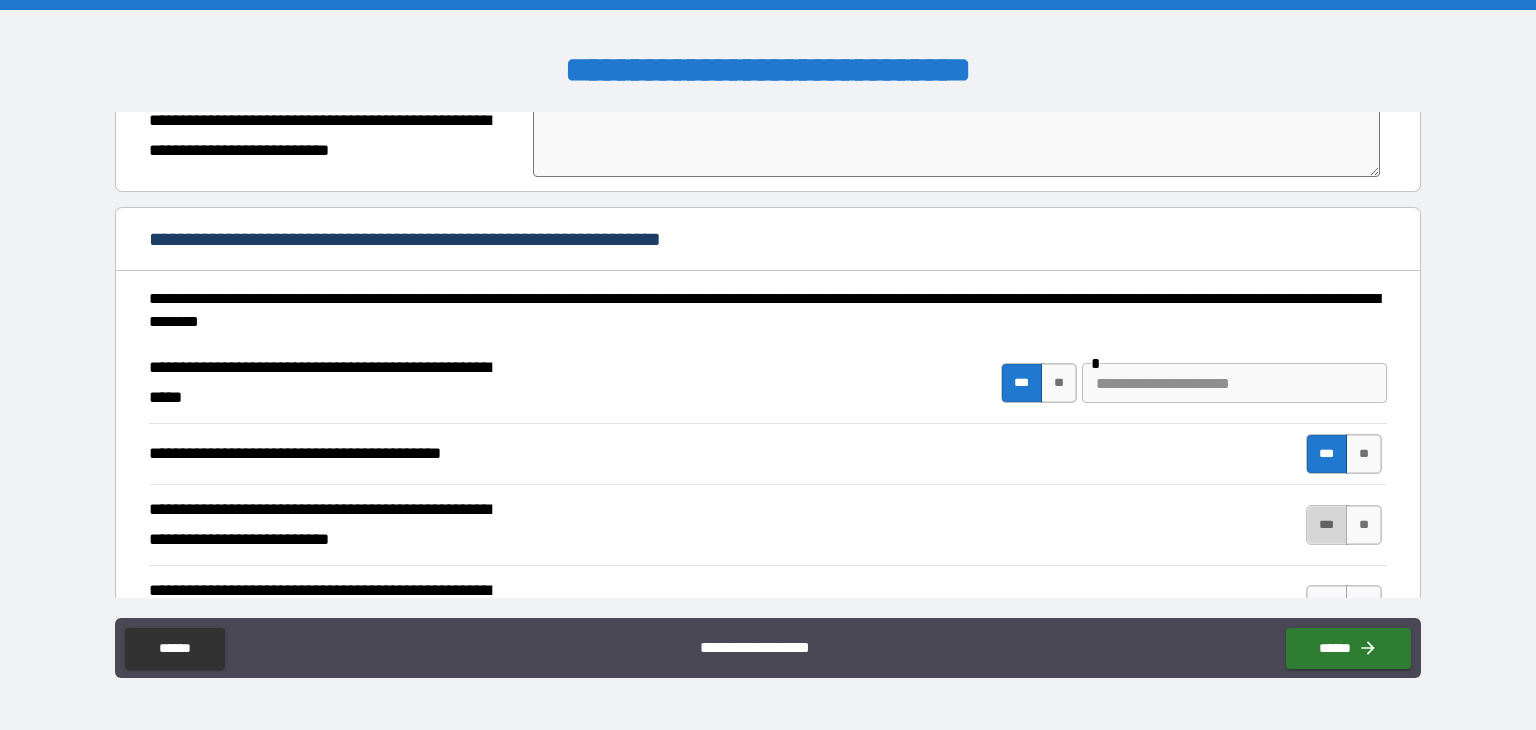 click on "***" at bounding box center [1327, 525] 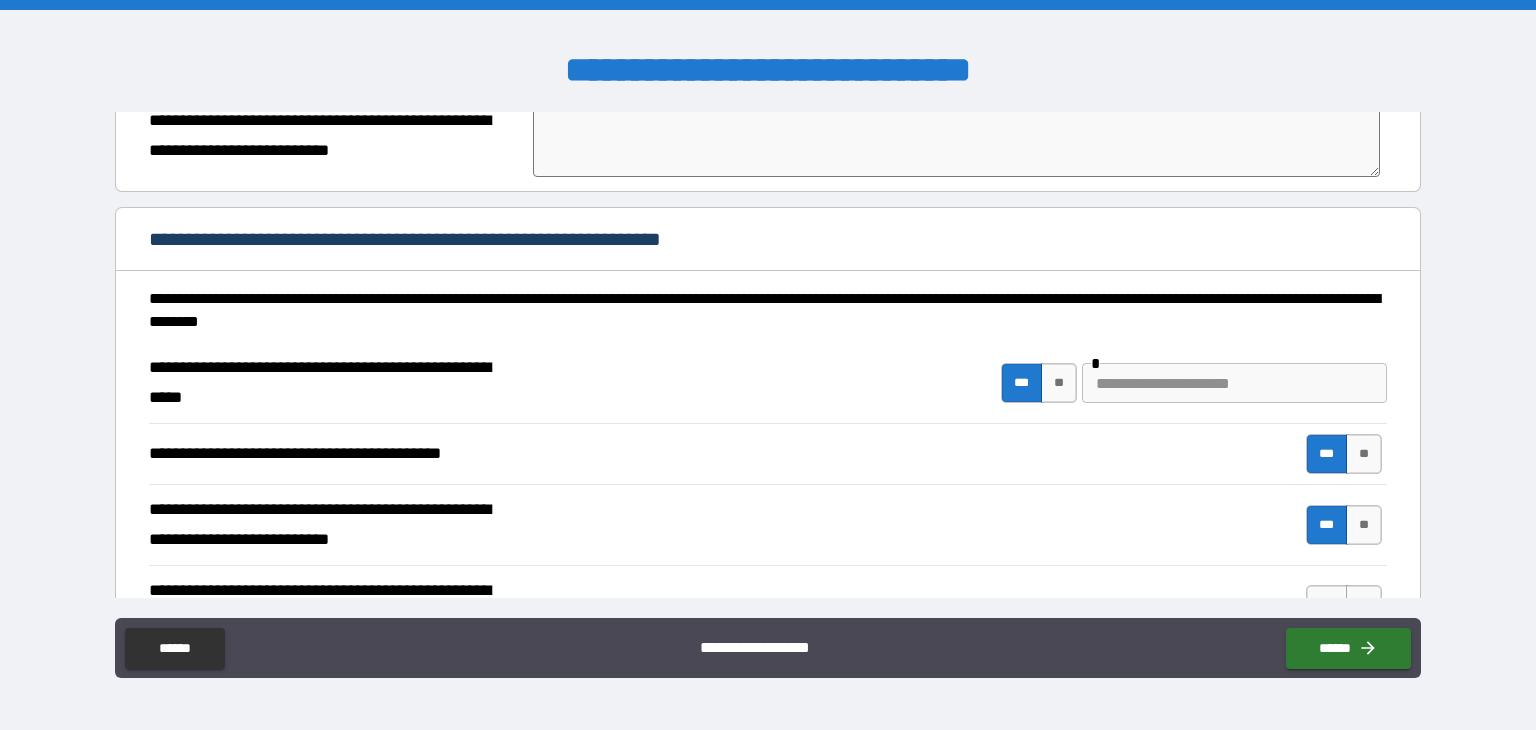 type on "*" 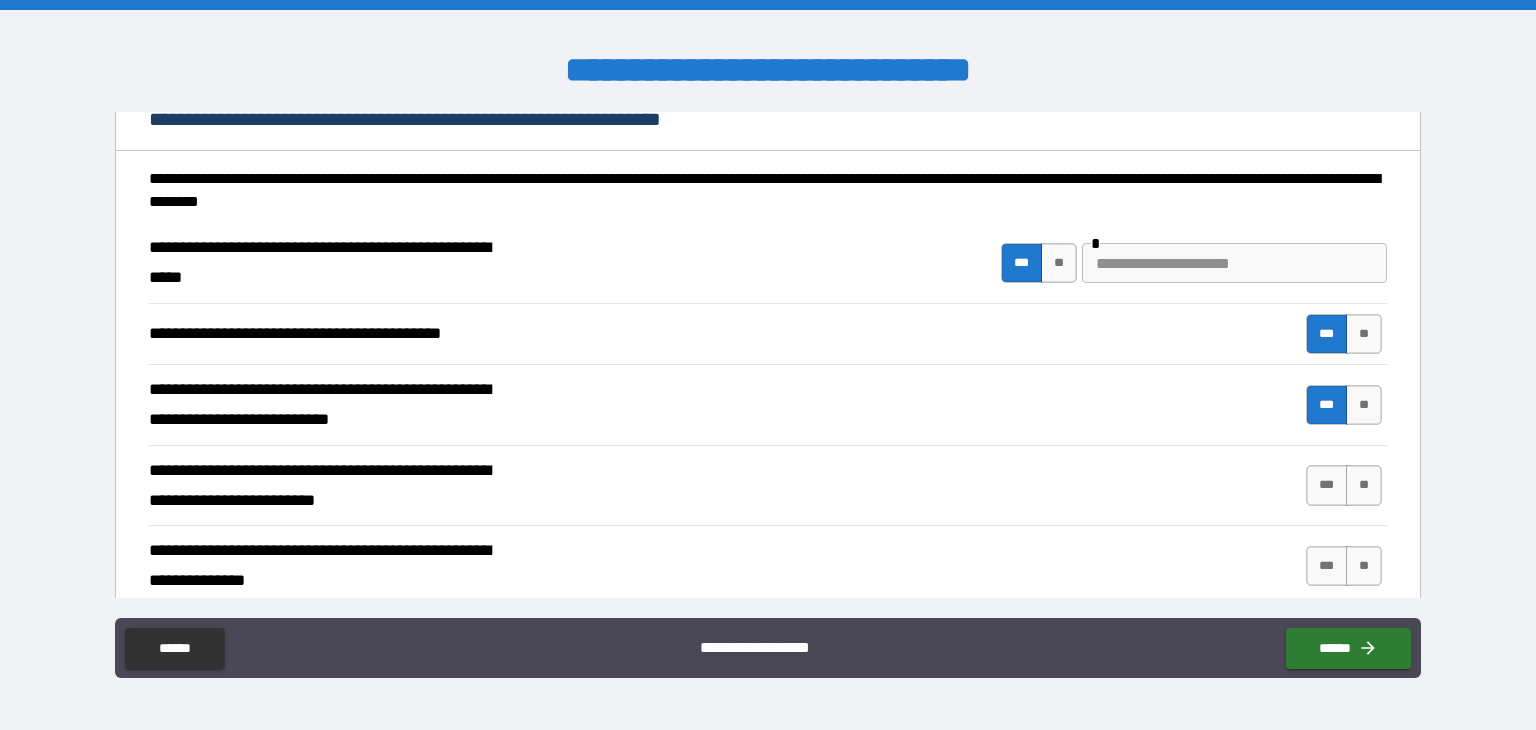 scroll, scrollTop: 503, scrollLeft: 0, axis: vertical 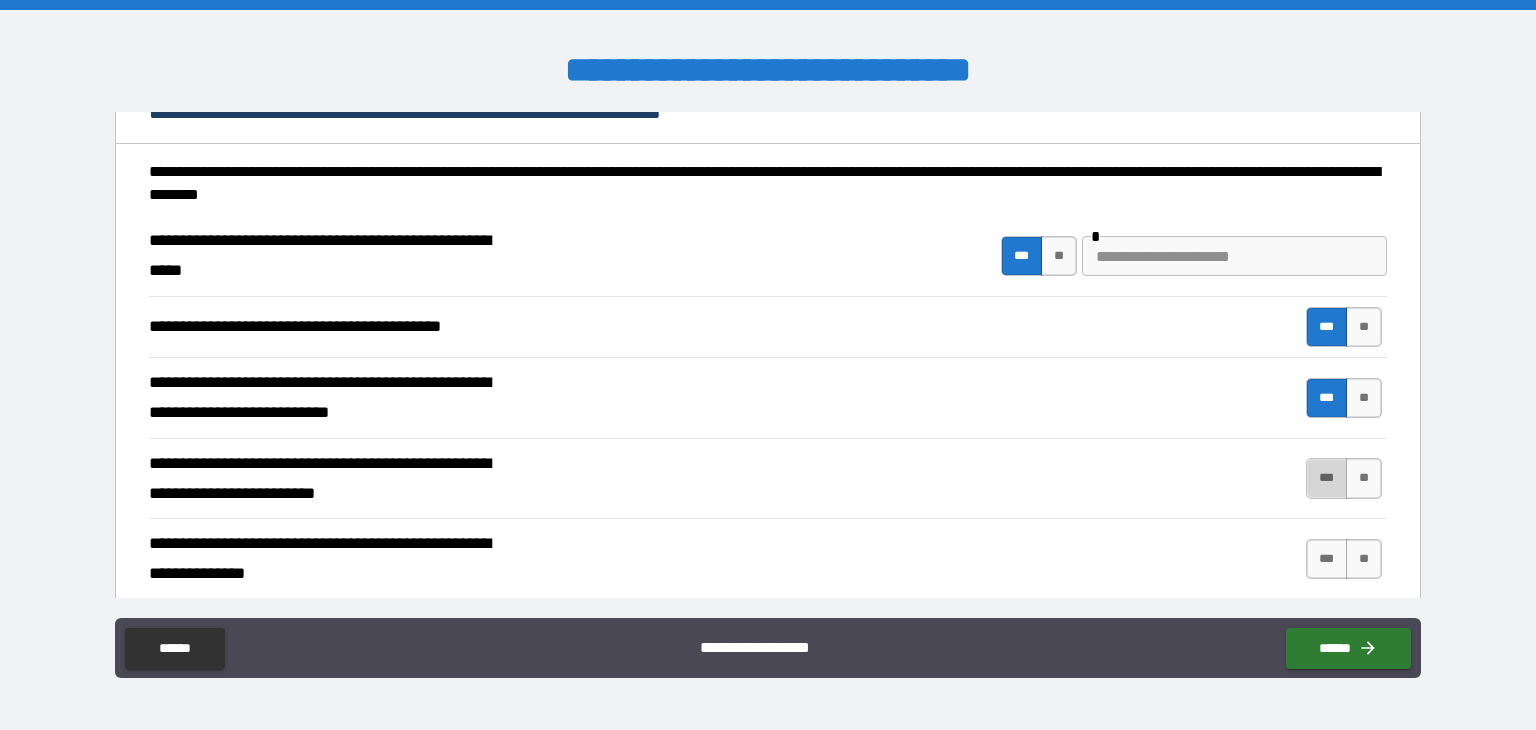 click on "***" at bounding box center (1327, 478) 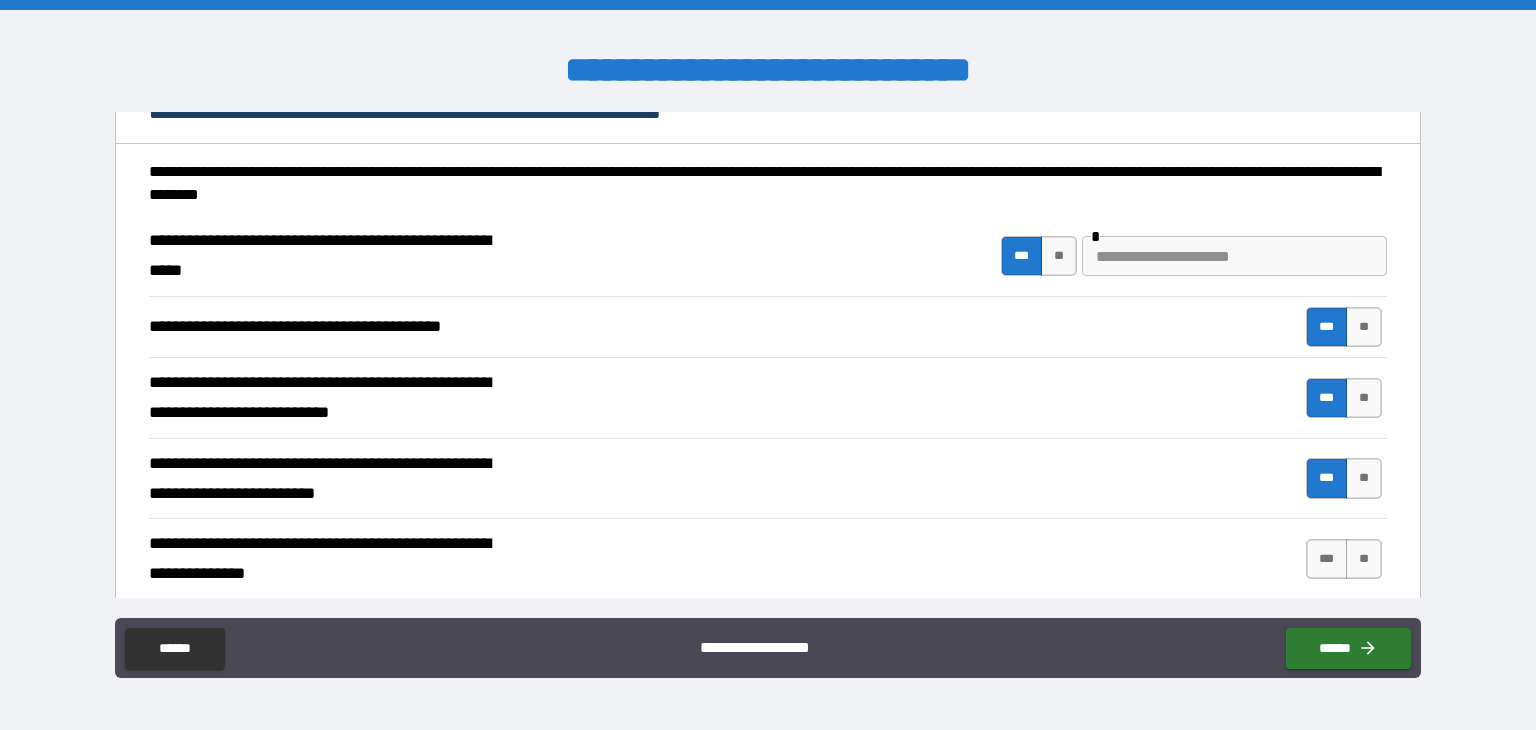 type on "*" 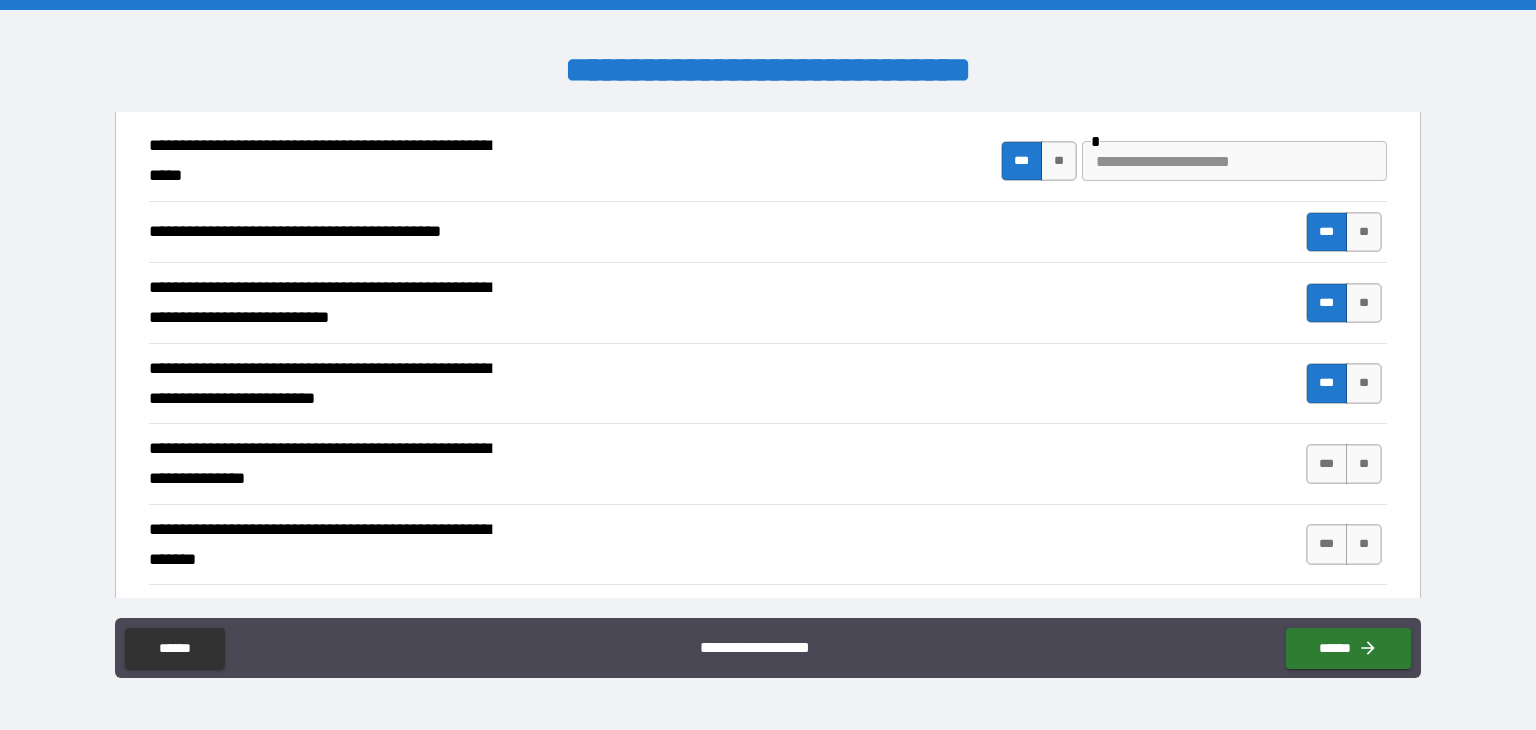 scroll, scrollTop: 599, scrollLeft: 0, axis: vertical 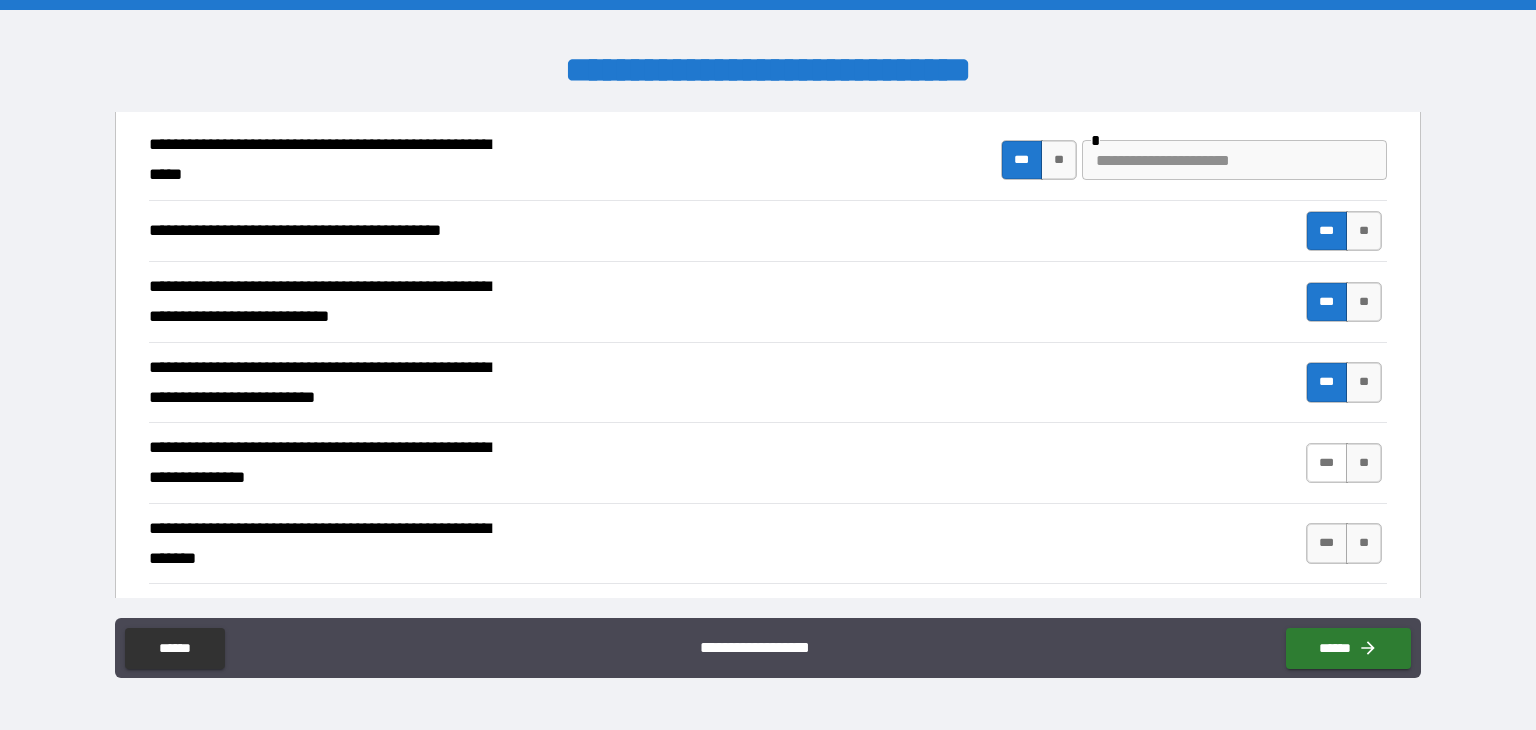 click on "***" at bounding box center [1327, 463] 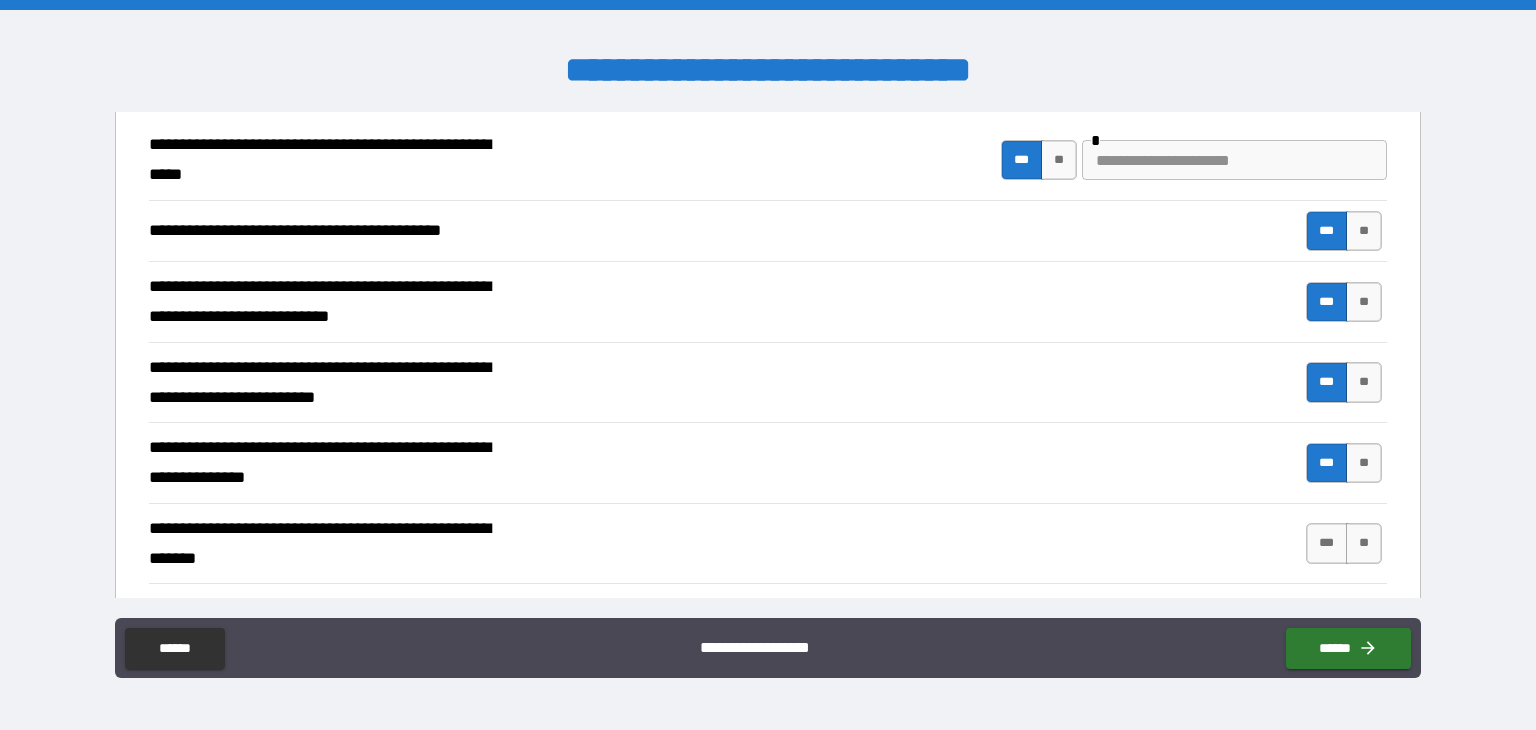 type on "*" 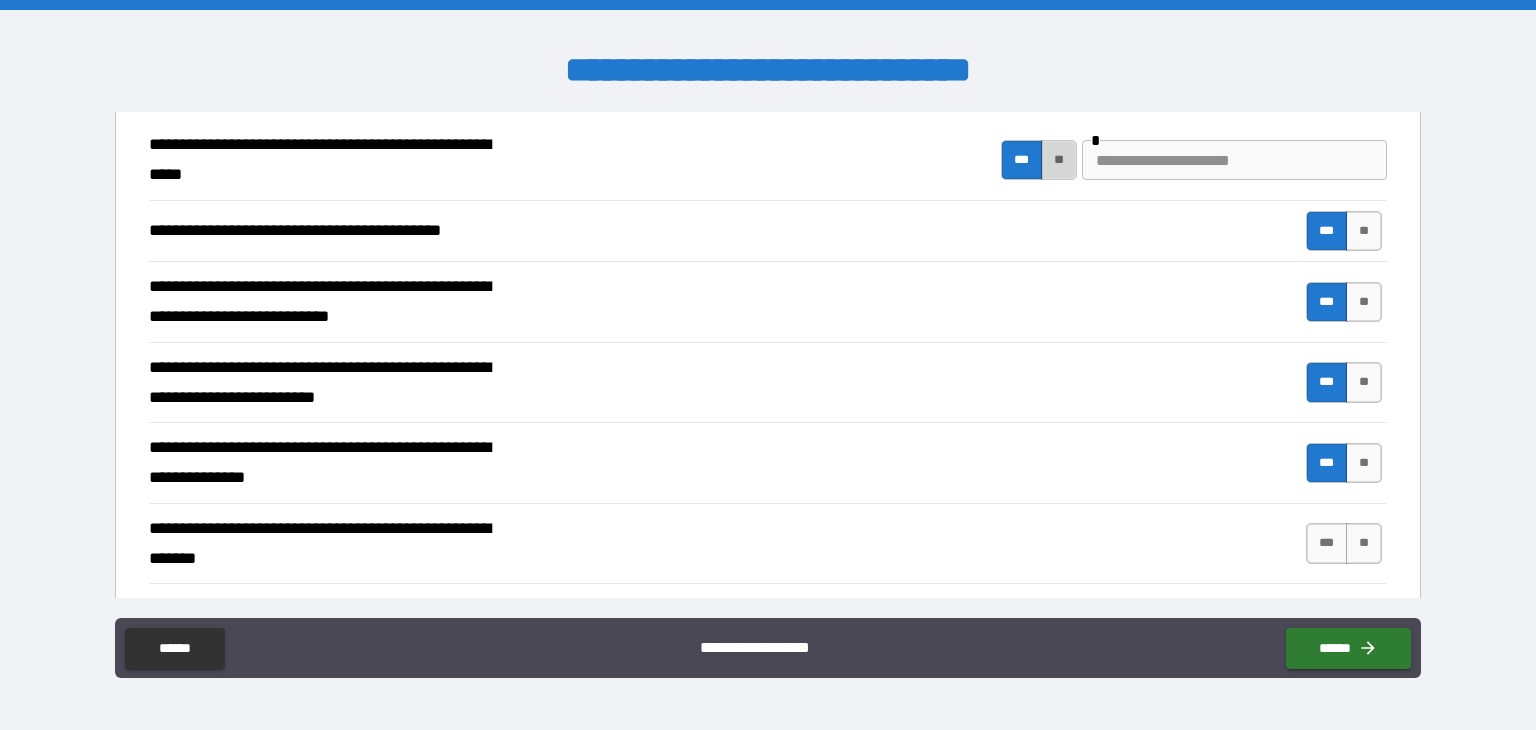 click on "**" at bounding box center [1059, 160] 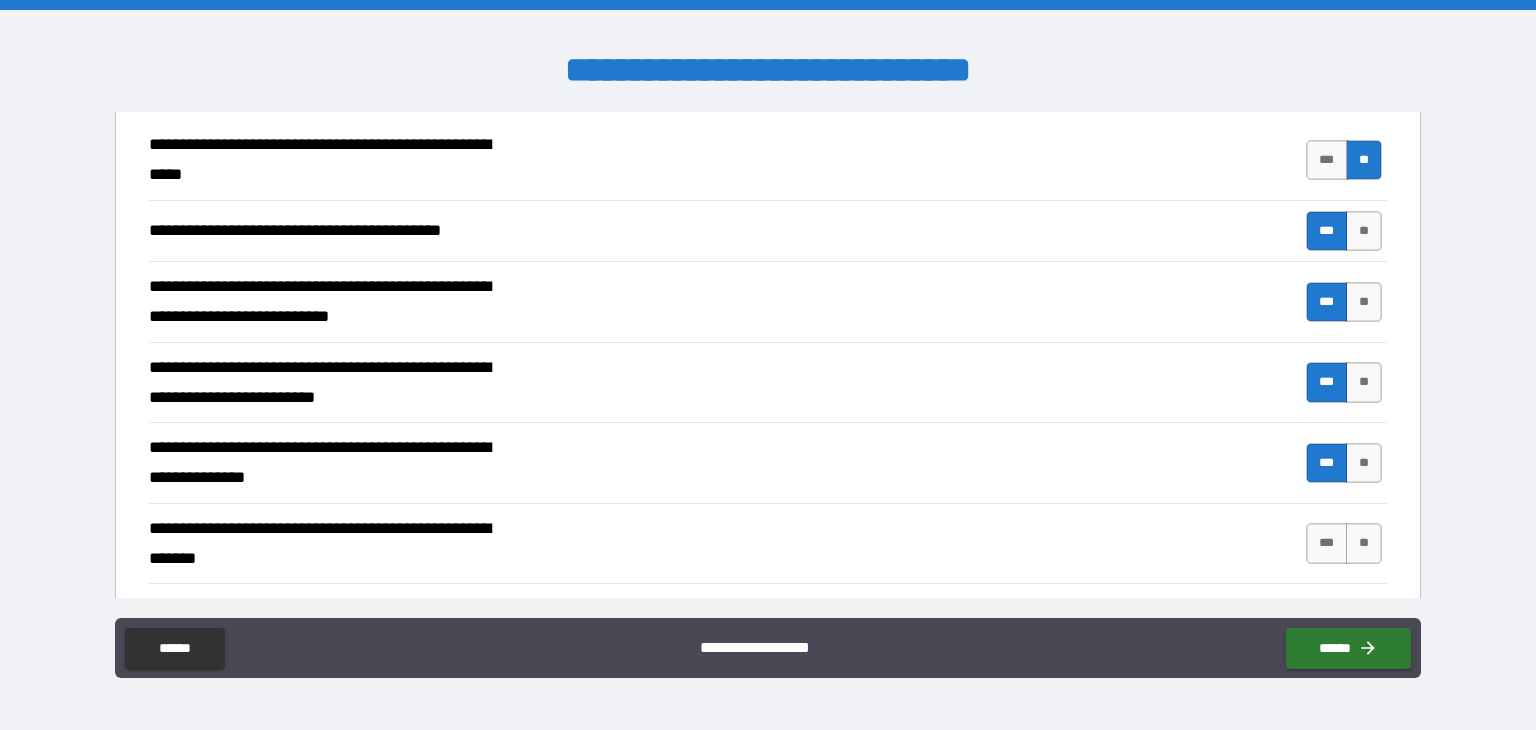 type on "*" 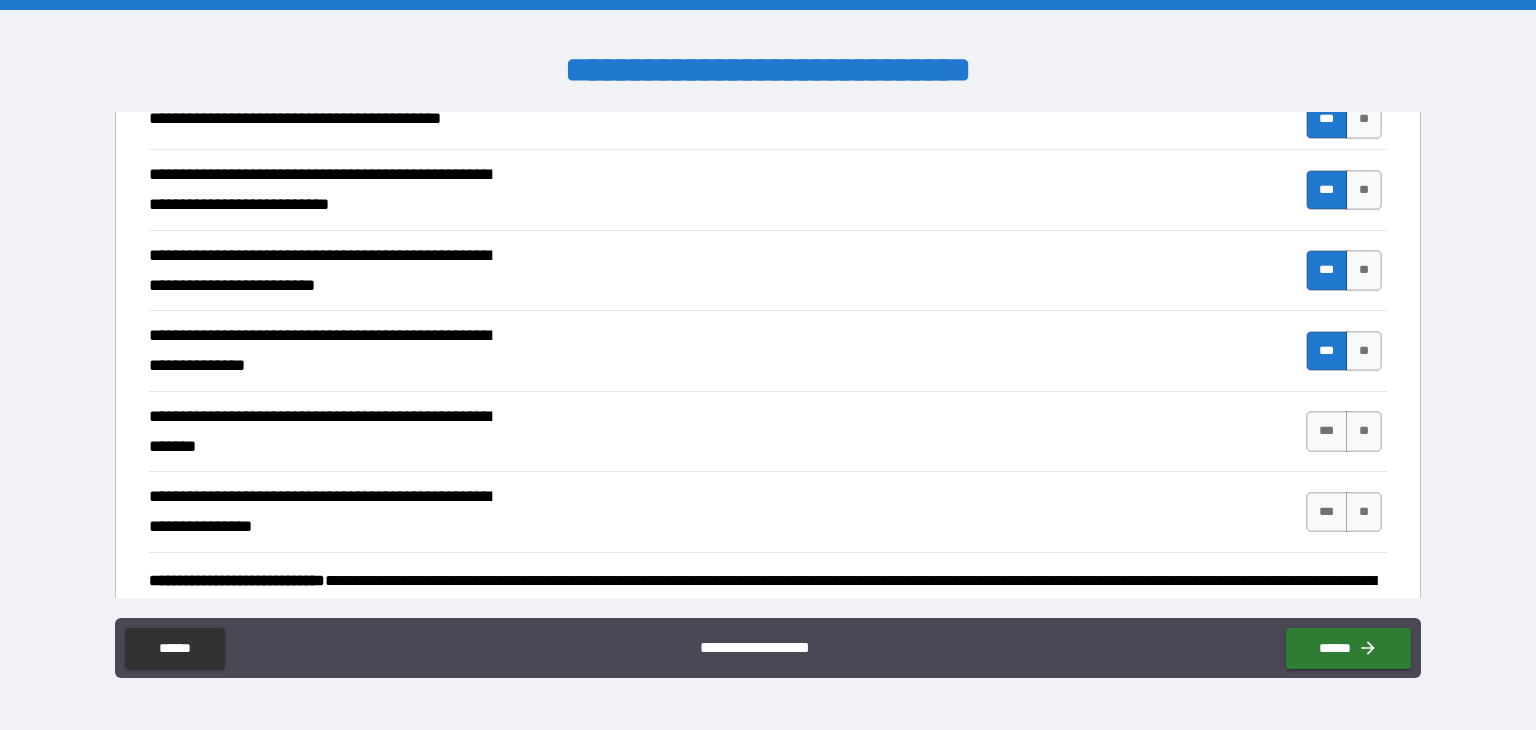 scroll, scrollTop: 716, scrollLeft: 0, axis: vertical 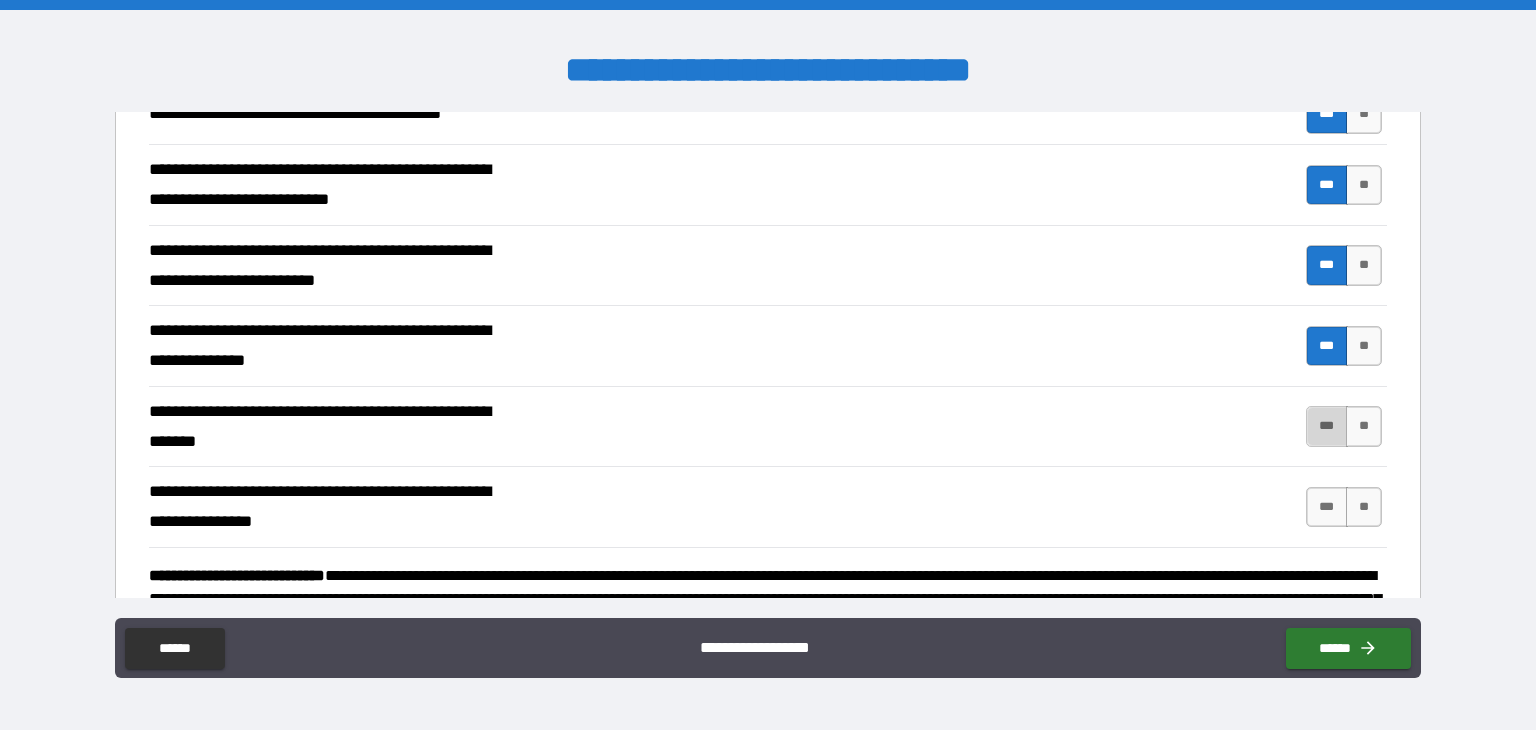 click on "***" at bounding box center [1327, 426] 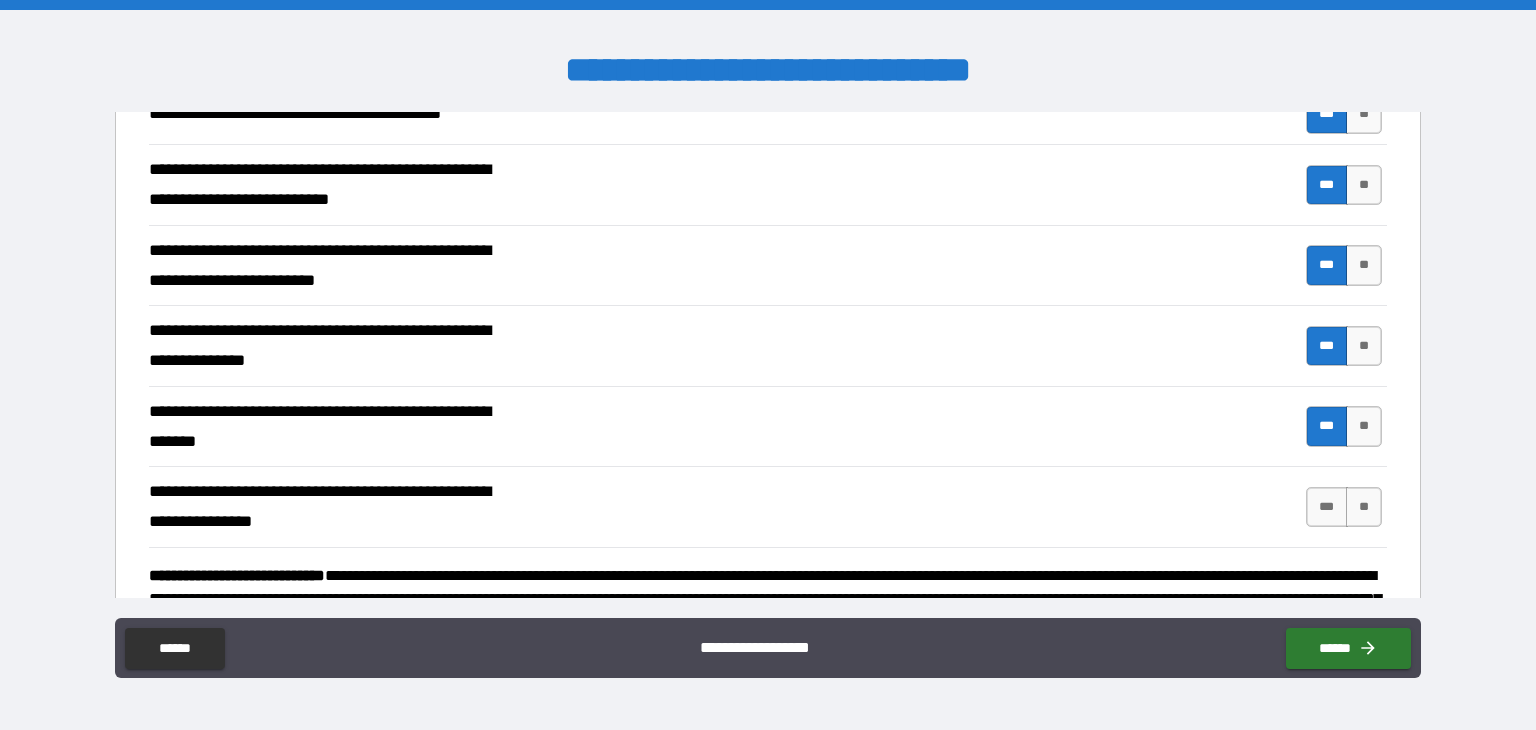 type on "*" 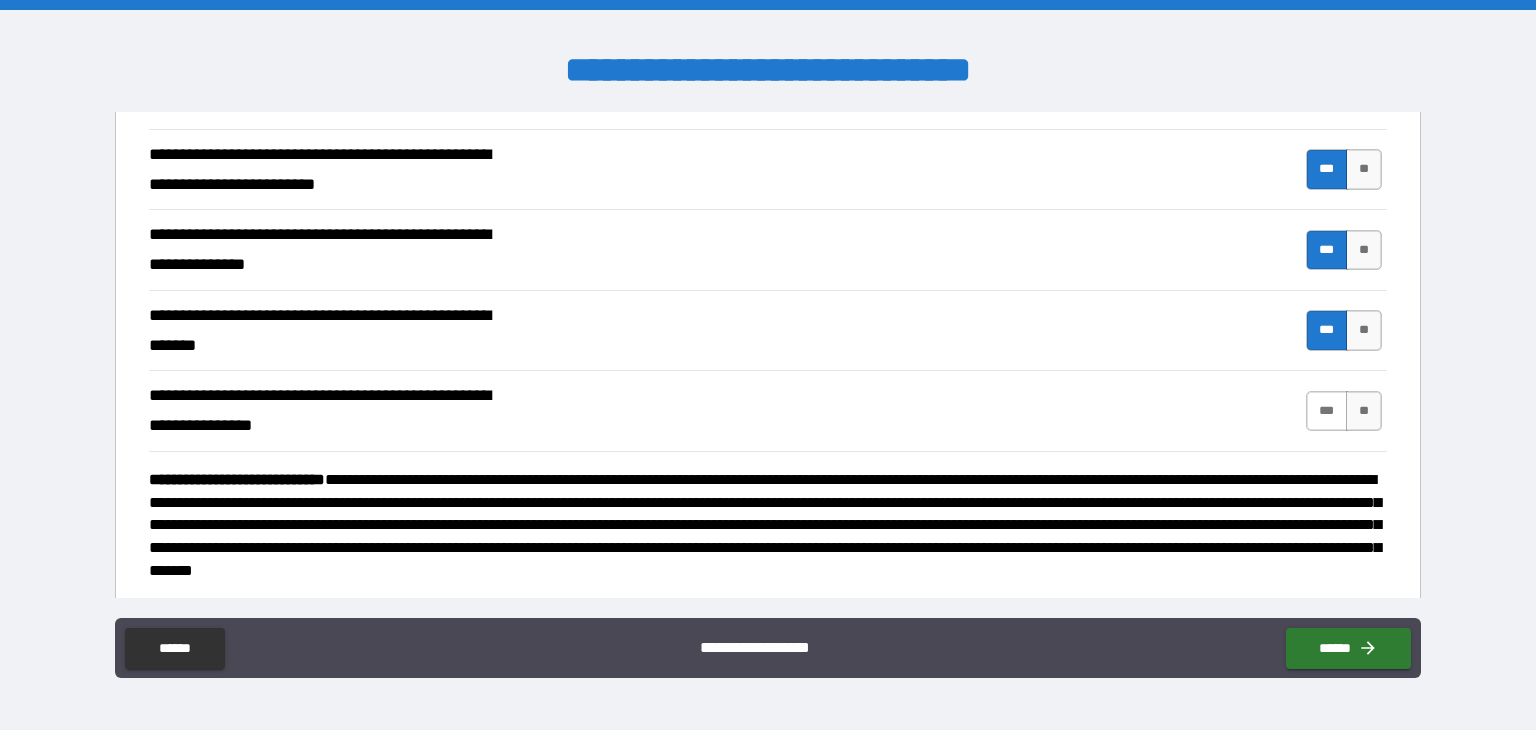 scroll, scrollTop: 812, scrollLeft: 0, axis: vertical 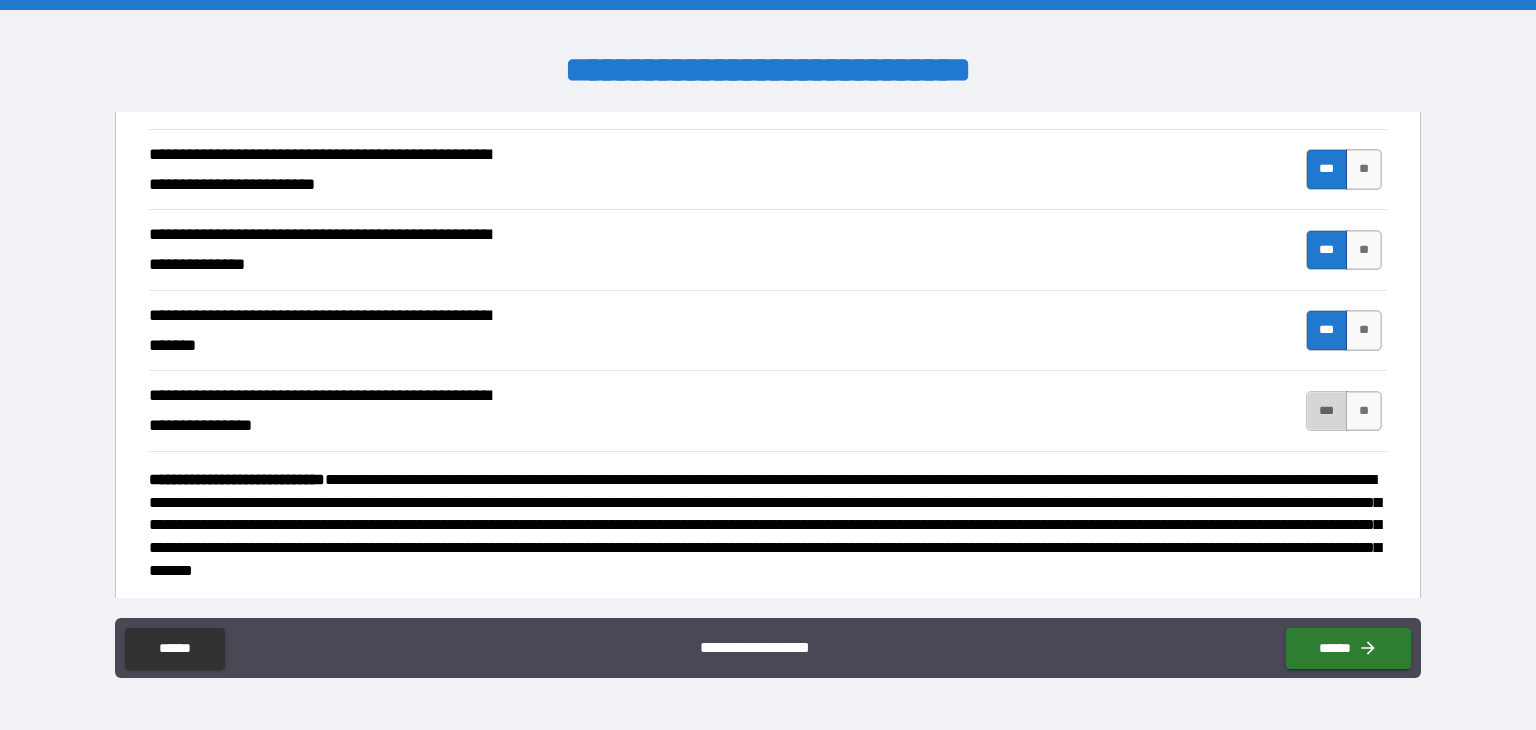 click on "***" at bounding box center [1327, 411] 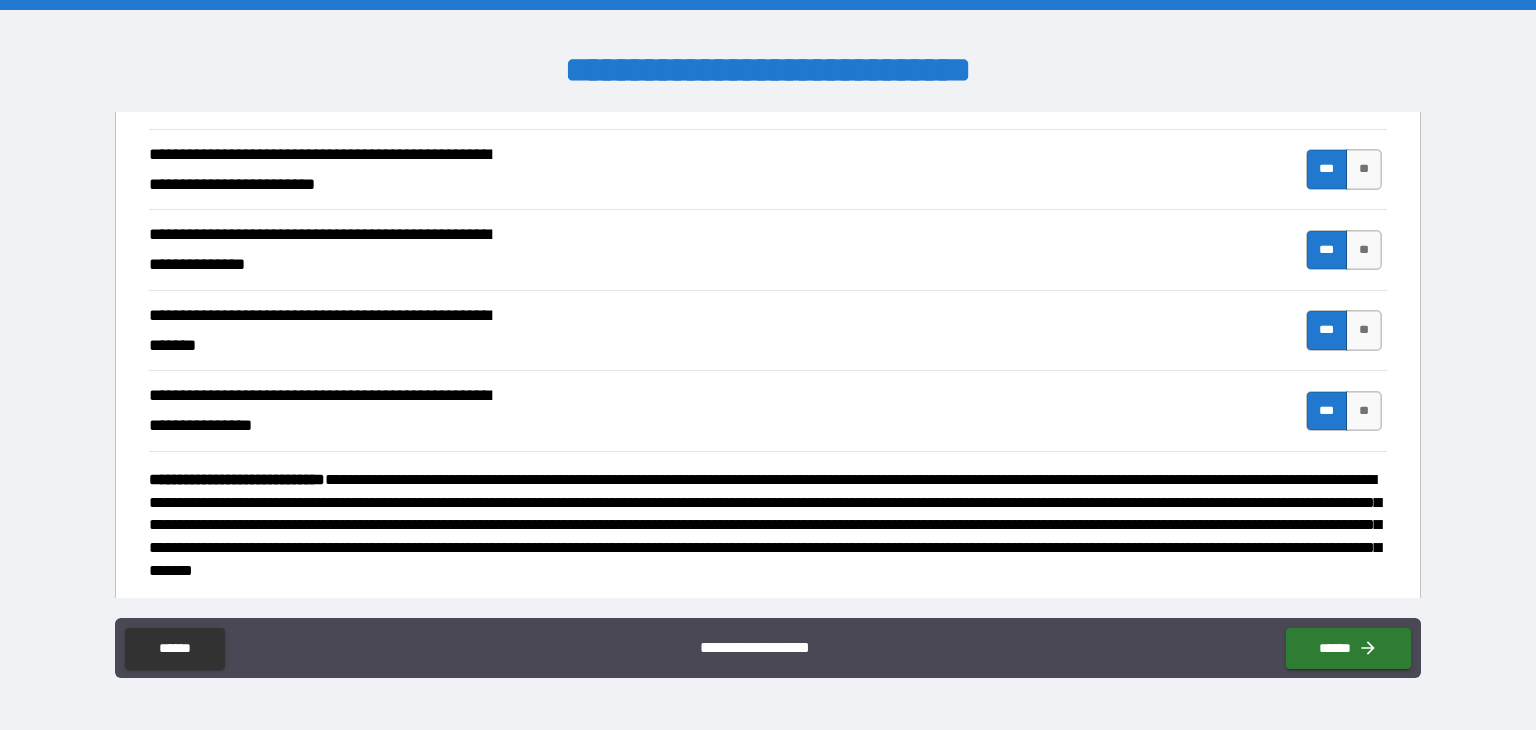 type on "*" 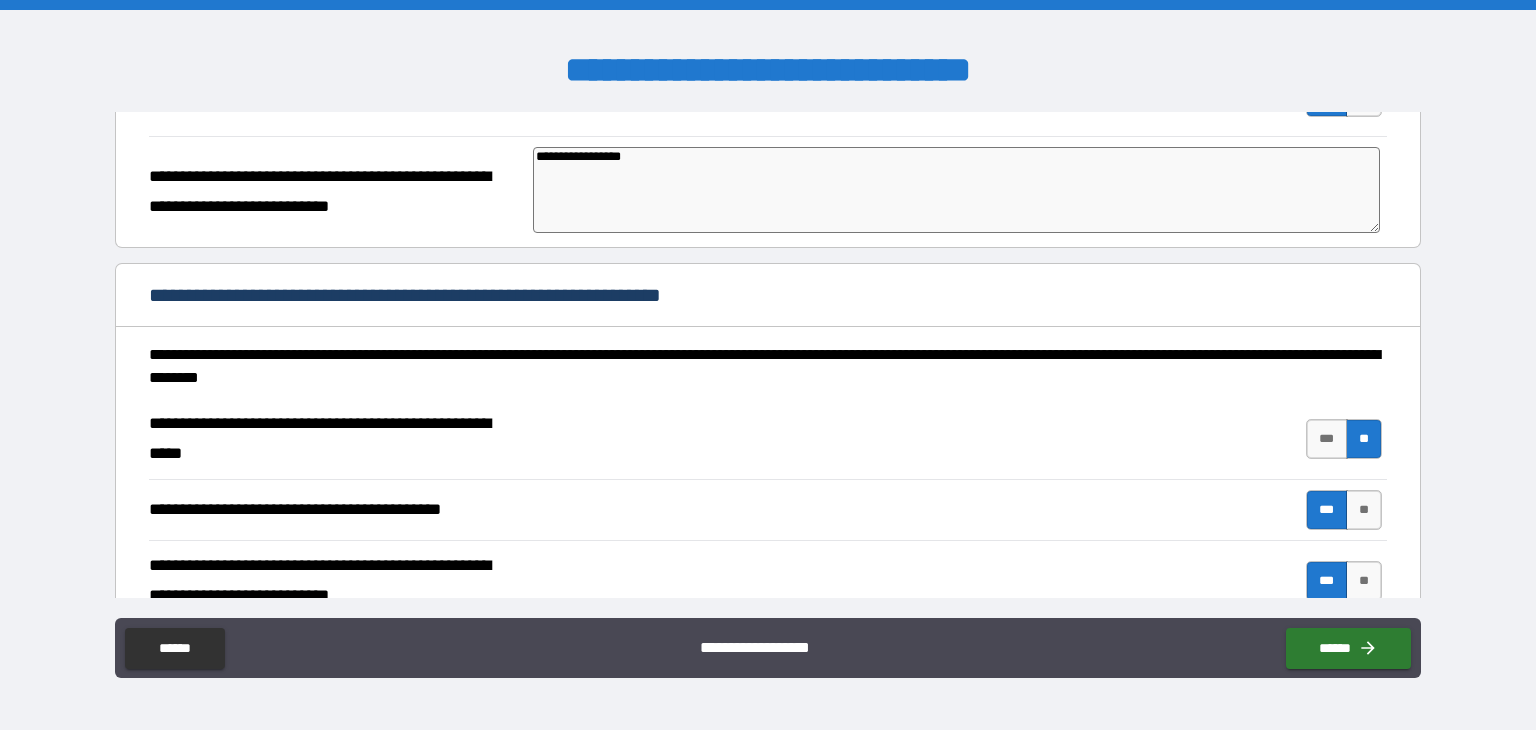 scroll, scrollTop: 320, scrollLeft: 0, axis: vertical 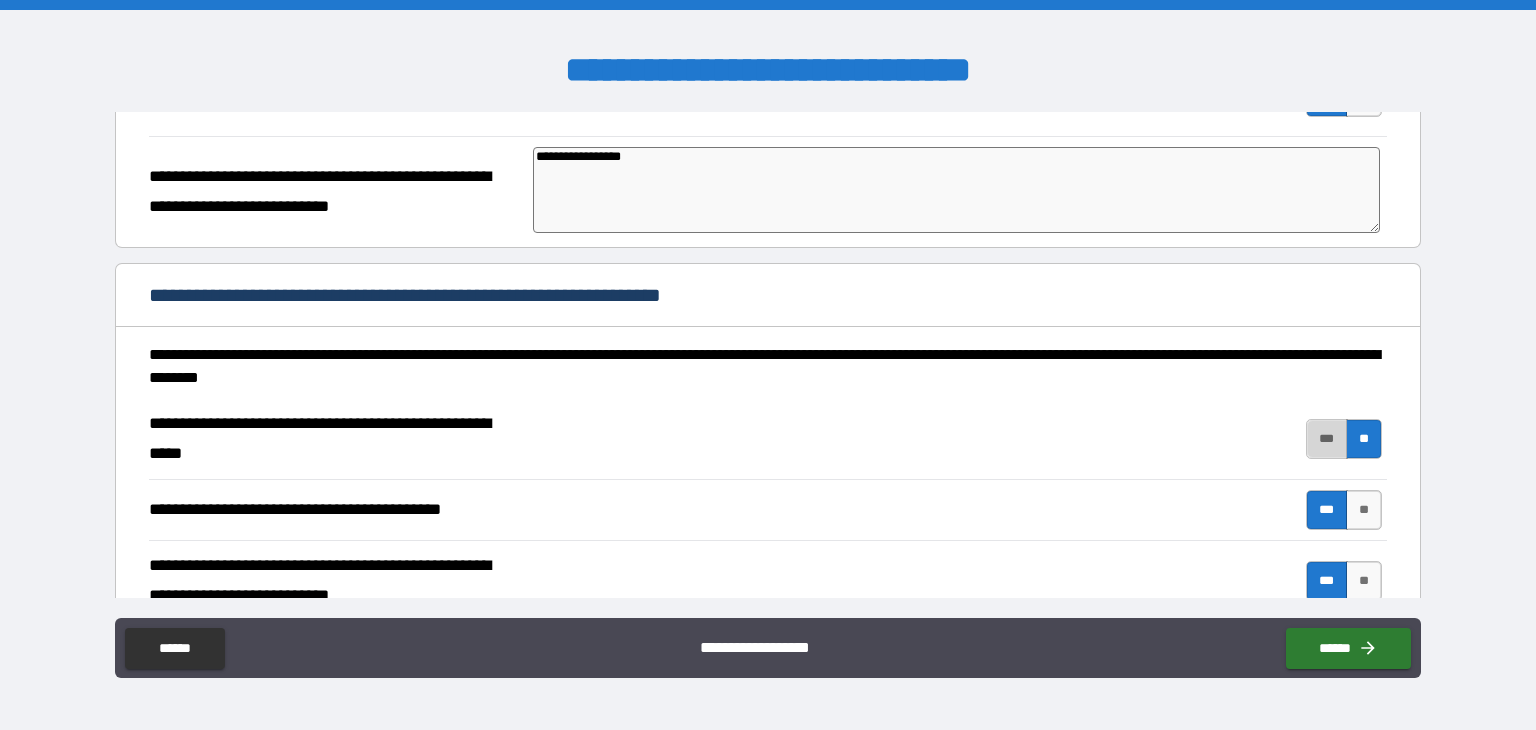 click on "***" at bounding box center [1327, 439] 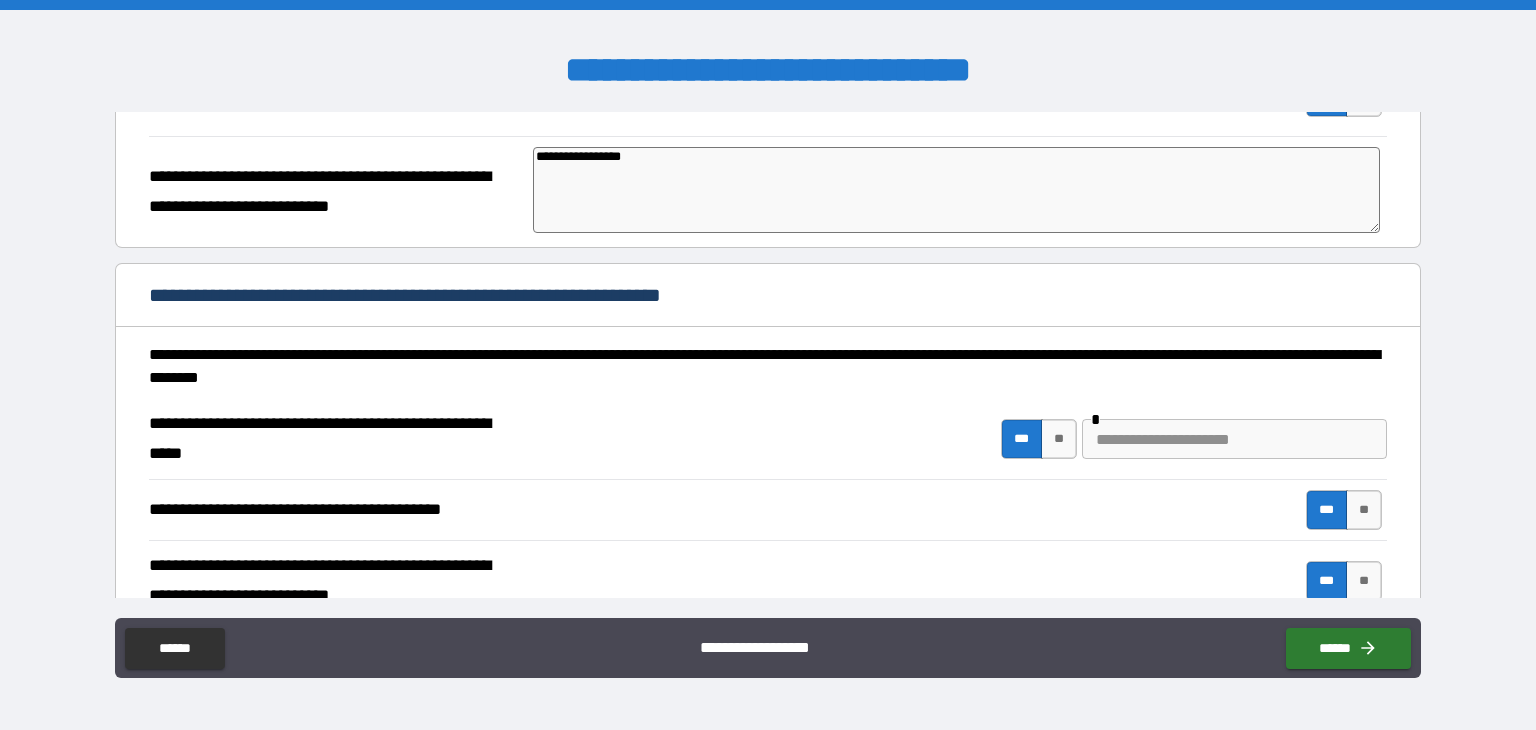 type on "*" 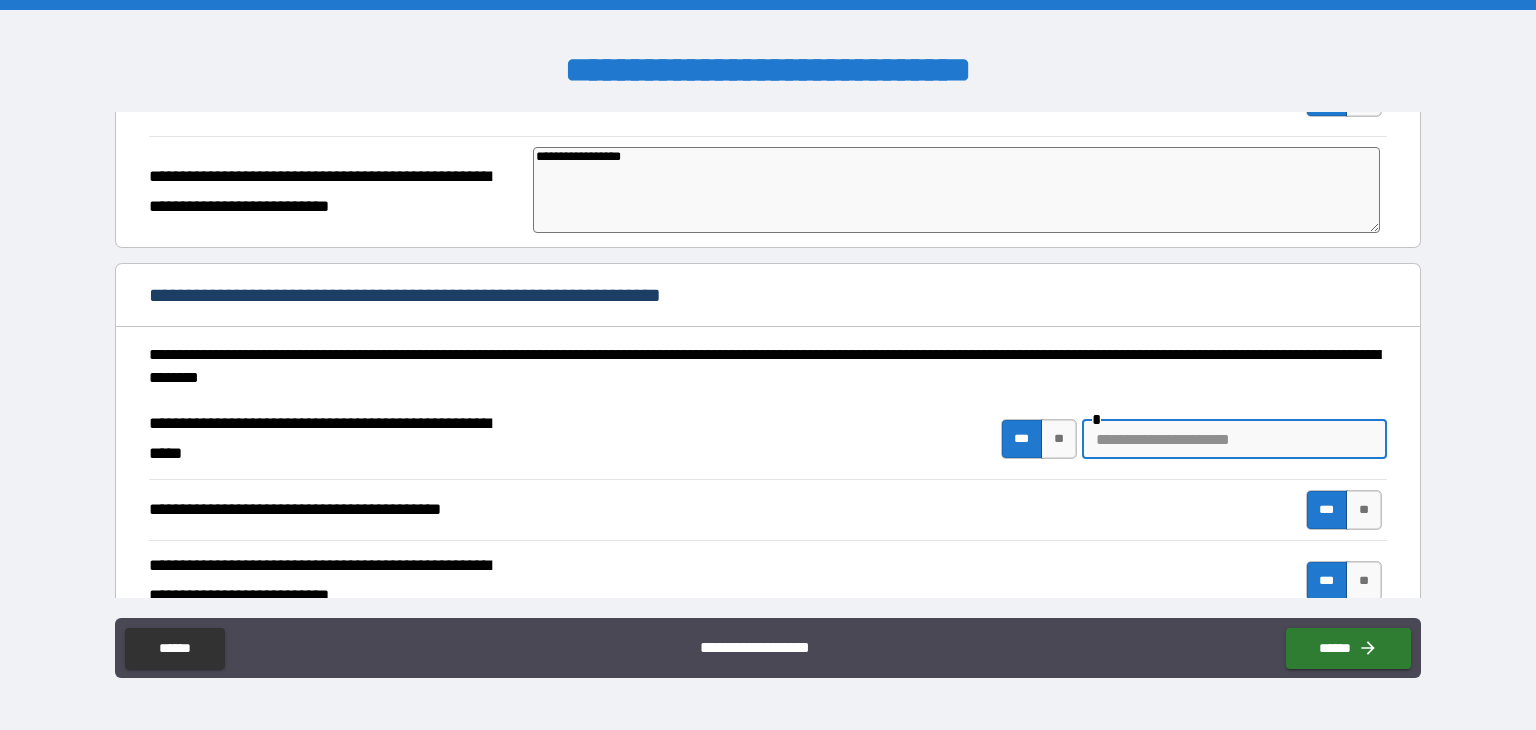 click at bounding box center [1234, 439] 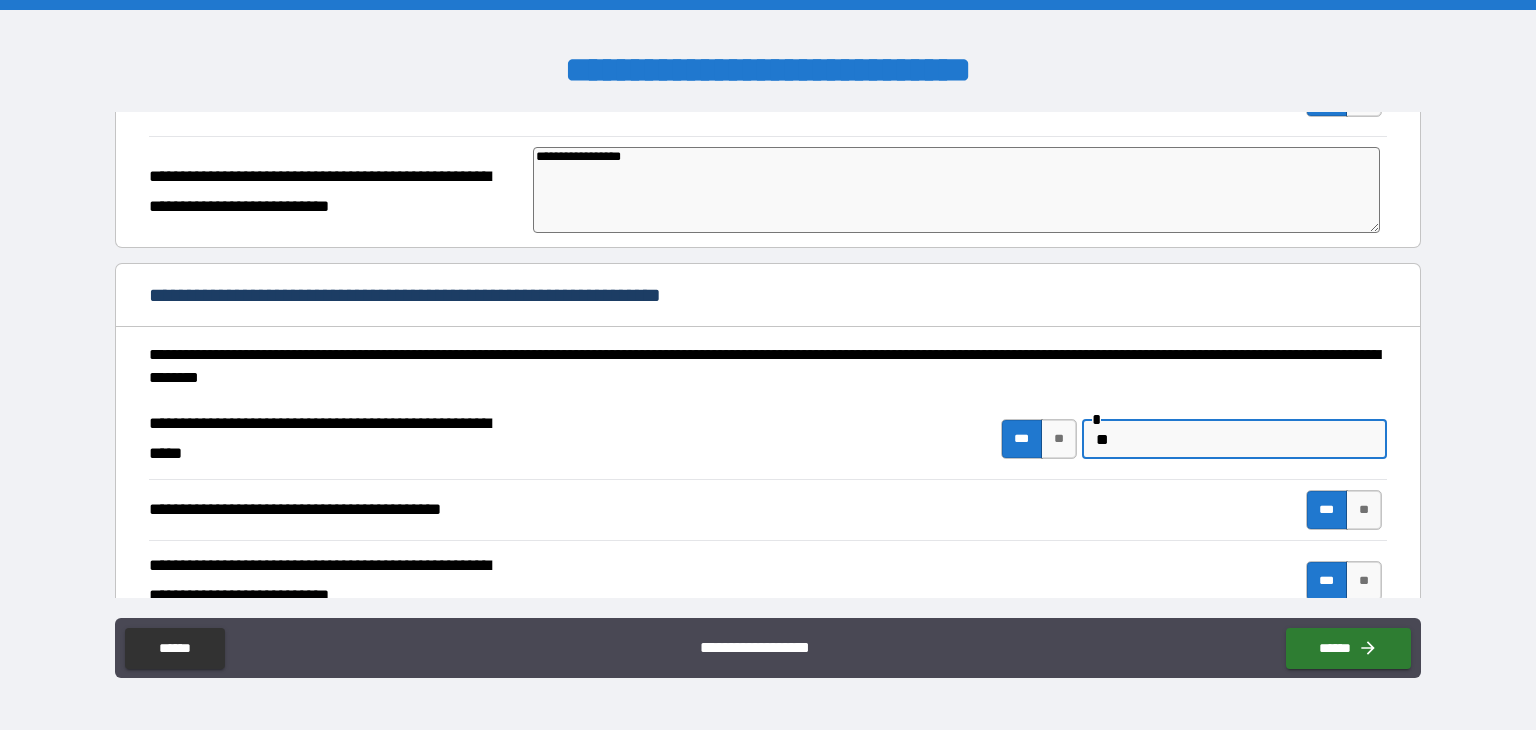 type on "*" 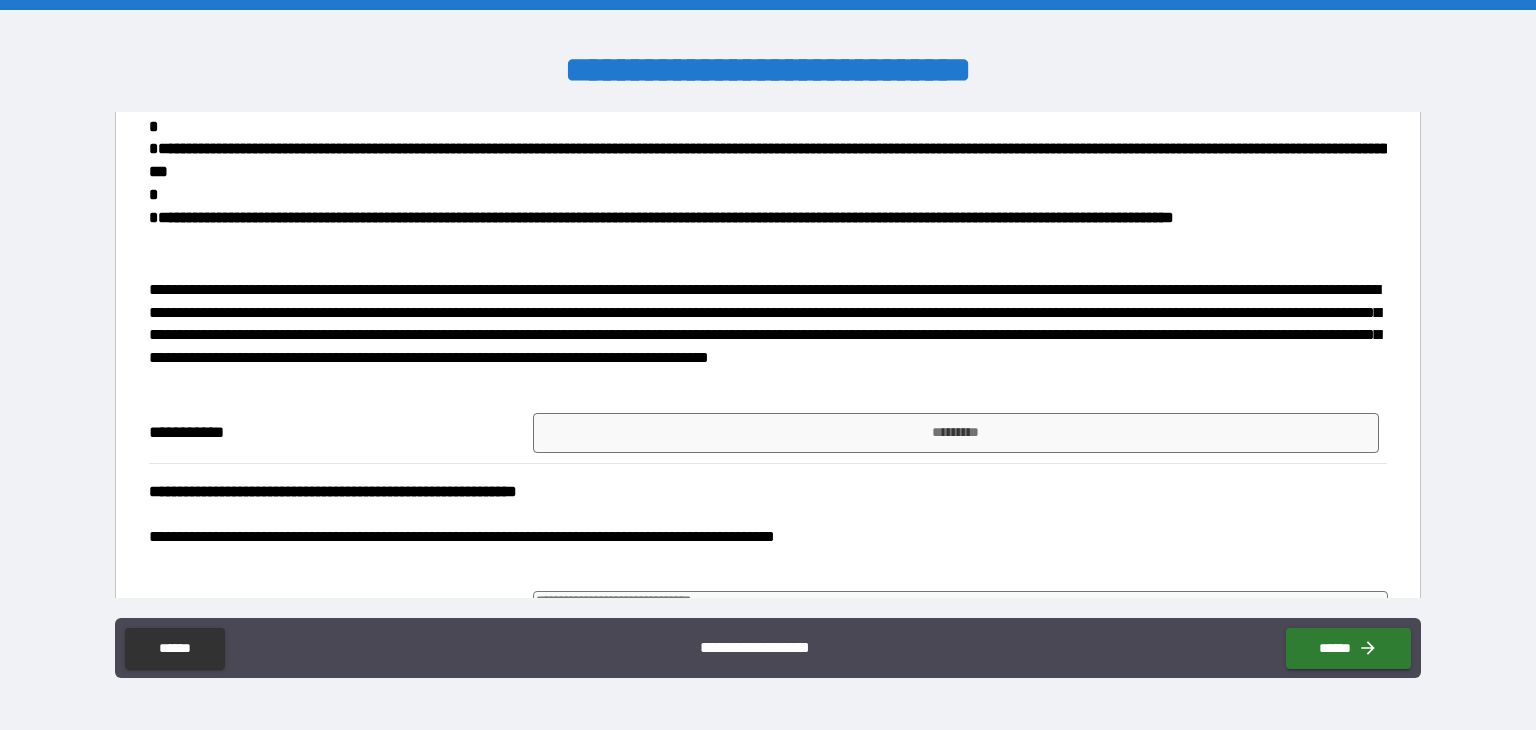 scroll, scrollTop: 1416, scrollLeft: 0, axis: vertical 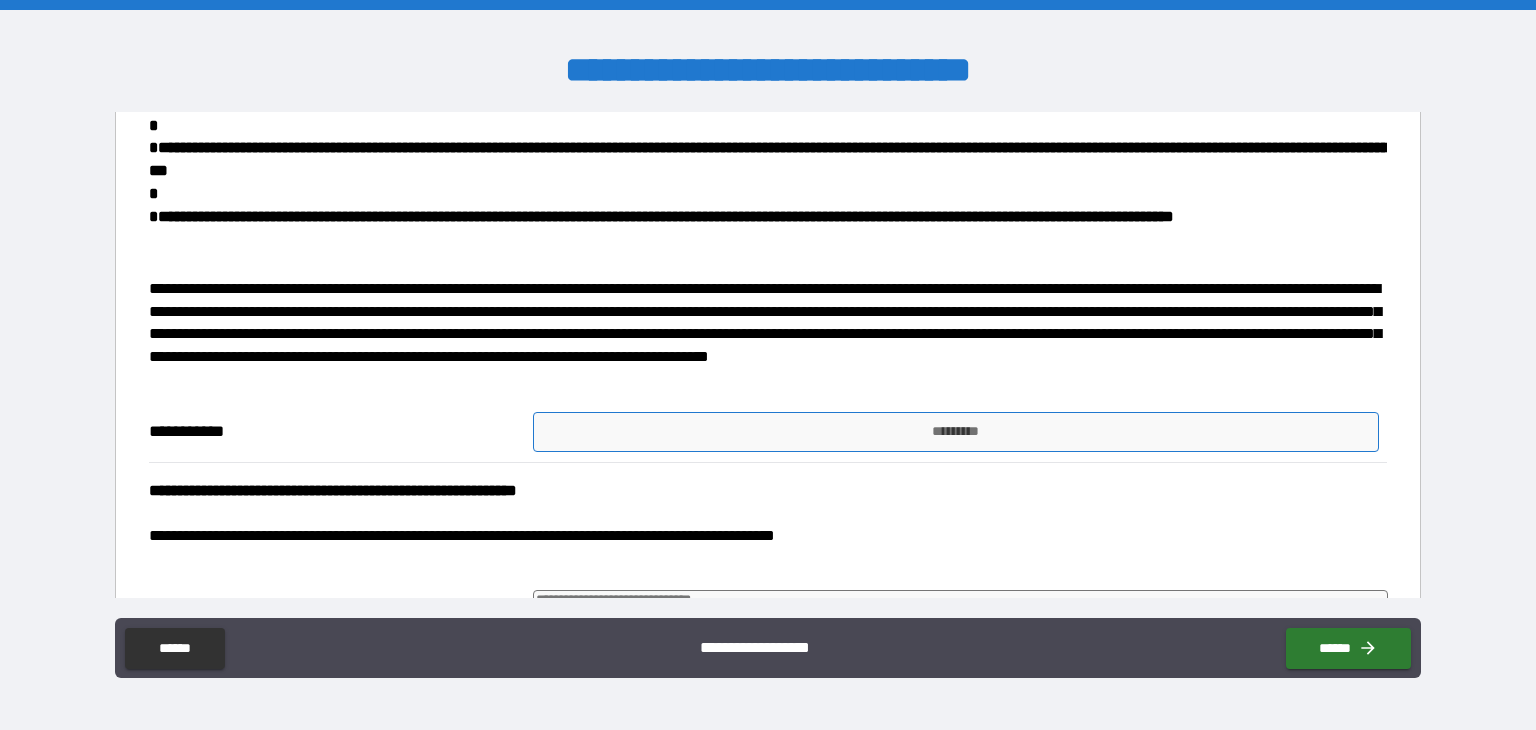 type on "**********" 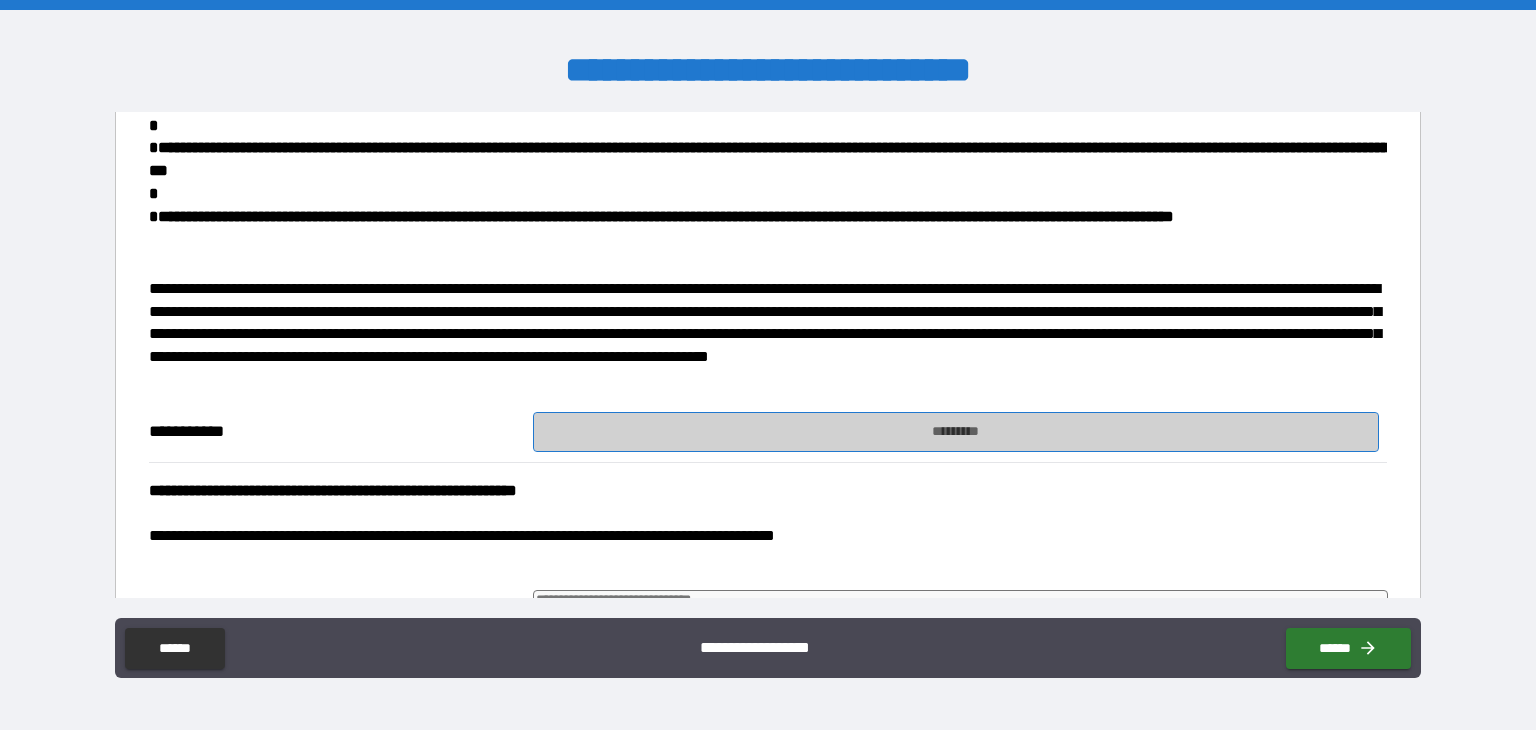 click on "*********" at bounding box center (956, 432) 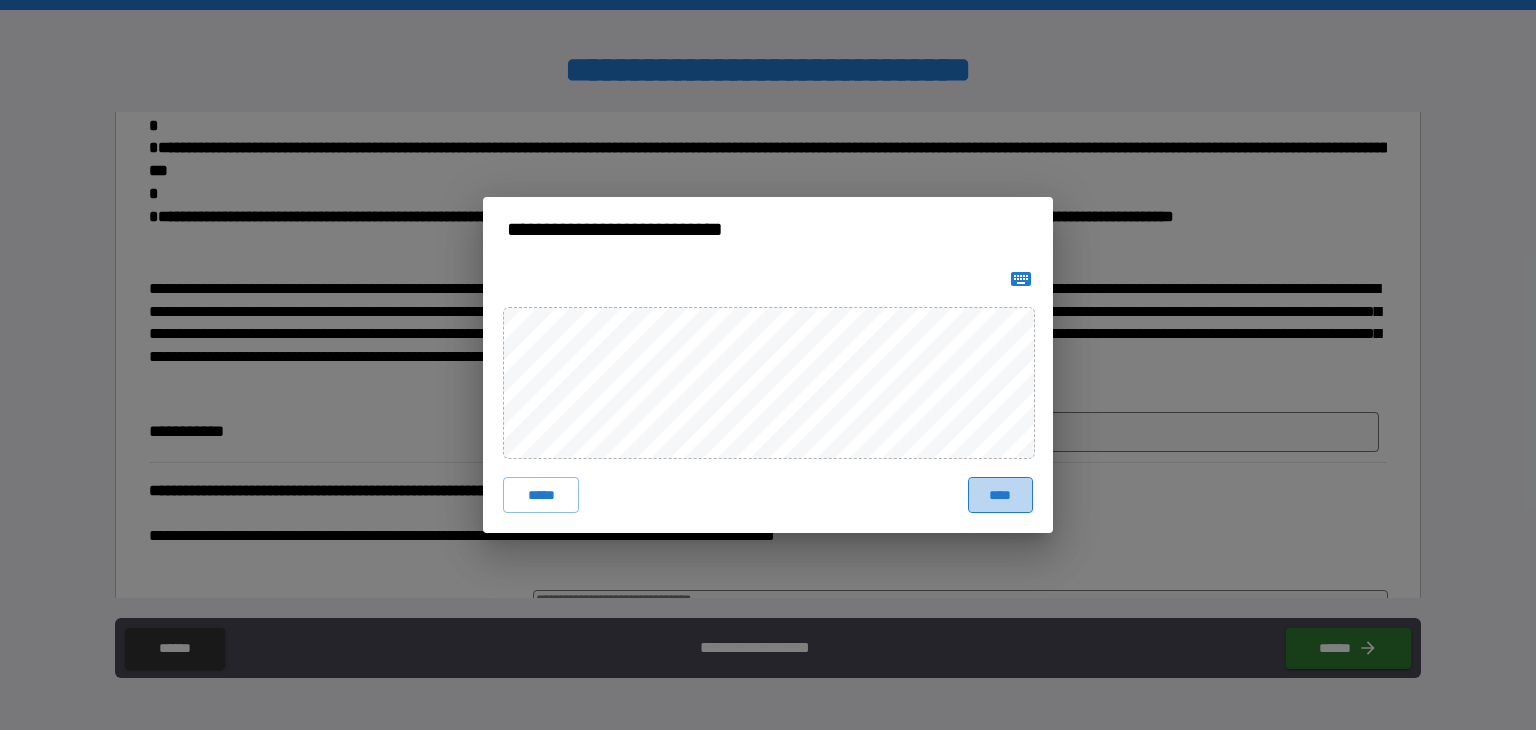 click on "****" at bounding box center (1000, 495) 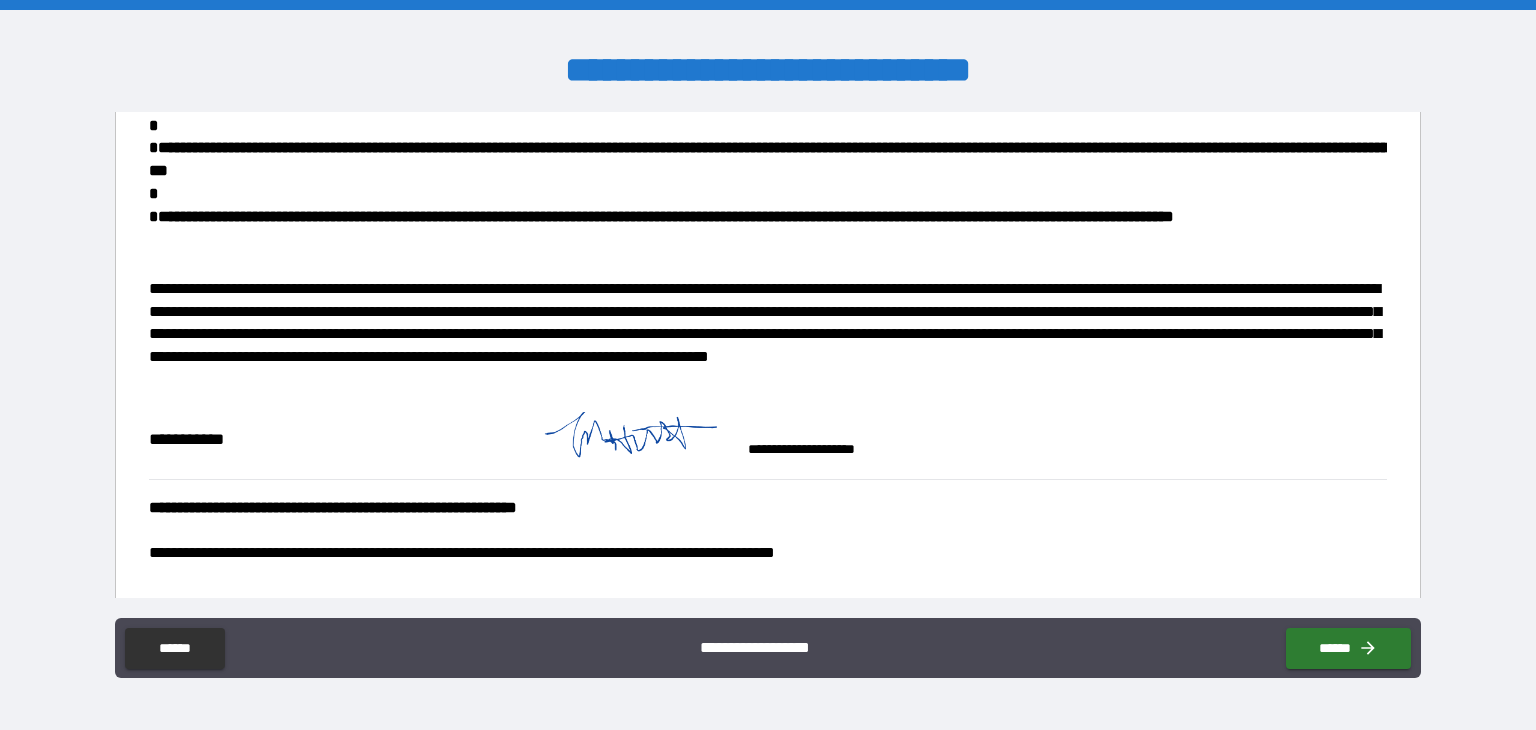 type on "*" 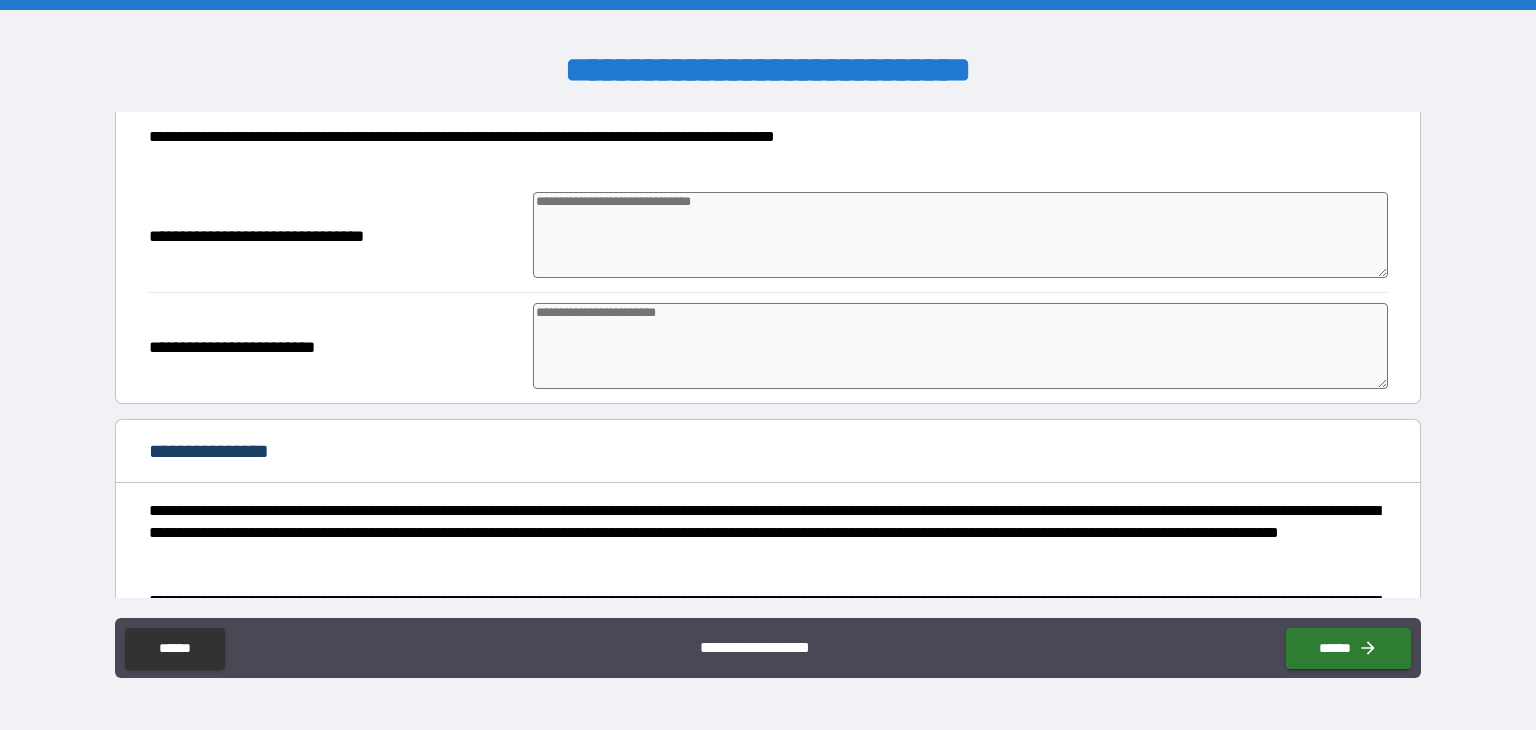 scroll, scrollTop: 1838, scrollLeft: 0, axis: vertical 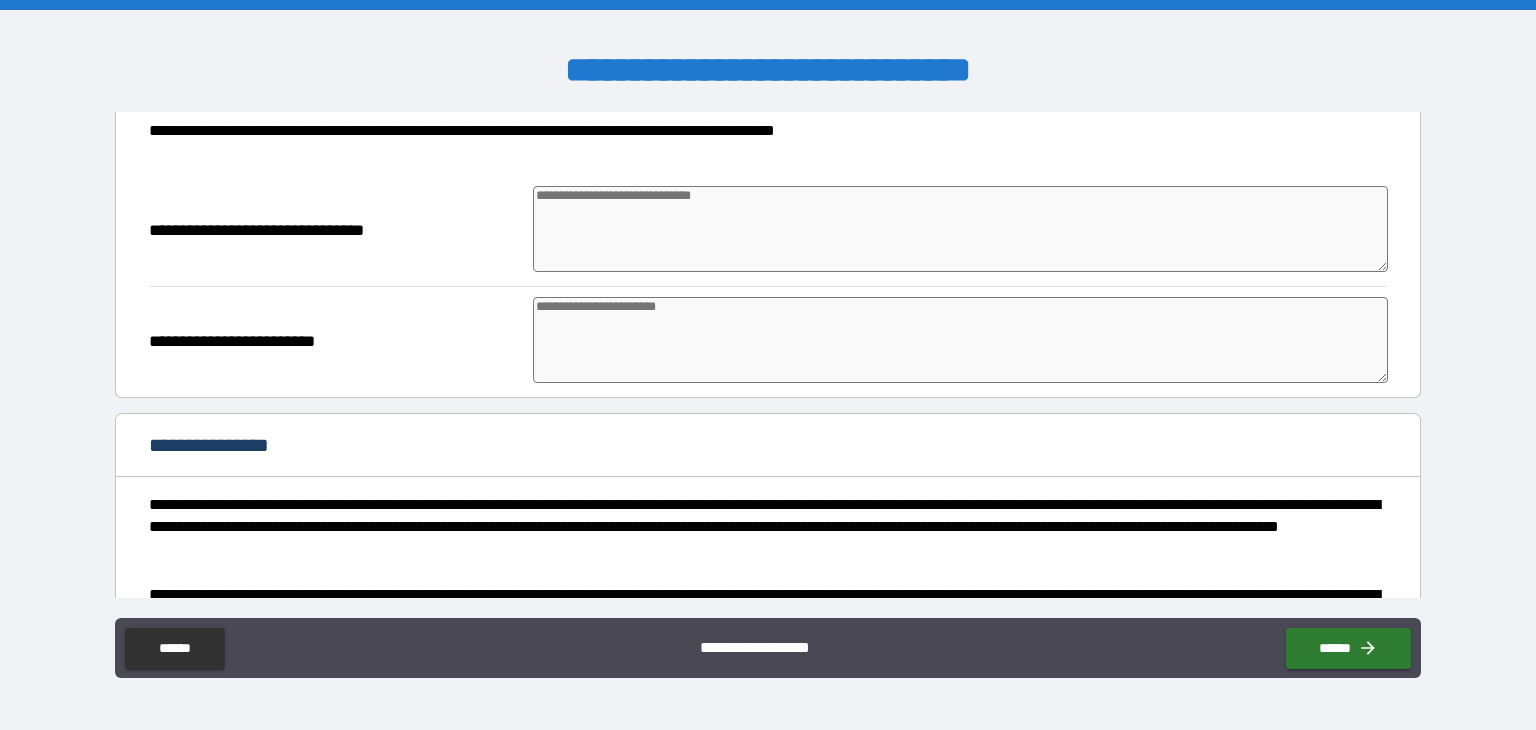 click at bounding box center (961, 340) 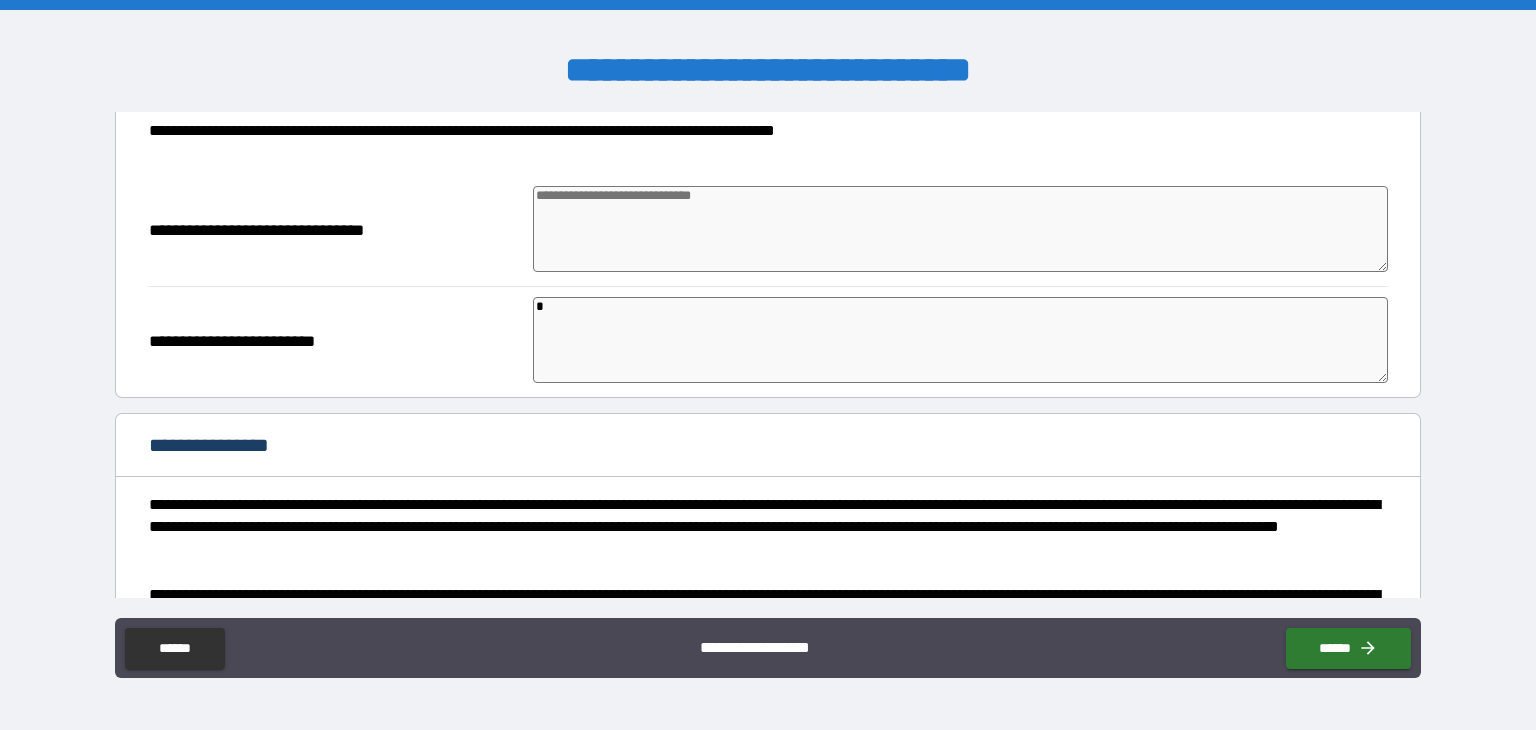 type on "*" 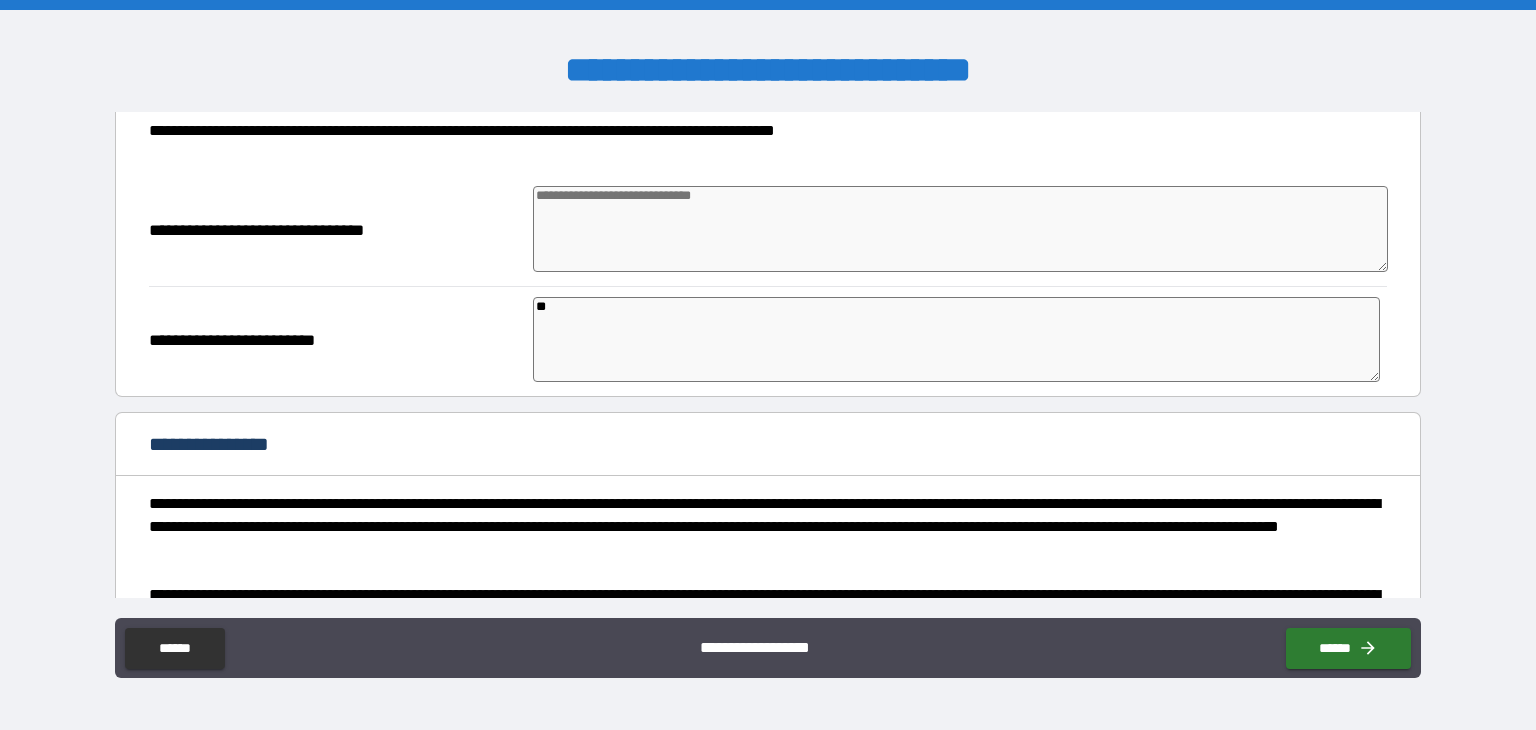 type on "*" 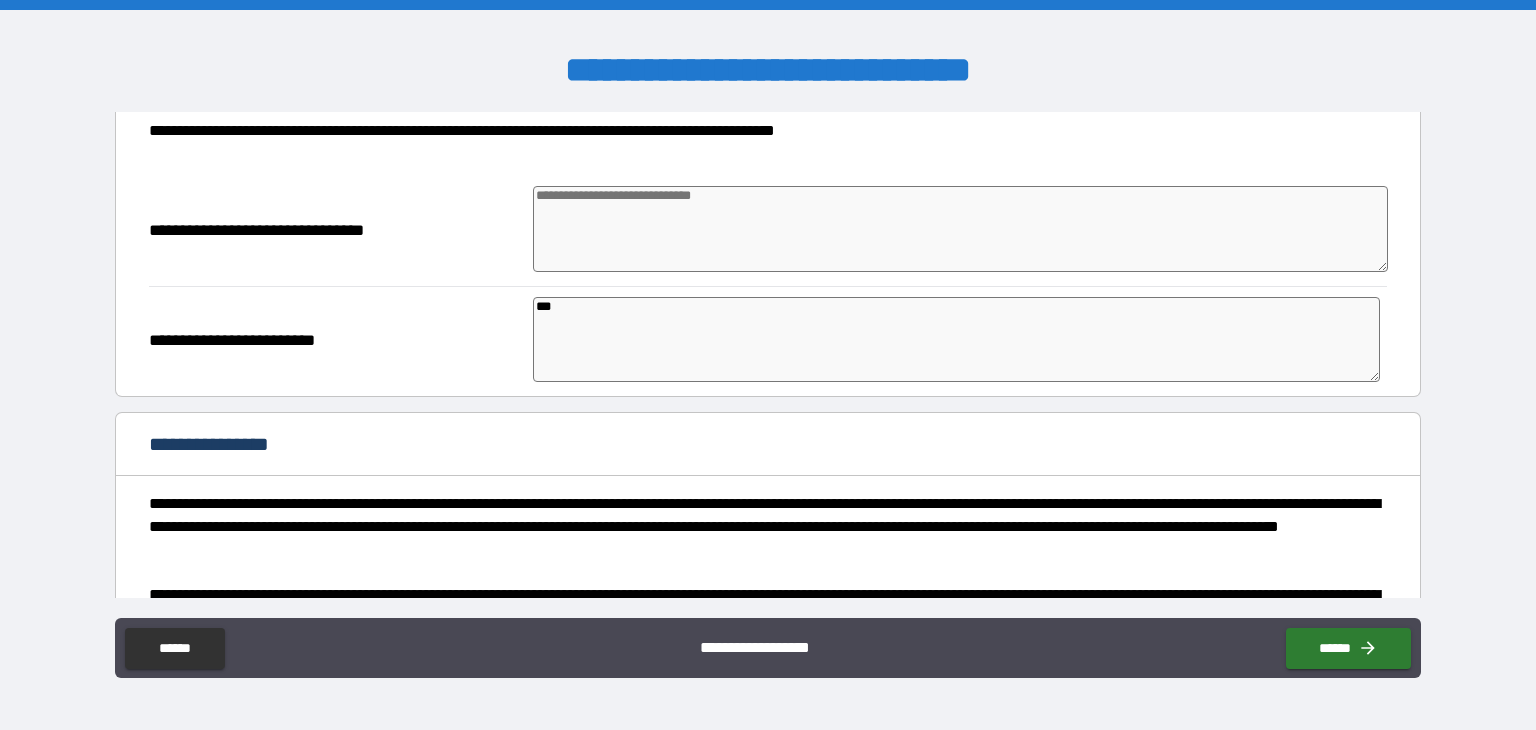 type on "*" 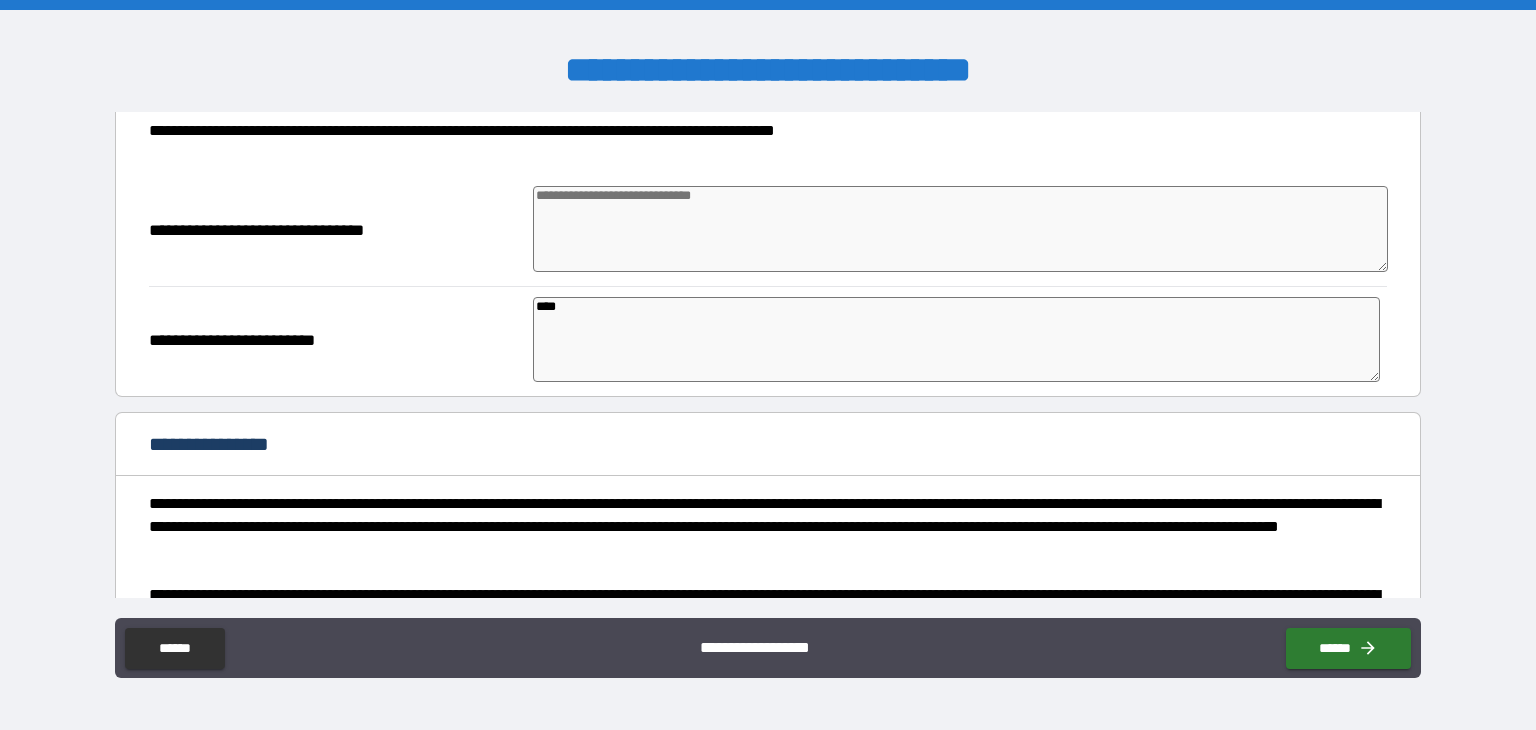 type 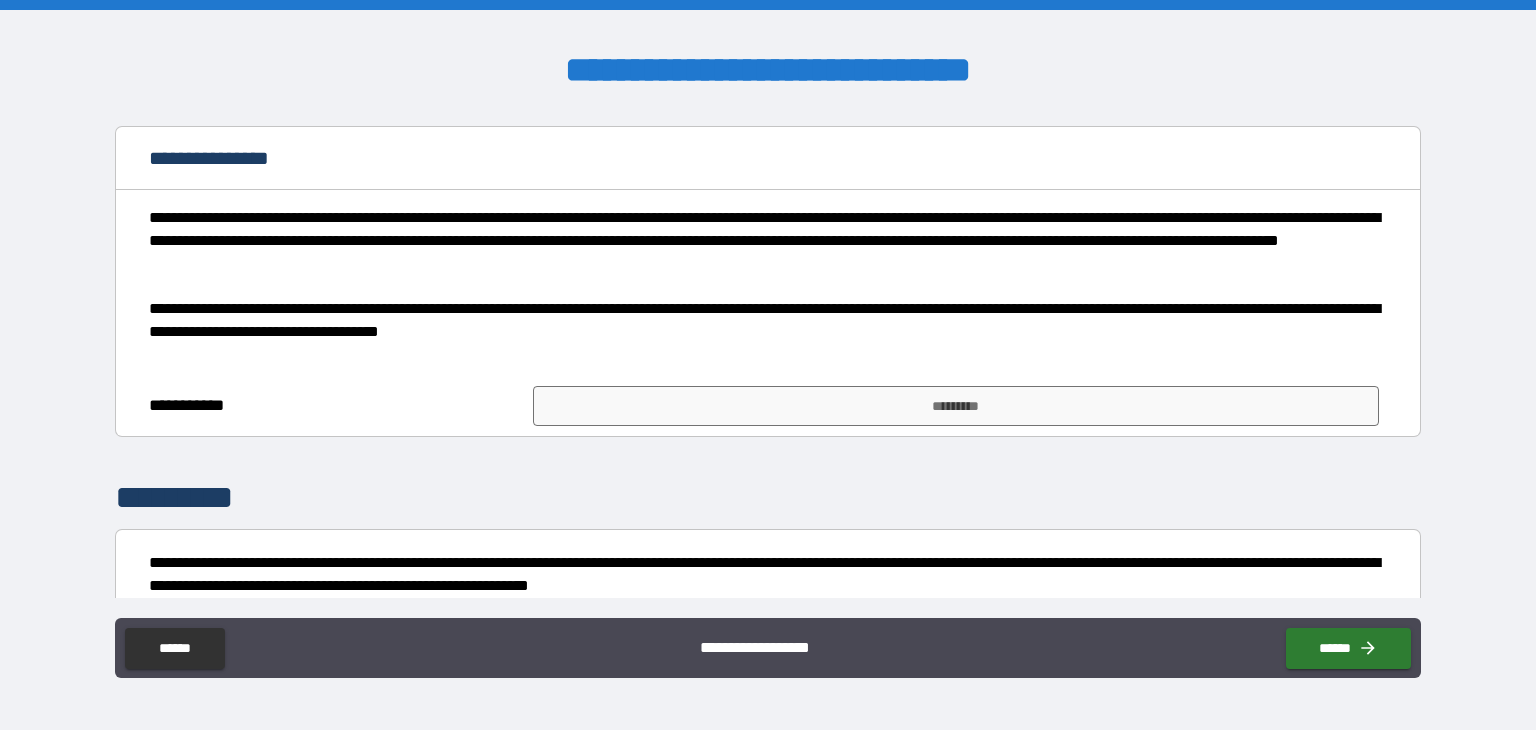 scroll, scrollTop: 2159, scrollLeft: 0, axis: vertical 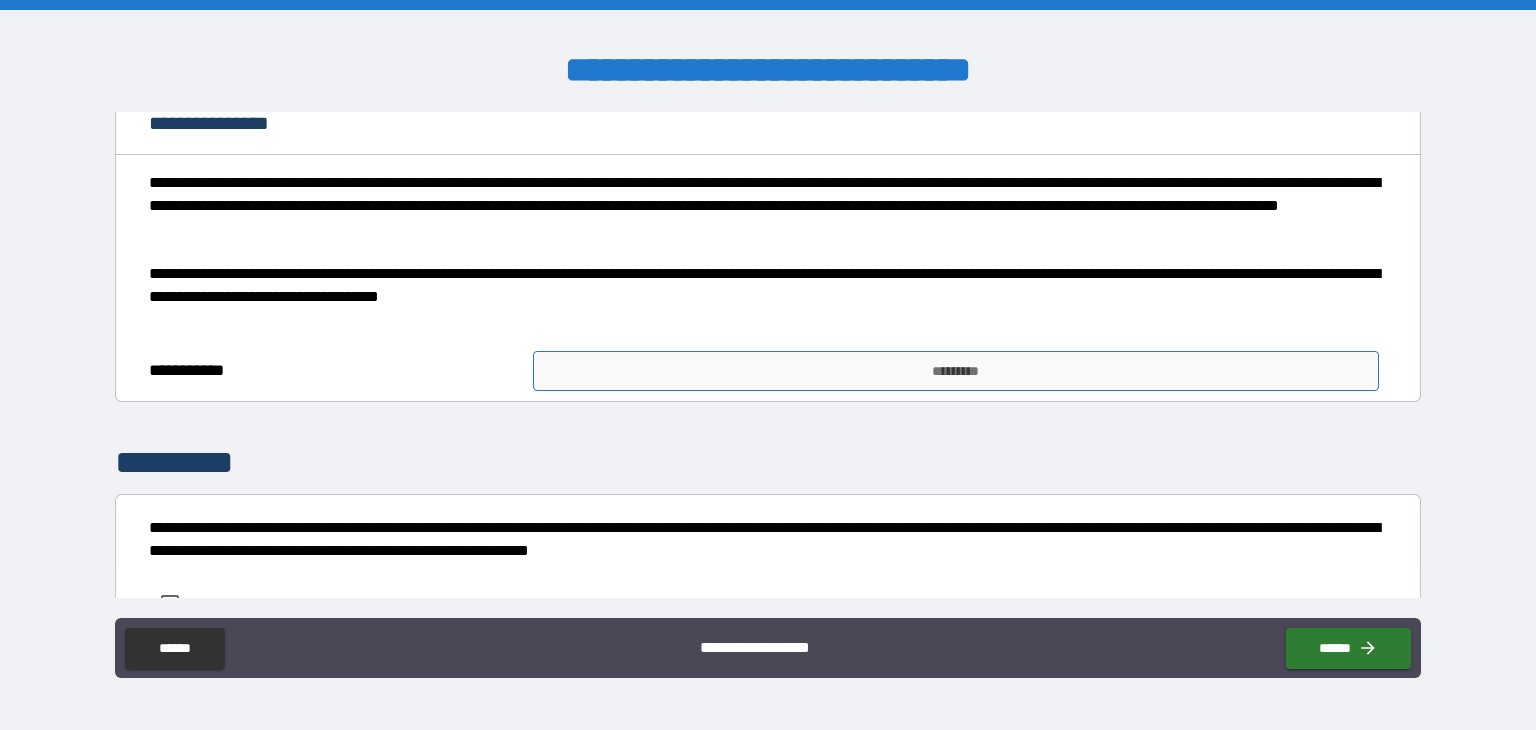 click on "*********" at bounding box center (956, 371) 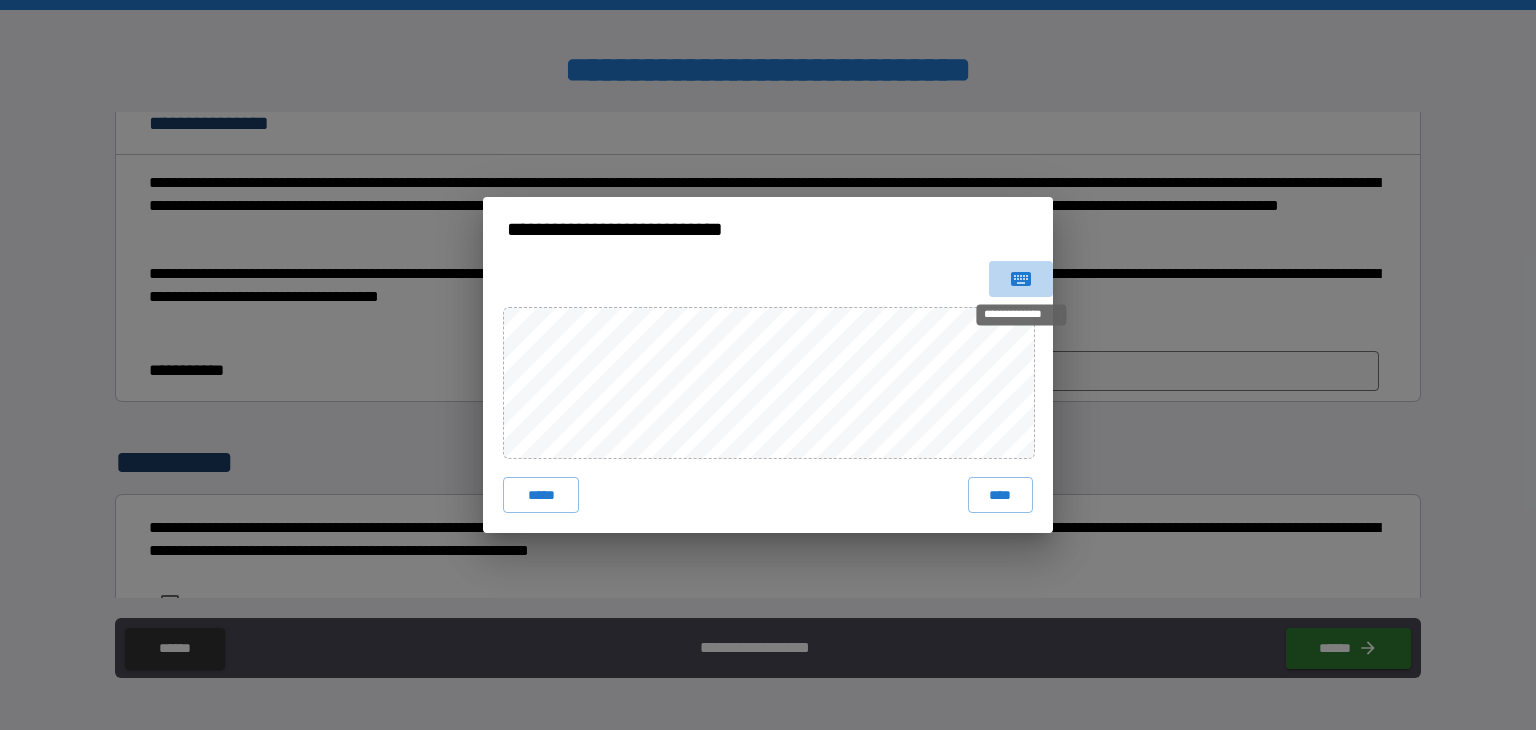 click 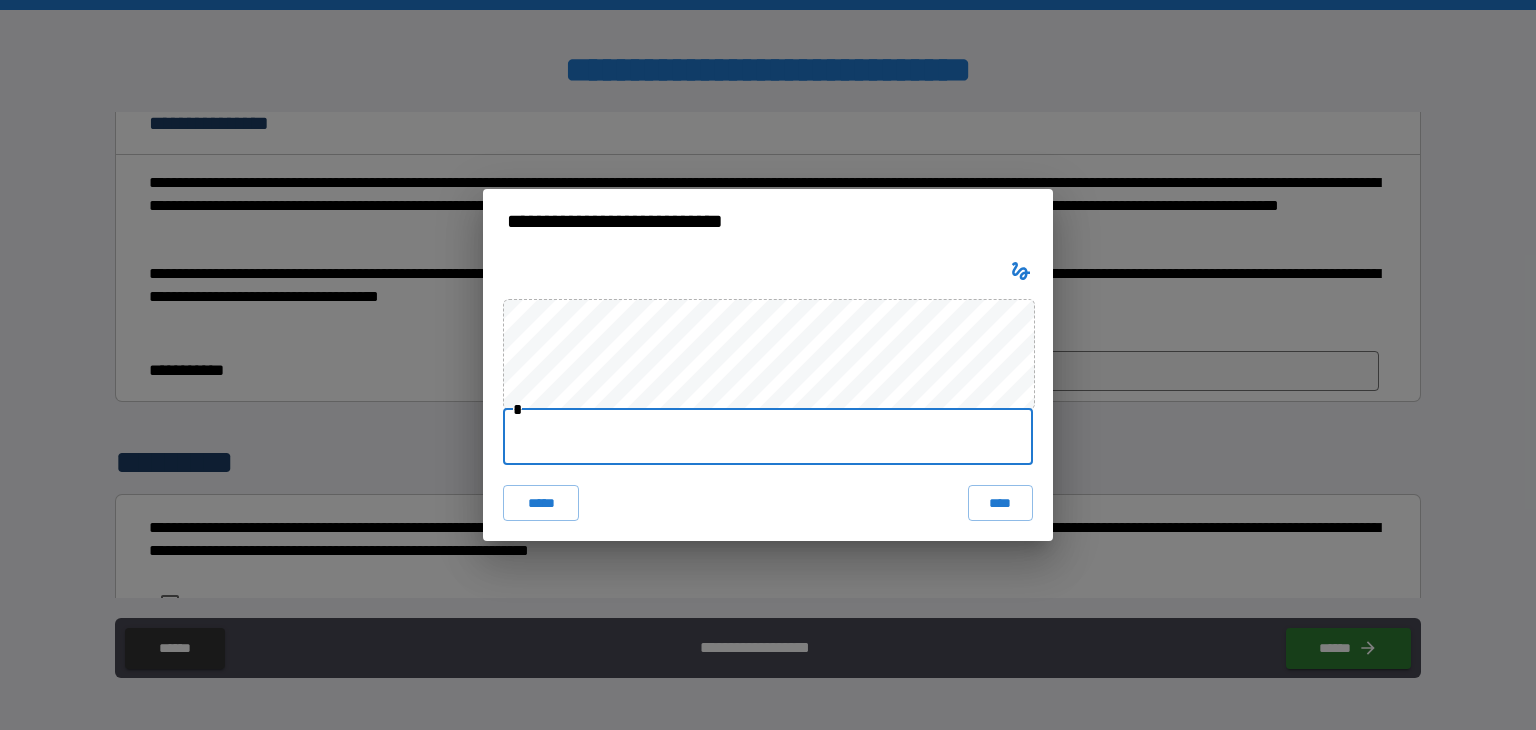 click at bounding box center (768, 437) 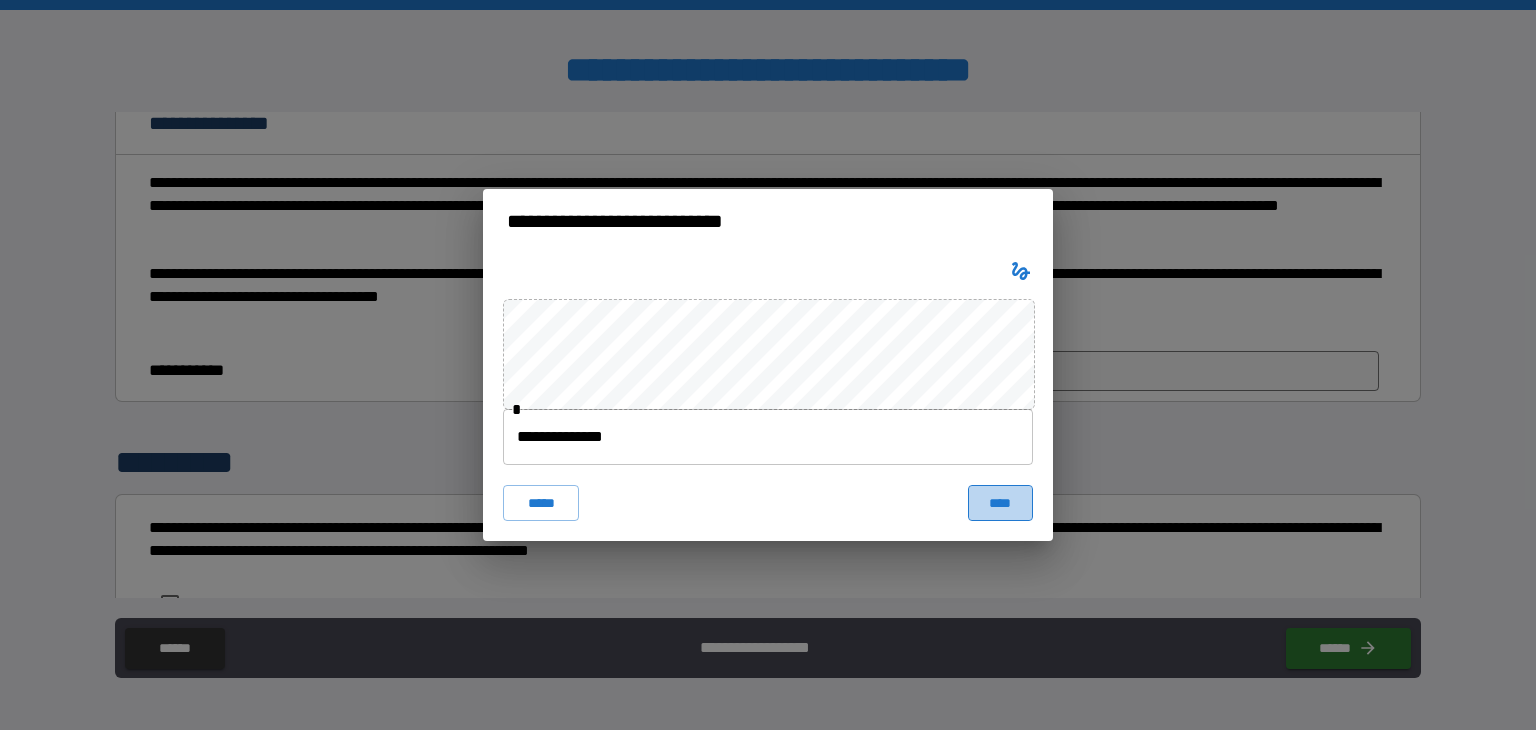 click on "****" at bounding box center (1000, 503) 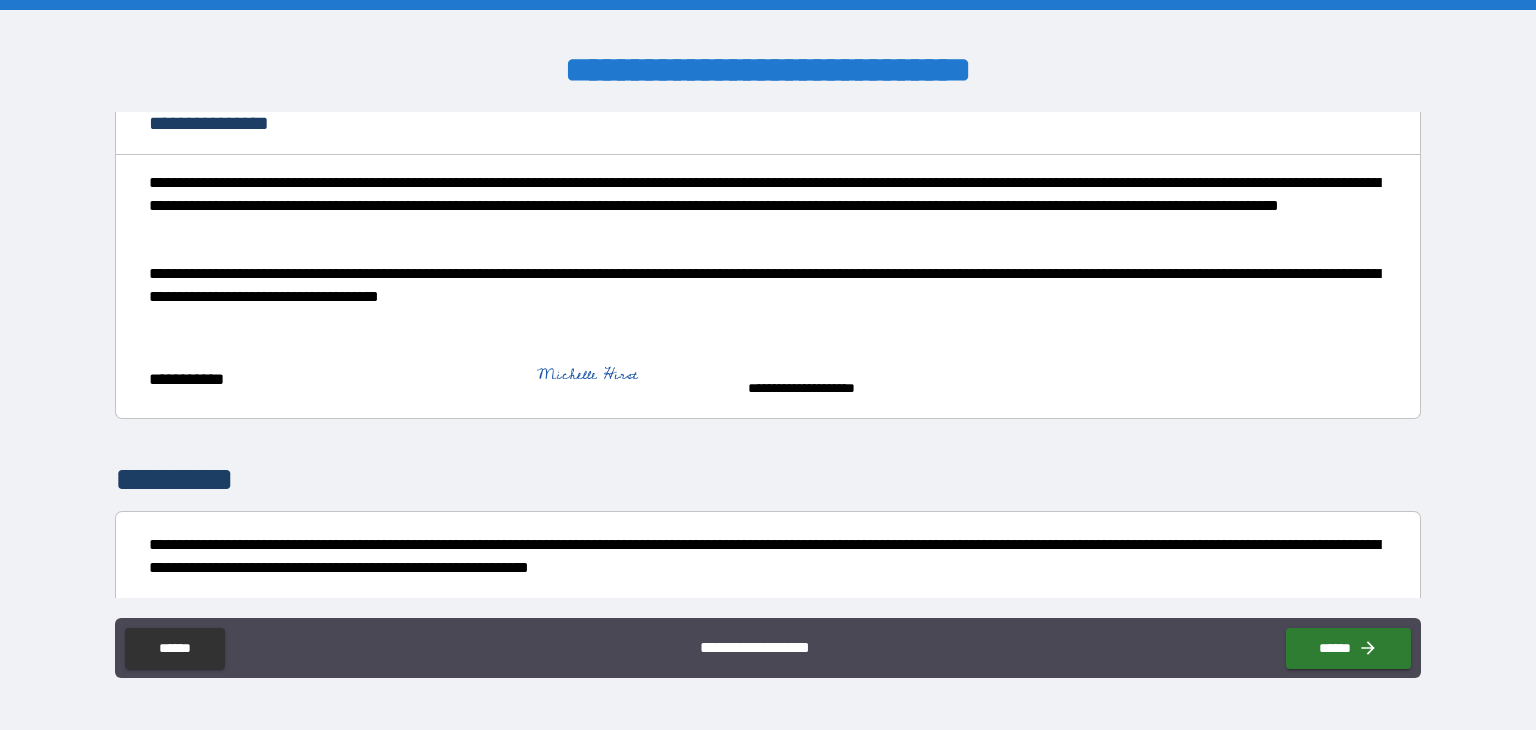 scroll, scrollTop: 2328, scrollLeft: 0, axis: vertical 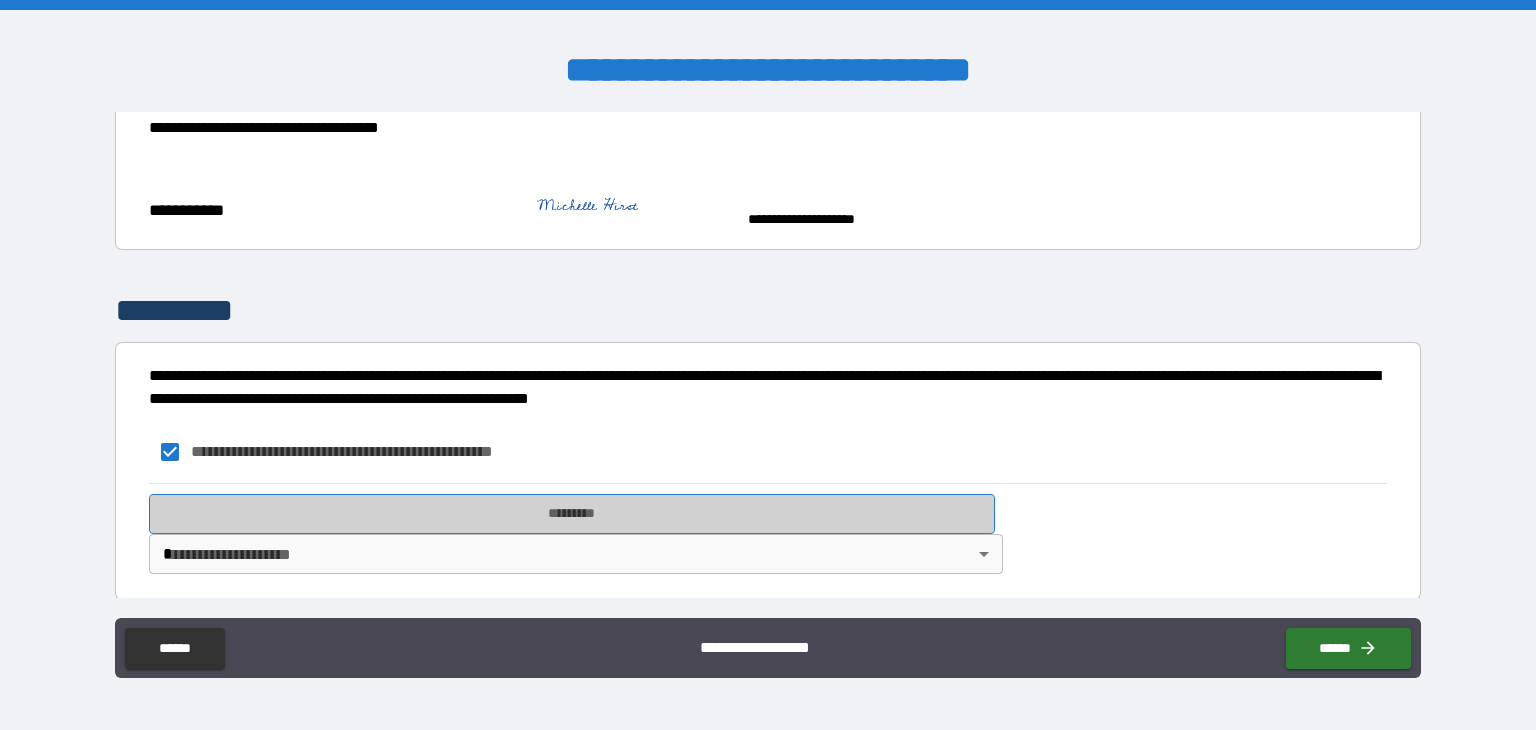 click on "*********" at bounding box center (572, 514) 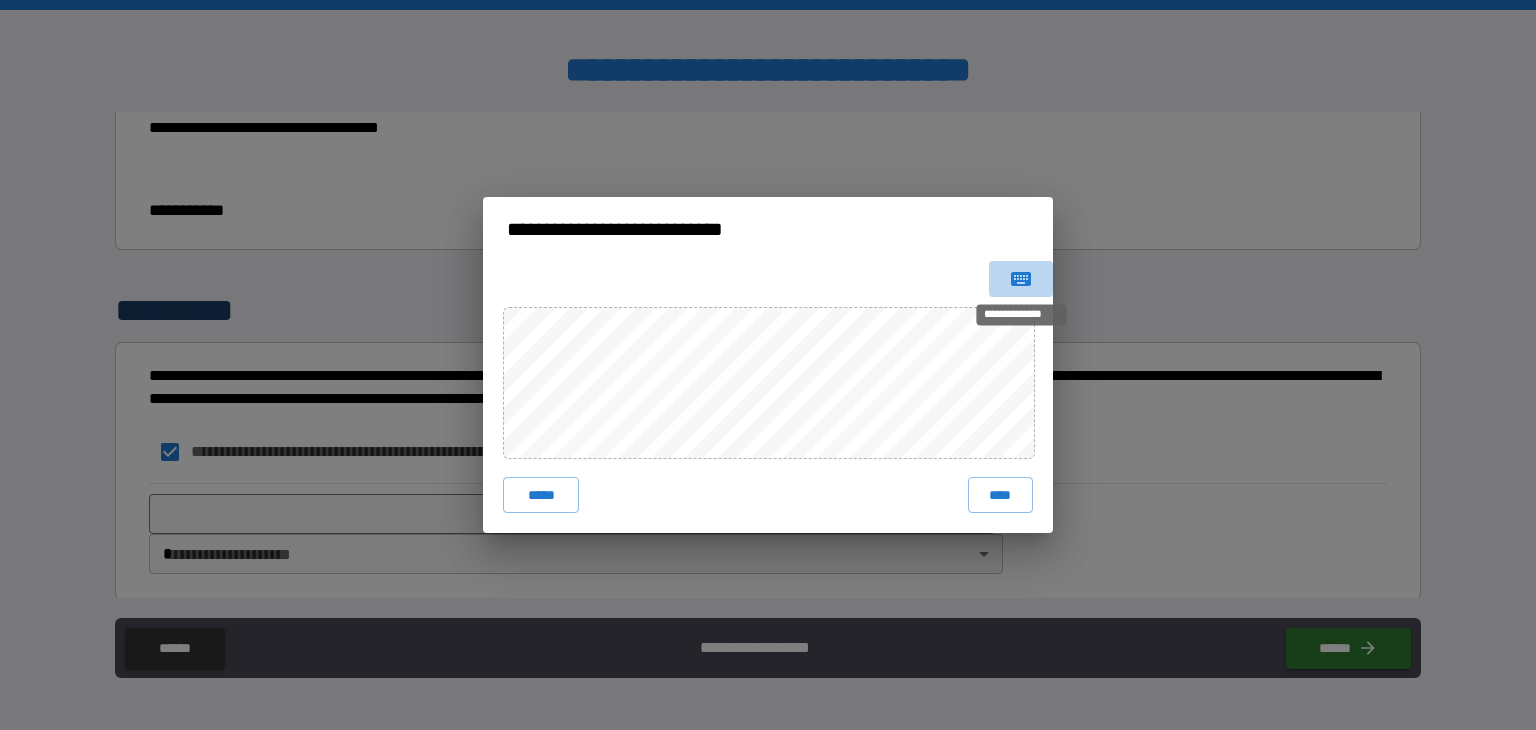 click 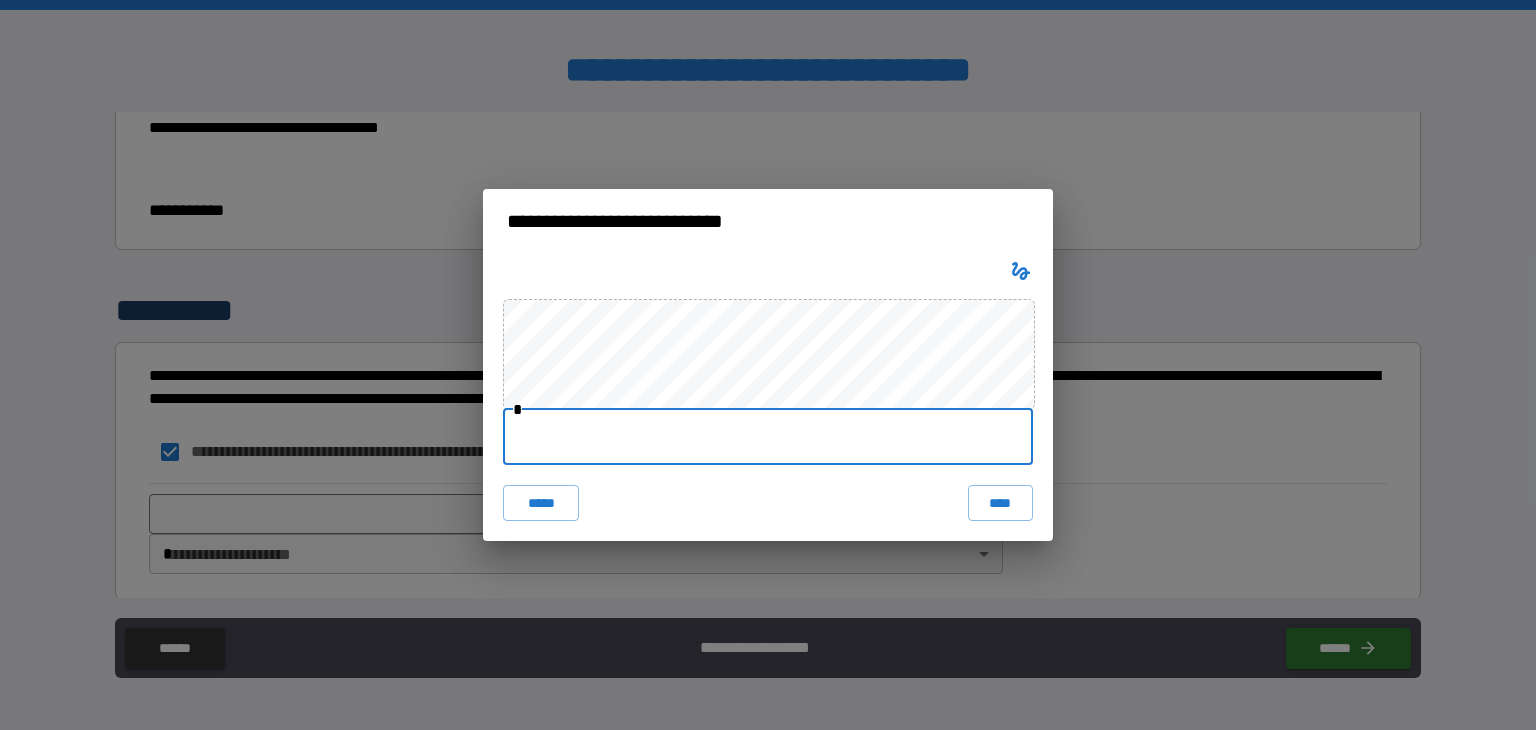 click at bounding box center (768, 437) 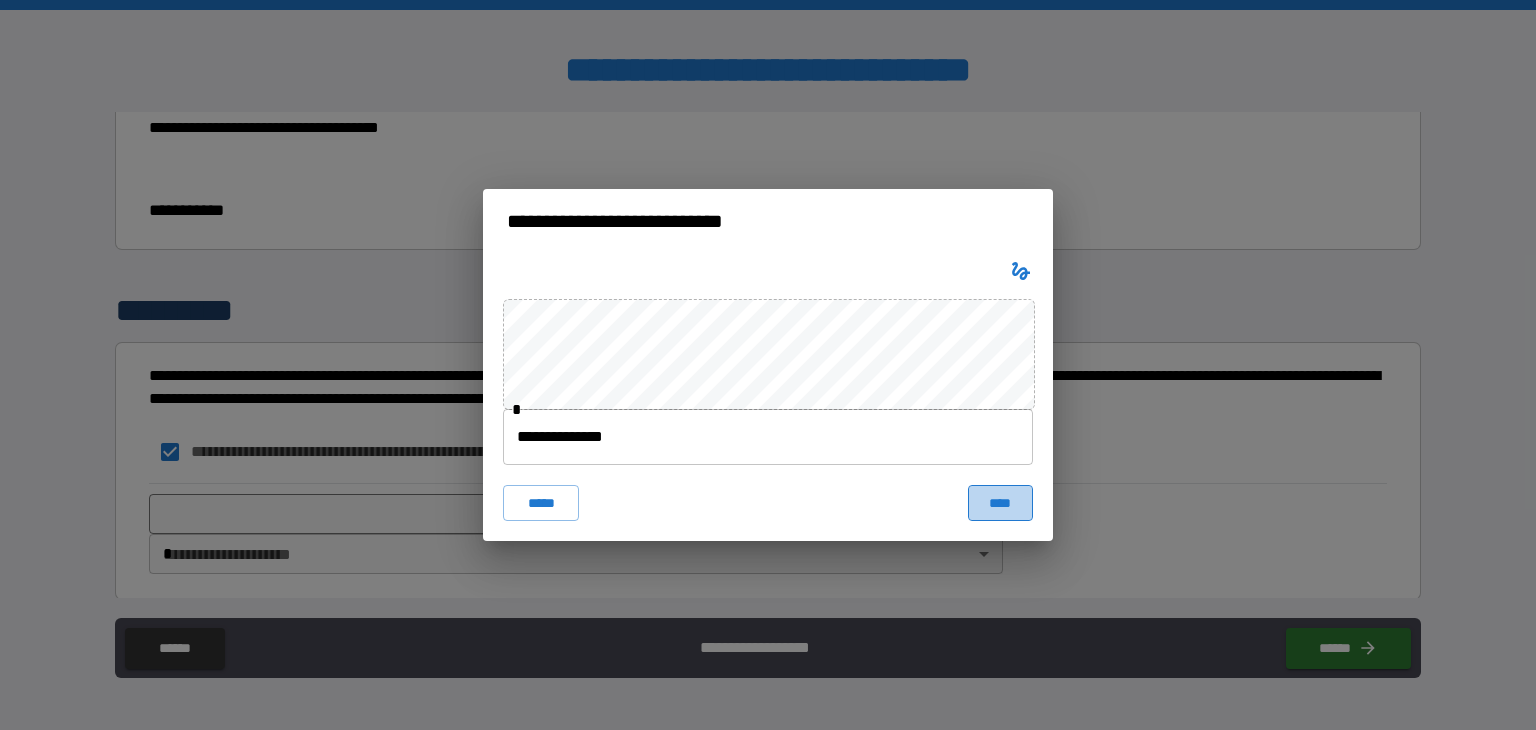 click on "****" at bounding box center (1000, 503) 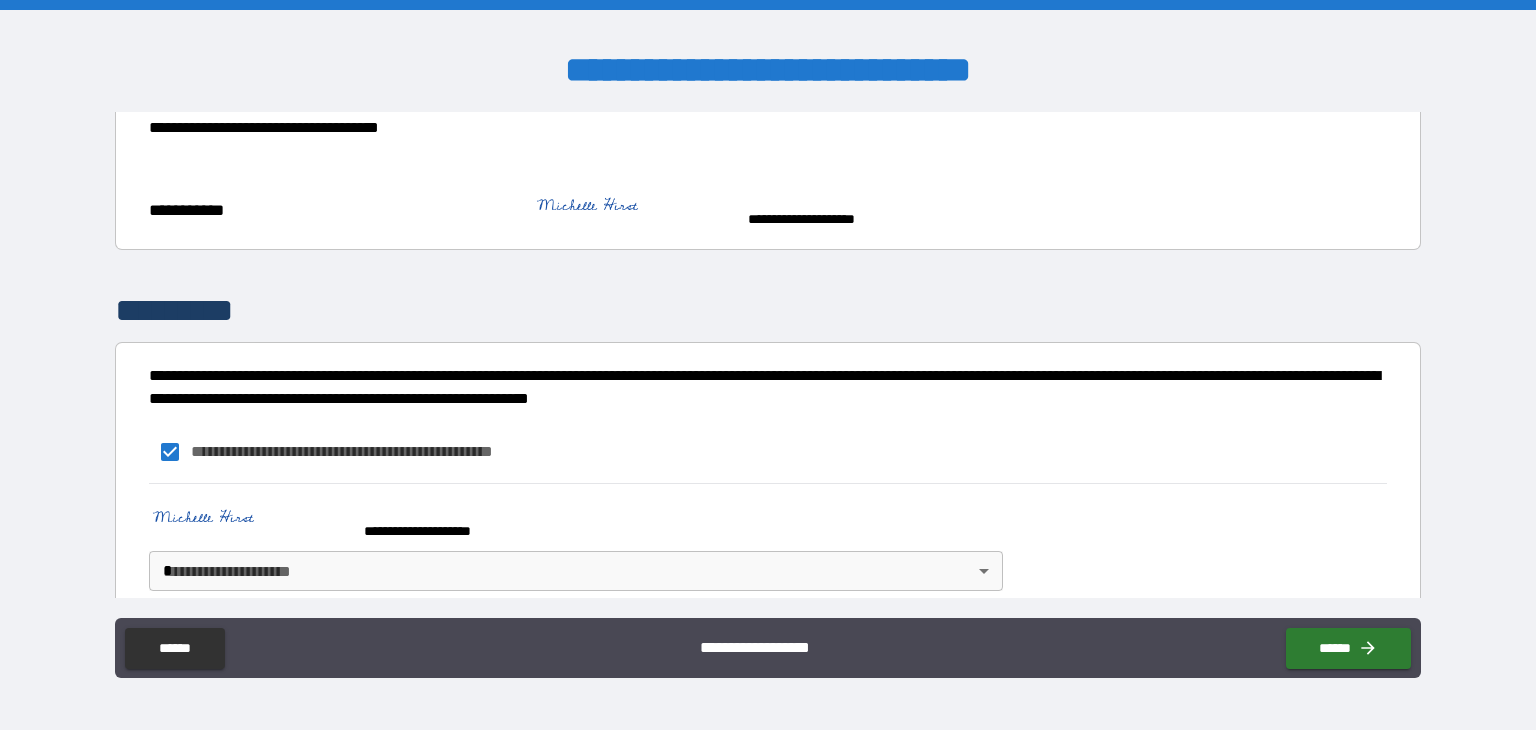 scroll, scrollTop: 2345, scrollLeft: 0, axis: vertical 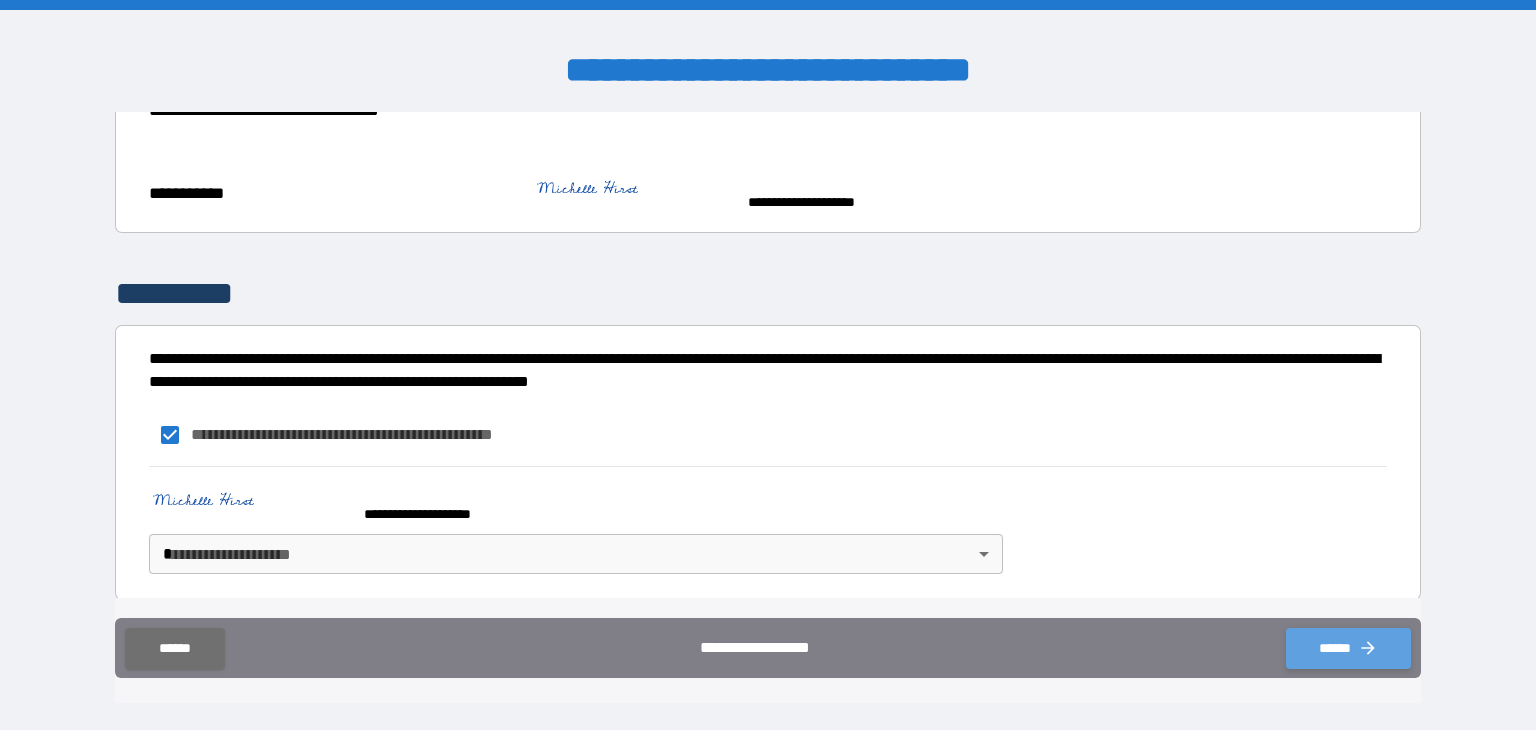 click on "******" at bounding box center (1348, 648) 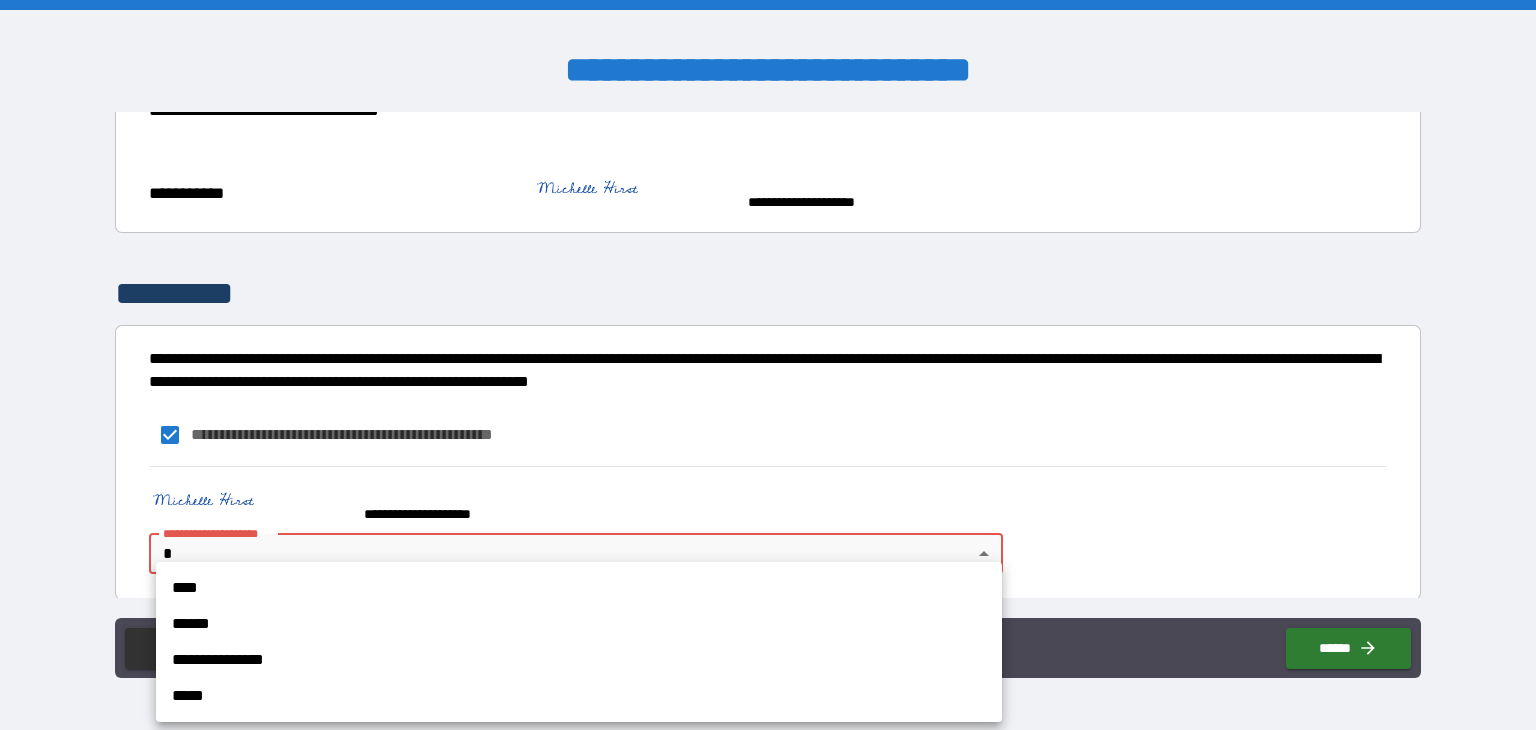 click on "**********" at bounding box center (768, 365) 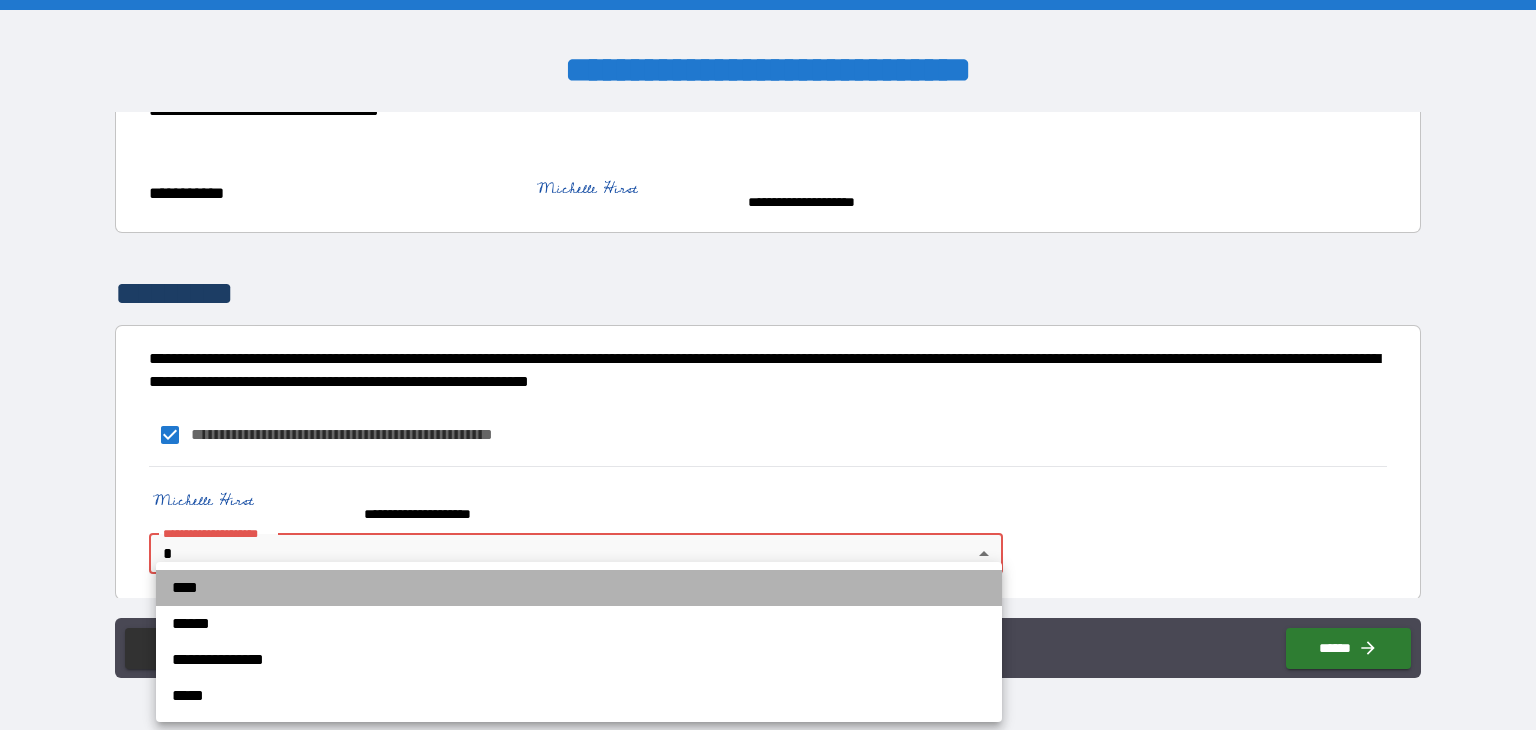 click on "****" at bounding box center [579, 588] 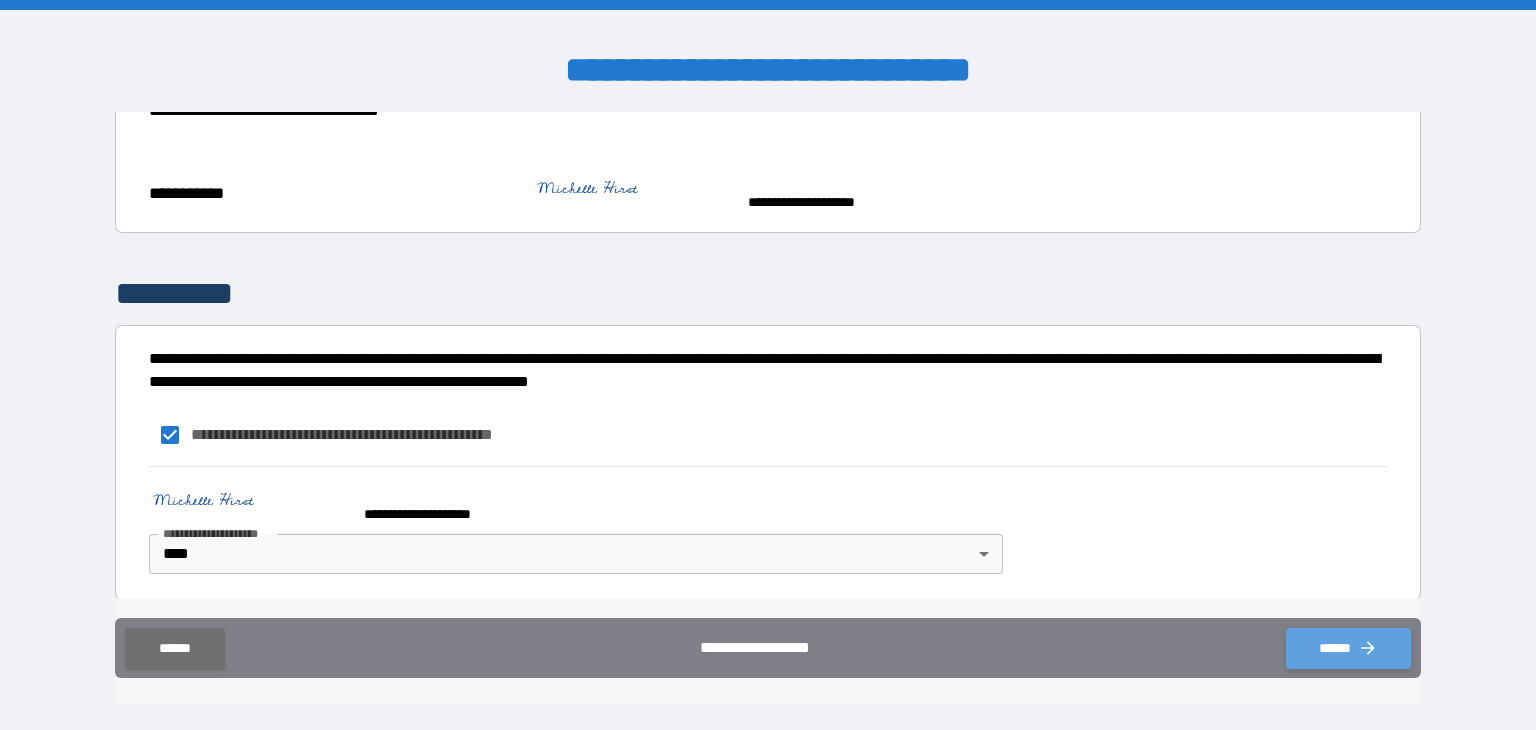 click on "******" at bounding box center (1348, 648) 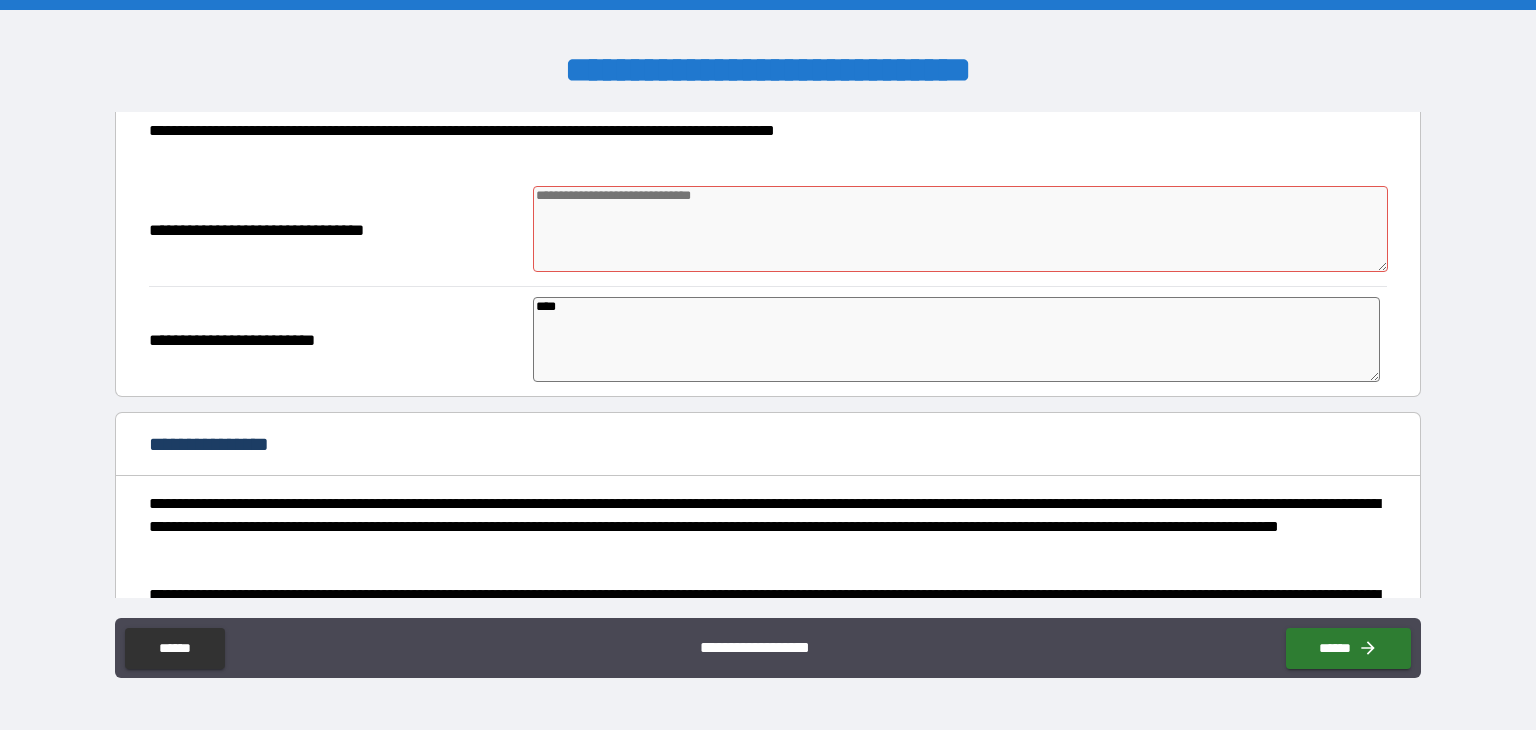 scroll, scrollTop: 1634, scrollLeft: 0, axis: vertical 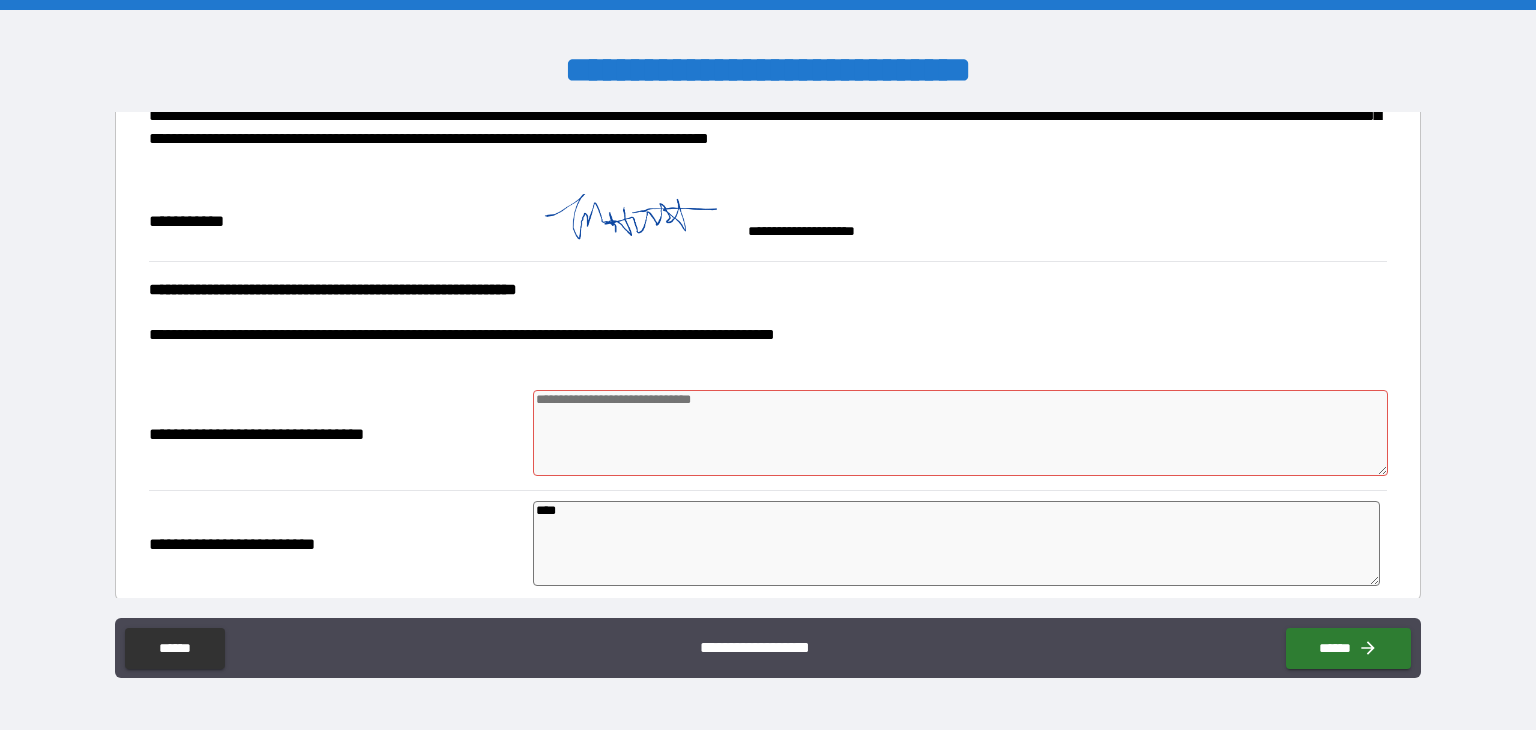 click at bounding box center [961, 433] 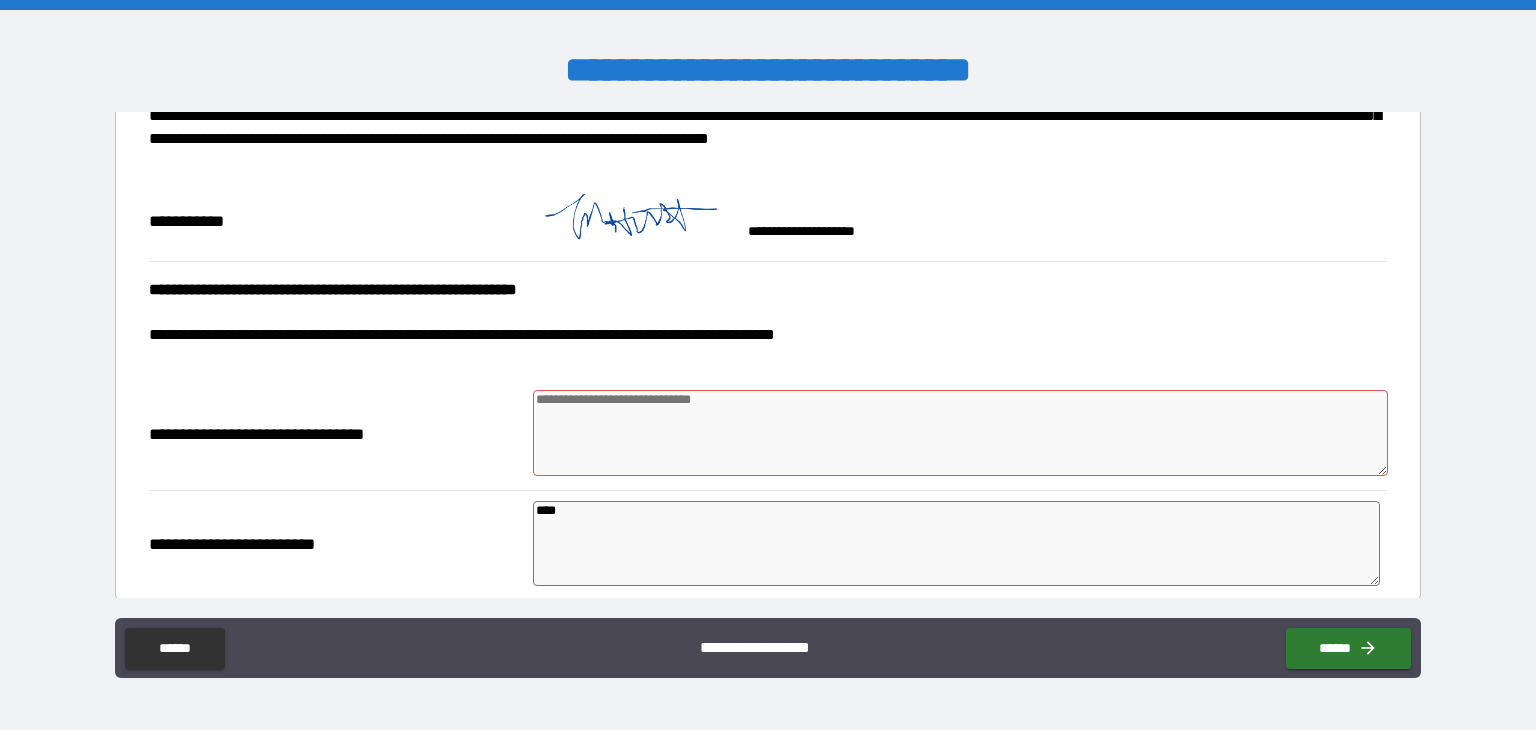 click at bounding box center [961, 433] 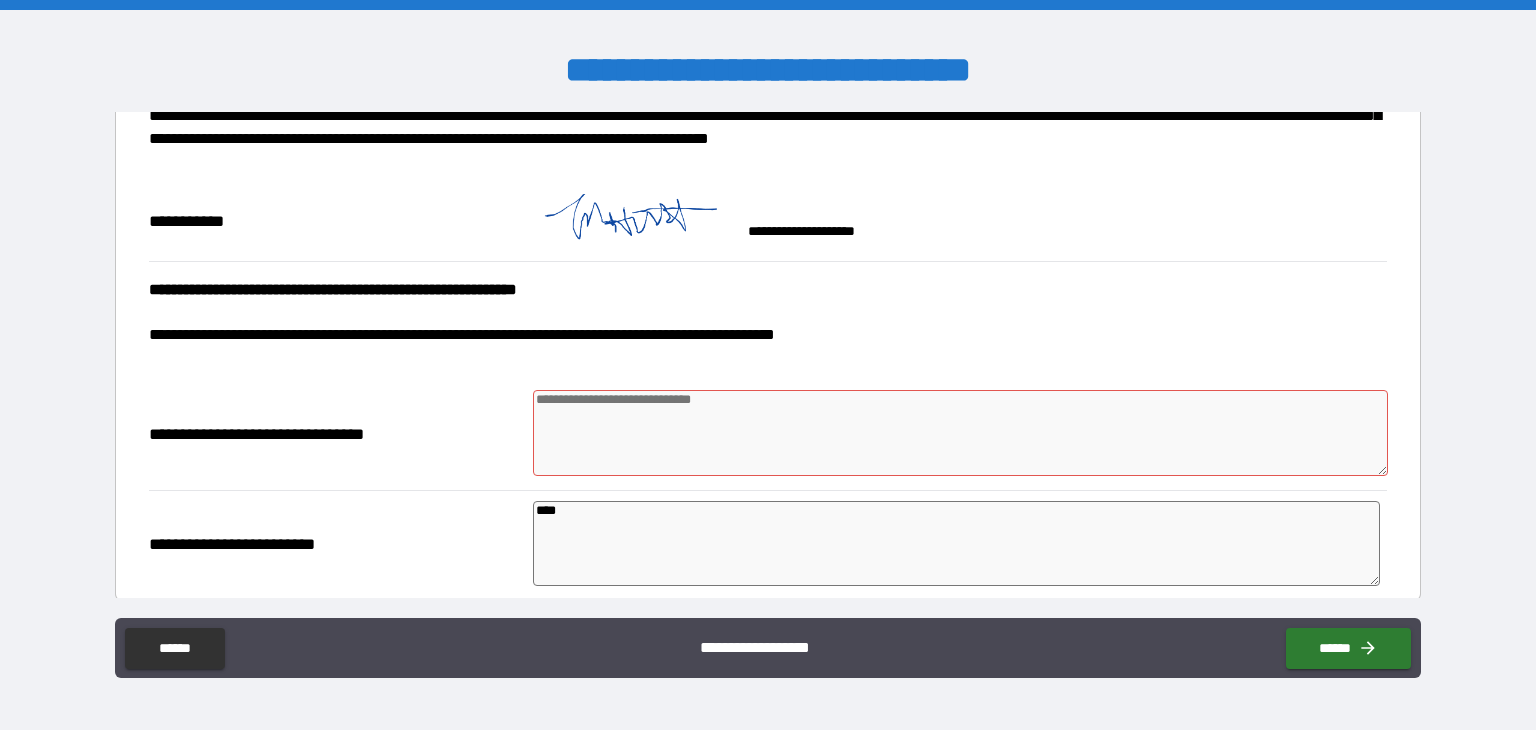 click at bounding box center [961, 433] 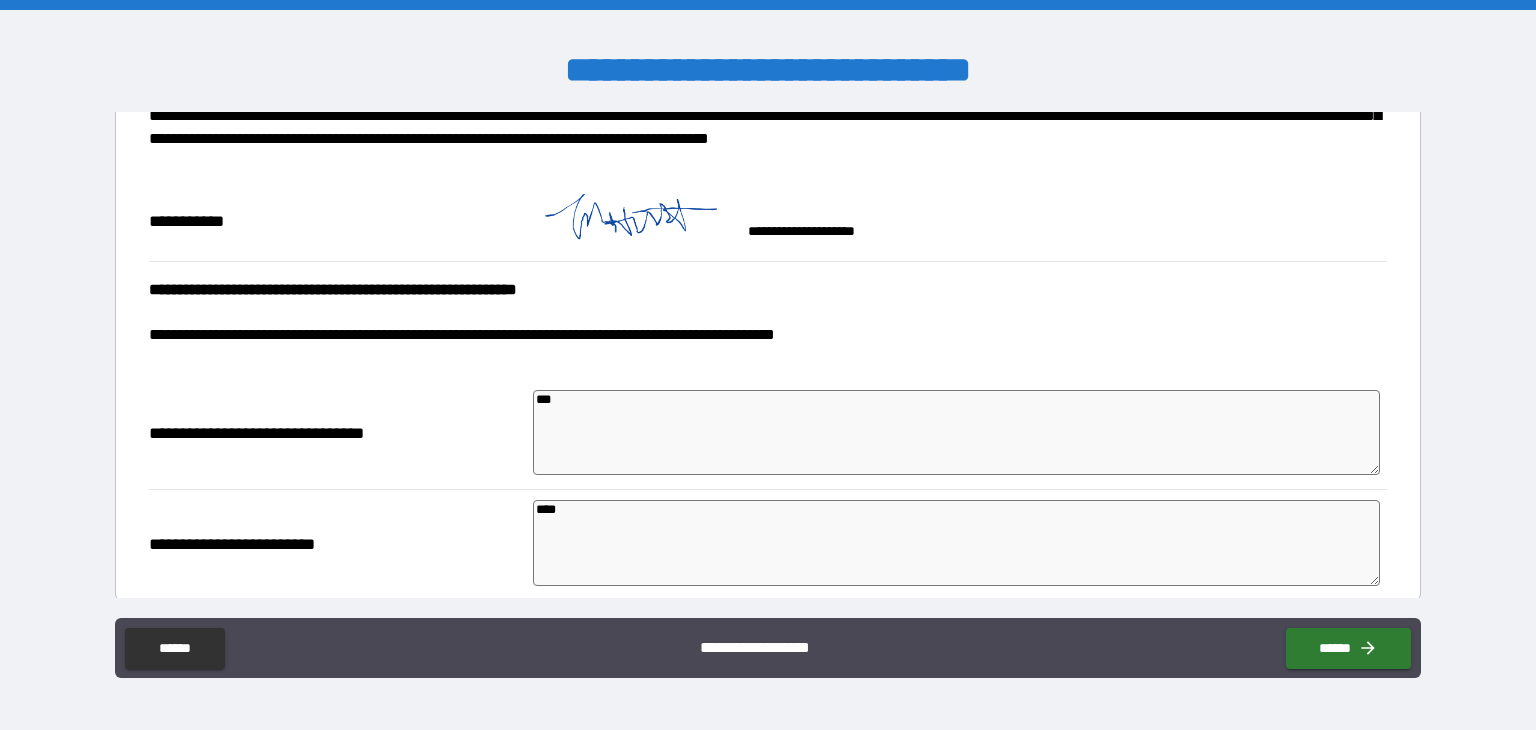 click on "****" at bounding box center (956, 543) 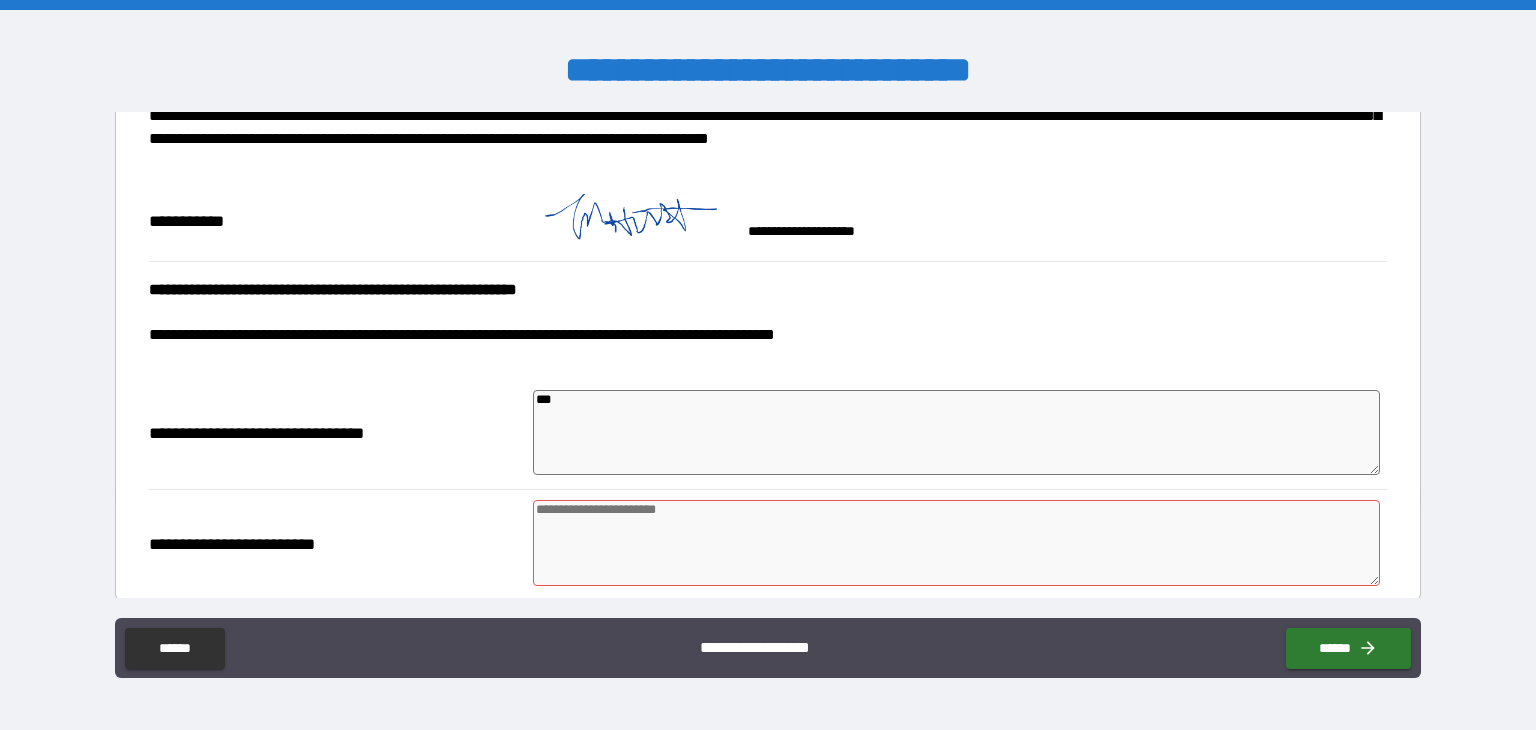 click on "***" at bounding box center (956, 433) 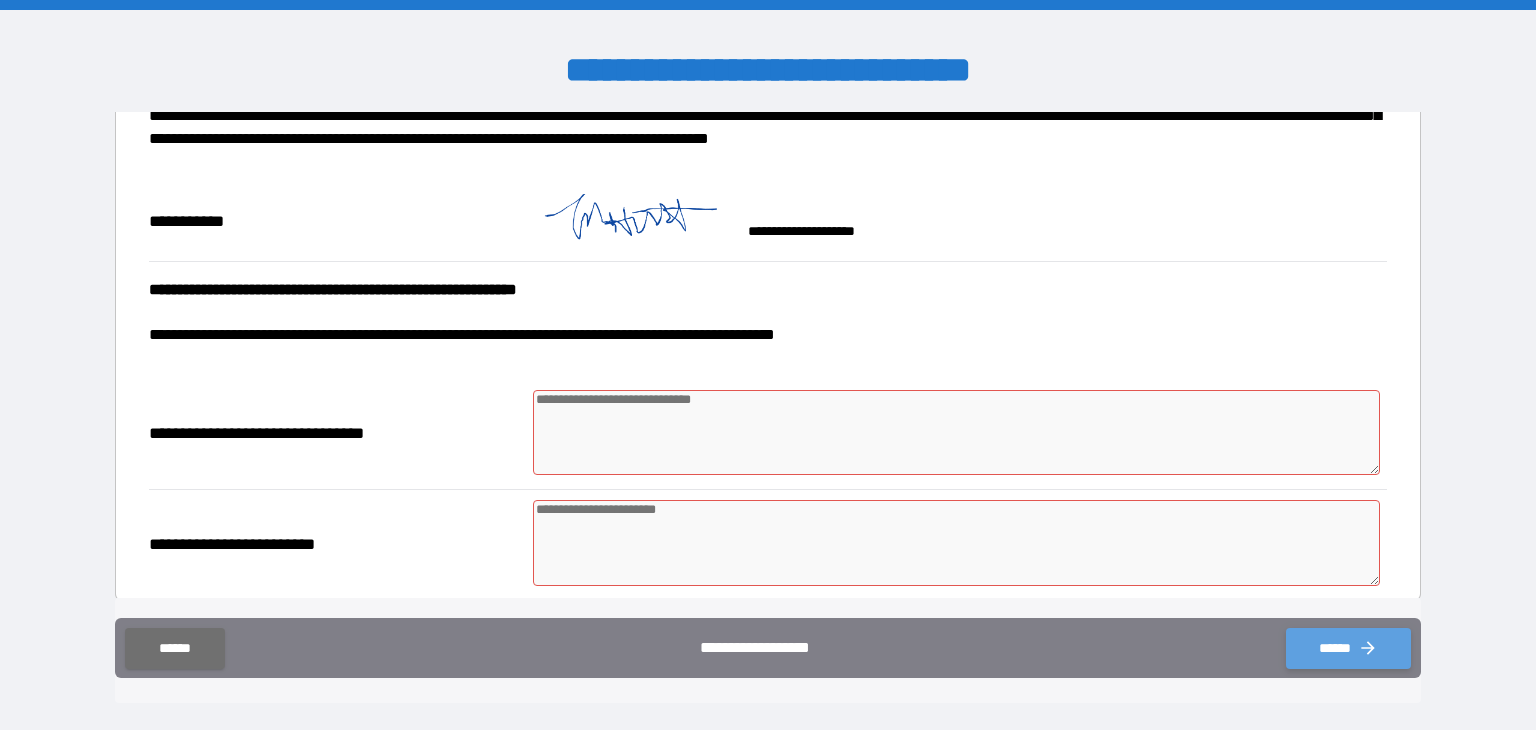click on "******" at bounding box center (1348, 648) 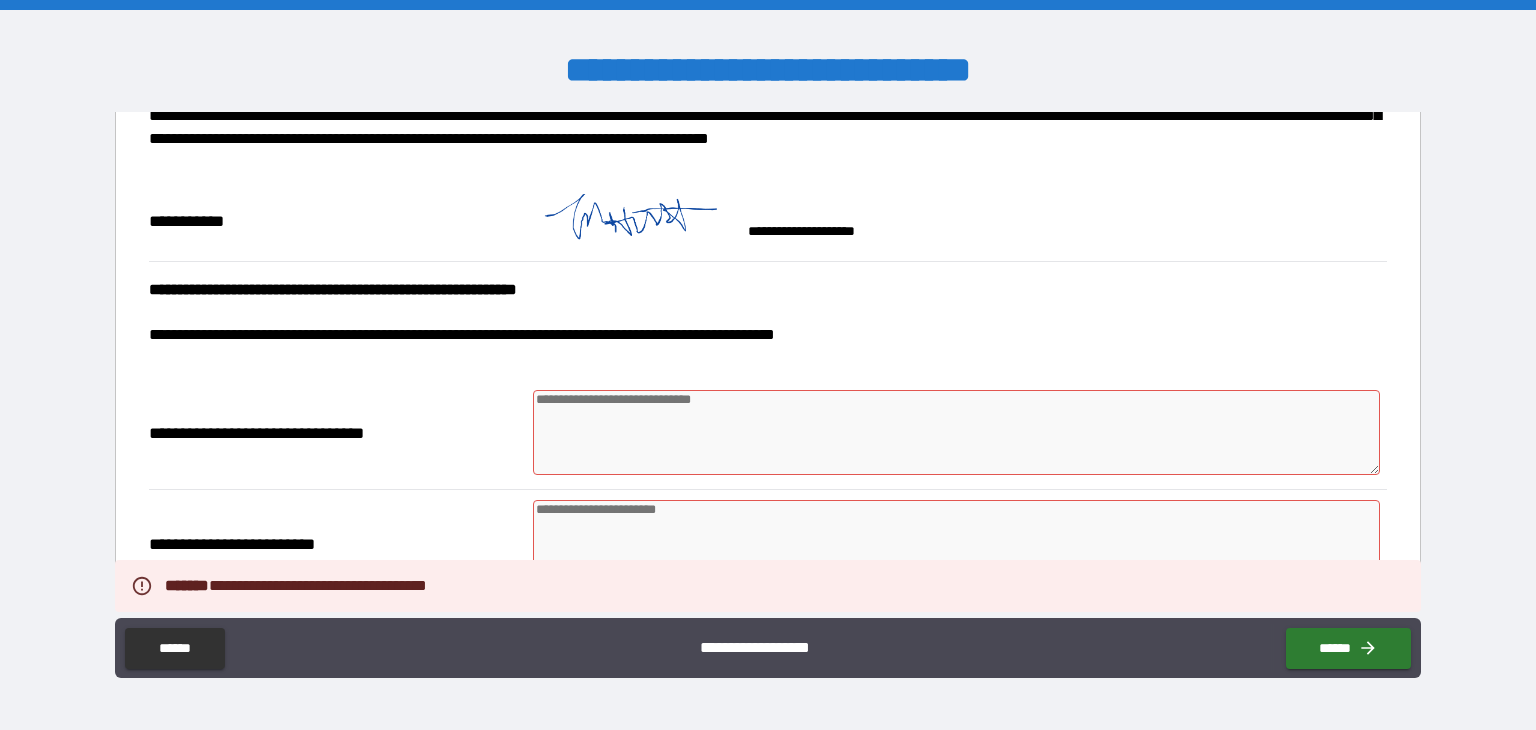 click at bounding box center (956, 433) 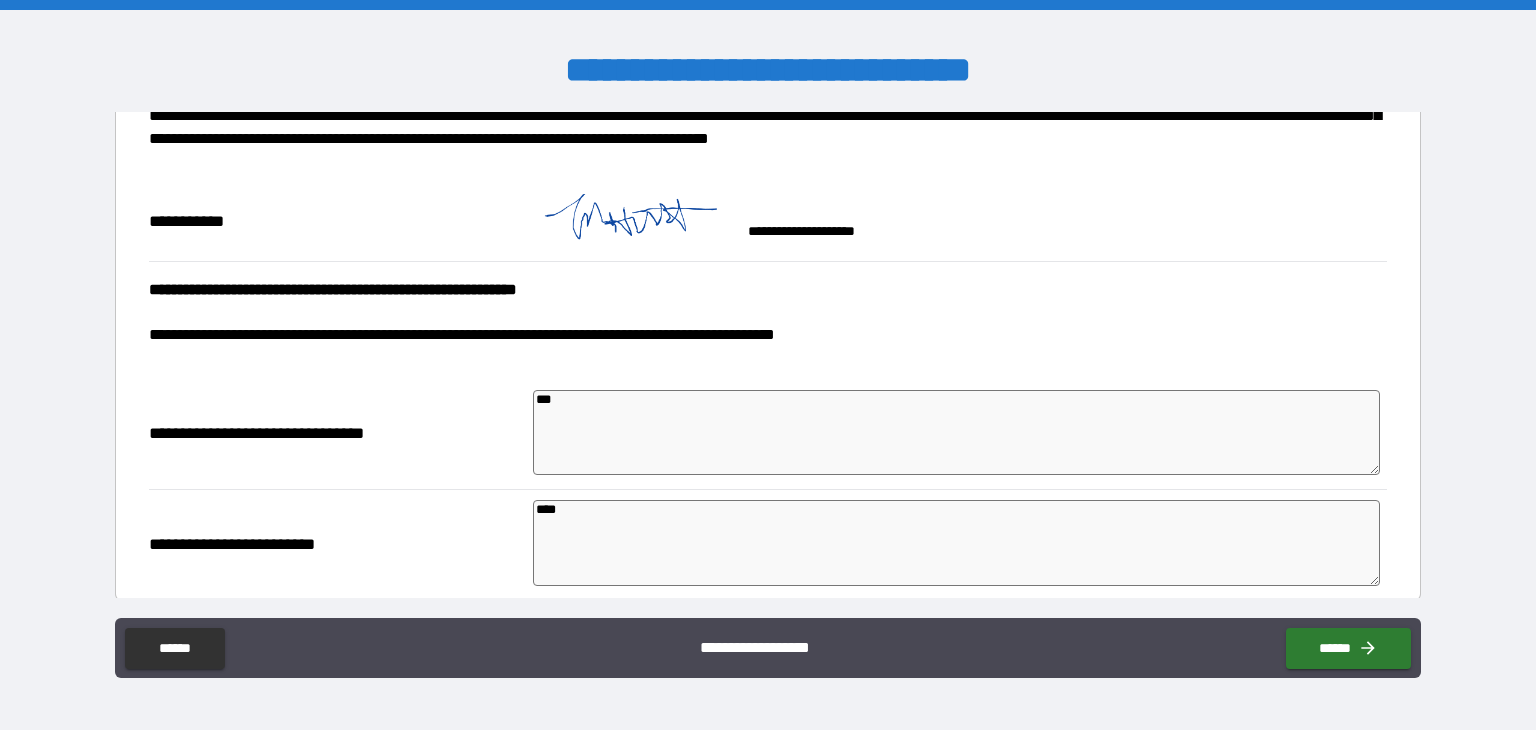 scroll, scrollTop: 1745, scrollLeft: 0, axis: vertical 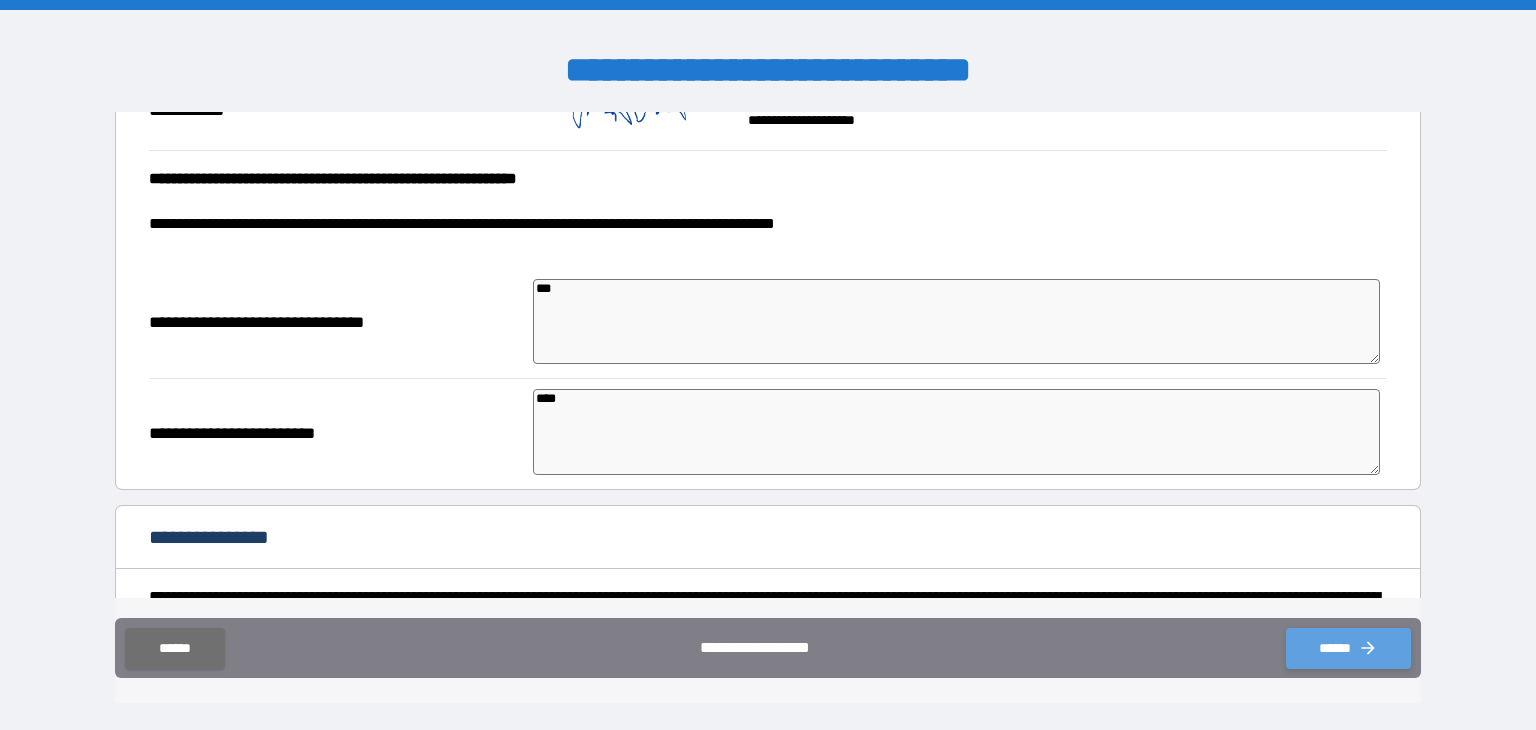 click on "******" at bounding box center (1348, 648) 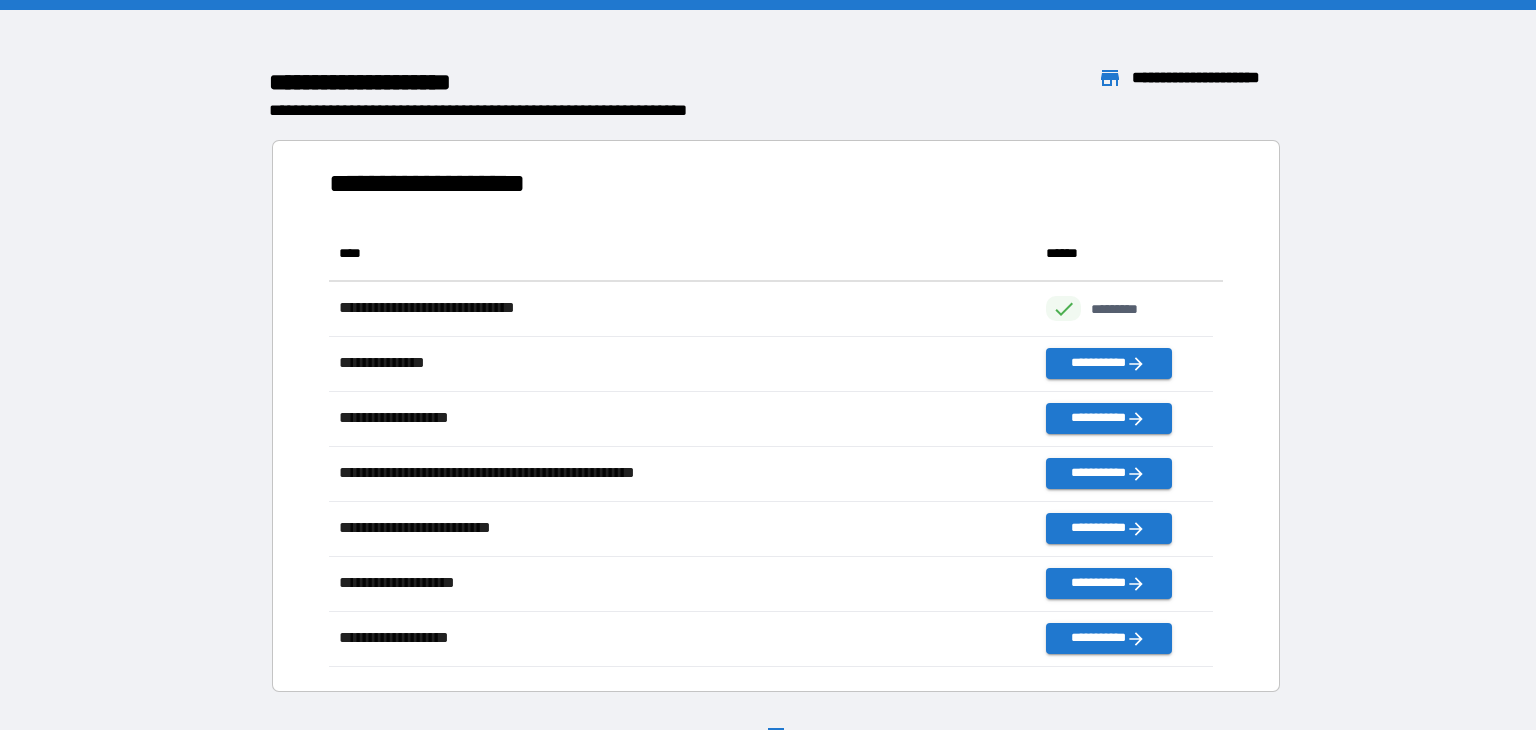 scroll, scrollTop: 16, scrollLeft: 16, axis: both 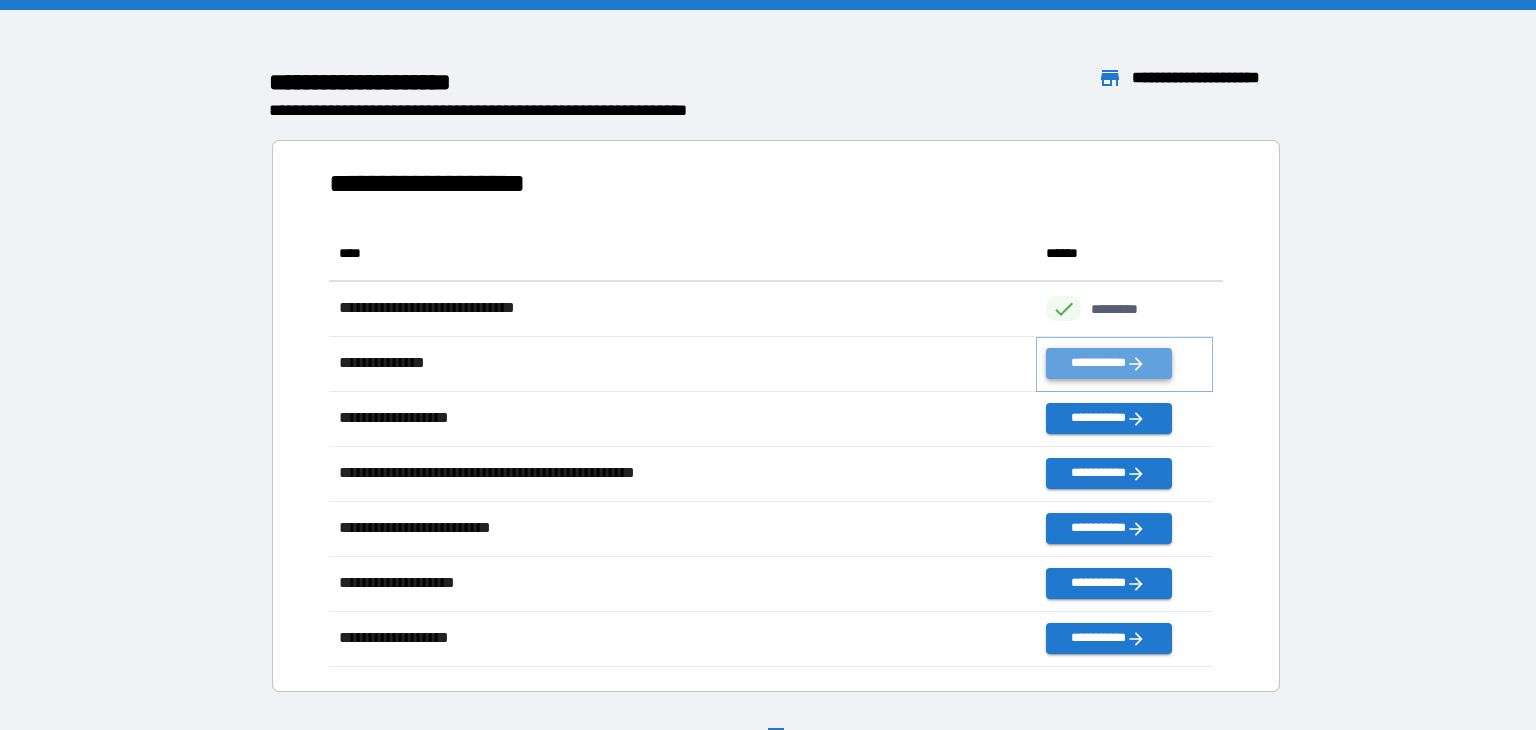 click on "**********" at bounding box center (1108, 363) 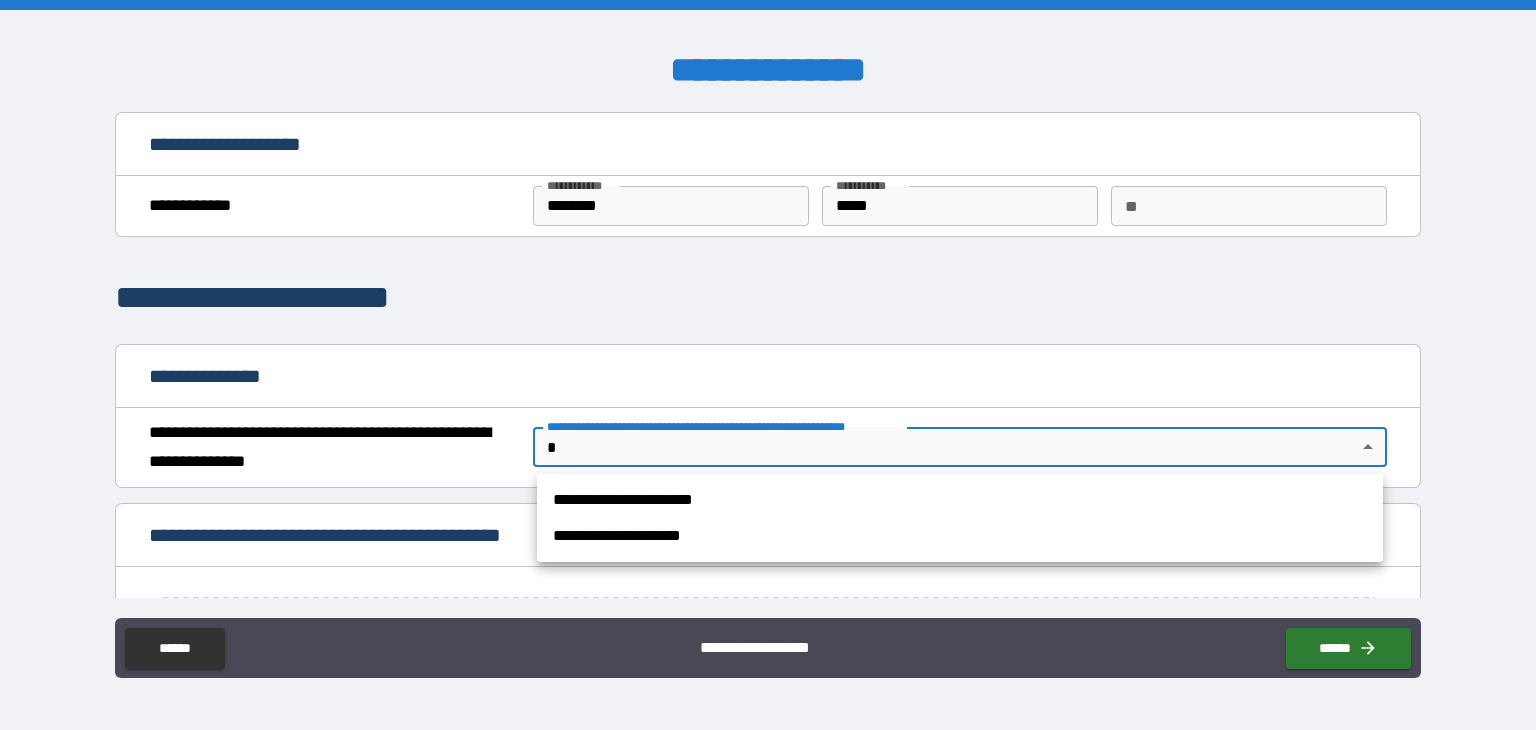 click on "**********" at bounding box center (768, 365) 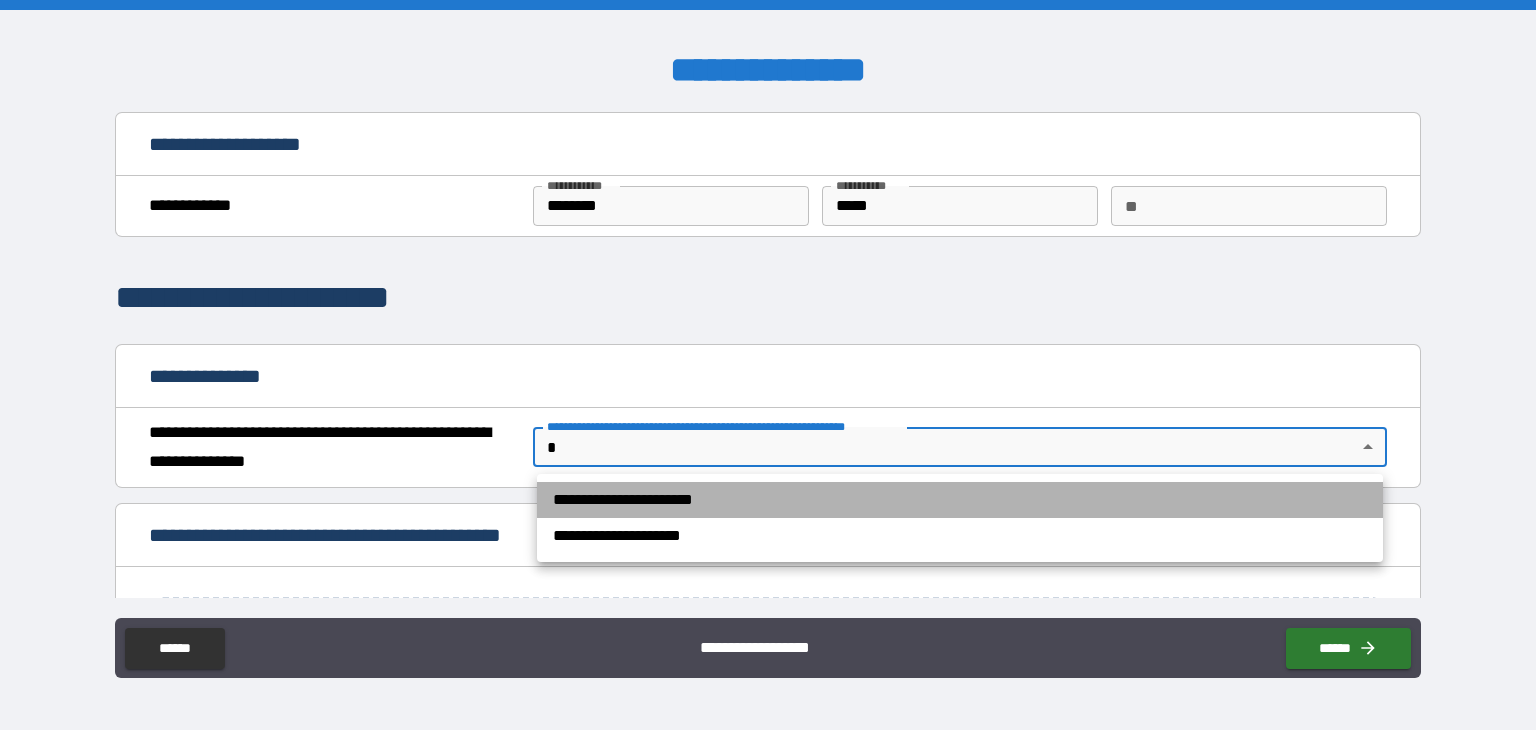 click on "**********" at bounding box center (960, 500) 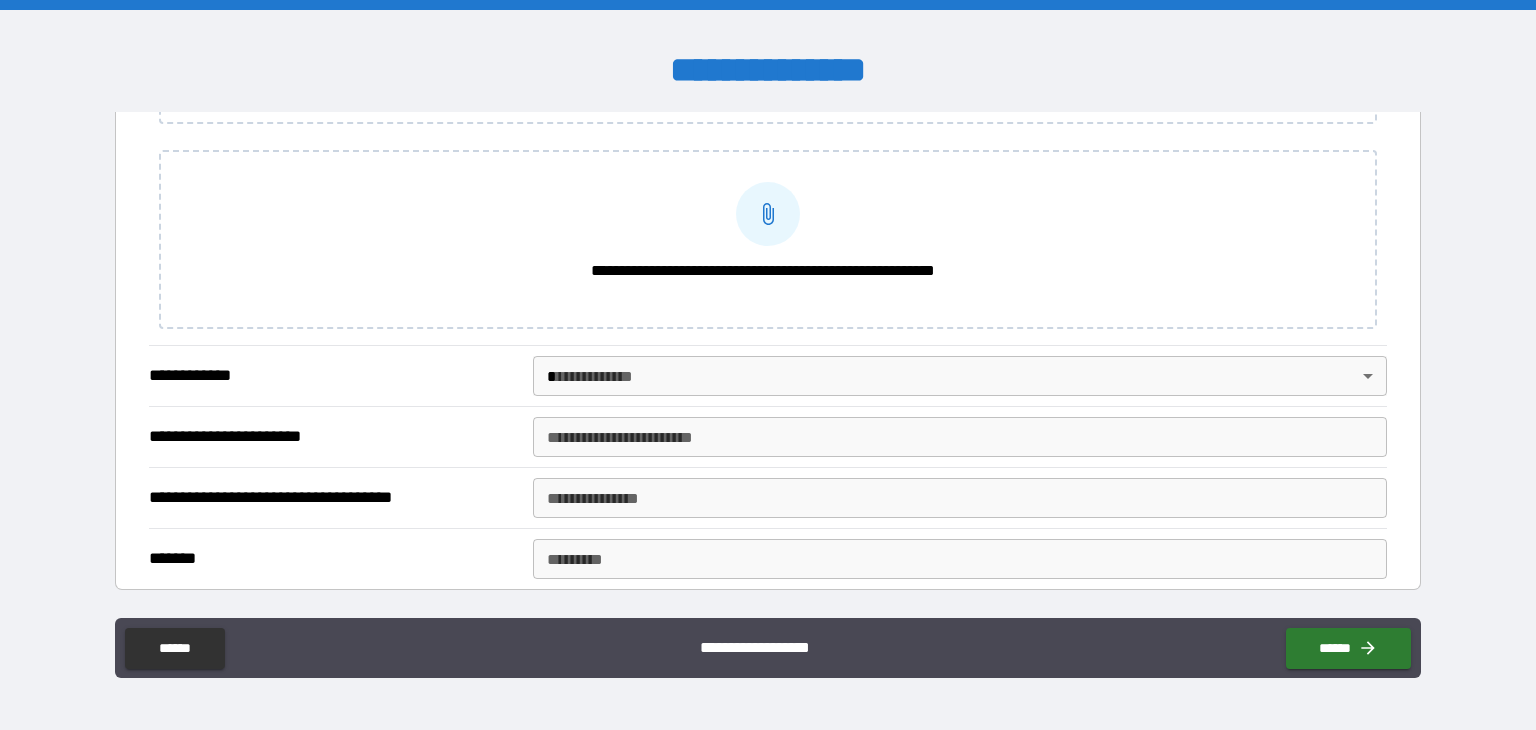 scroll, scrollTop: 652, scrollLeft: 0, axis: vertical 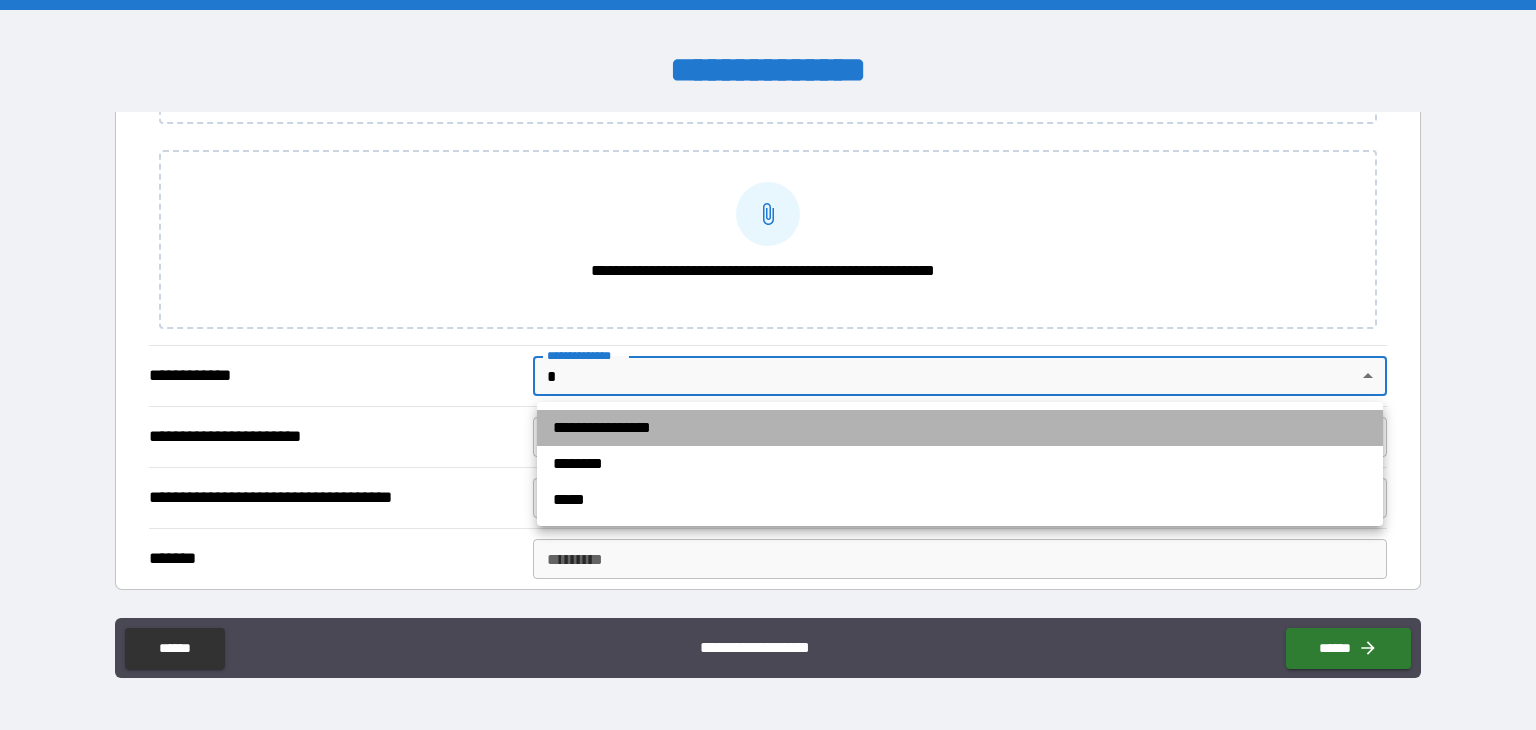 click on "**********" at bounding box center (960, 428) 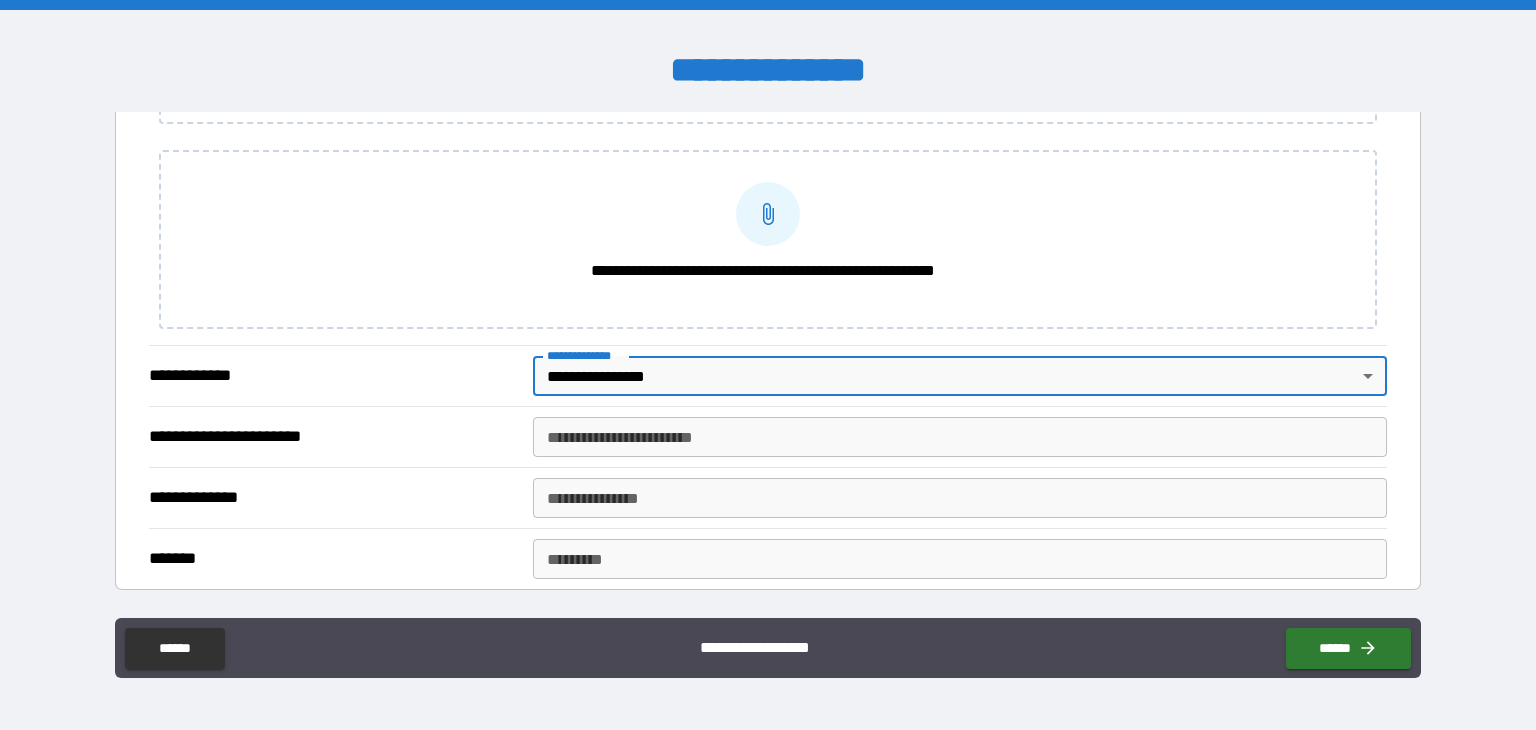 click on "**********" at bounding box center [960, 437] 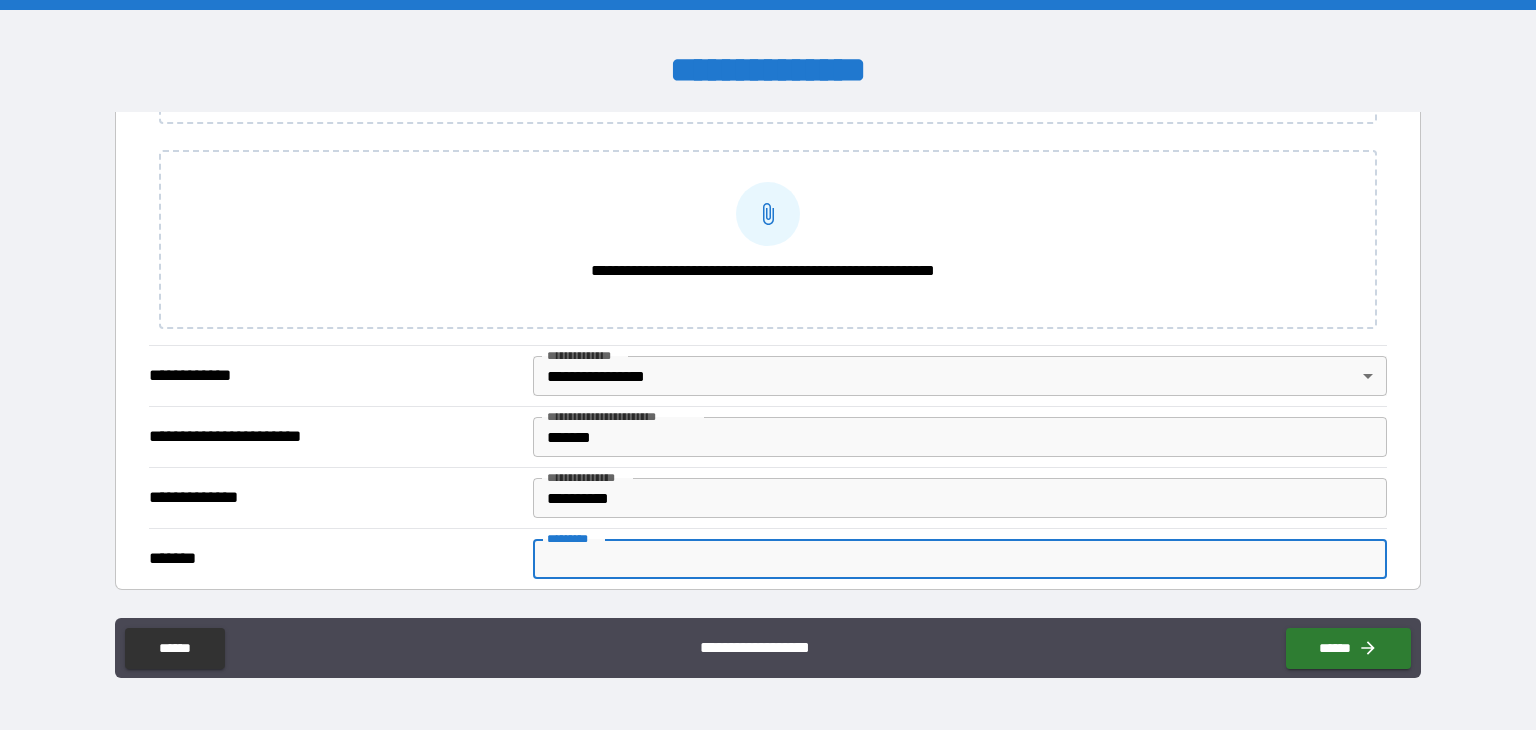 click on "*******   *" at bounding box center (960, 559) 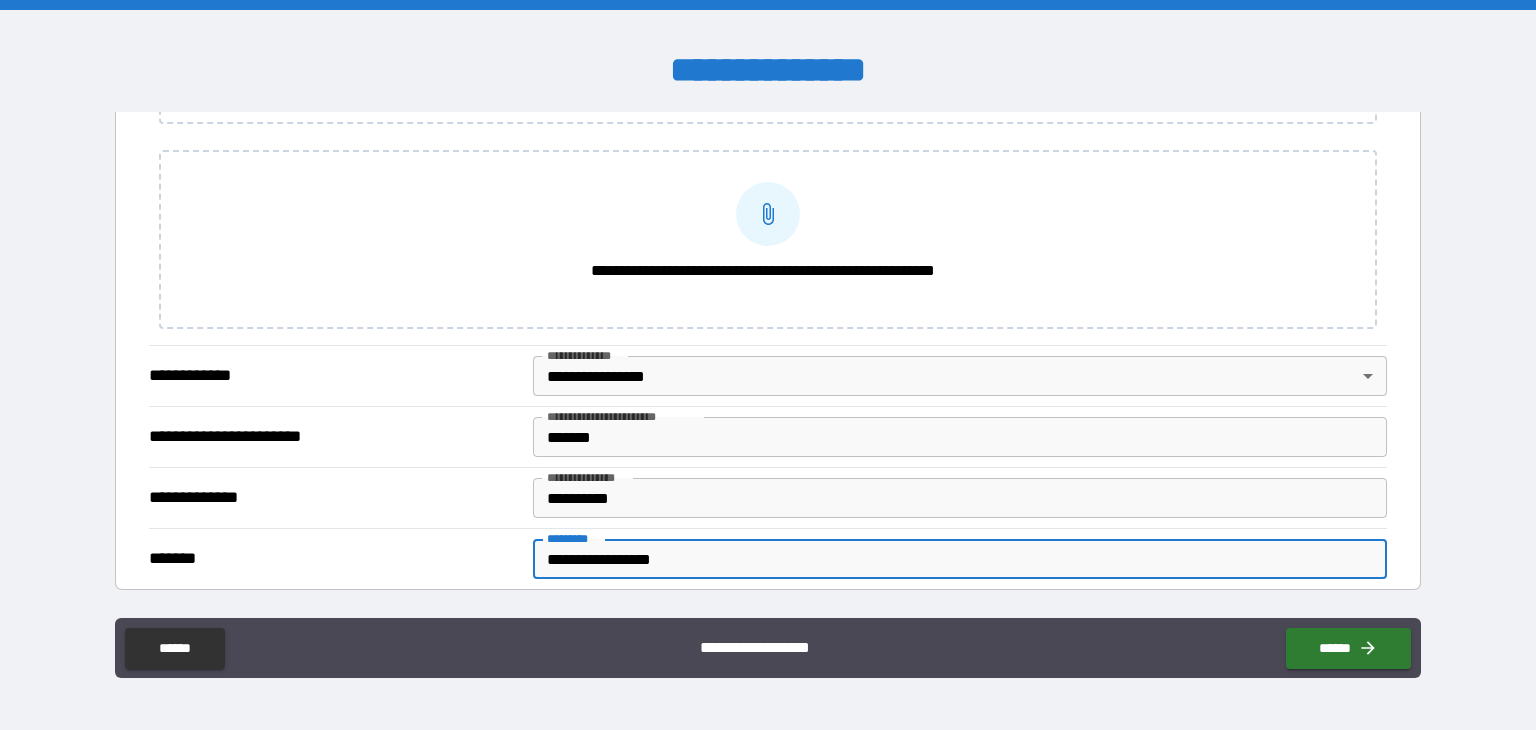 scroll, scrollTop: 908, scrollLeft: 0, axis: vertical 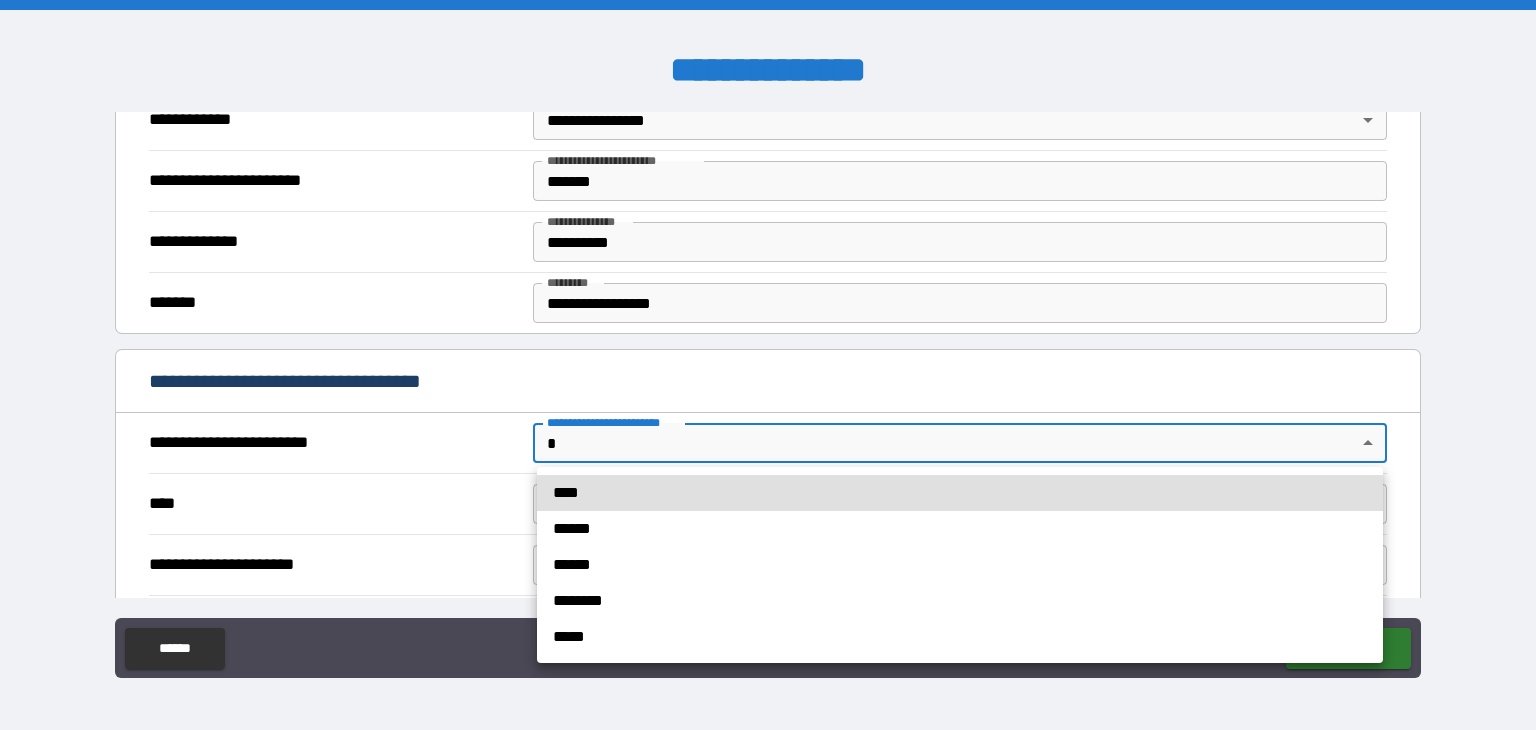 click on "**********" at bounding box center [768, 365] 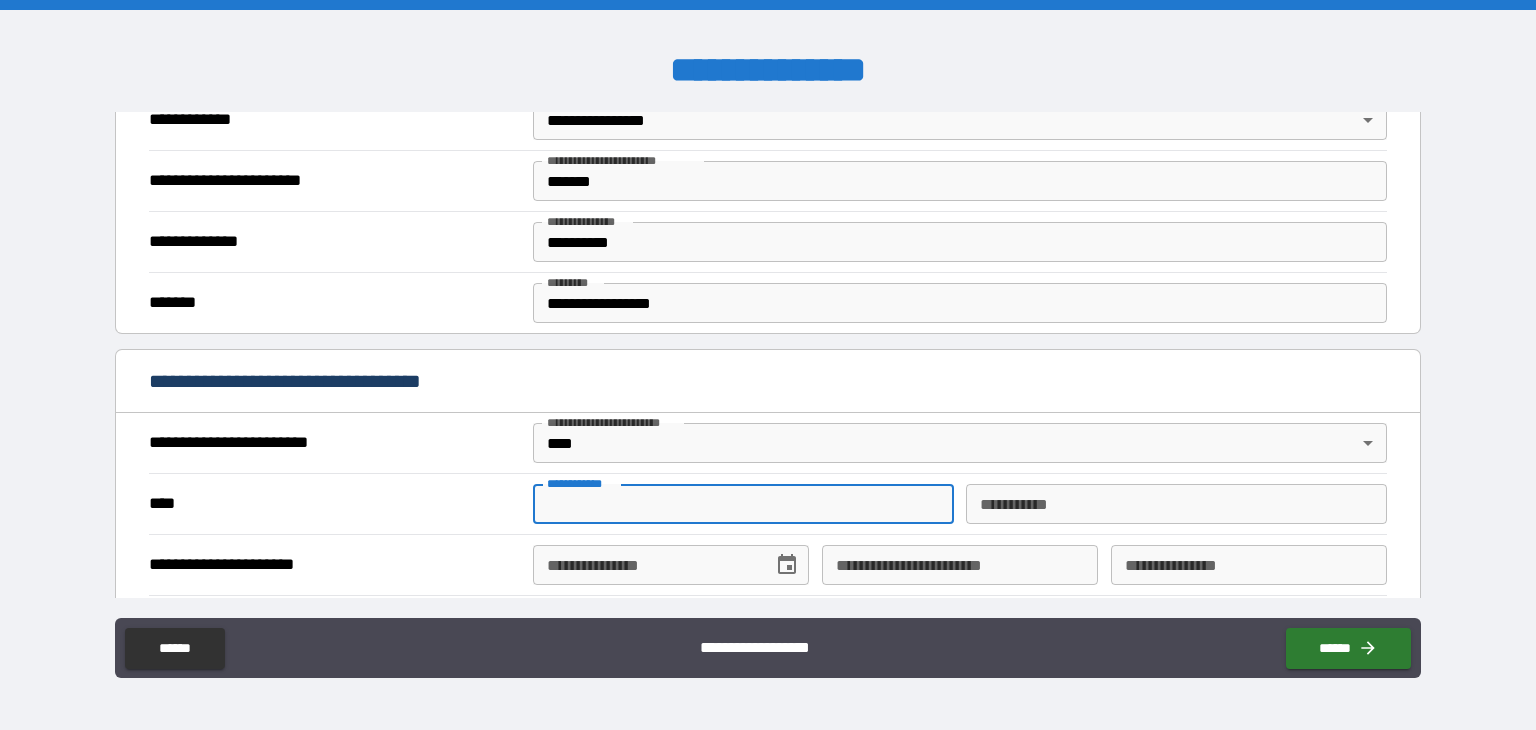 click on "**********" at bounding box center (743, 504) 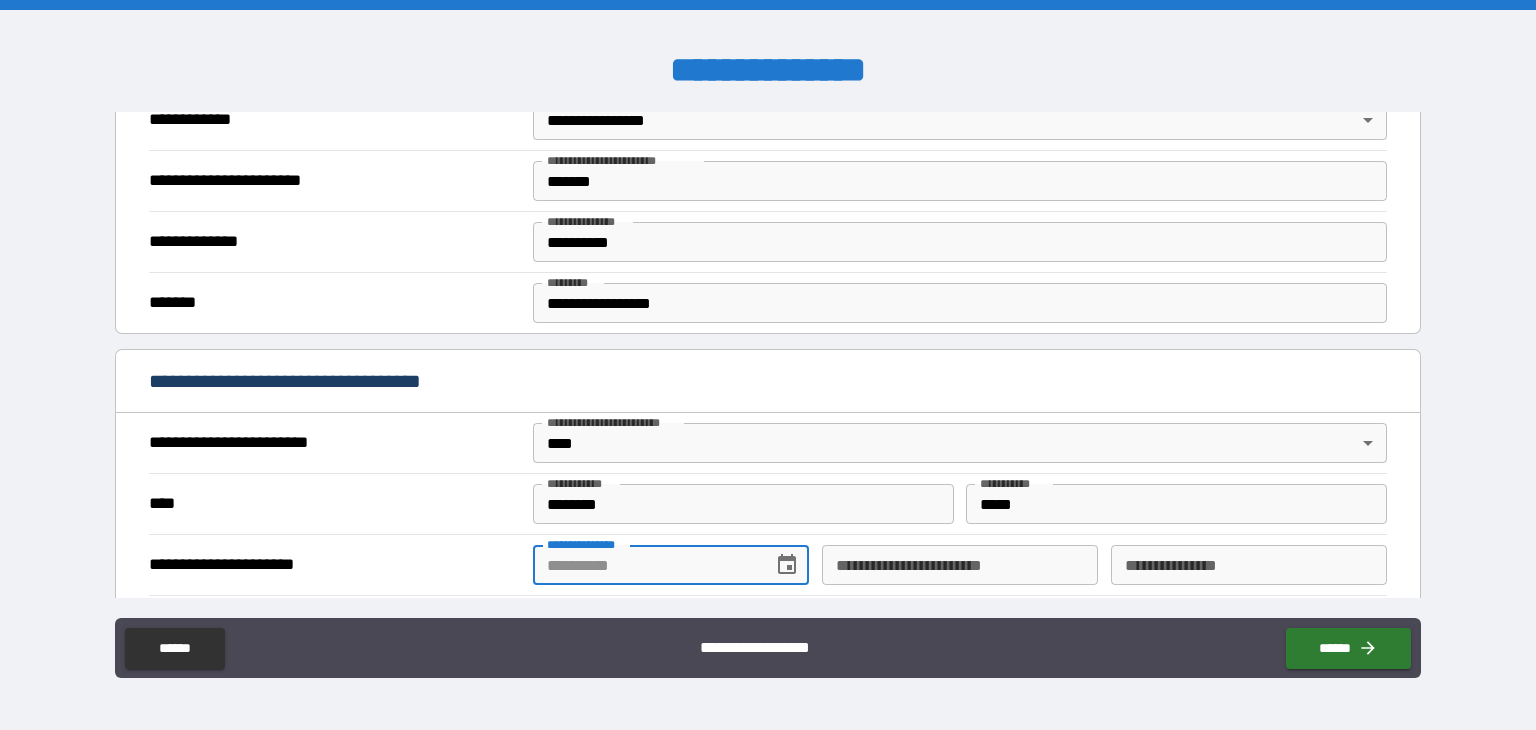 click on "**********" at bounding box center [646, 565] 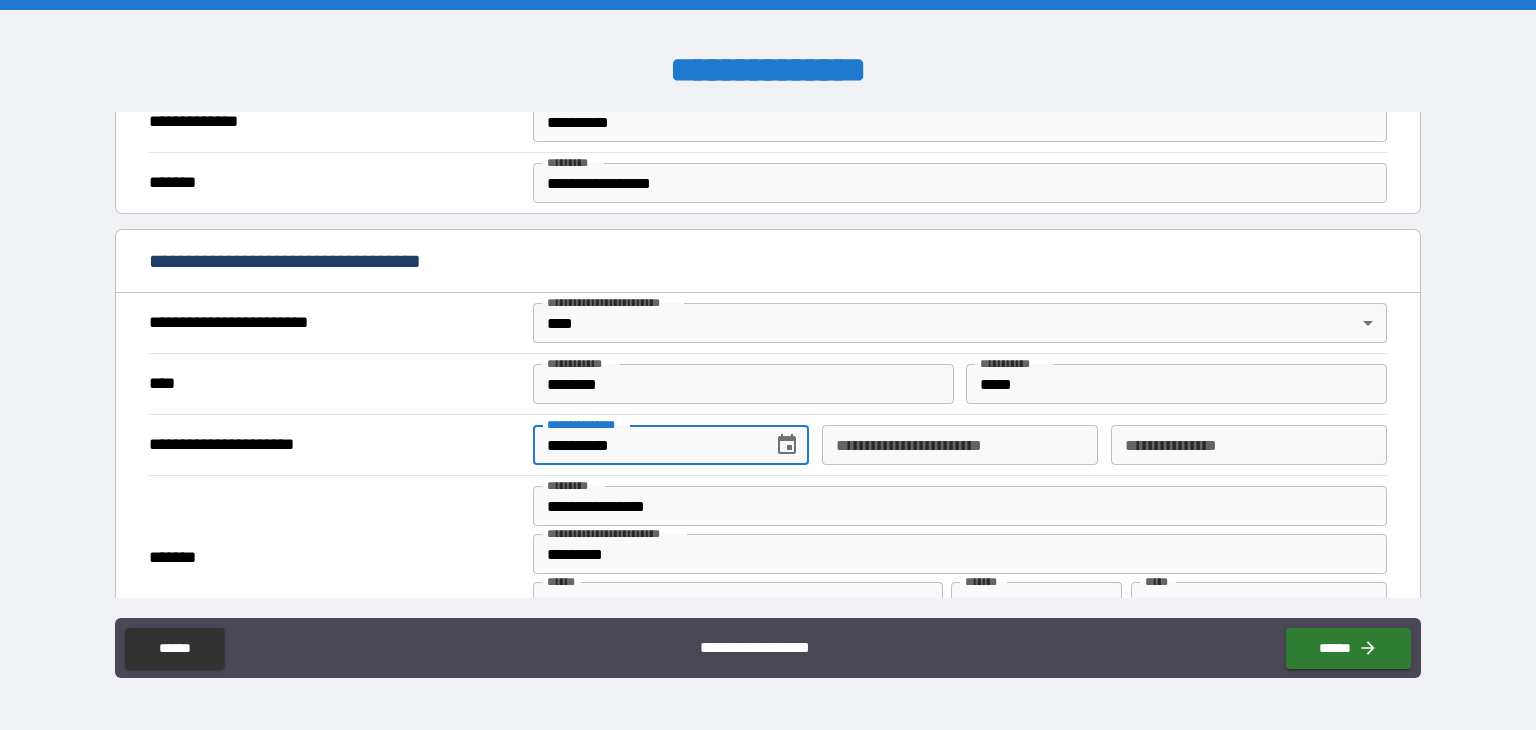 scroll, scrollTop: 1039, scrollLeft: 0, axis: vertical 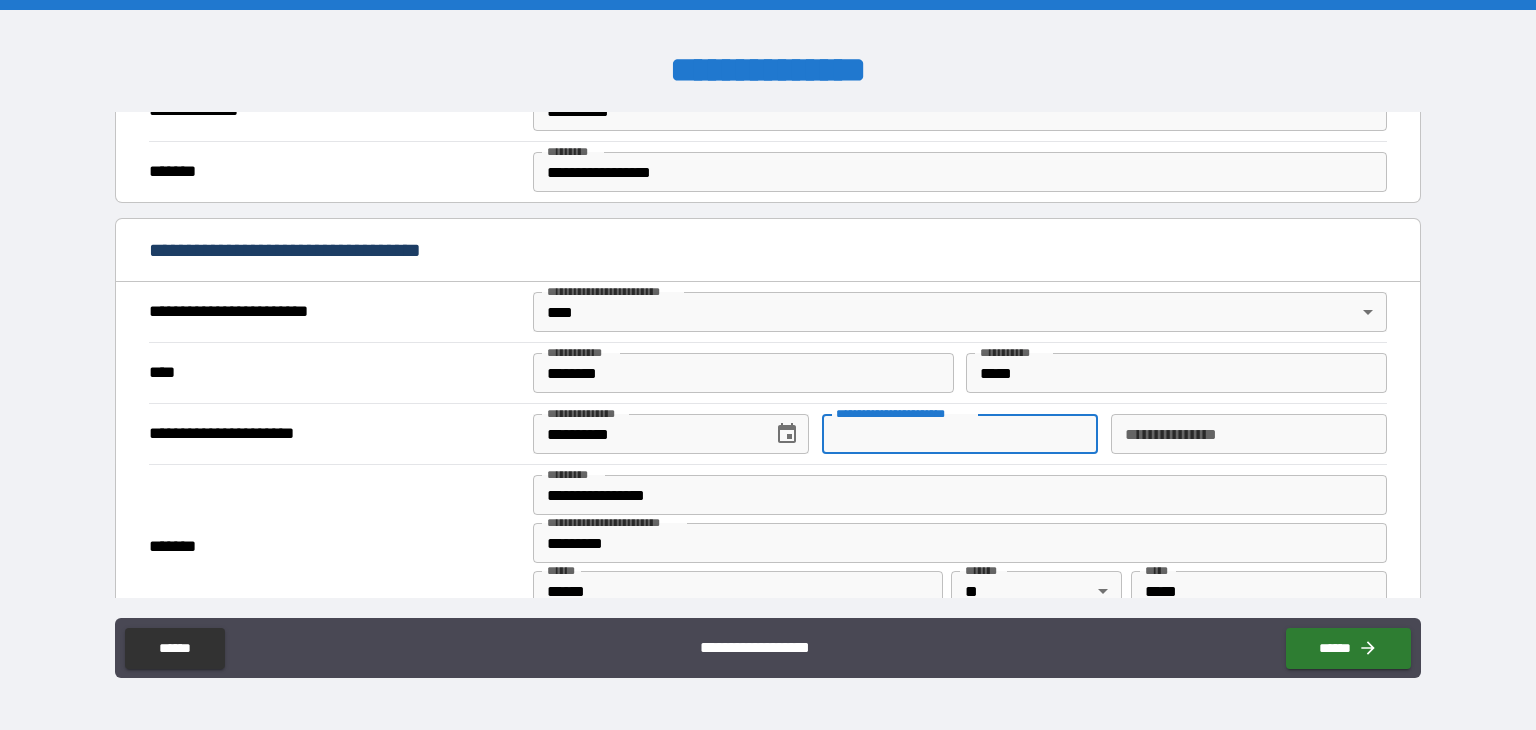 click on "**********" at bounding box center [960, 434] 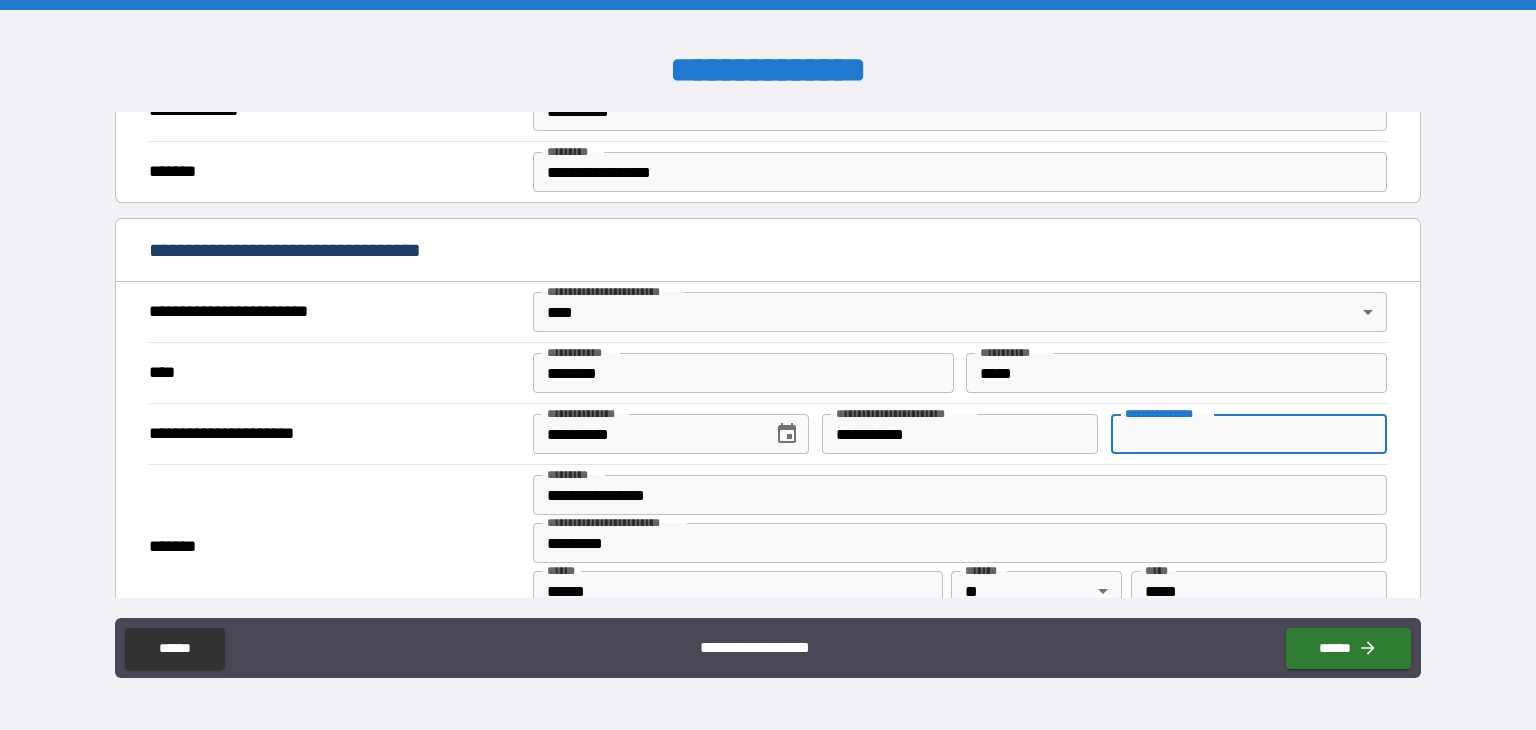 click on "**********" at bounding box center (1249, 434) 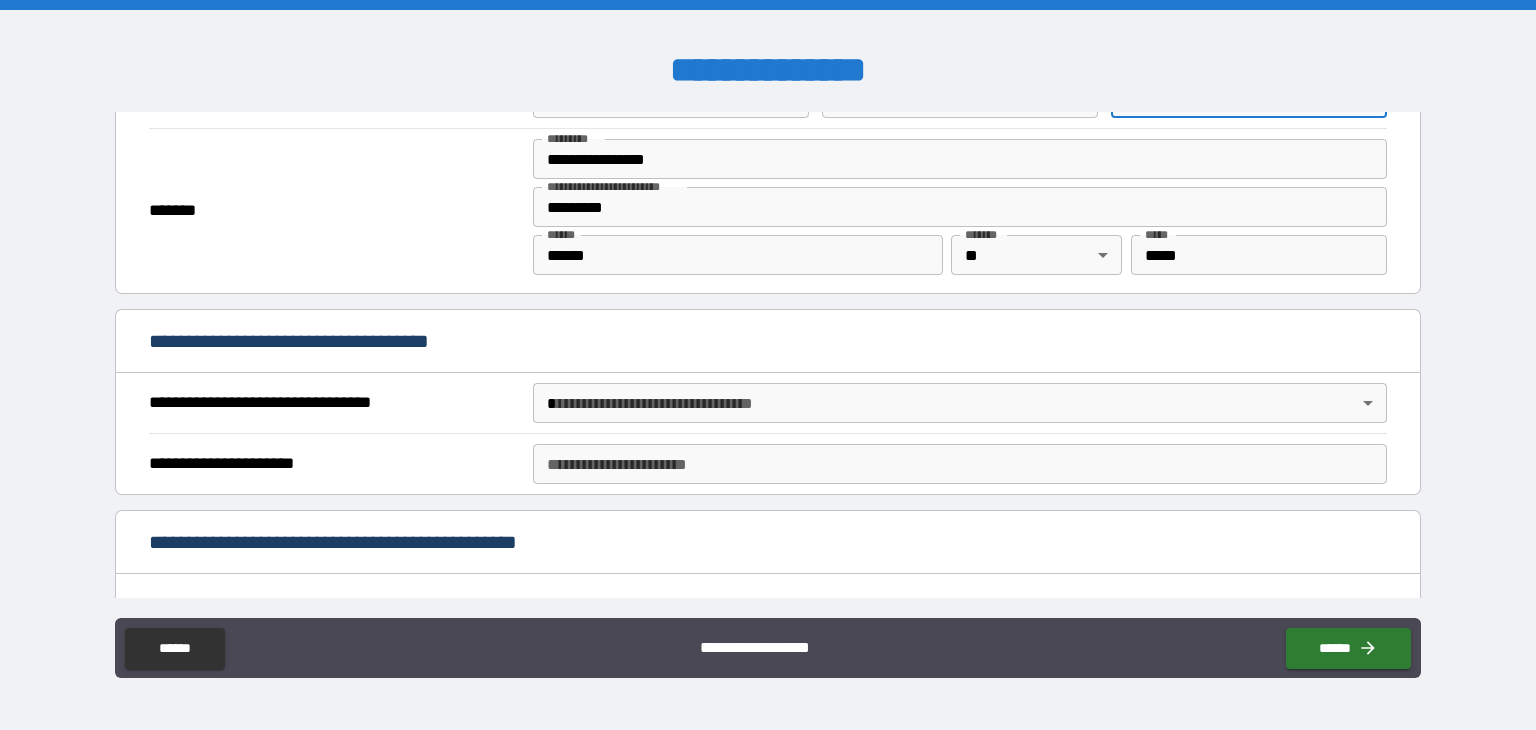scroll, scrollTop: 1376, scrollLeft: 0, axis: vertical 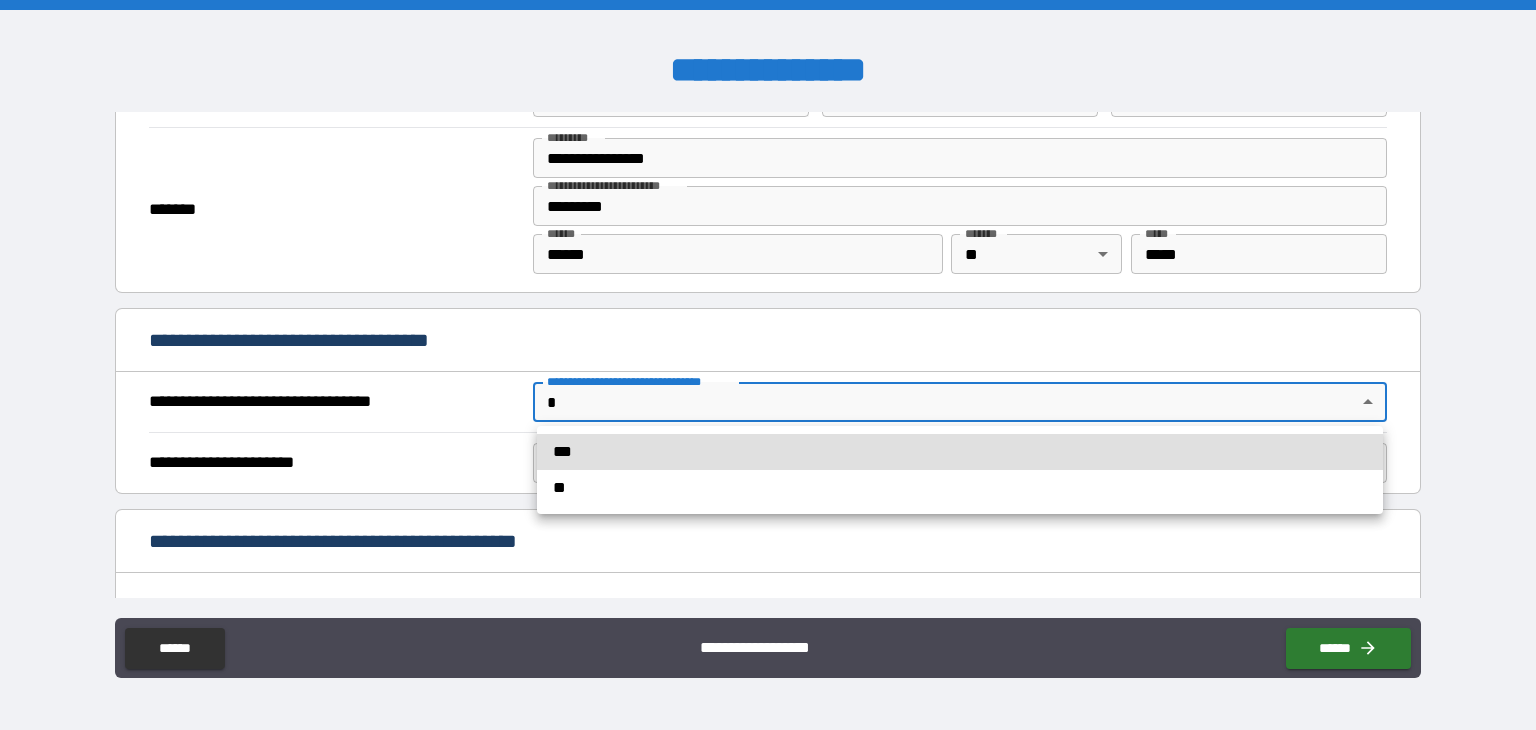 click on "**********" at bounding box center (768, 365) 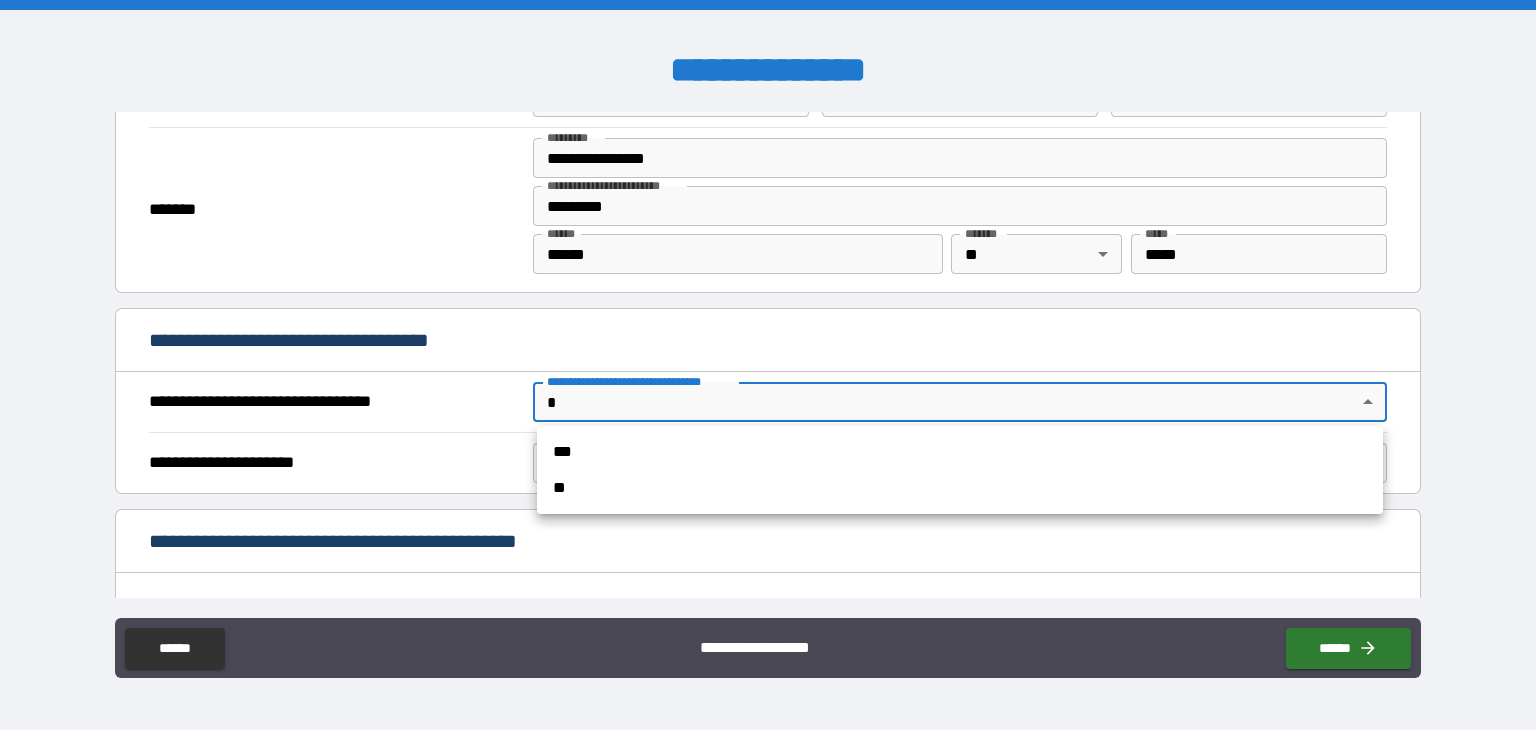 click at bounding box center (768, 365) 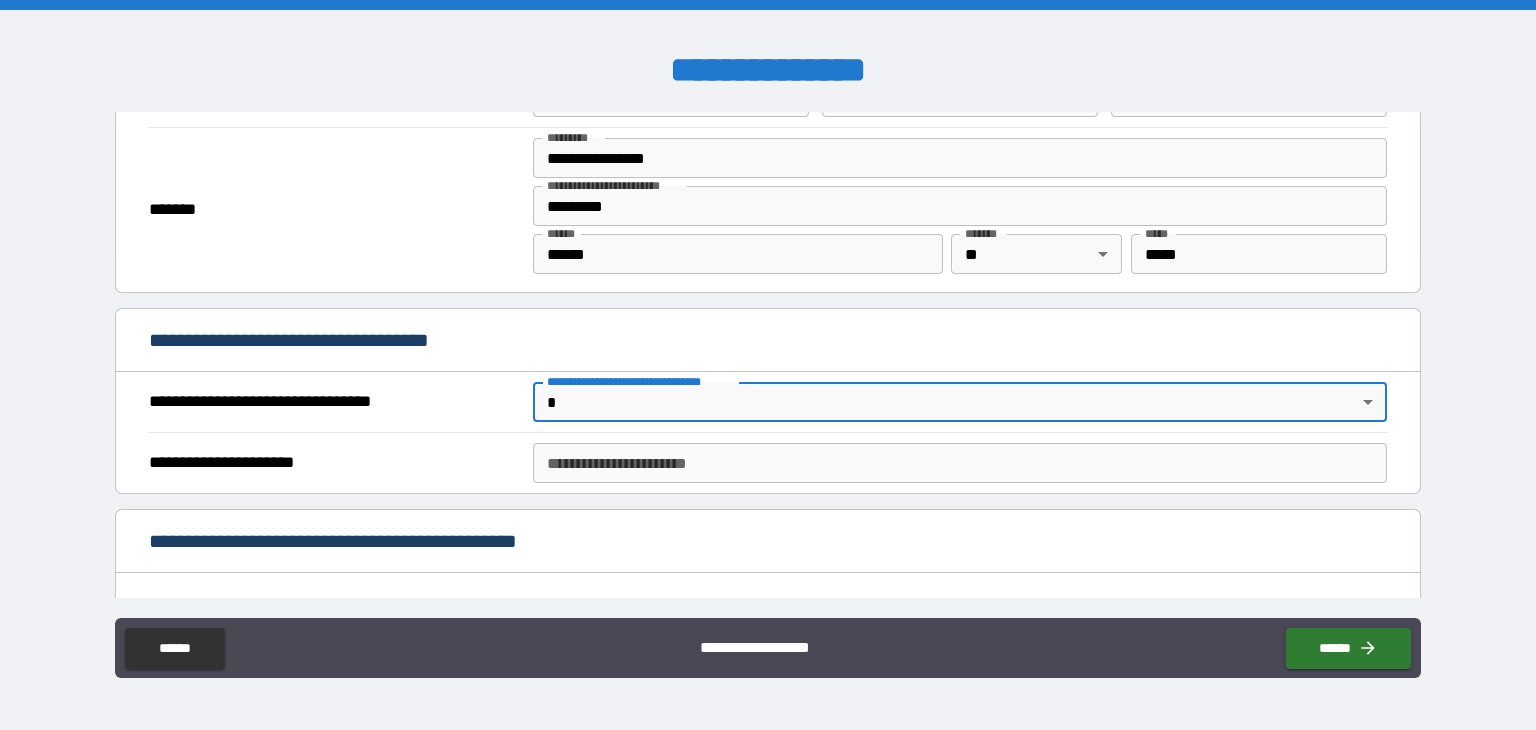 click on "**********" at bounding box center (768, 365) 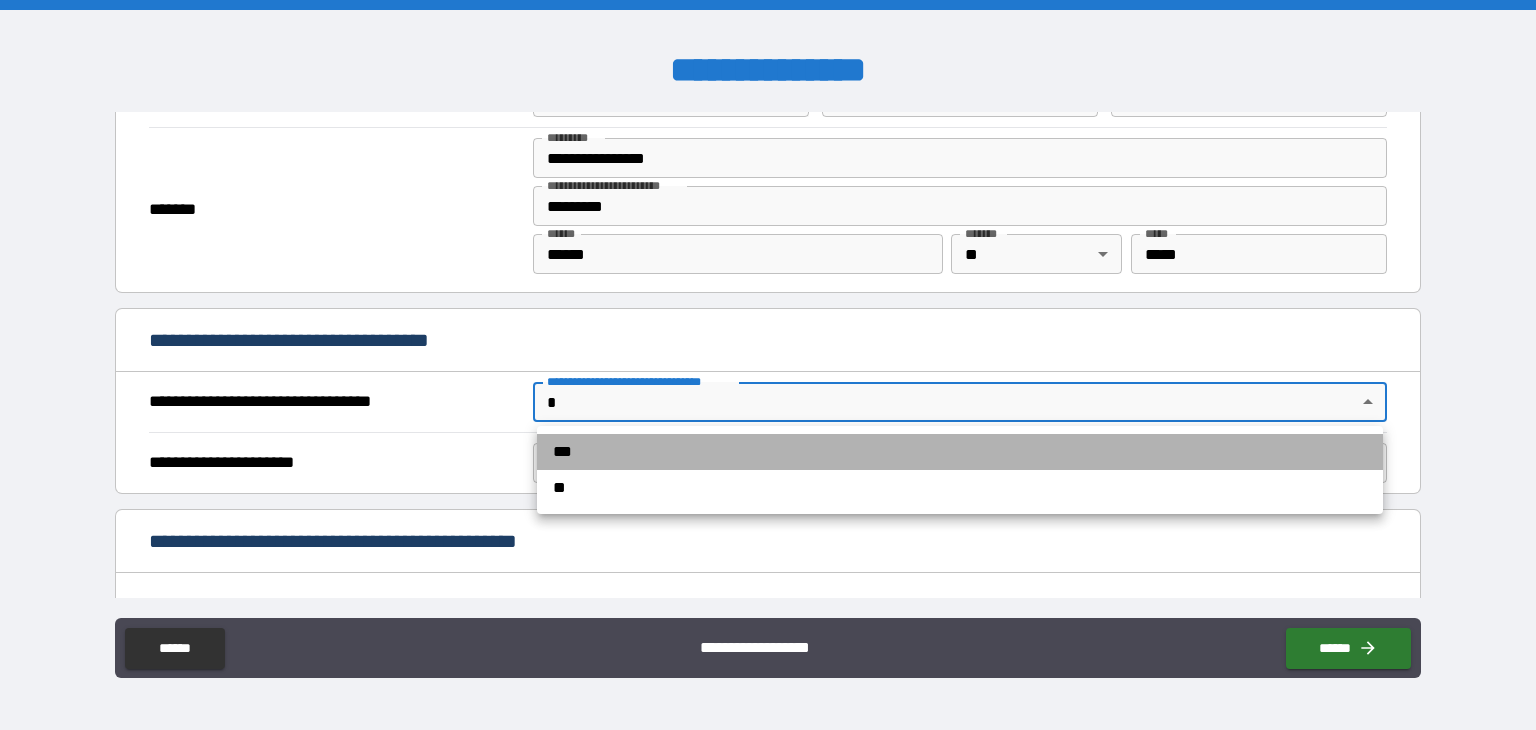 click on "***" at bounding box center [960, 452] 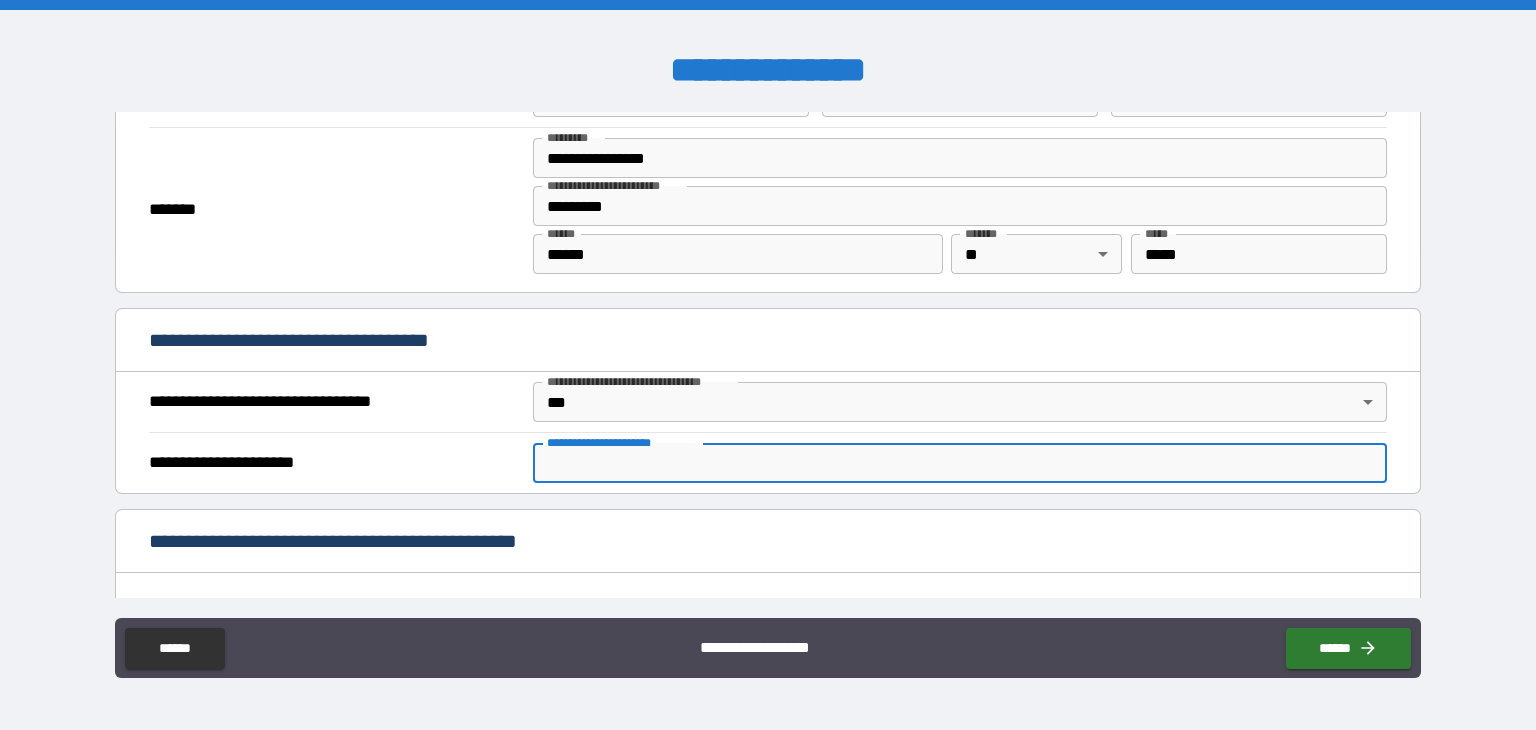 click on "**********" at bounding box center [960, 463] 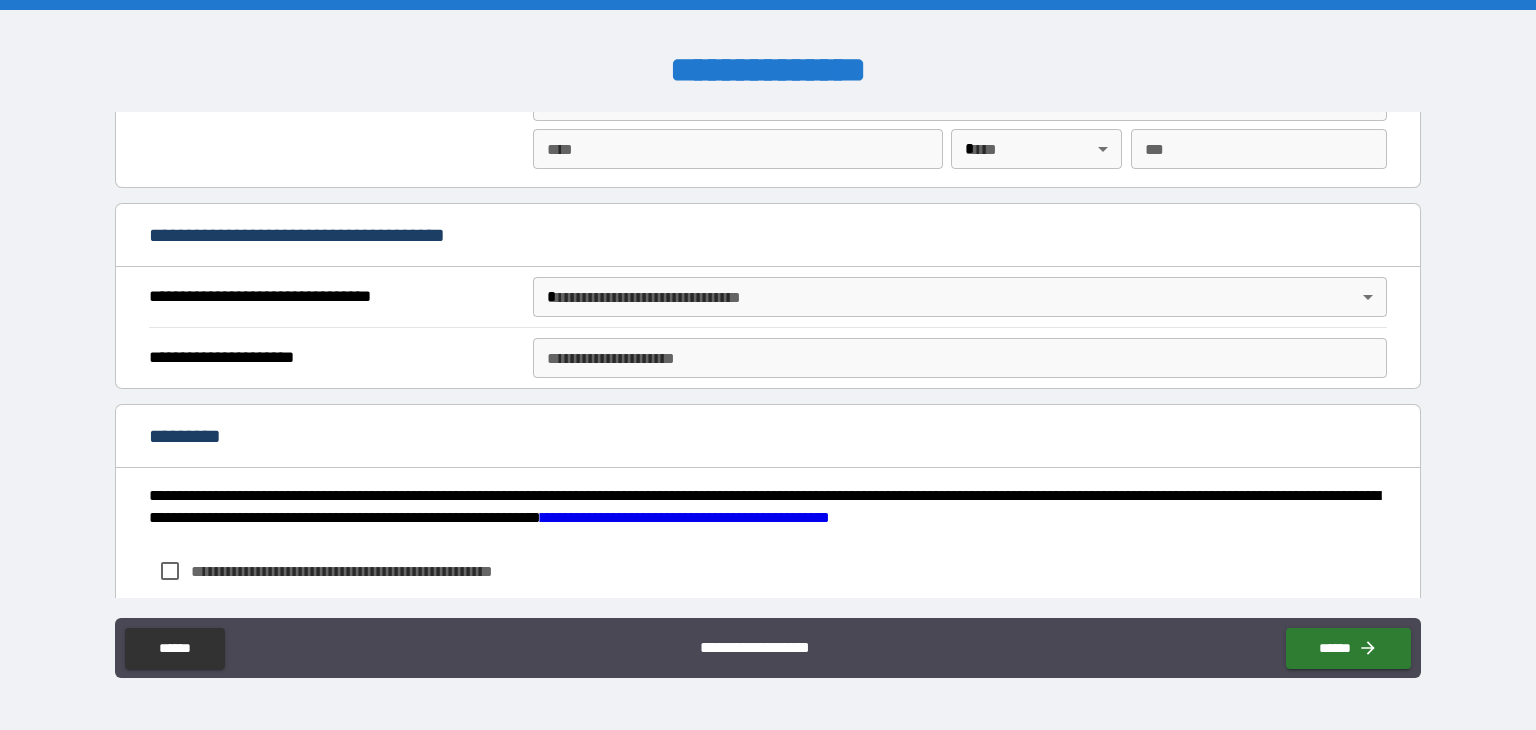 scroll, scrollTop: 3060, scrollLeft: 0, axis: vertical 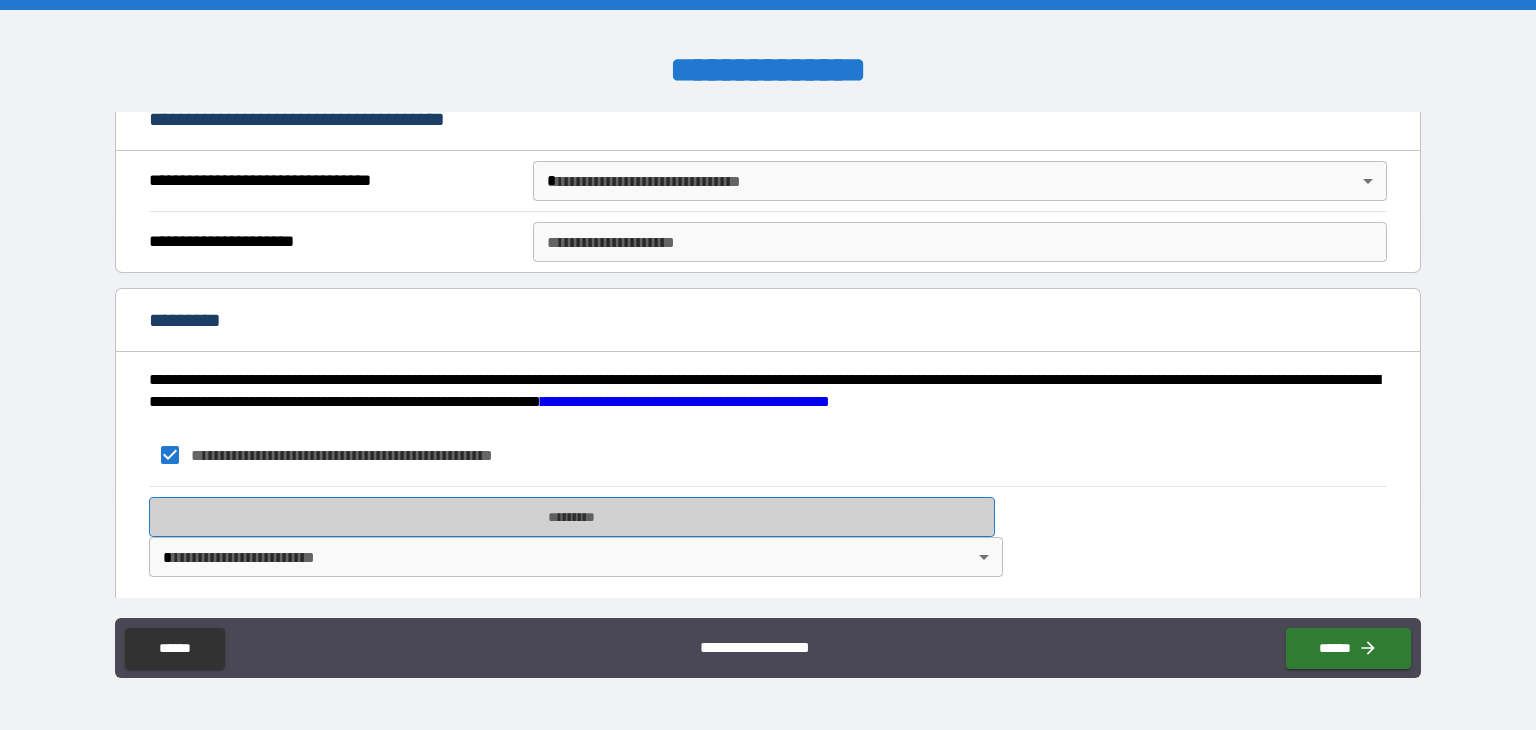 click on "*********" at bounding box center [572, 517] 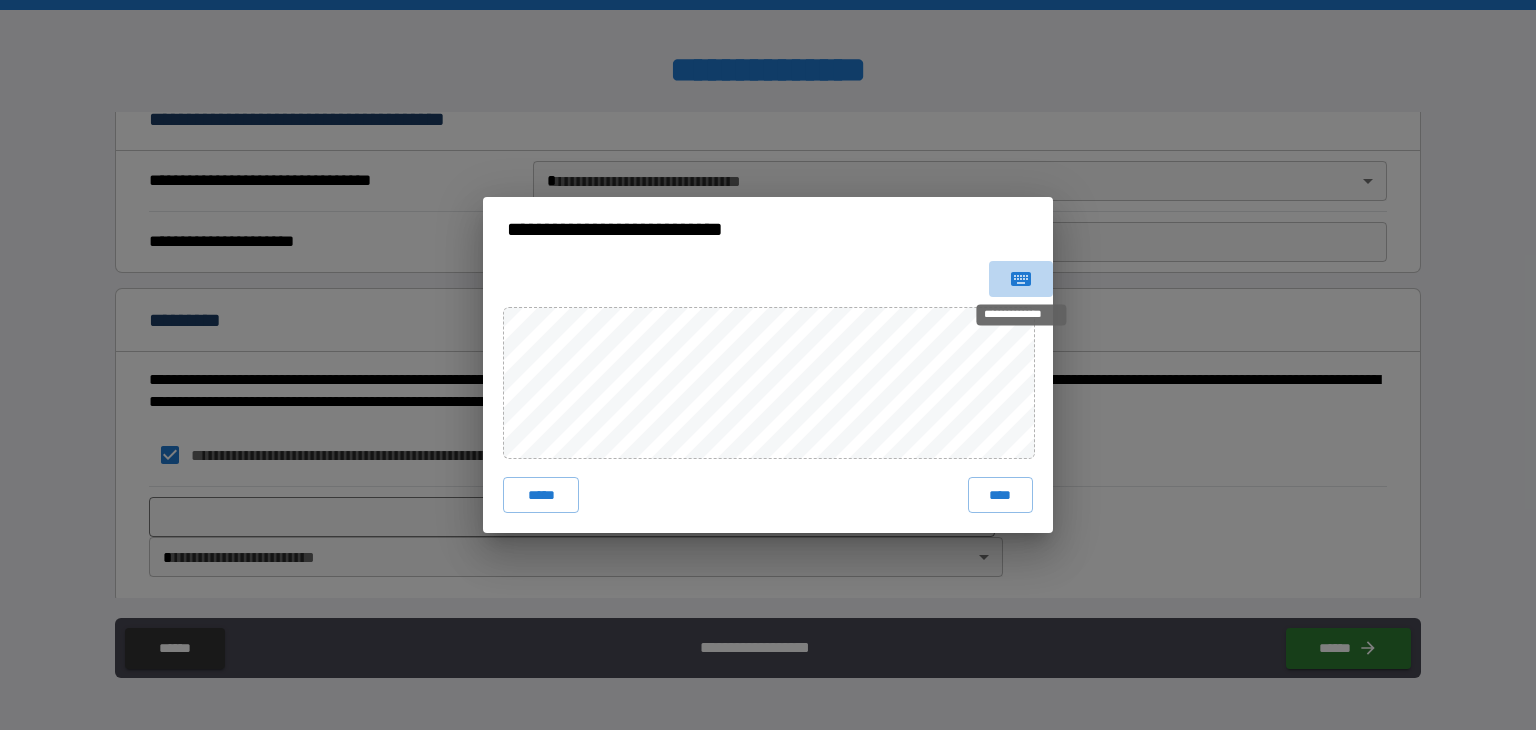 click 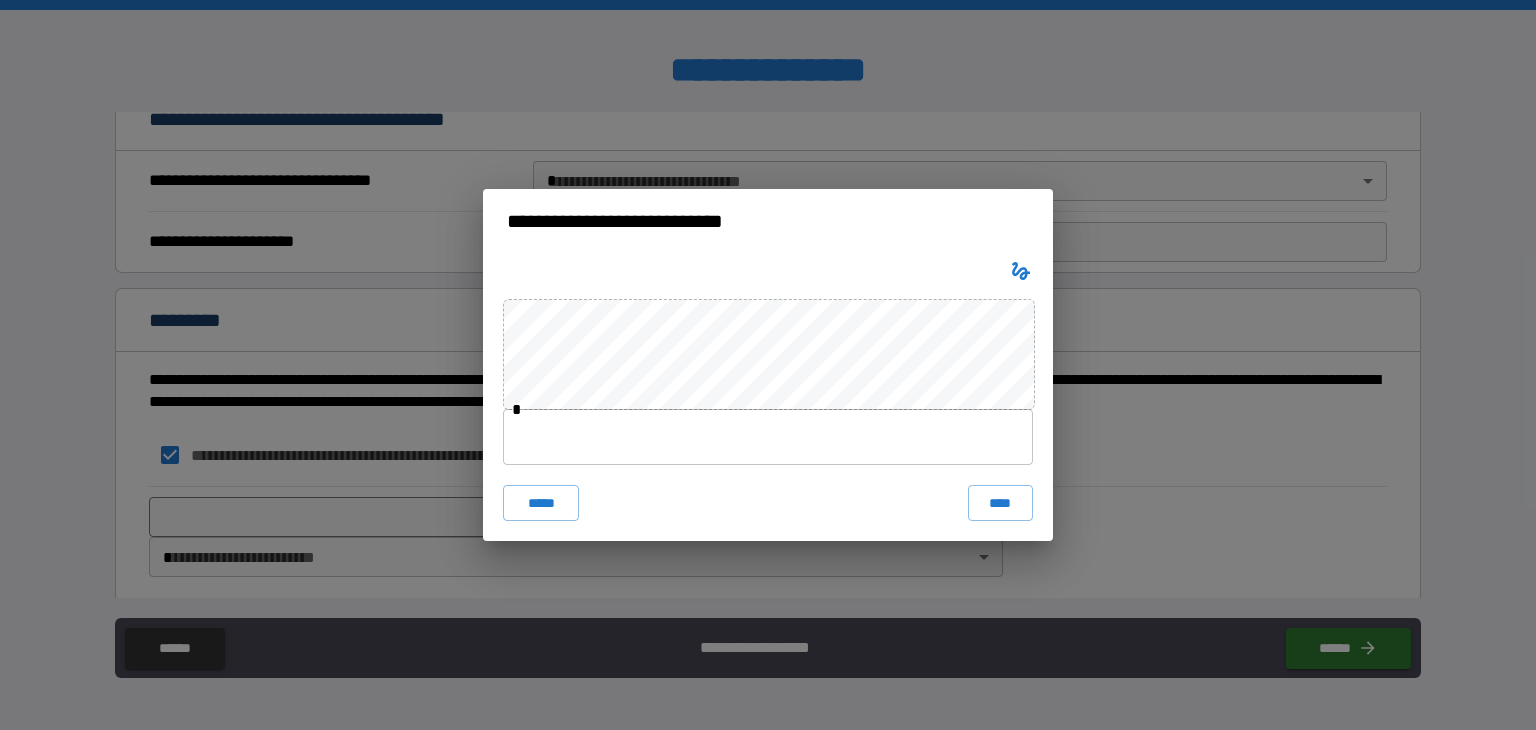 click at bounding box center [768, 437] 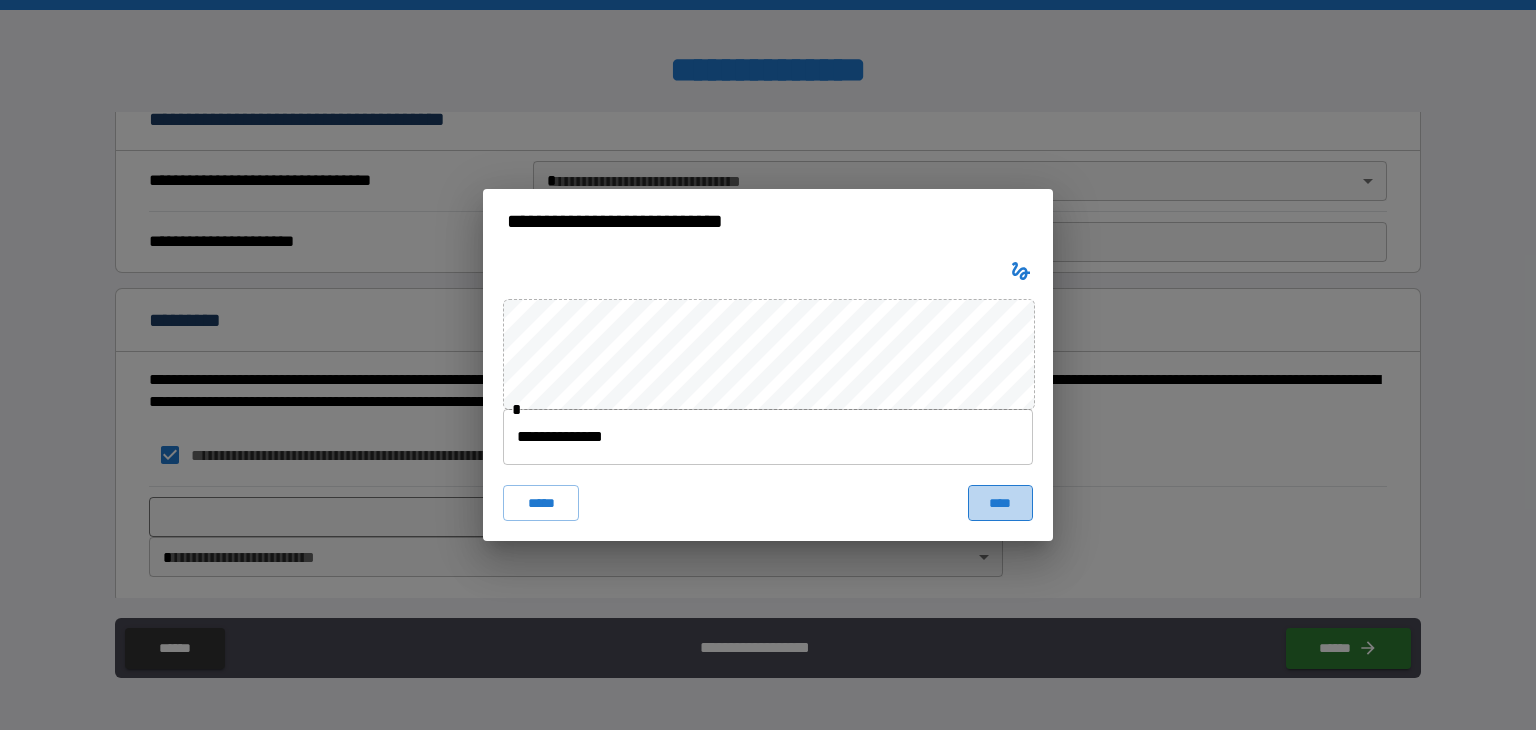 click on "****" at bounding box center (1000, 503) 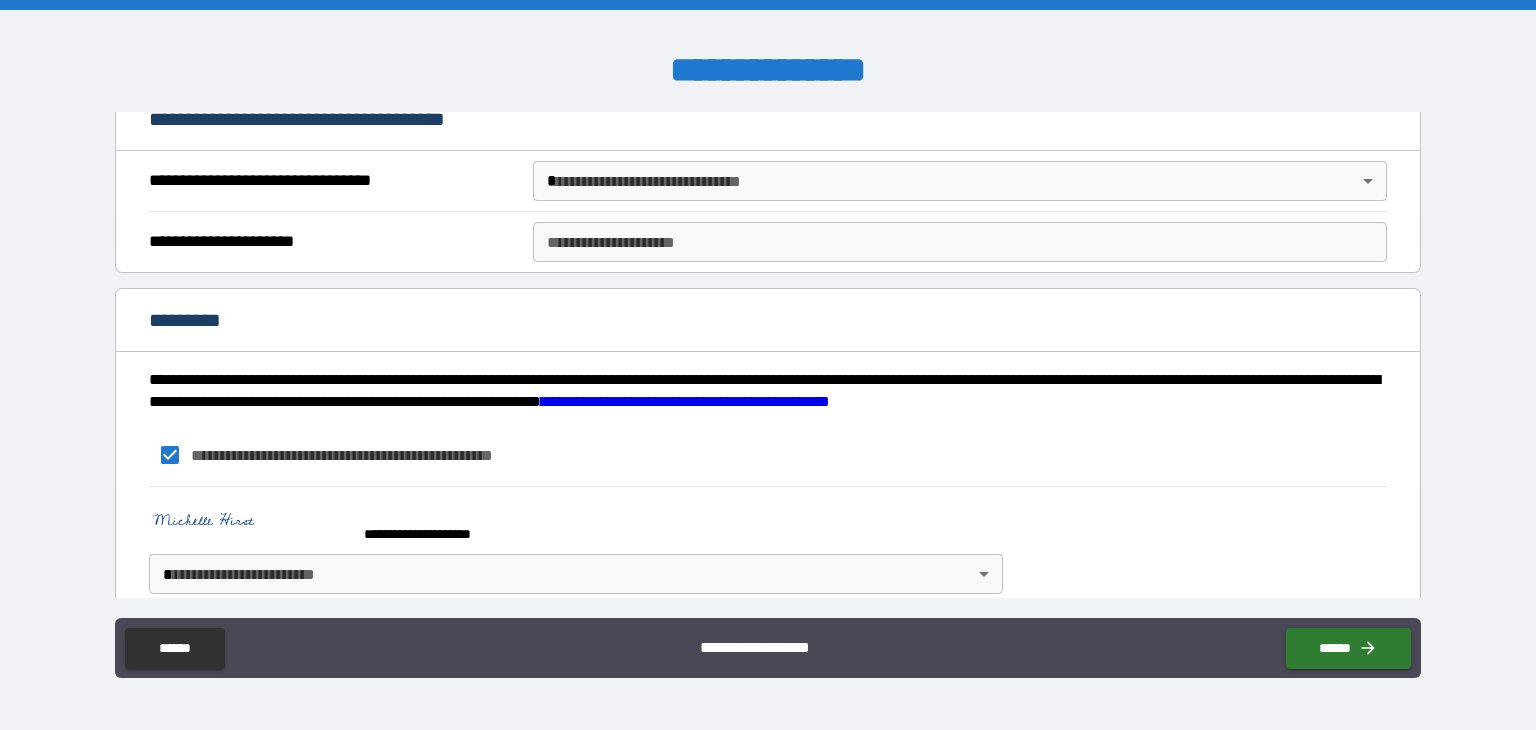 scroll, scrollTop: 3077, scrollLeft: 0, axis: vertical 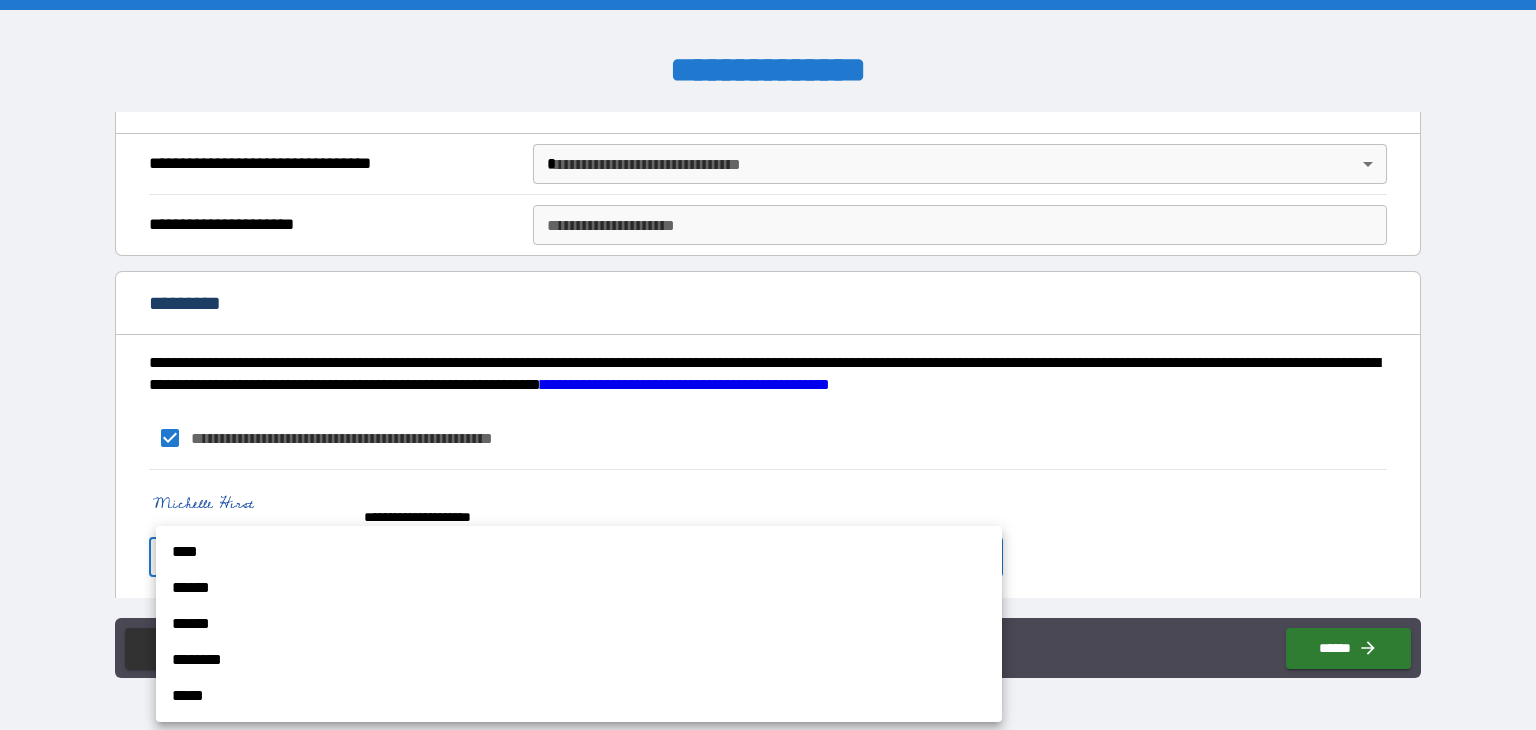 click on "**********" at bounding box center (768, 365) 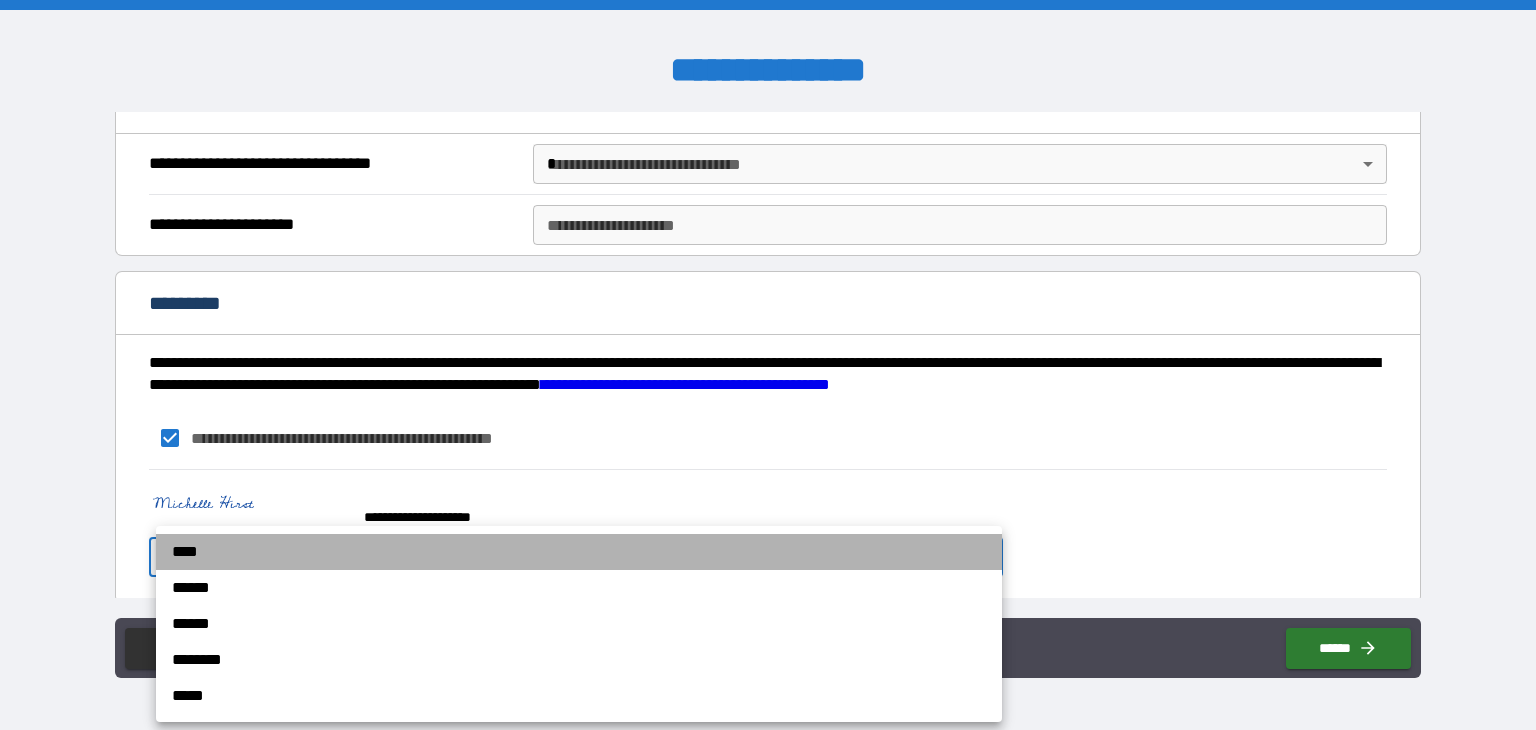 click on "****" at bounding box center (579, 552) 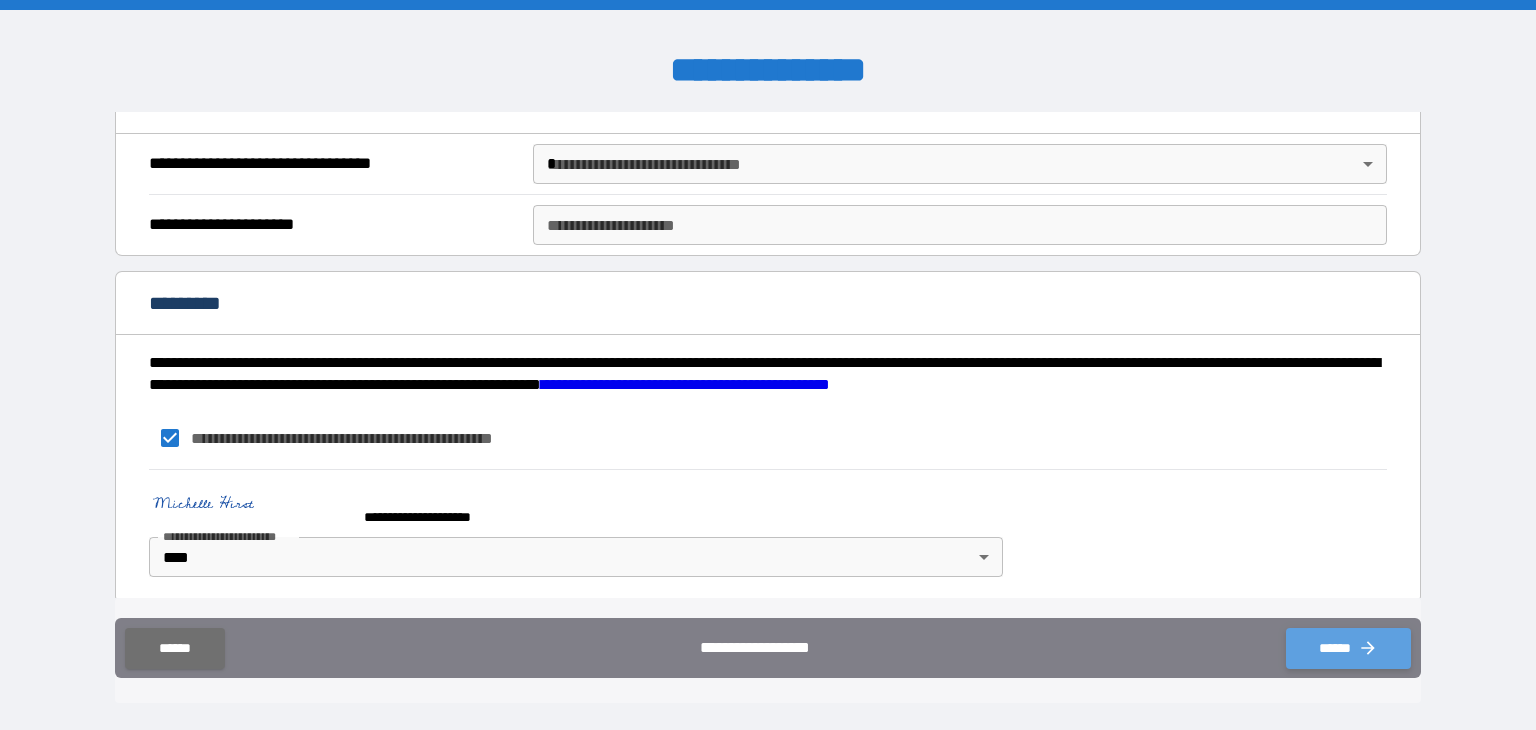 click on "******" at bounding box center [1348, 648] 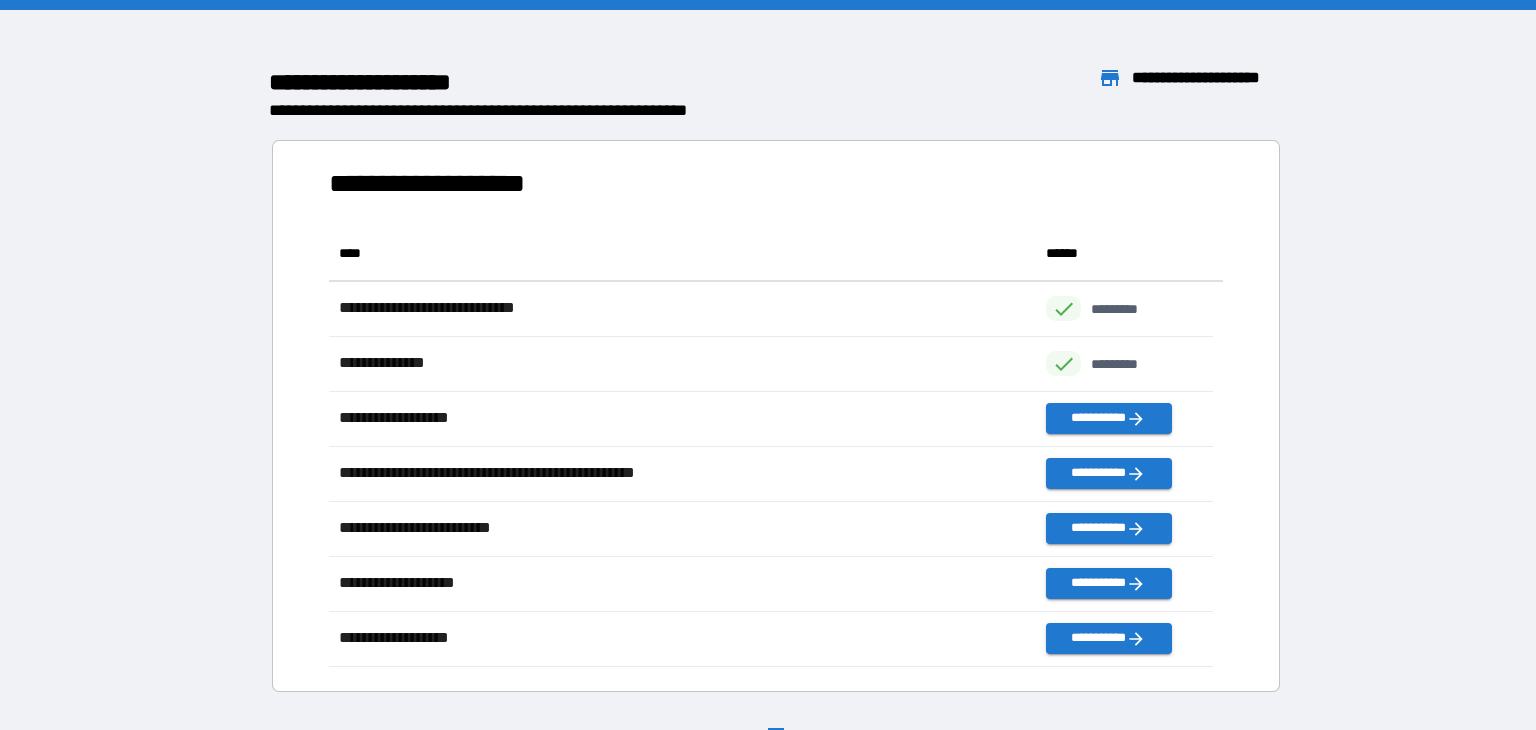 scroll, scrollTop: 16, scrollLeft: 16, axis: both 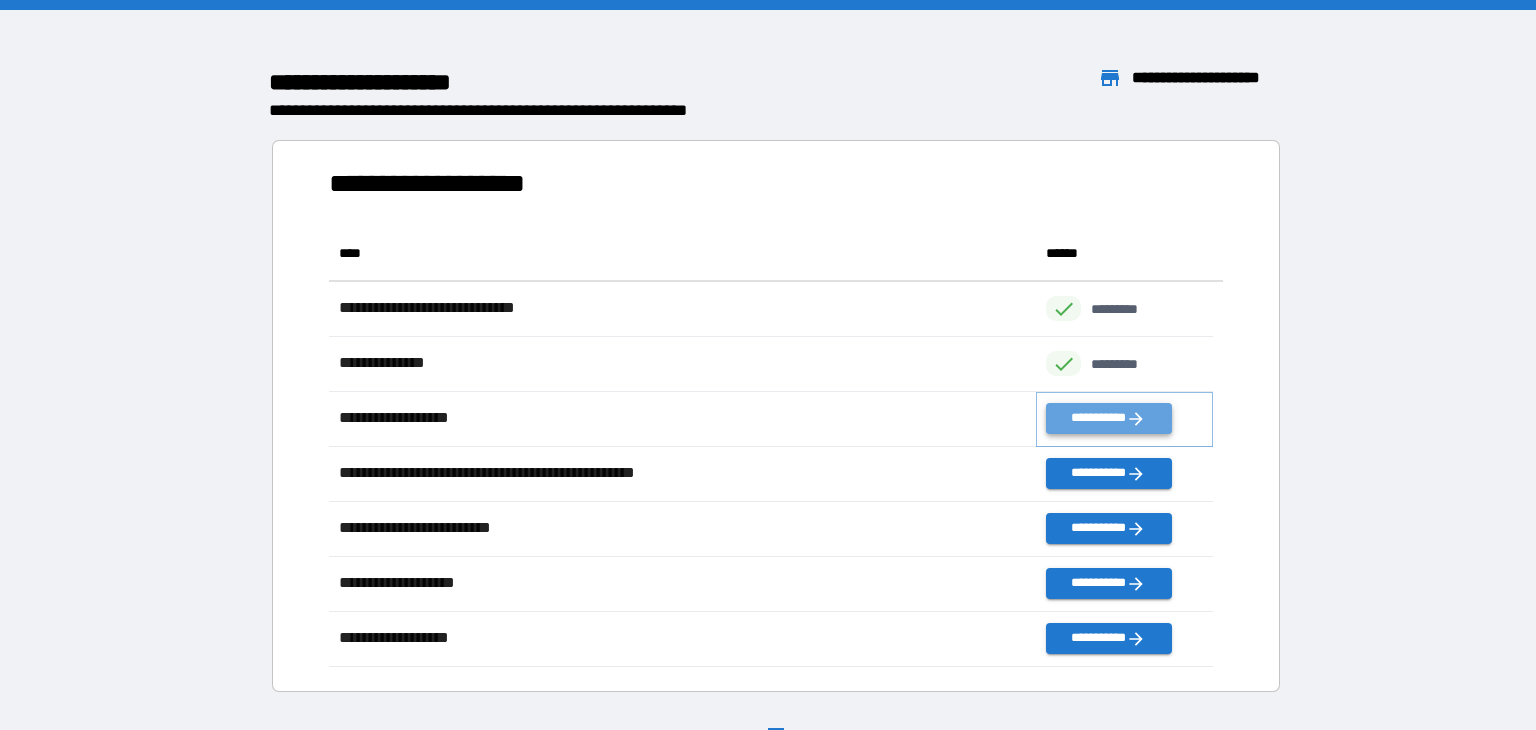 click on "**********" at bounding box center [1108, 418] 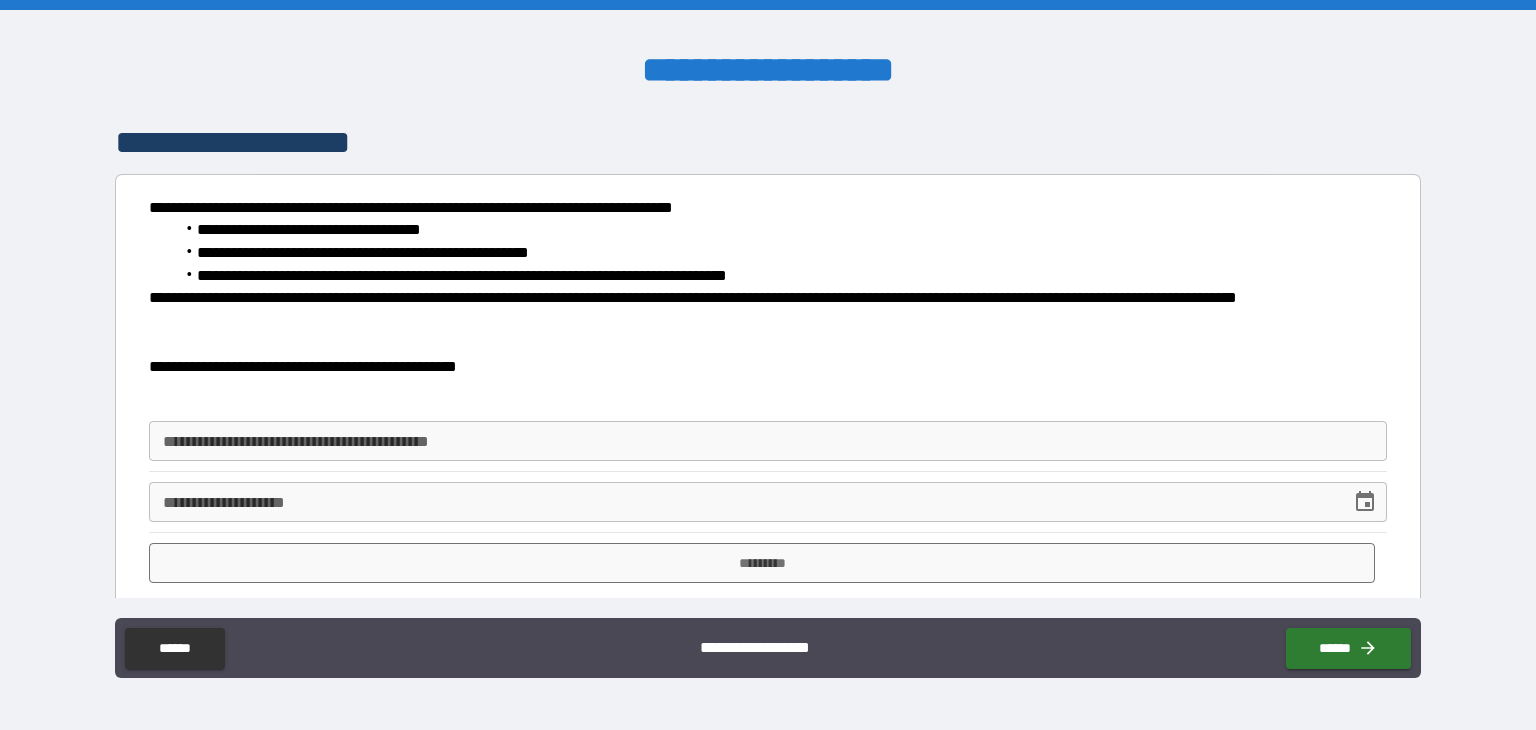 scroll, scrollTop: 15, scrollLeft: 0, axis: vertical 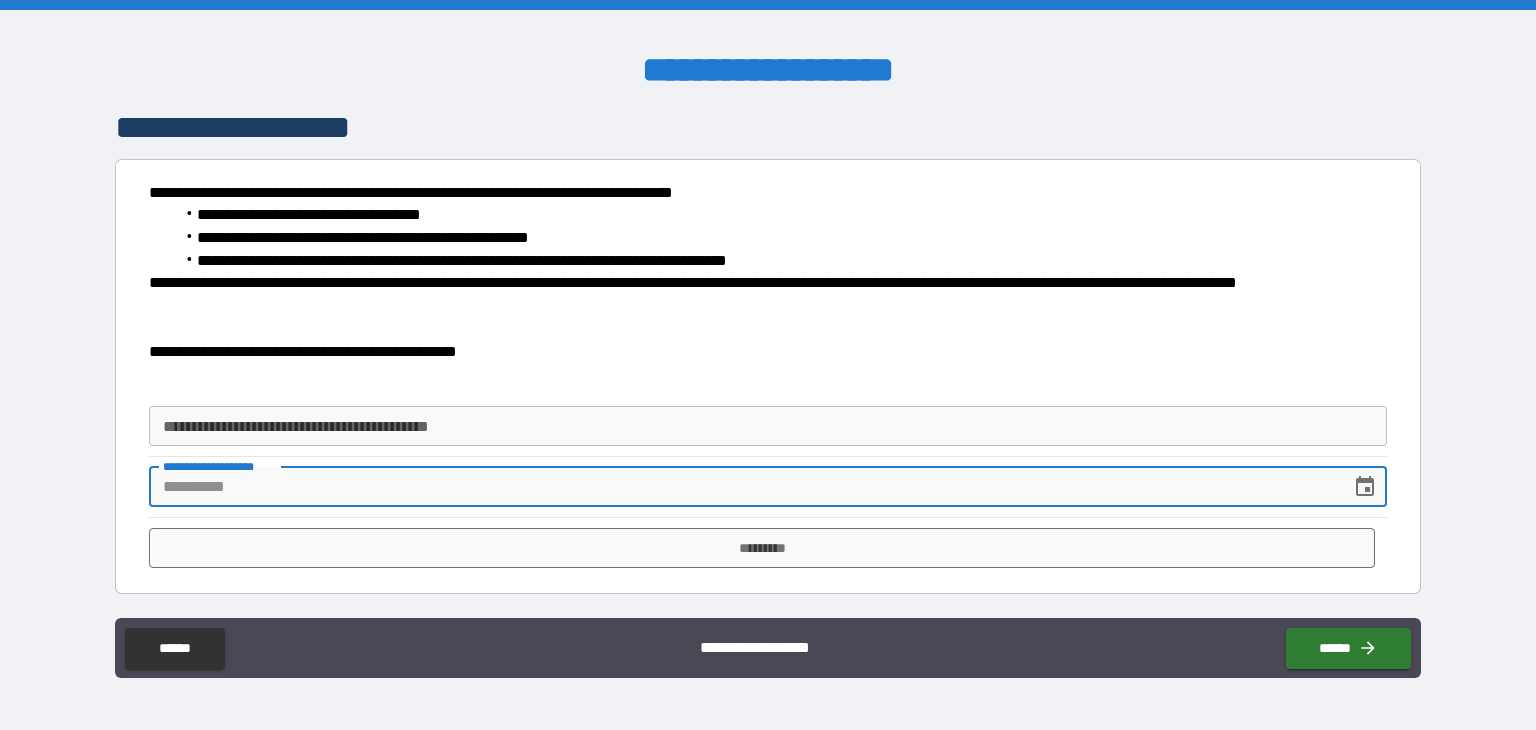 click on "**********" at bounding box center (743, 487) 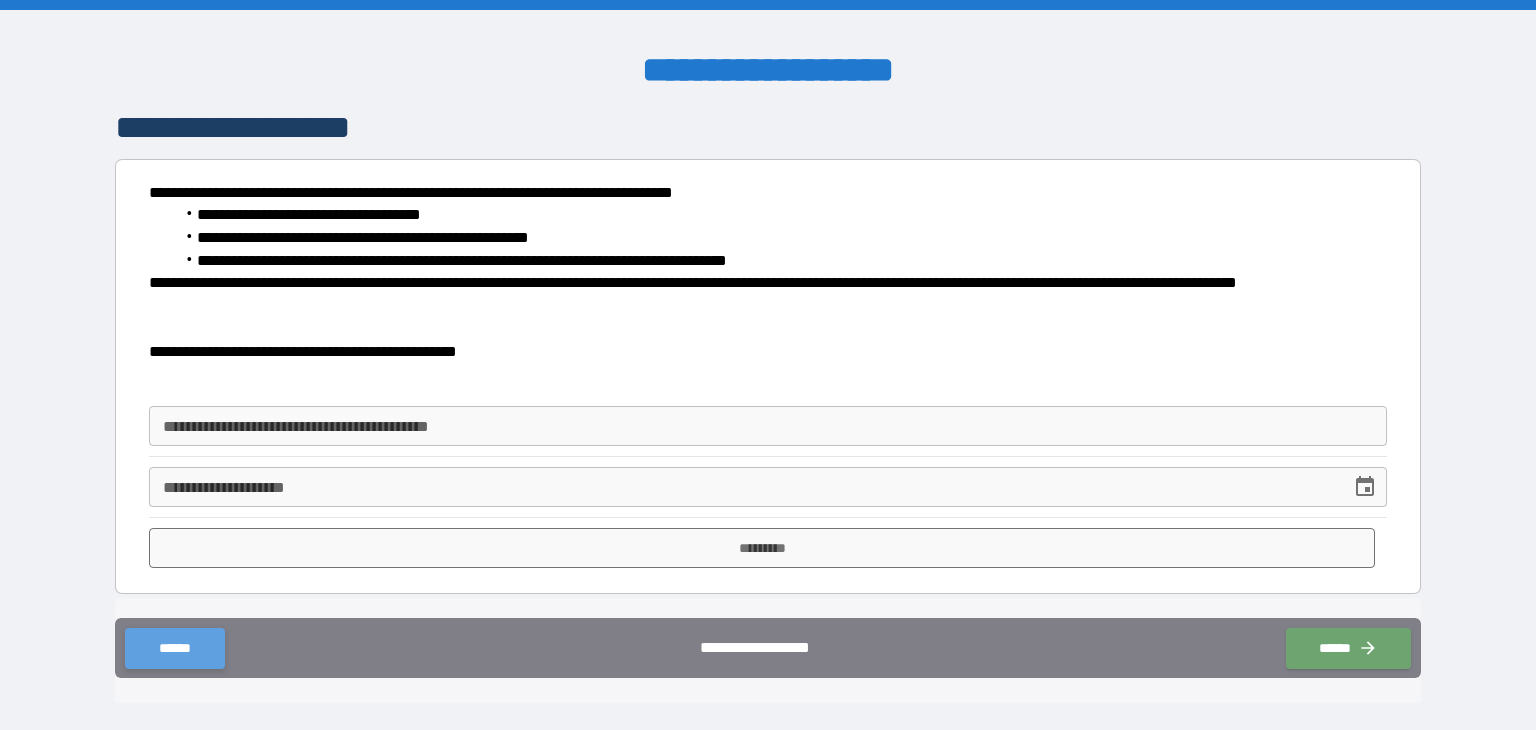 click on "******" at bounding box center (174, 648) 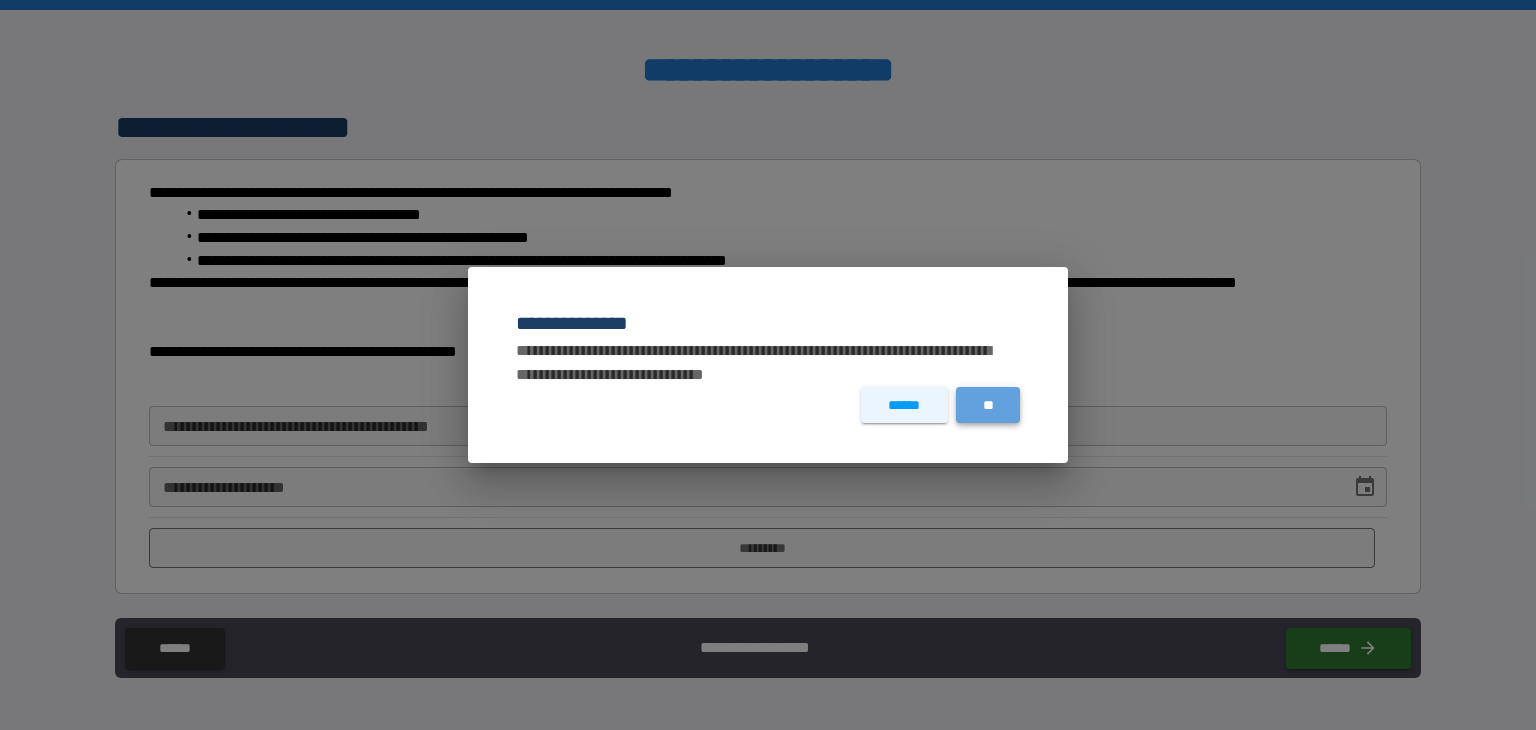 click on "**" at bounding box center (988, 405) 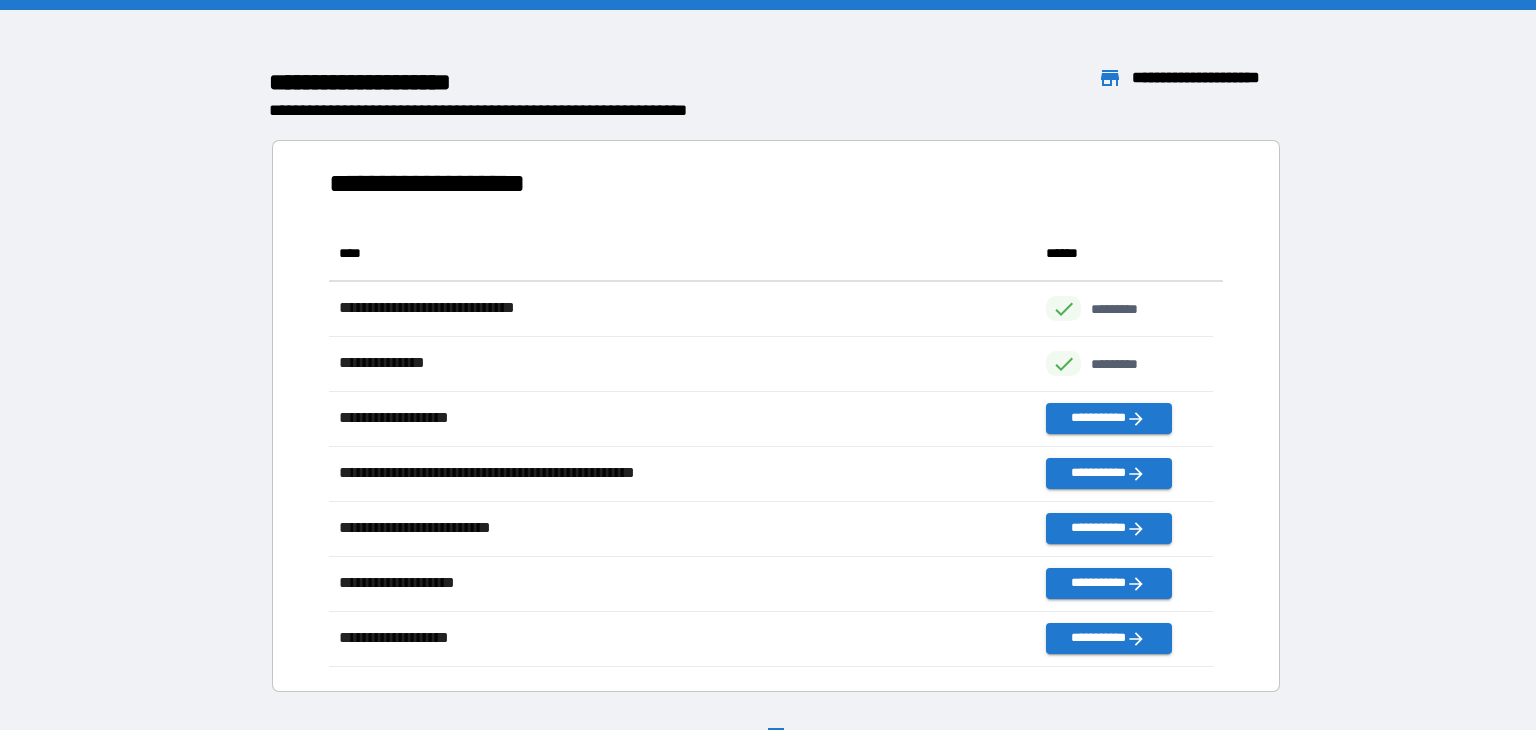 scroll, scrollTop: 16, scrollLeft: 16, axis: both 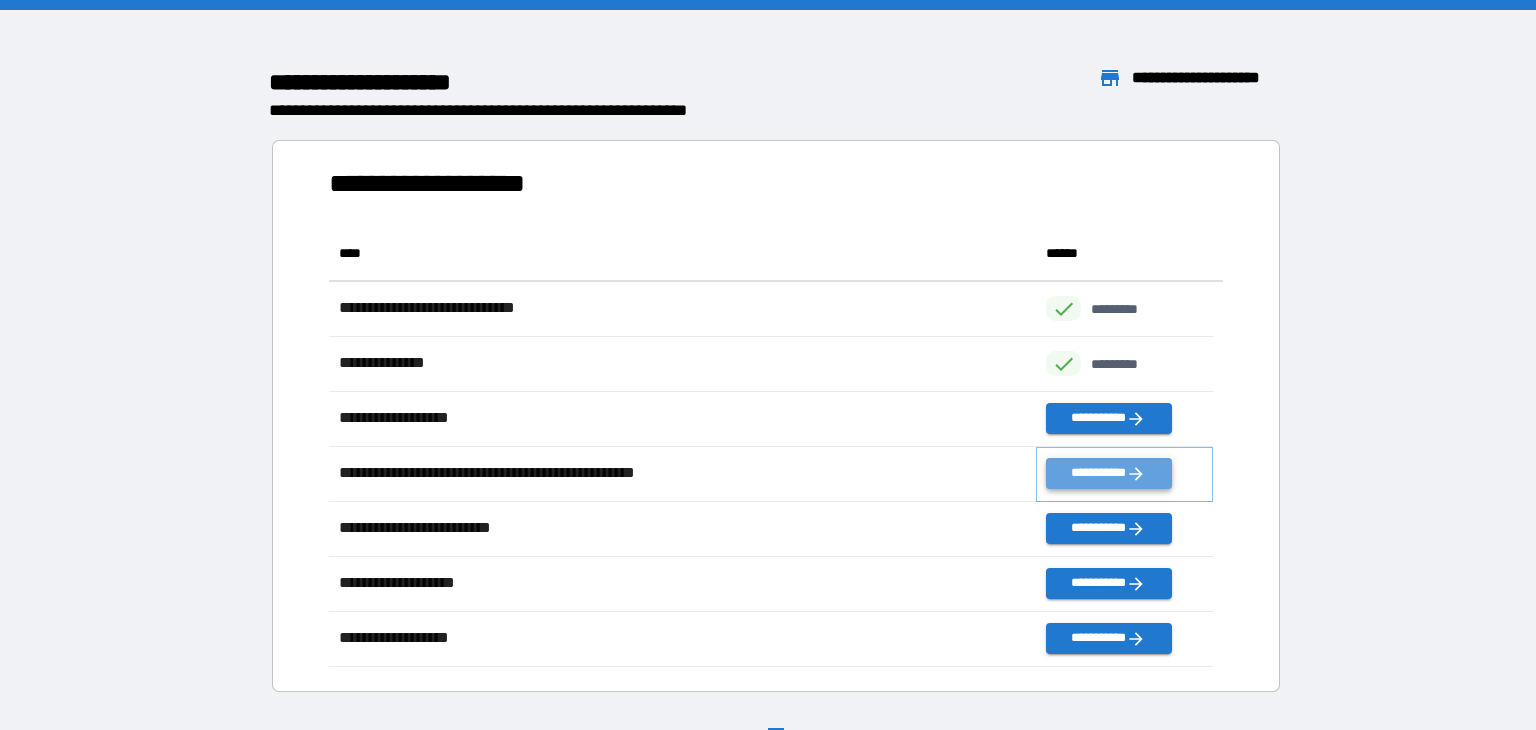 click on "**********" at bounding box center (1108, 473) 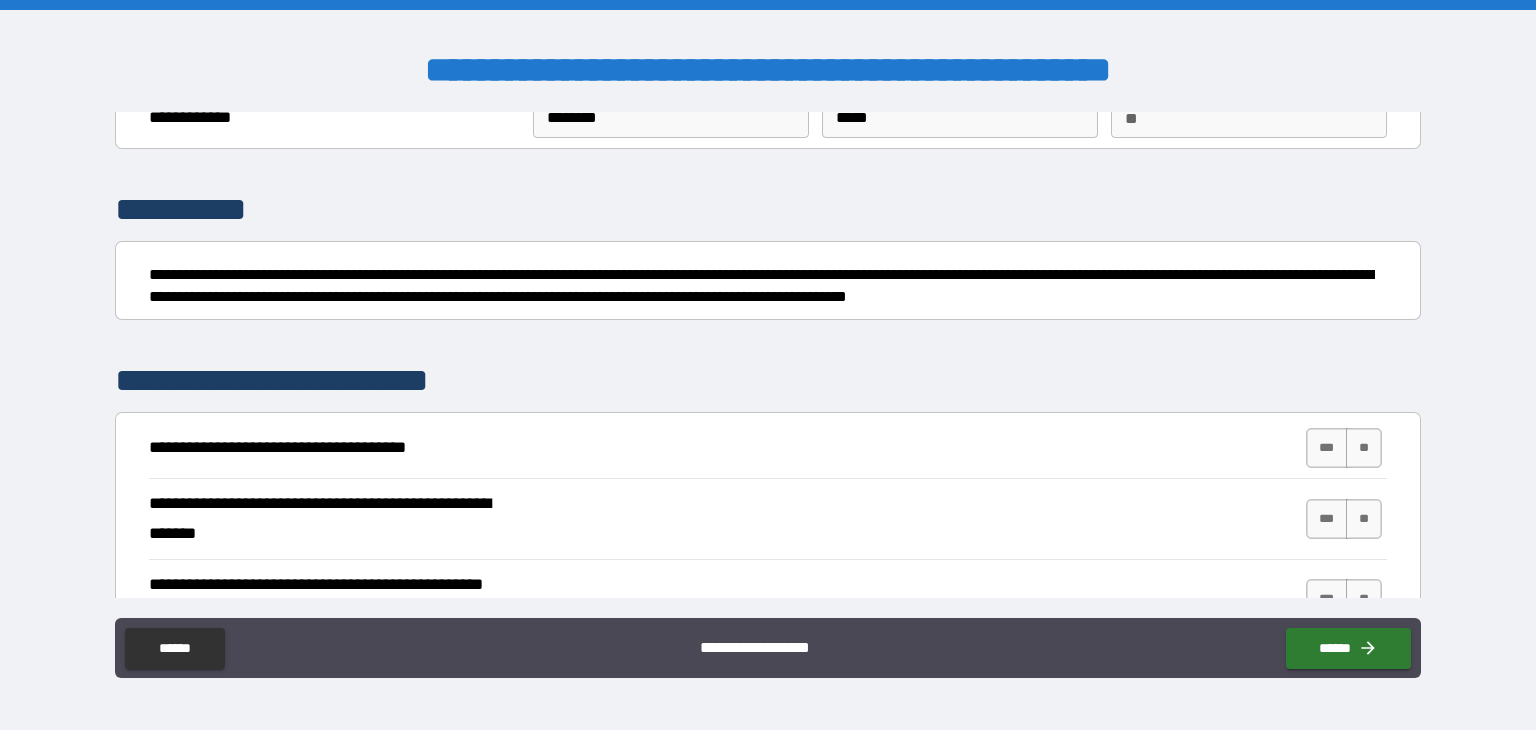 scroll, scrollTop: 88, scrollLeft: 0, axis: vertical 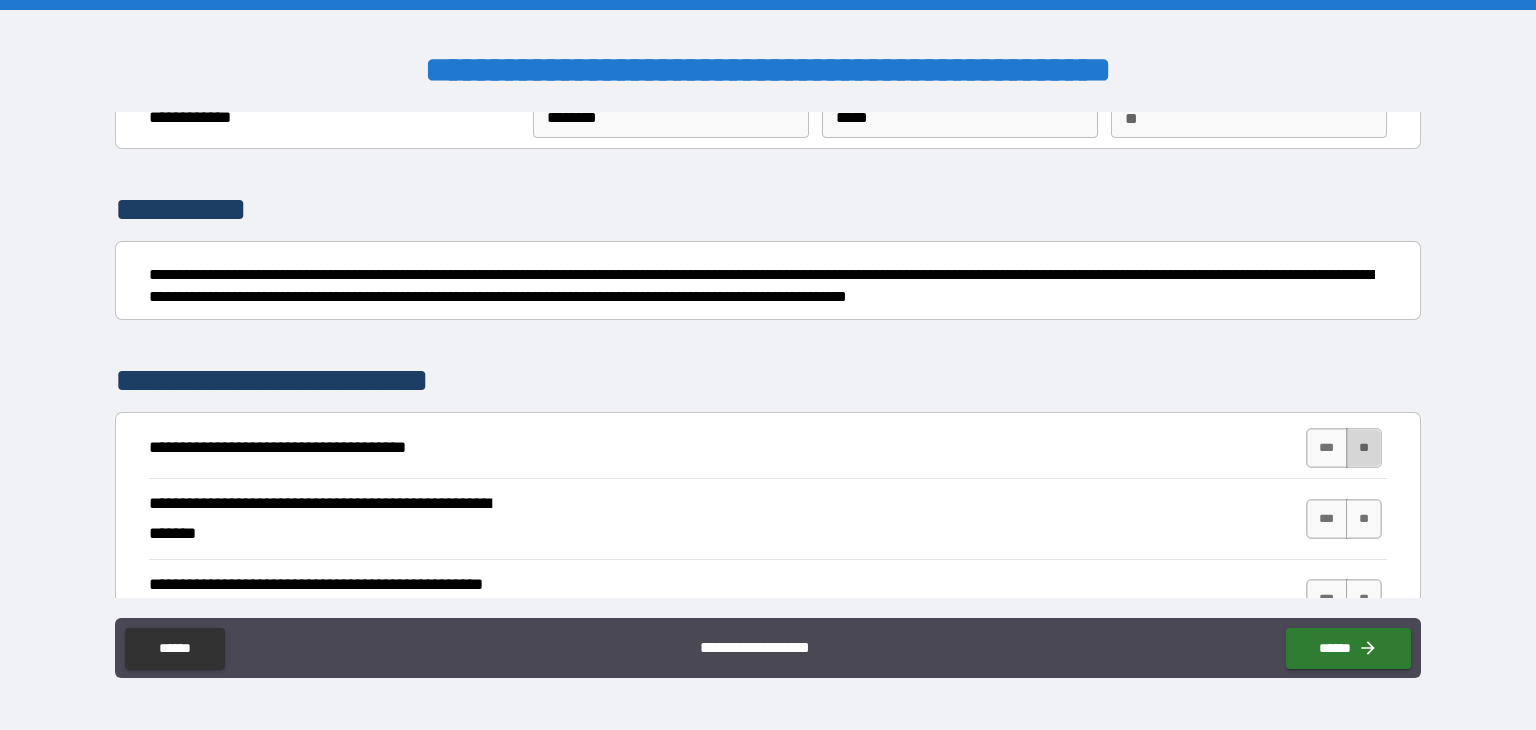 click on "**" at bounding box center (1364, 448) 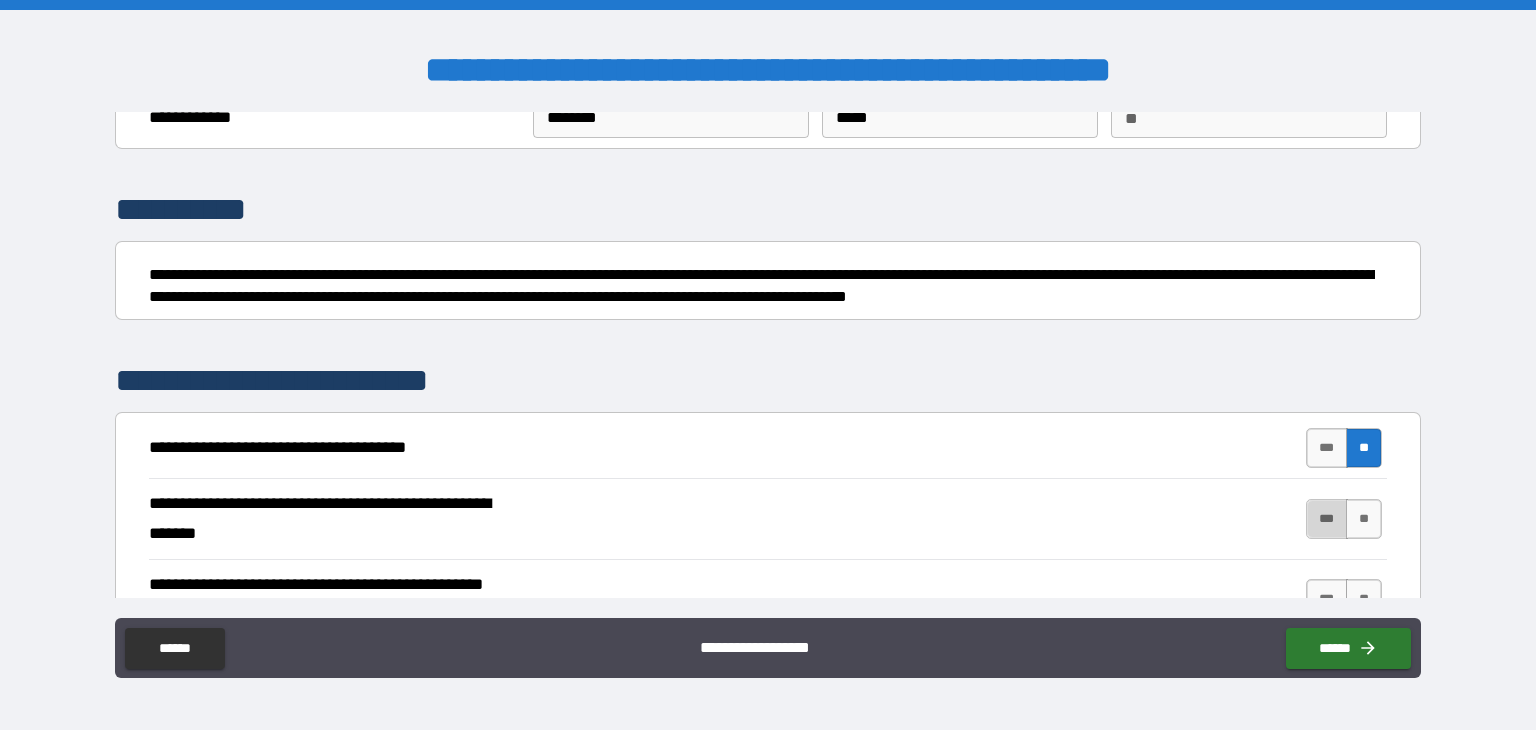 click on "***" at bounding box center [1327, 519] 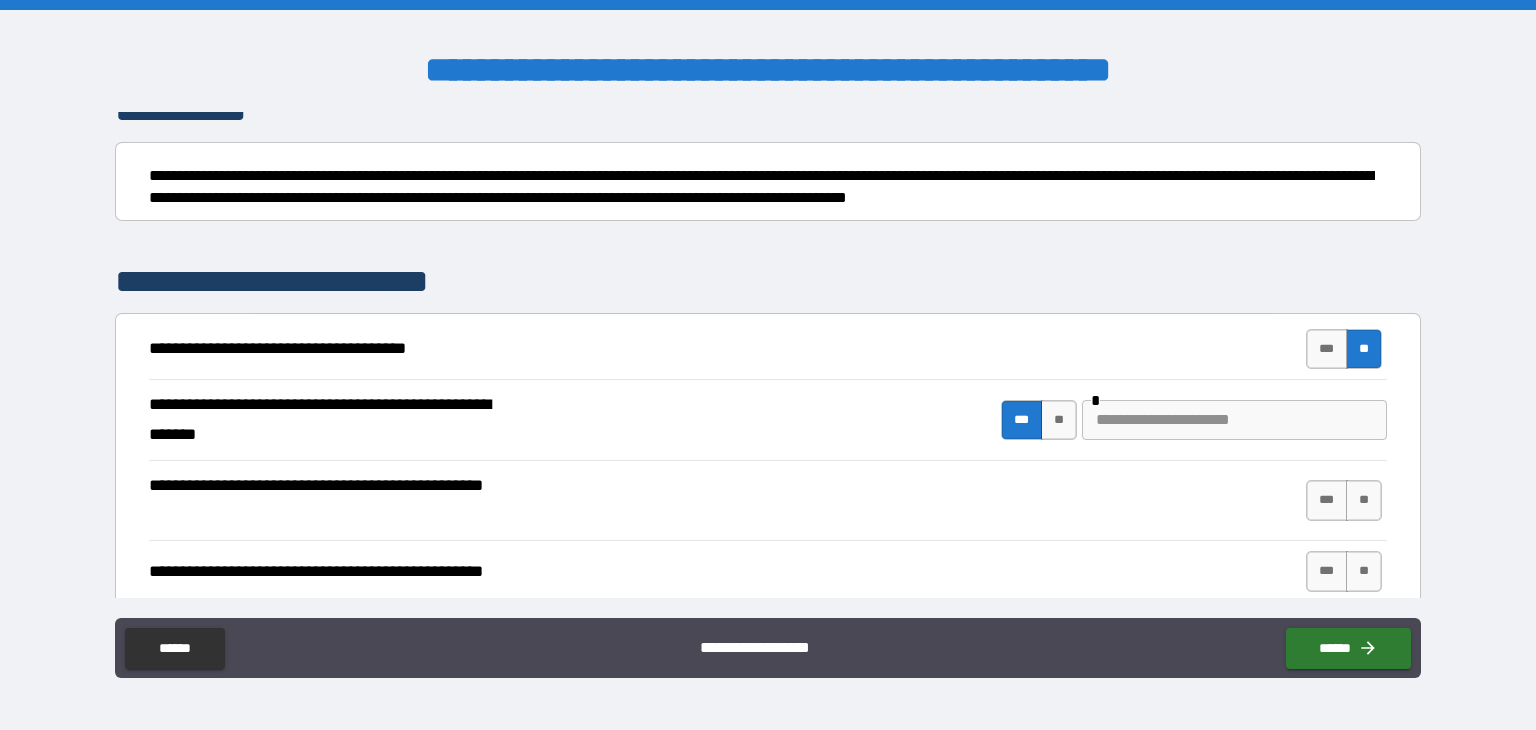 scroll, scrollTop: 188, scrollLeft: 0, axis: vertical 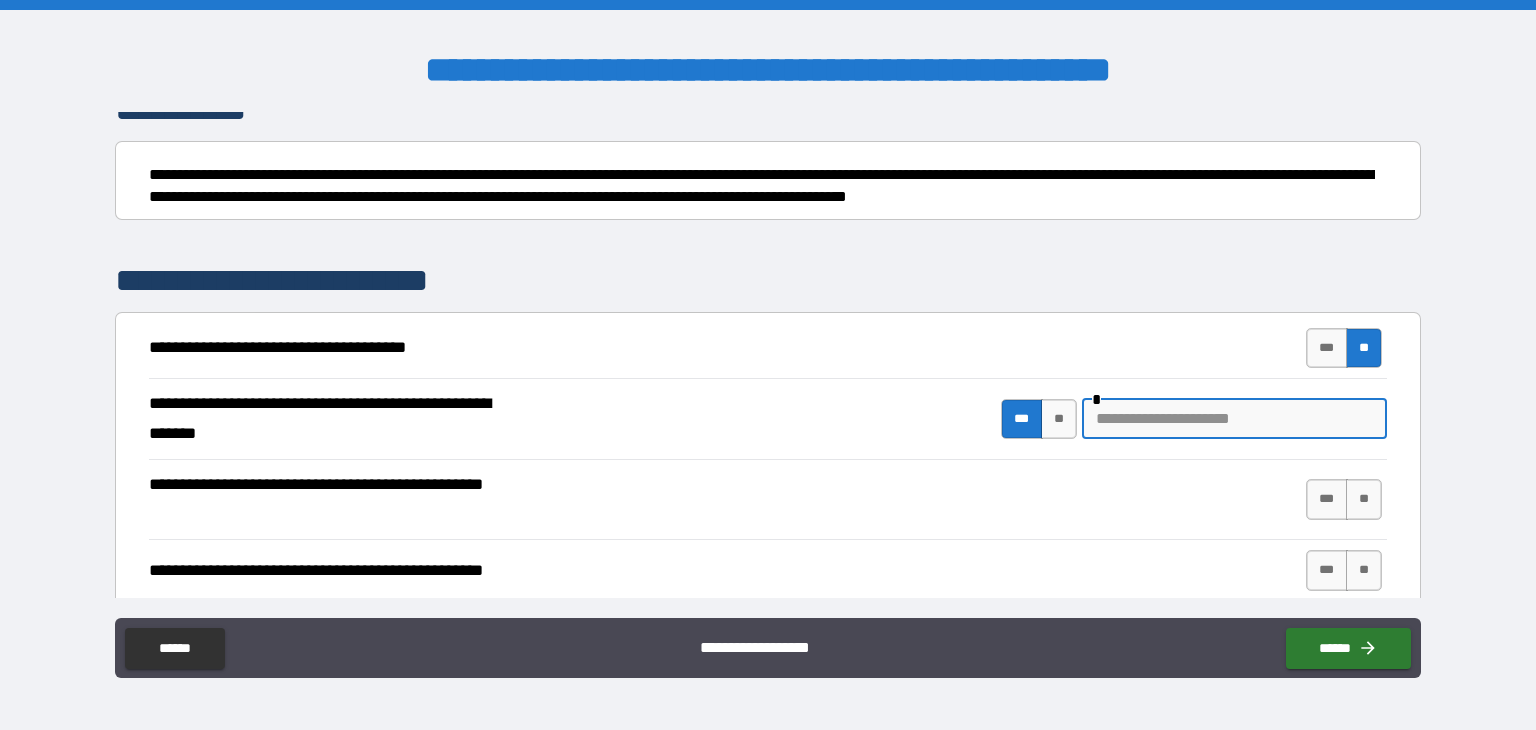 click at bounding box center [1234, 419] 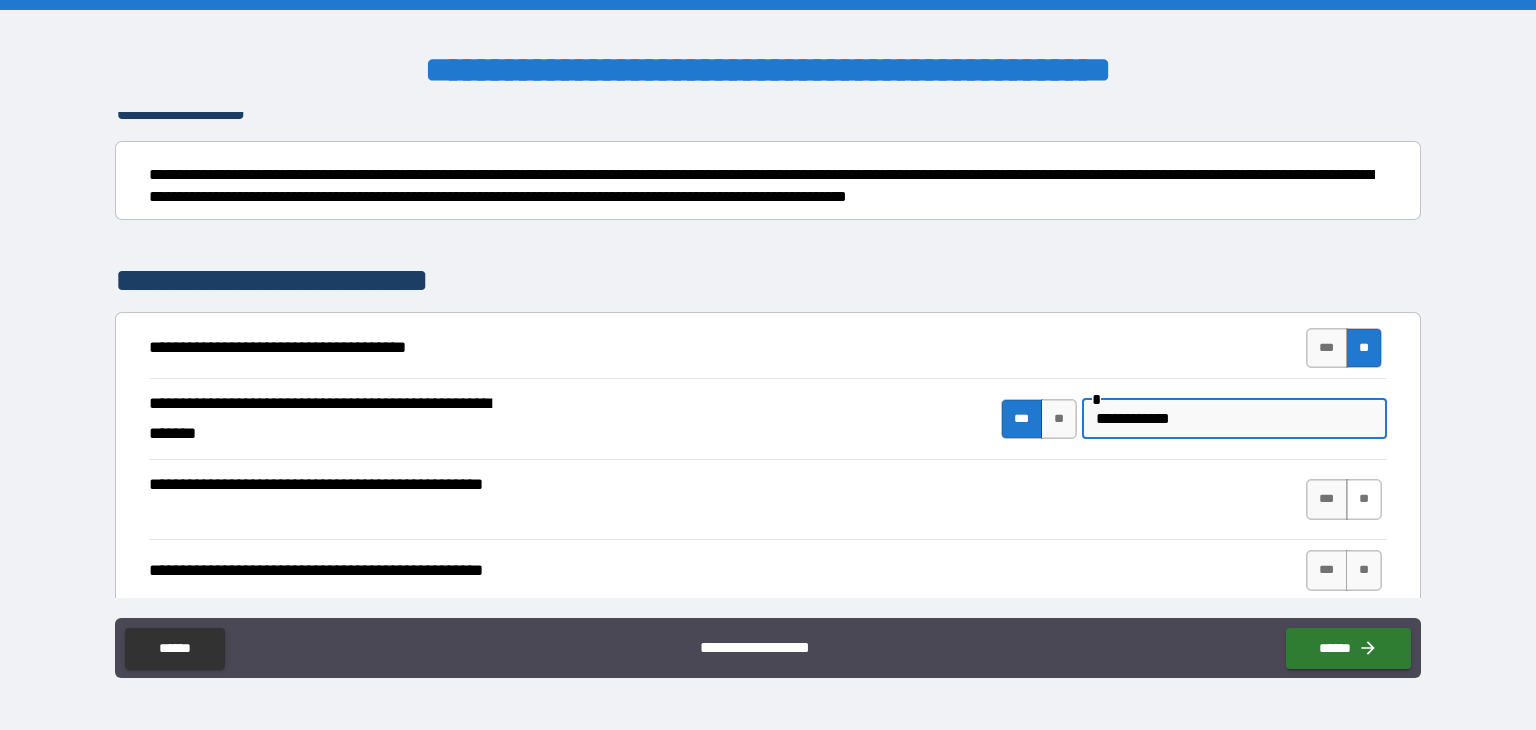 click on "**" at bounding box center (1364, 499) 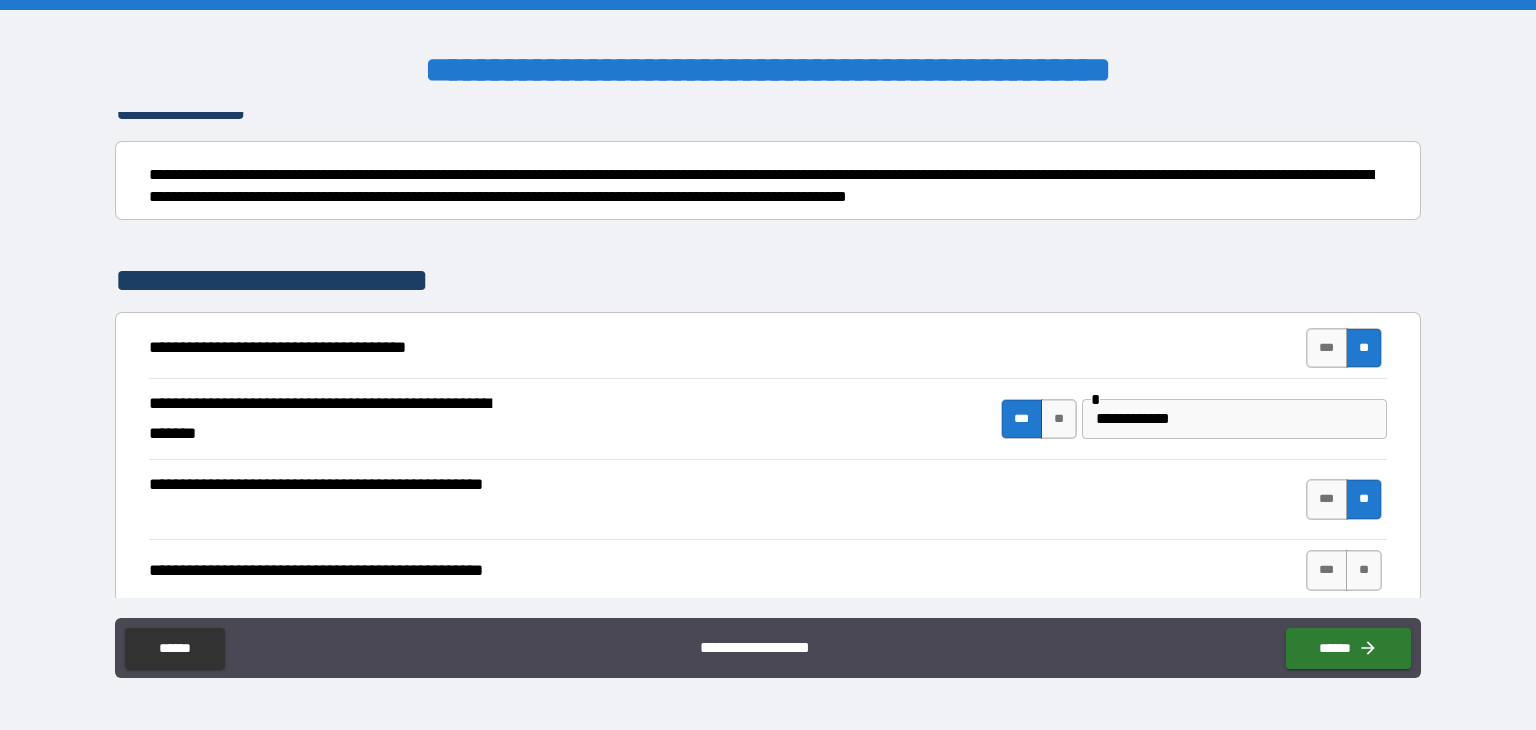 scroll, scrollTop: 354, scrollLeft: 0, axis: vertical 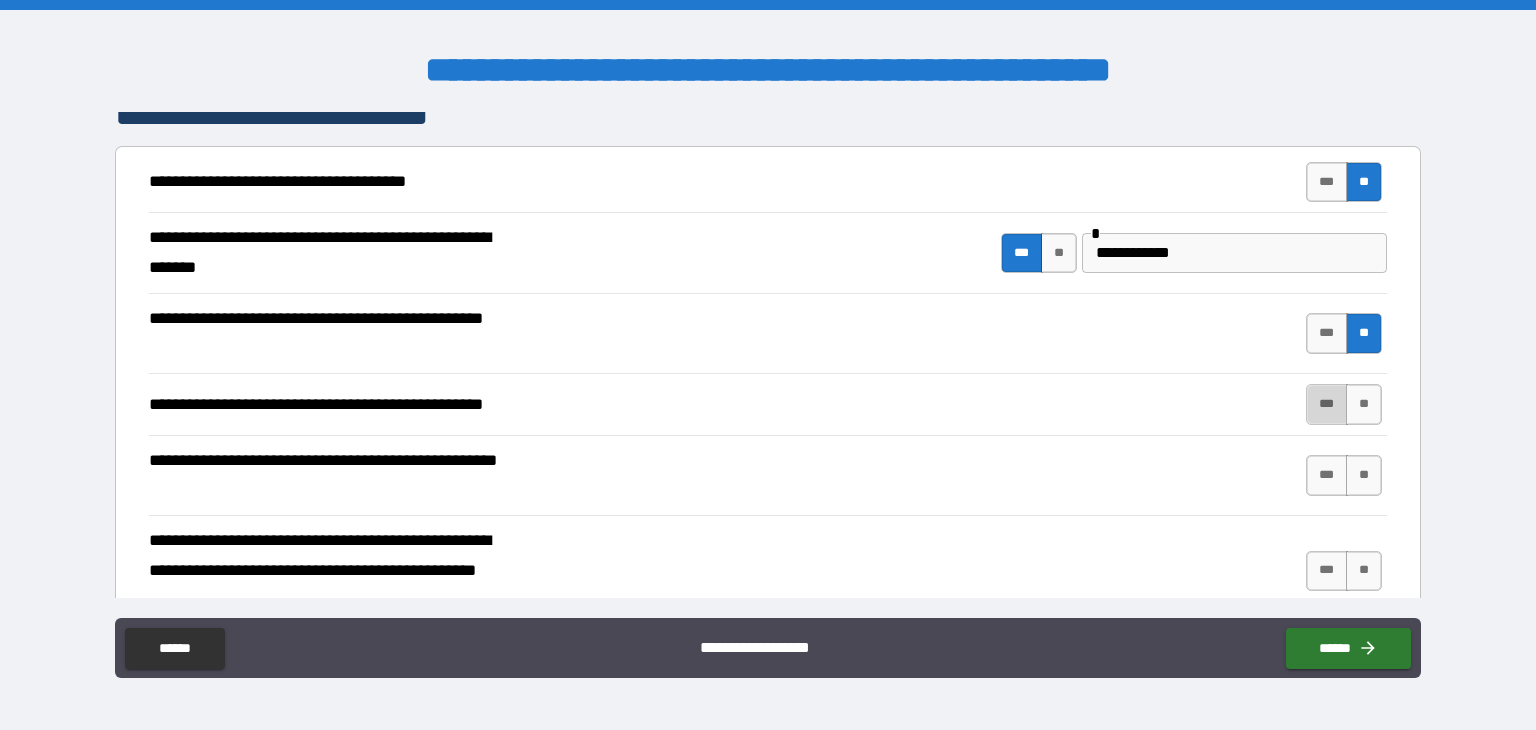 click on "***" at bounding box center (1327, 404) 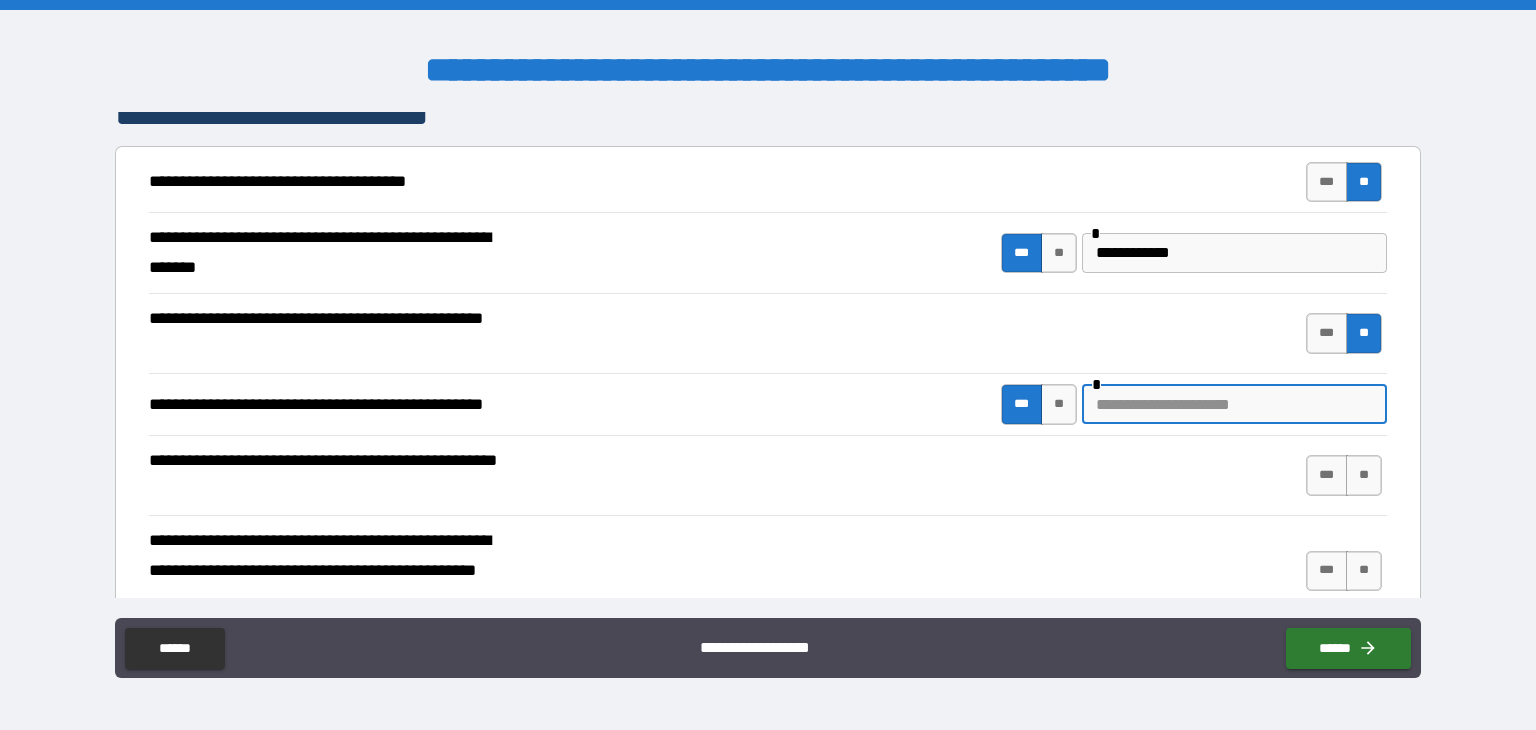 click at bounding box center (1234, 404) 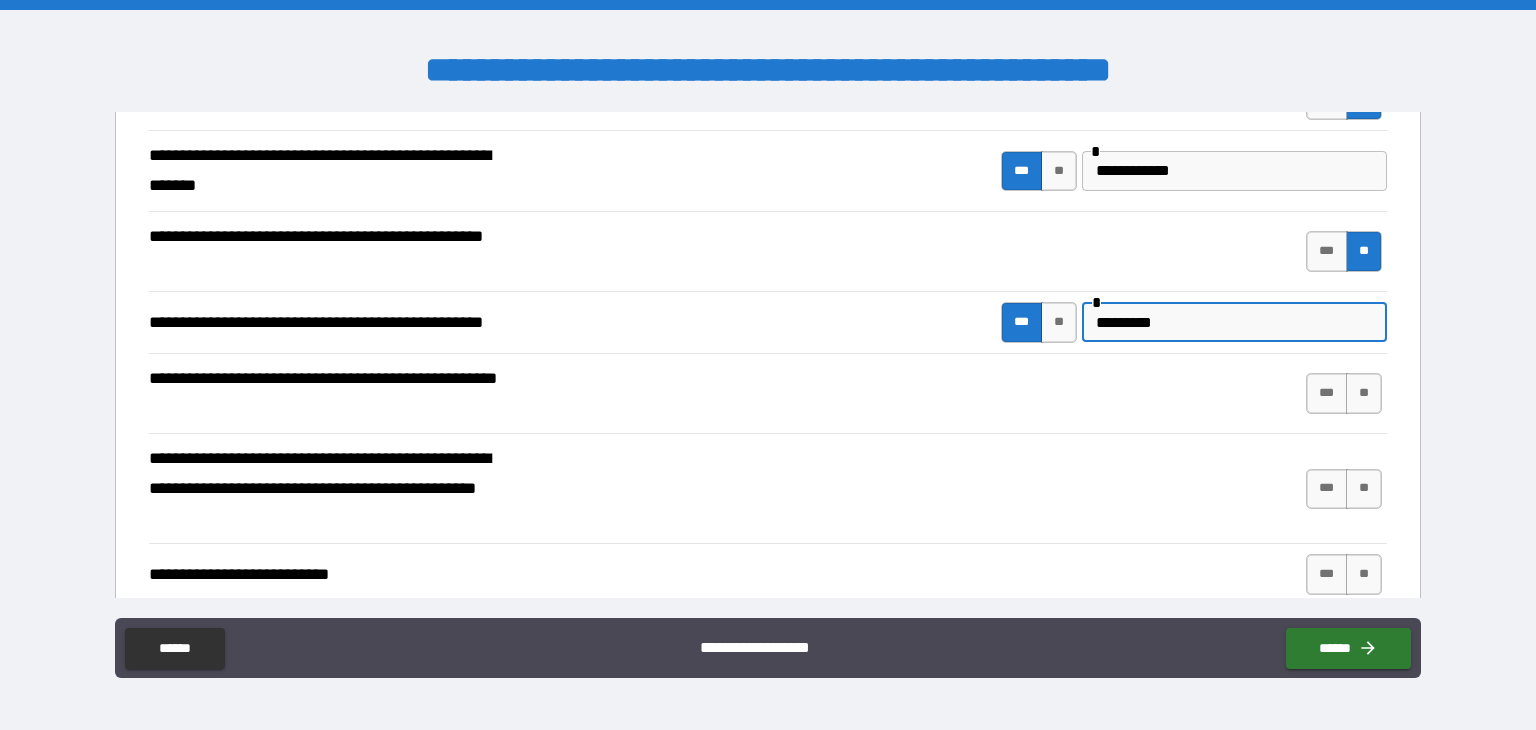 scroll, scrollTop: 436, scrollLeft: 0, axis: vertical 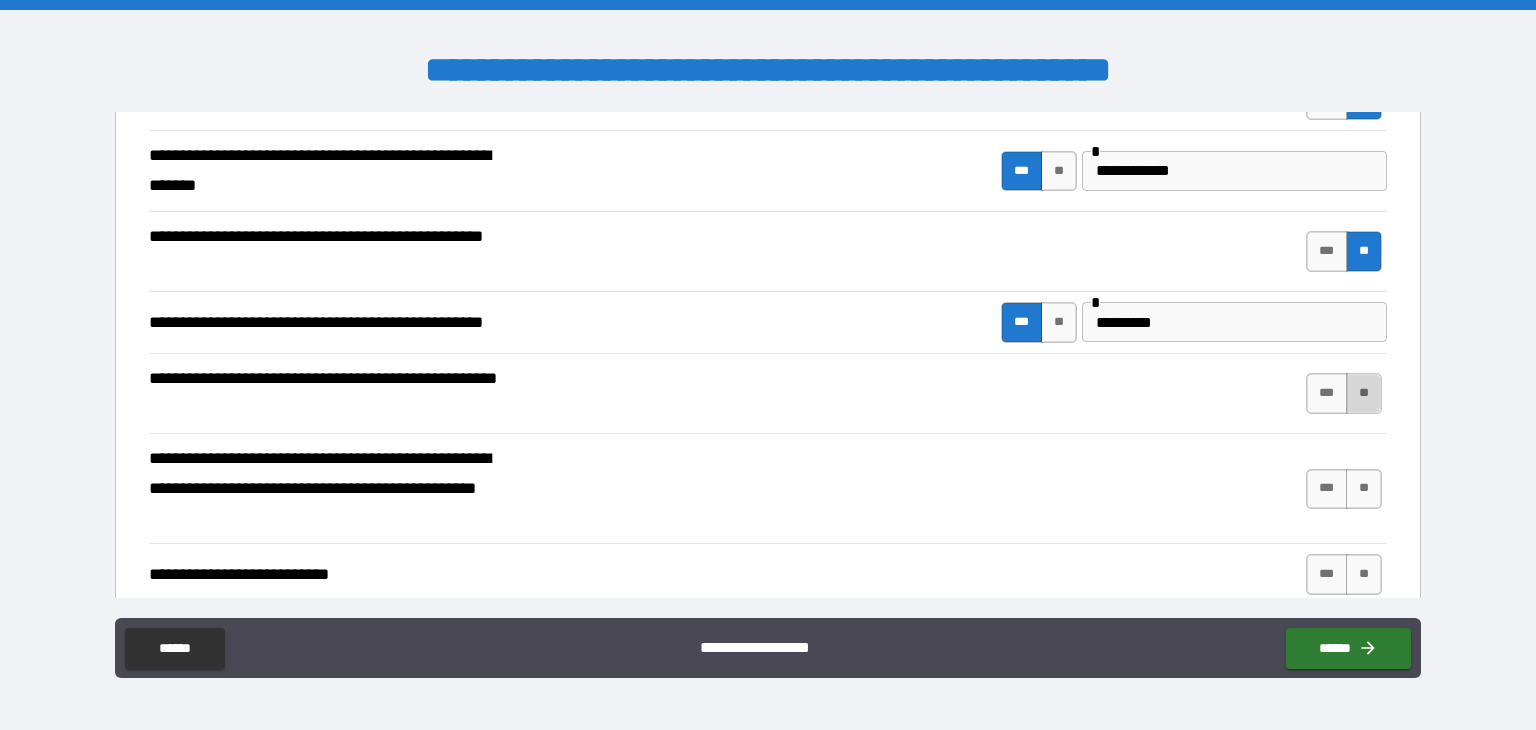 click on "**" at bounding box center (1364, 393) 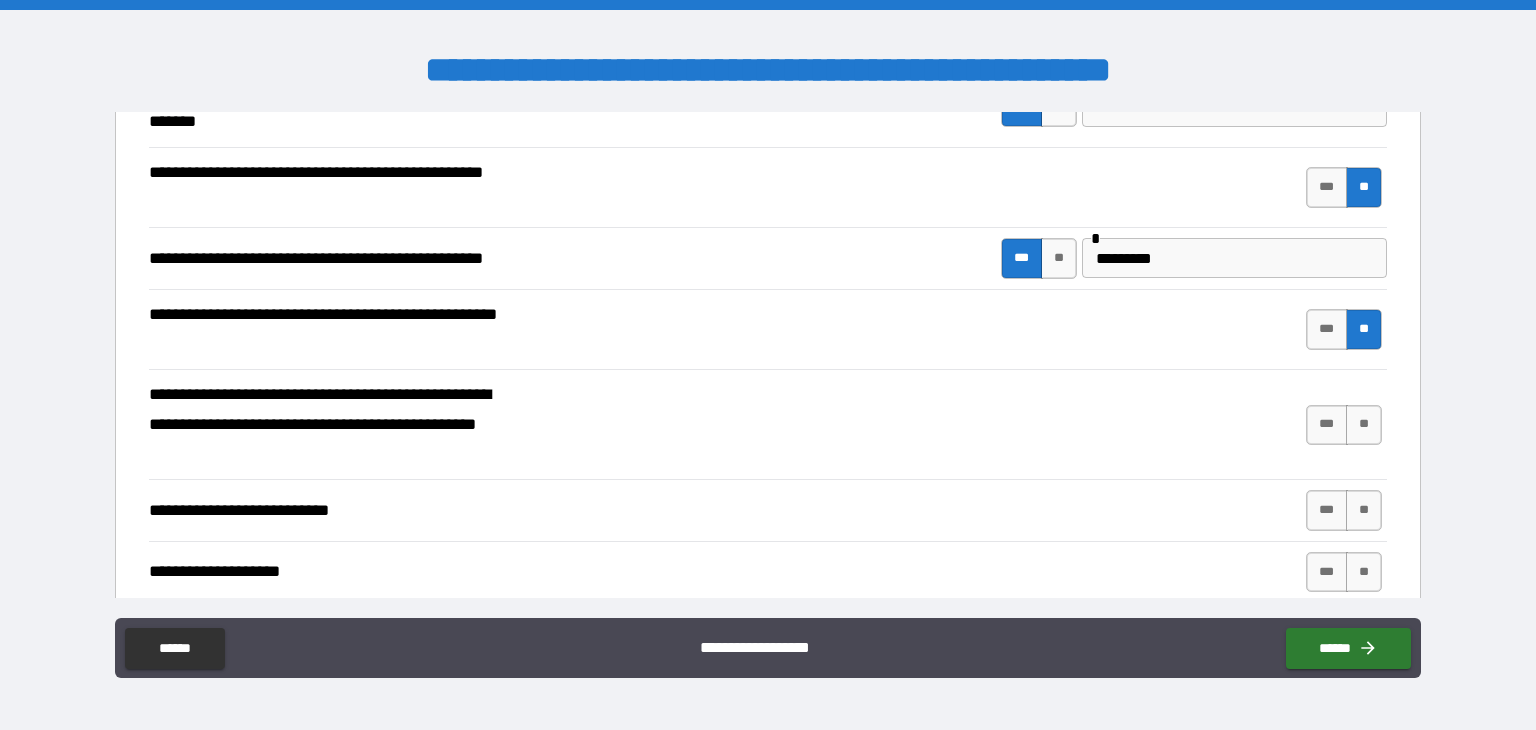 scroll, scrollTop: 507, scrollLeft: 0, axis: vertical 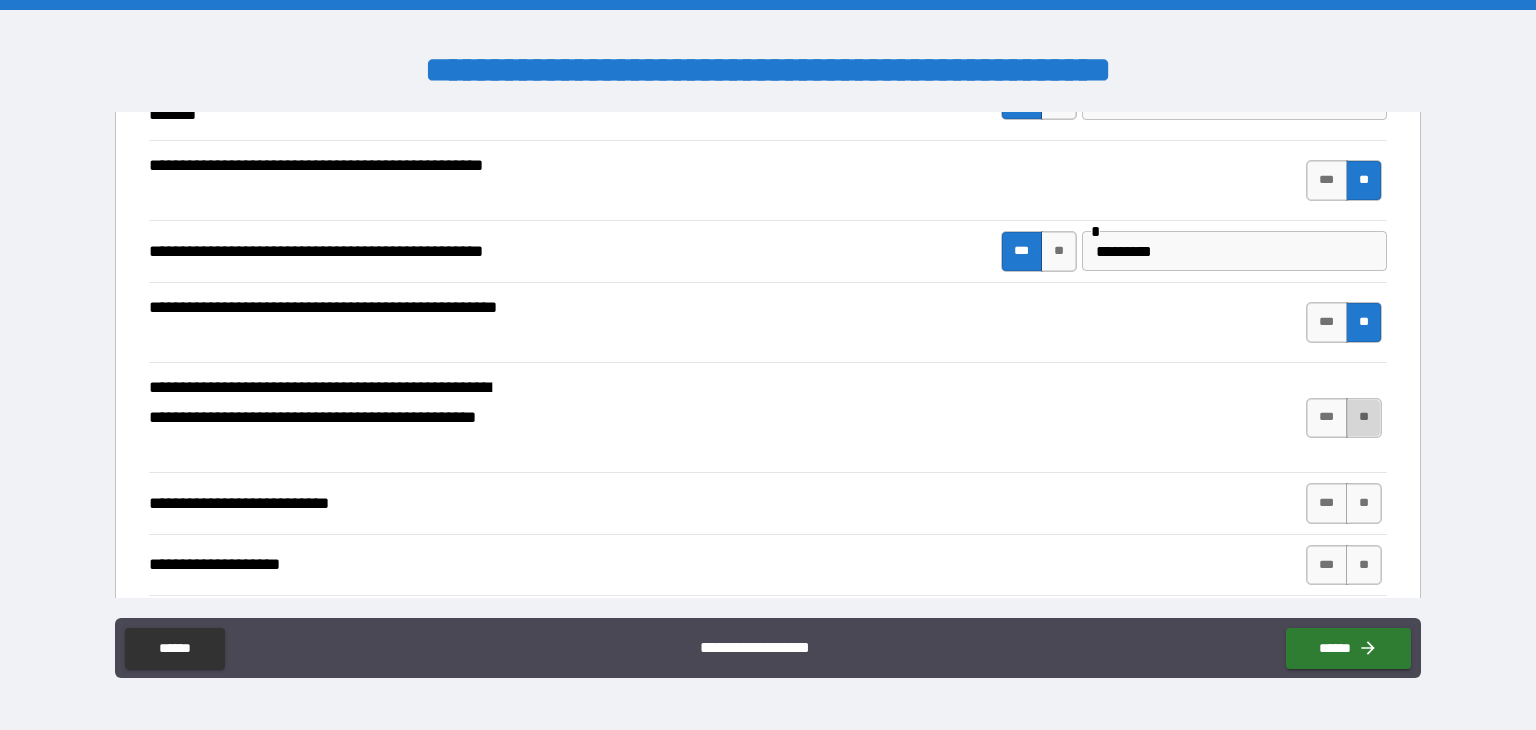 click on "**" at bounding box center [1364, 418] 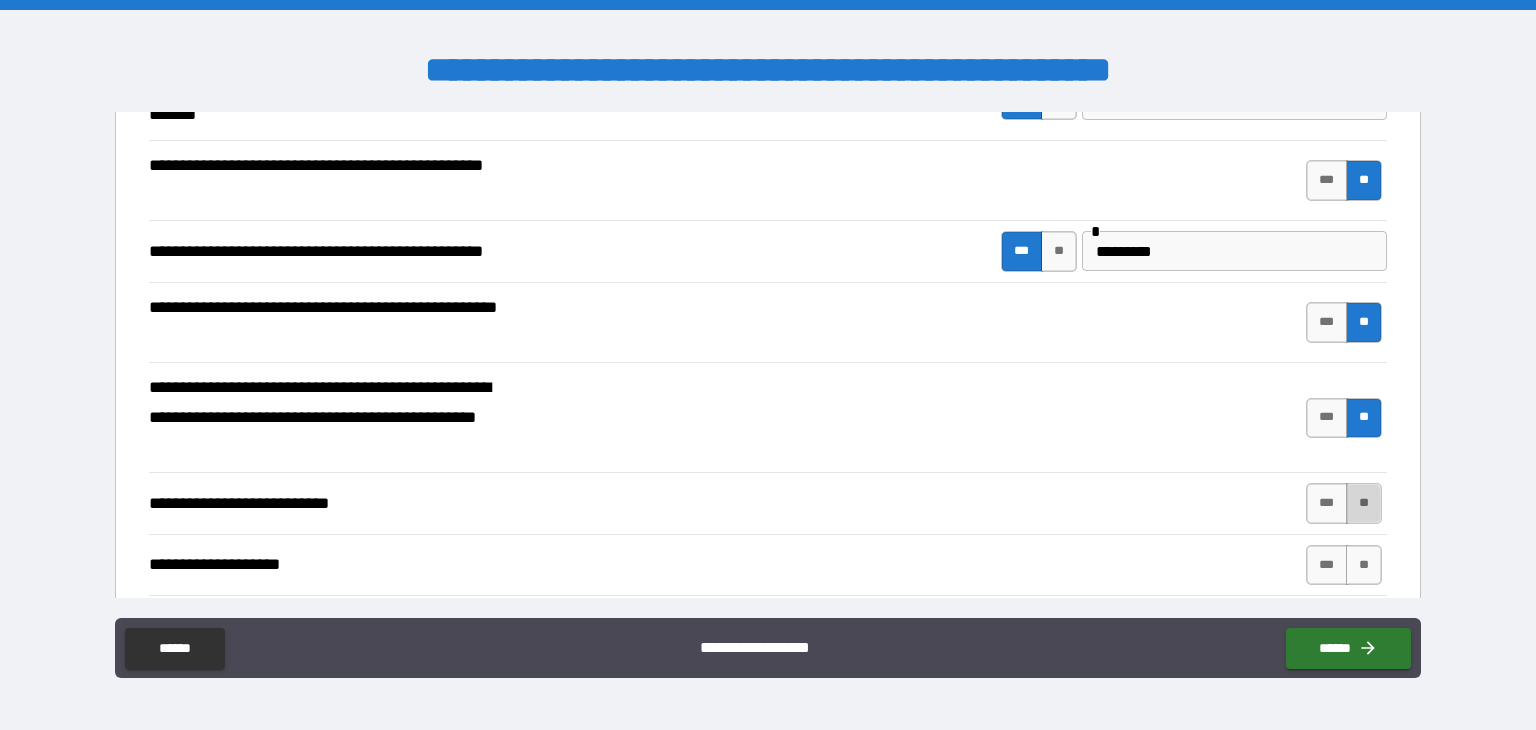 click on "**" at bounding box center [1364, 503] 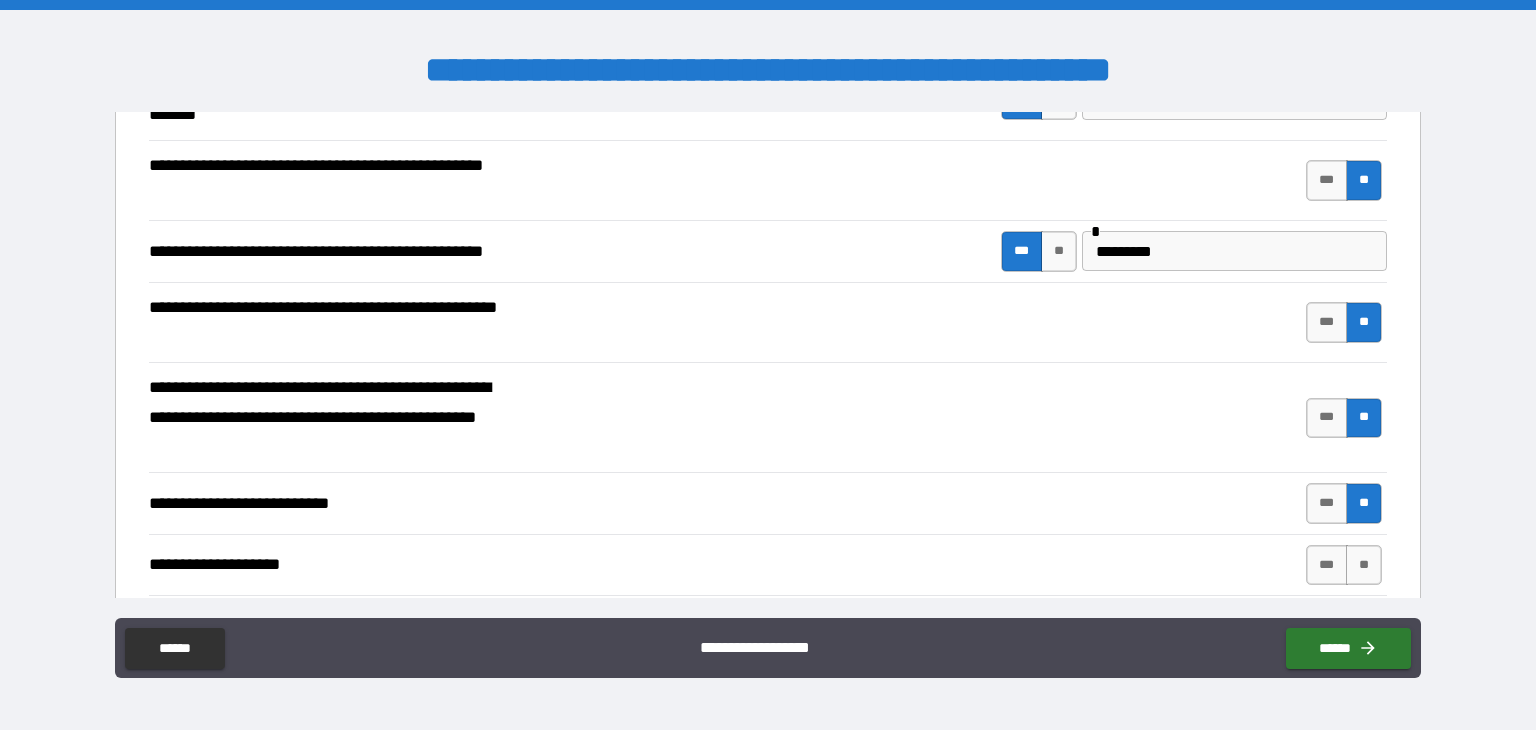 scroll, scrollTop: 740, scrollLeft: 0, axis: vertical 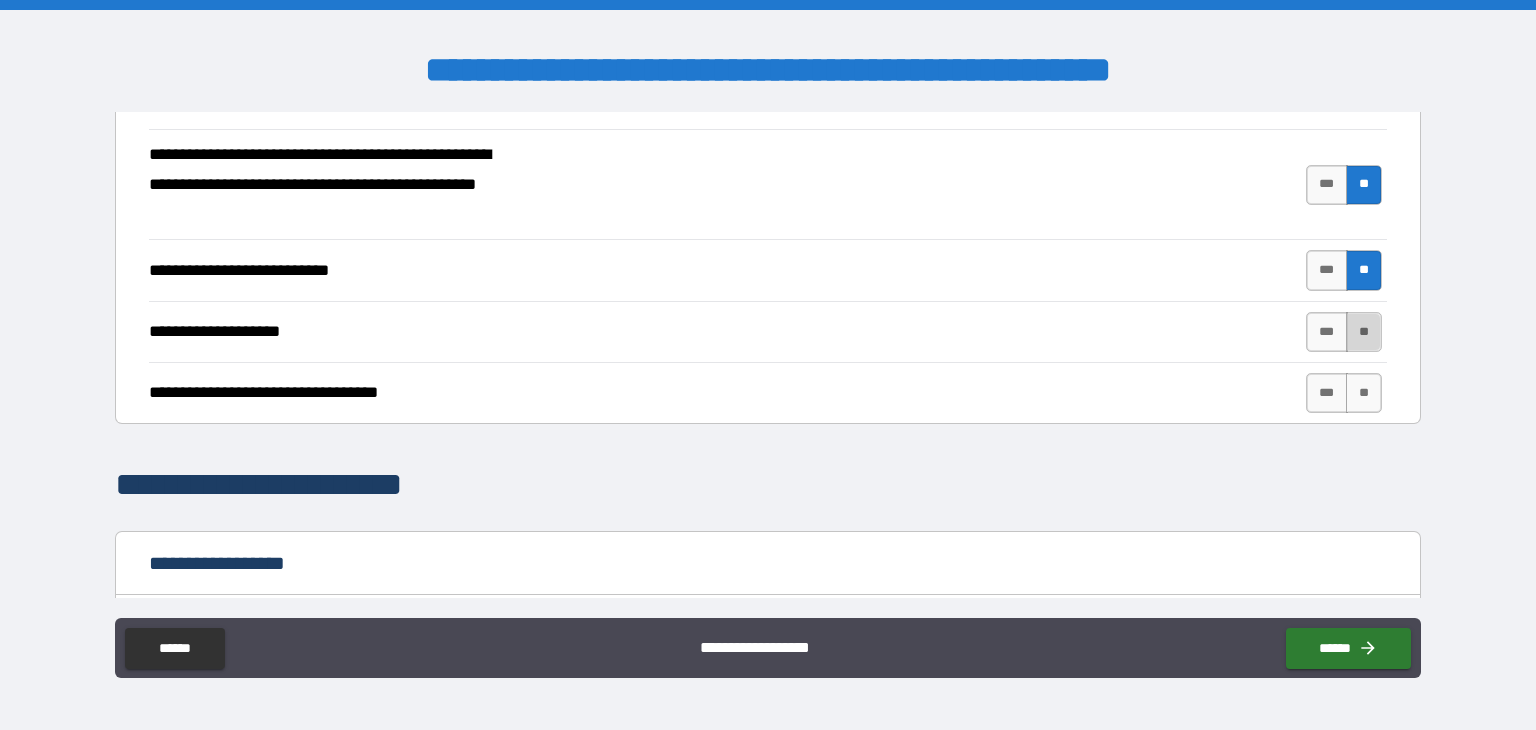 click on "**" at bounding box center (1364, 332) 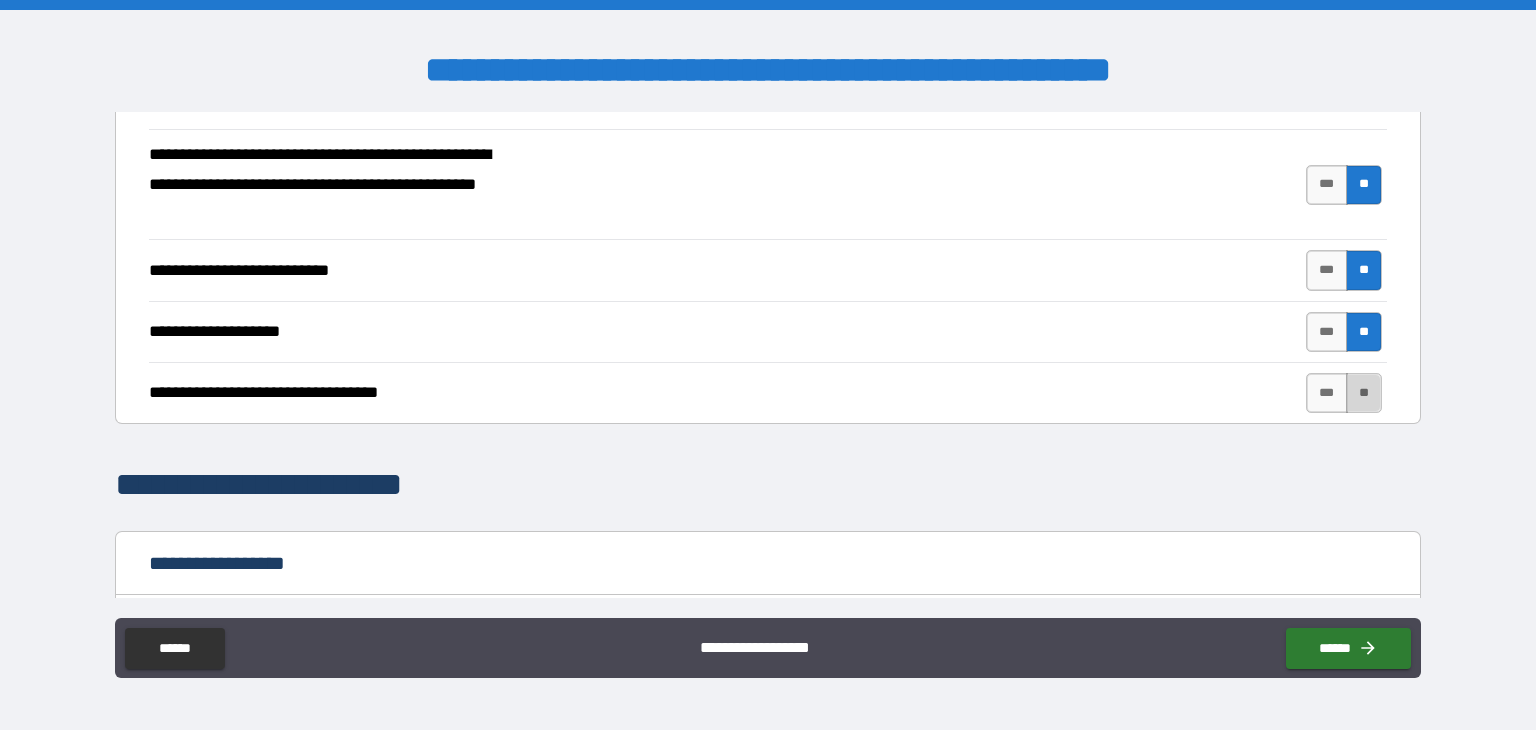 click on "**" at bounding box center [1364, 393] 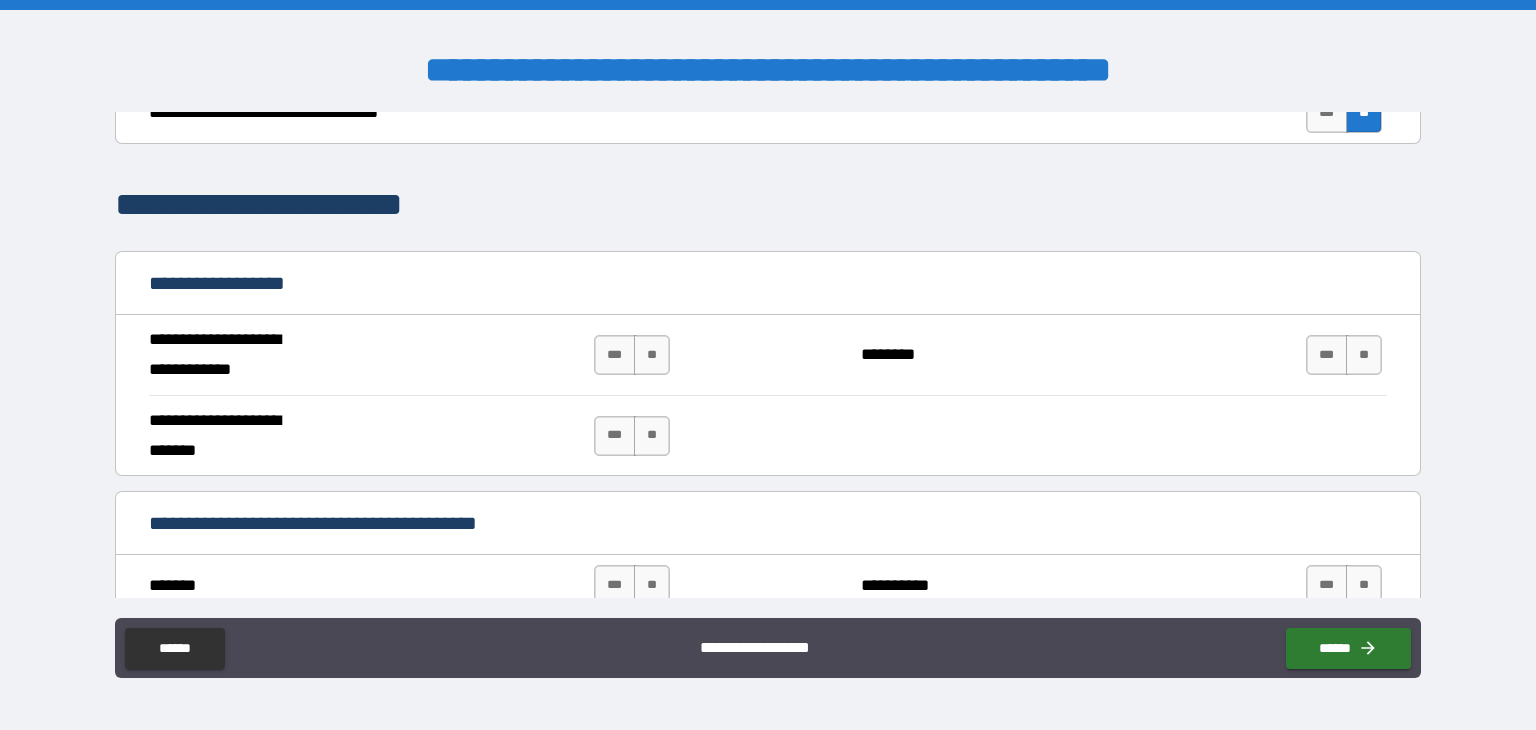 scroll, scrollTop: 1020, scrollLeft: 0, axis: vertical 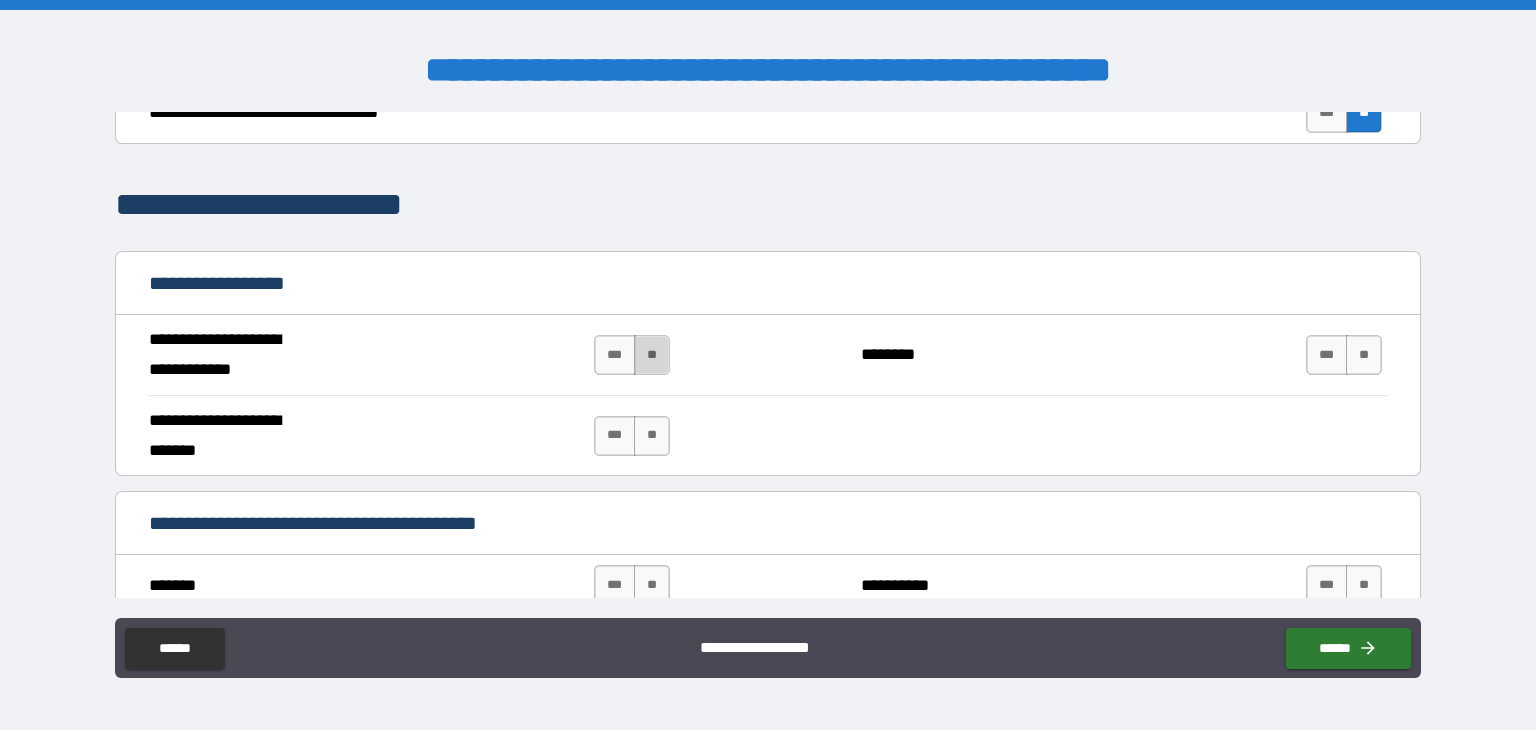 click on "**" at bounding box center (652, 355) 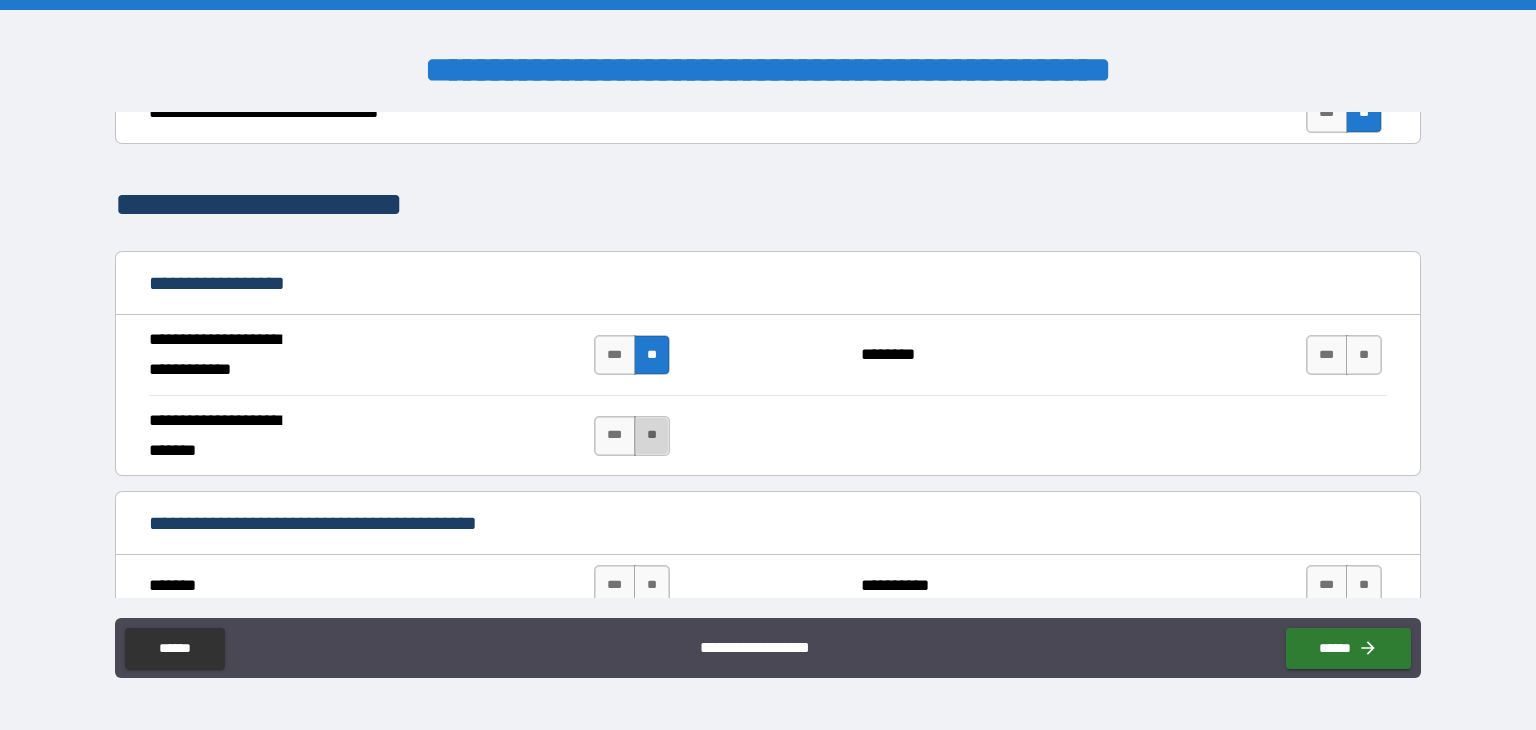 click on "**" at bounding box center (652, 436) 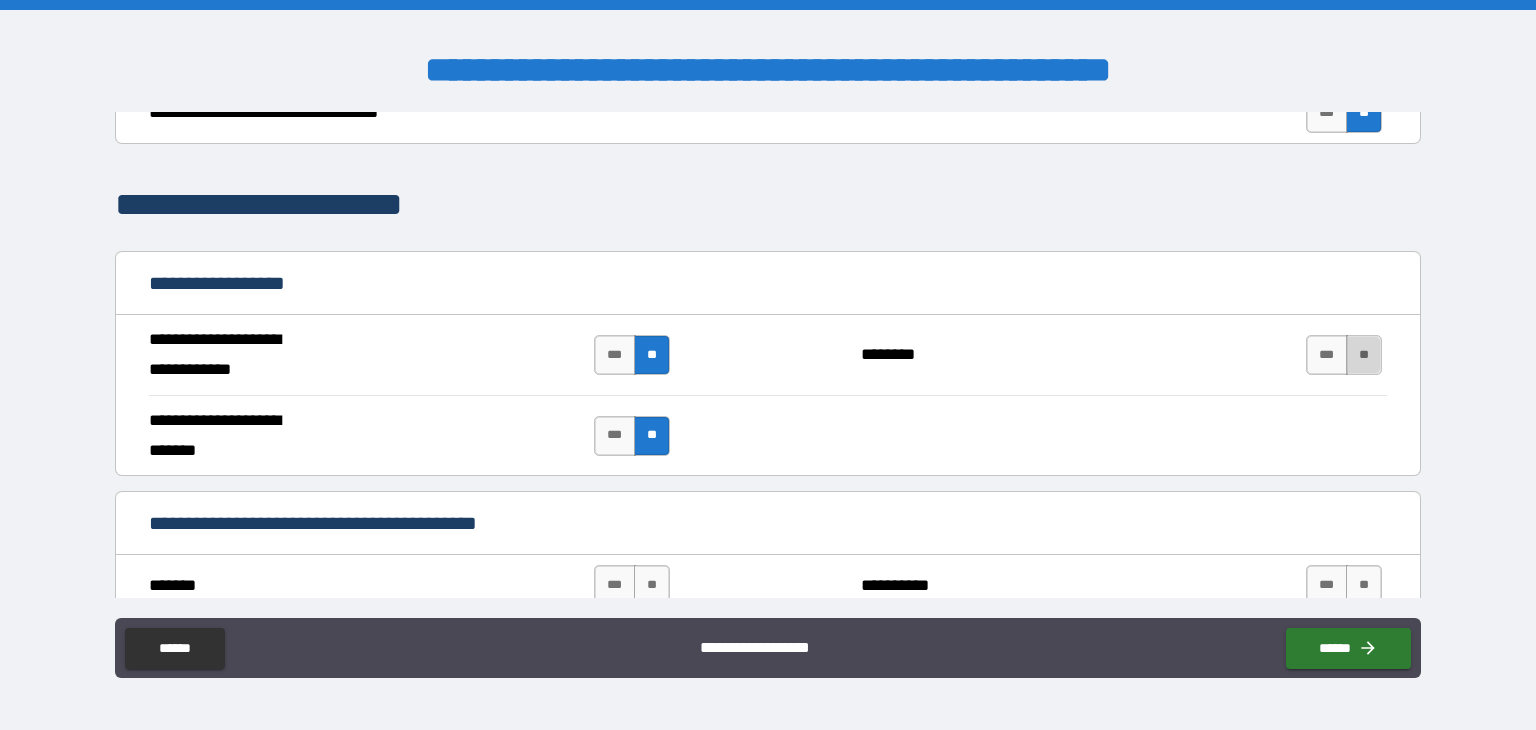 click on "**" at bounding box center (1364, 355) 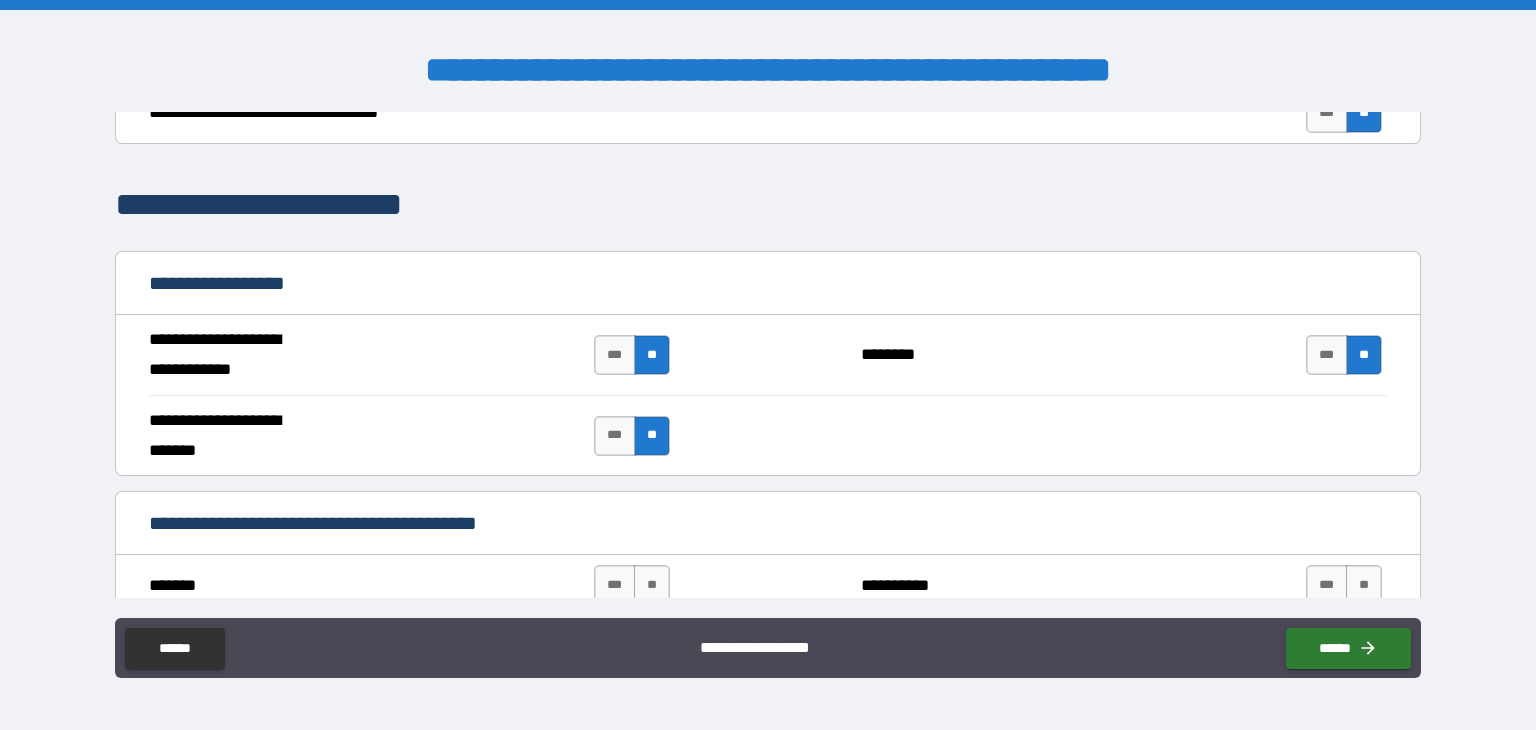 scroll, scrollTop: 1258, scrollLeft: 0, axis: vertical 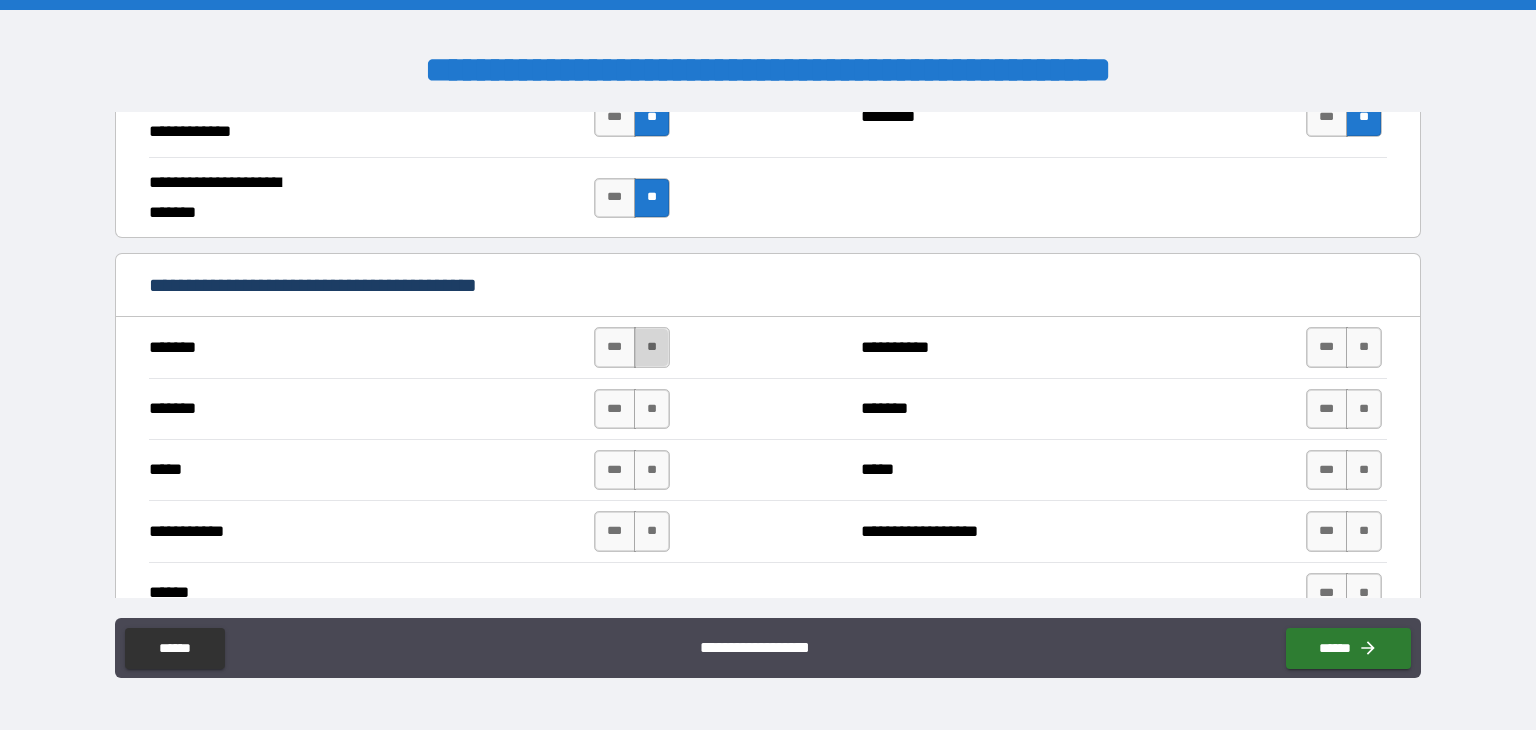 click on "**" at bounding box center (652, 347) 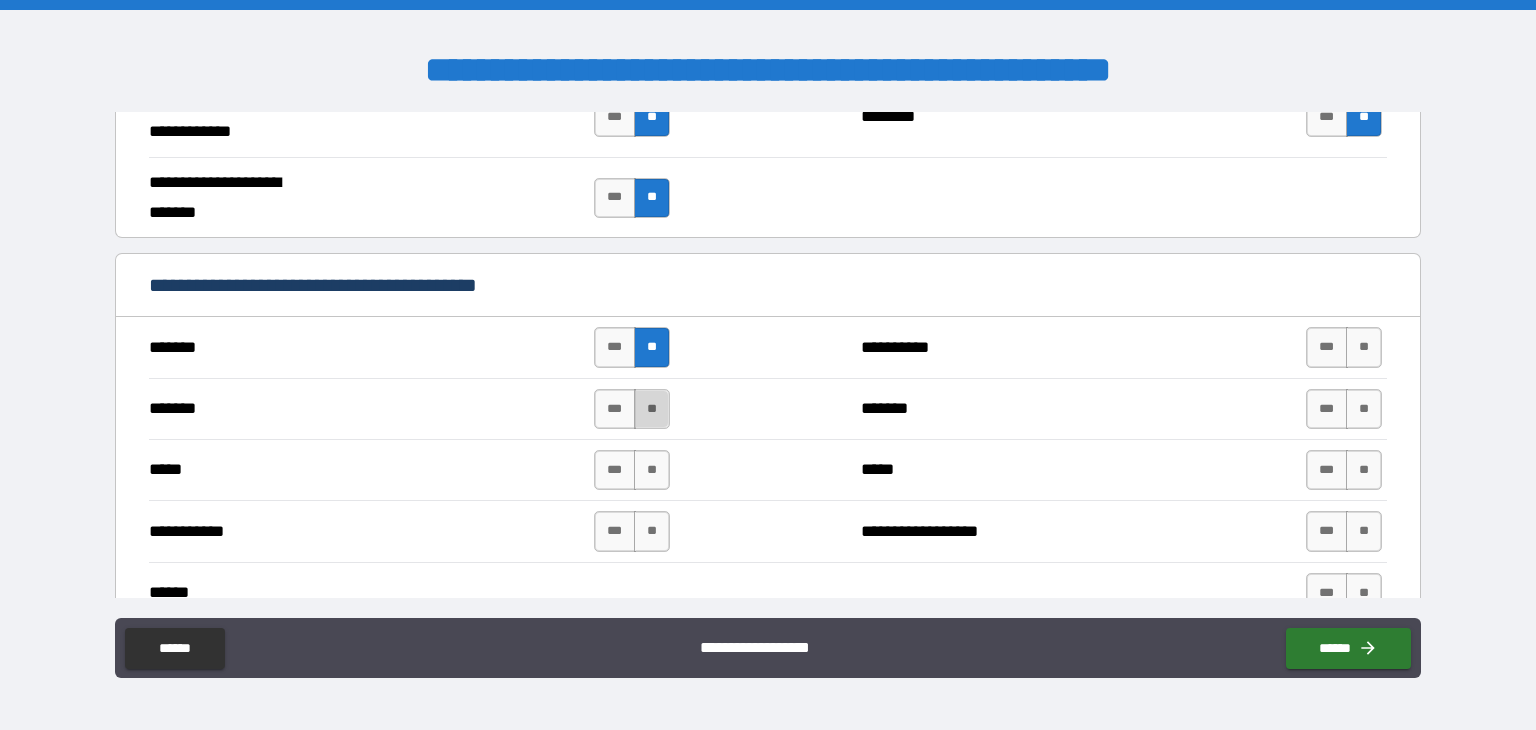 click on "**" at bounding box center (652, 409) 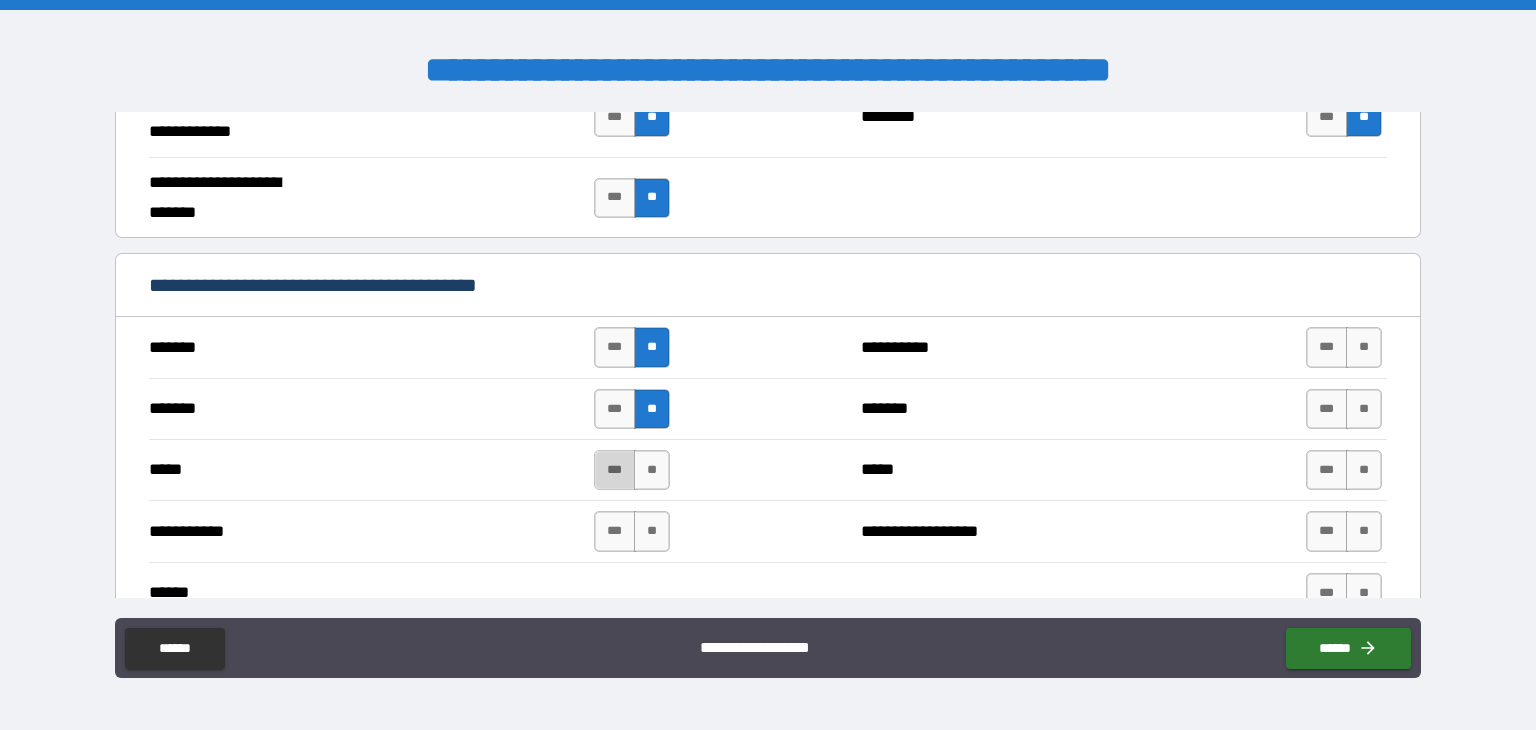 click on "***" at bounding box center (615, 470) 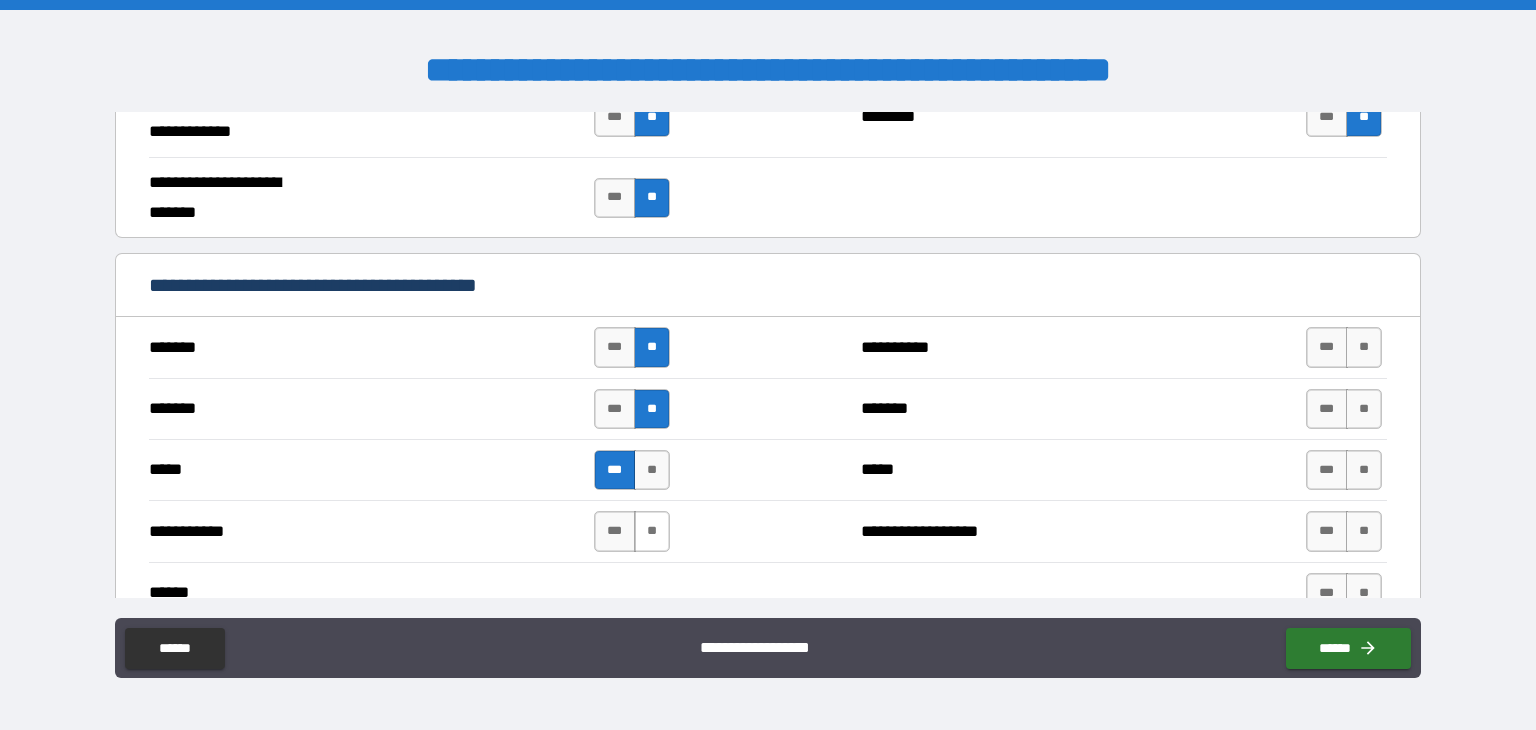 click on "**" at bounding box center [652, 531] 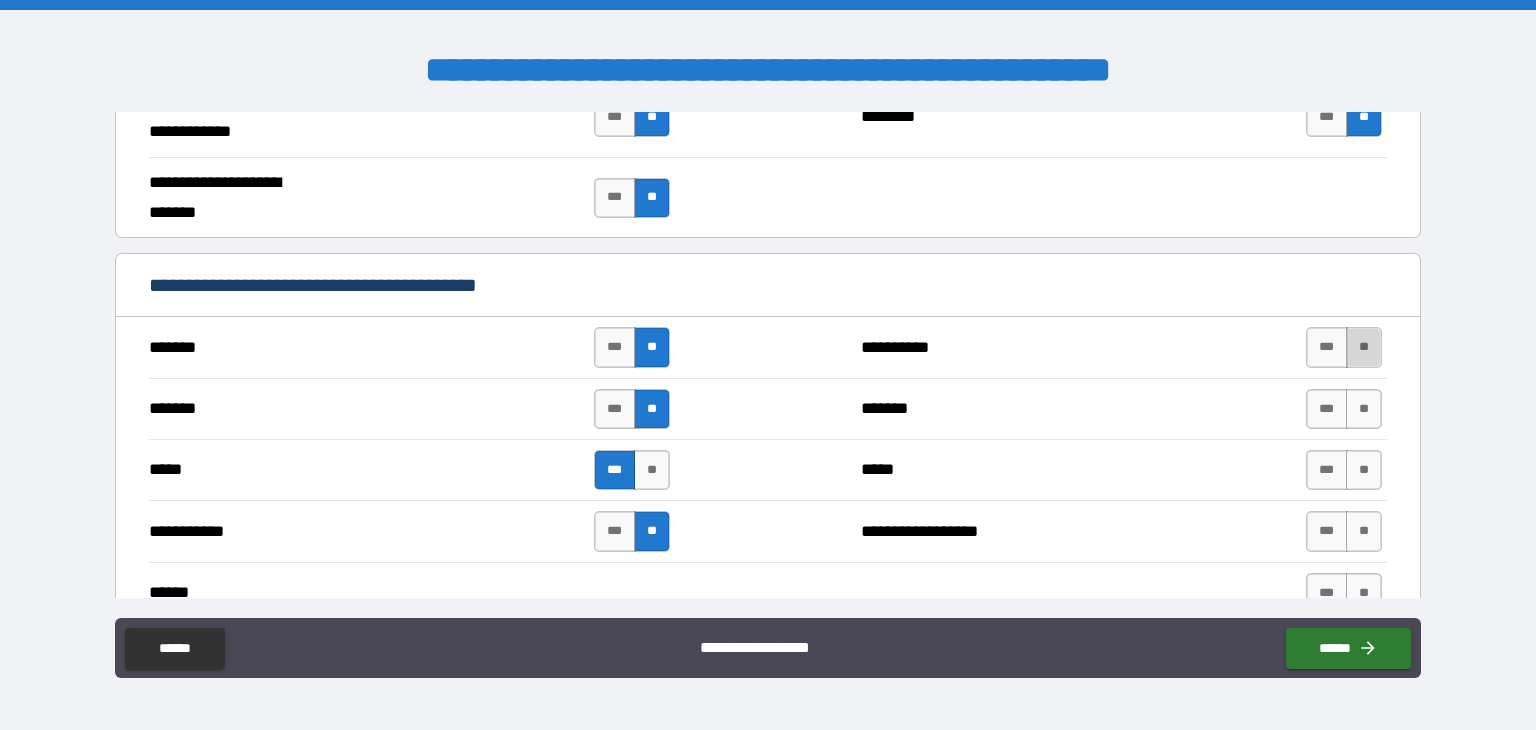 click on "**" at bounding box center [1364, 347] 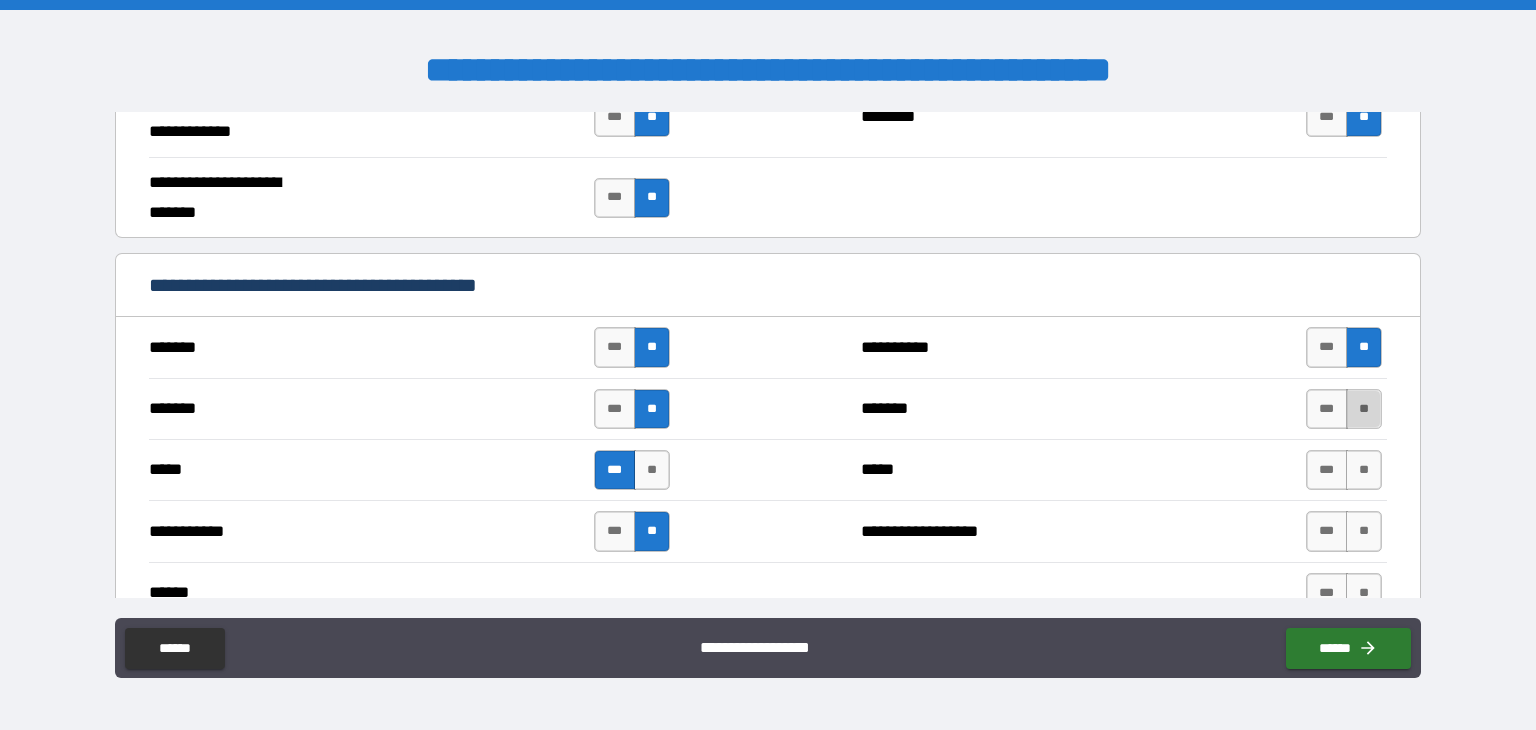 click on "**" at bounding box center [1364, 409] 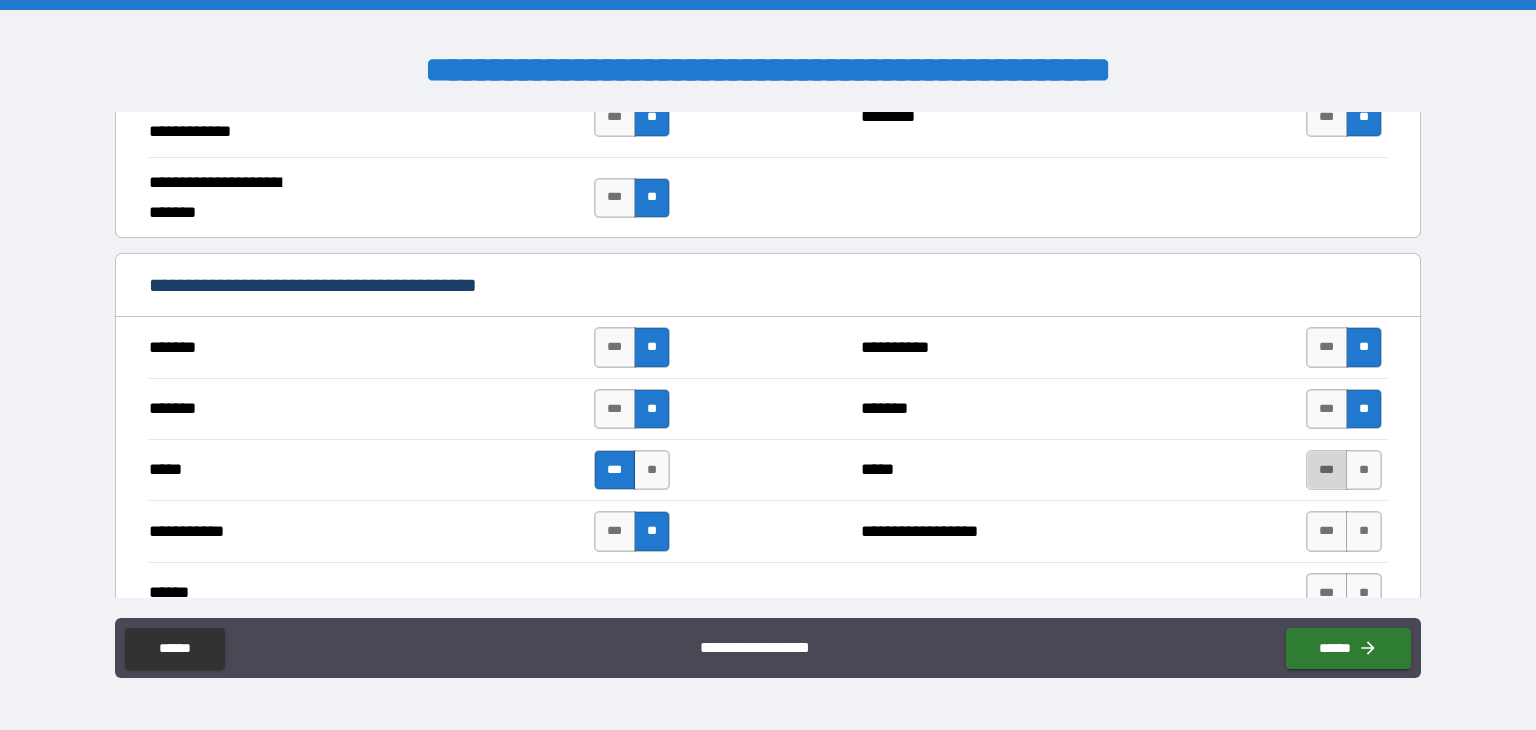 click on "***" at bounding box center [1327, 470] 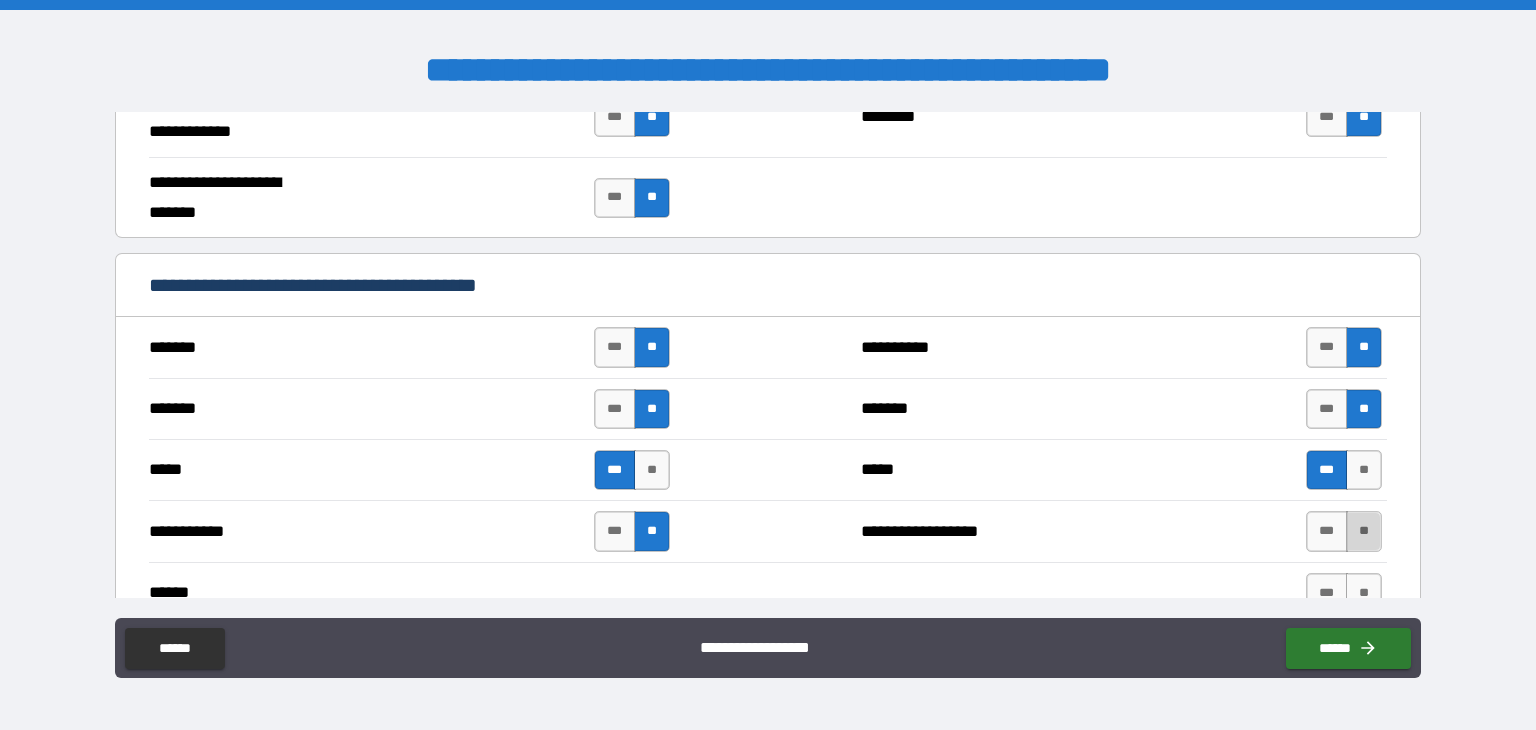 click on "**" at bounding box center (1364, 531) 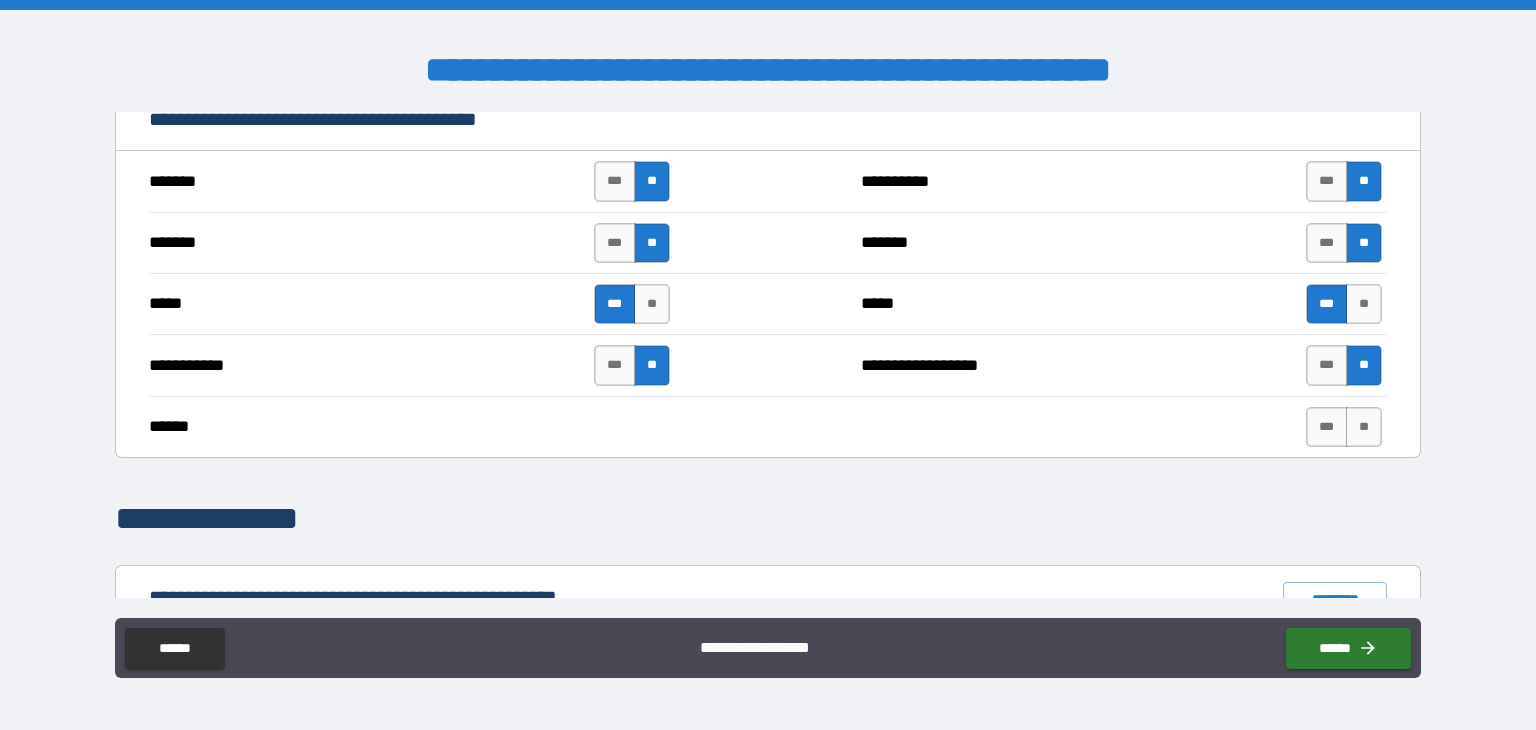 scroll, scrollTop: 1426, scrollLeft: 0, axis: vertical 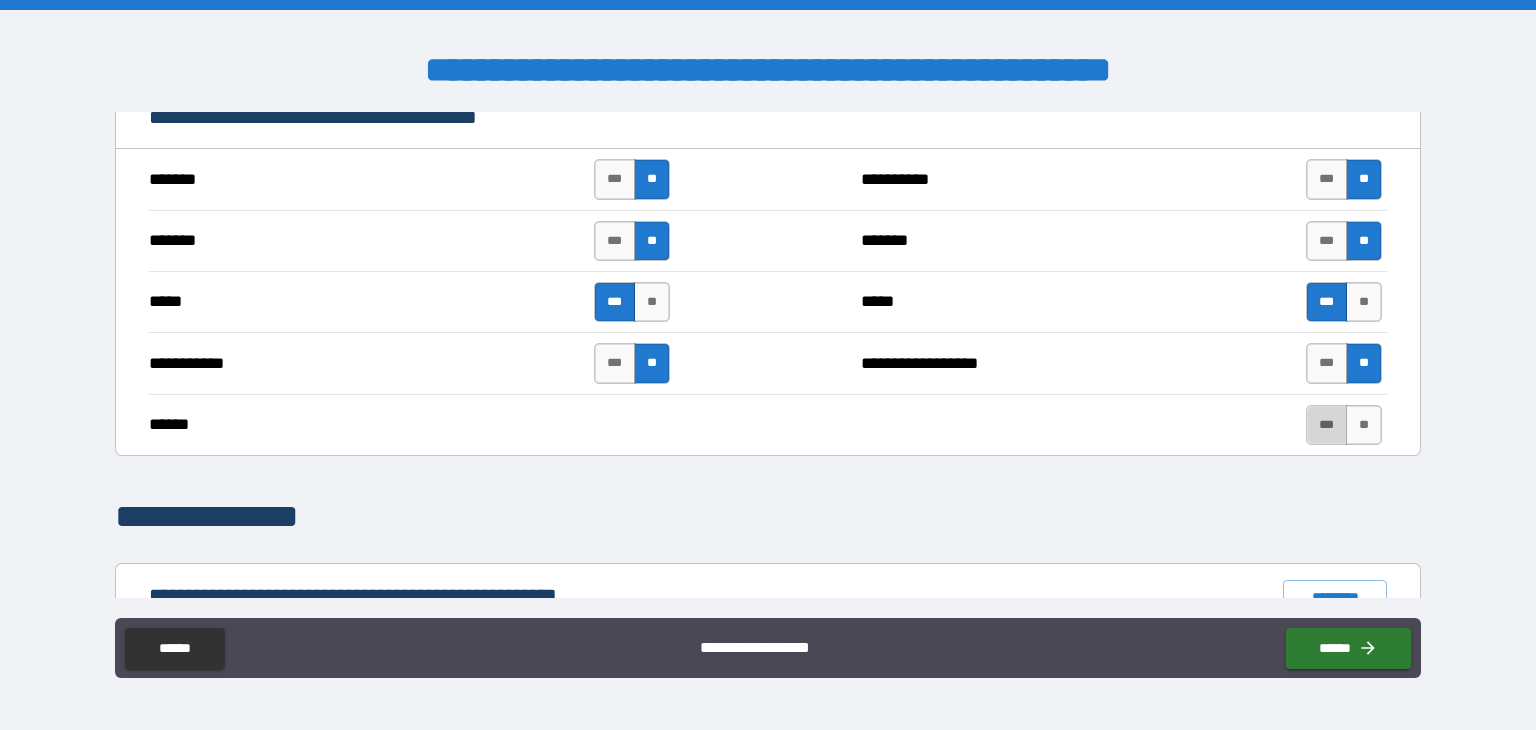 click on "***" at bounding box center (1327, 425) 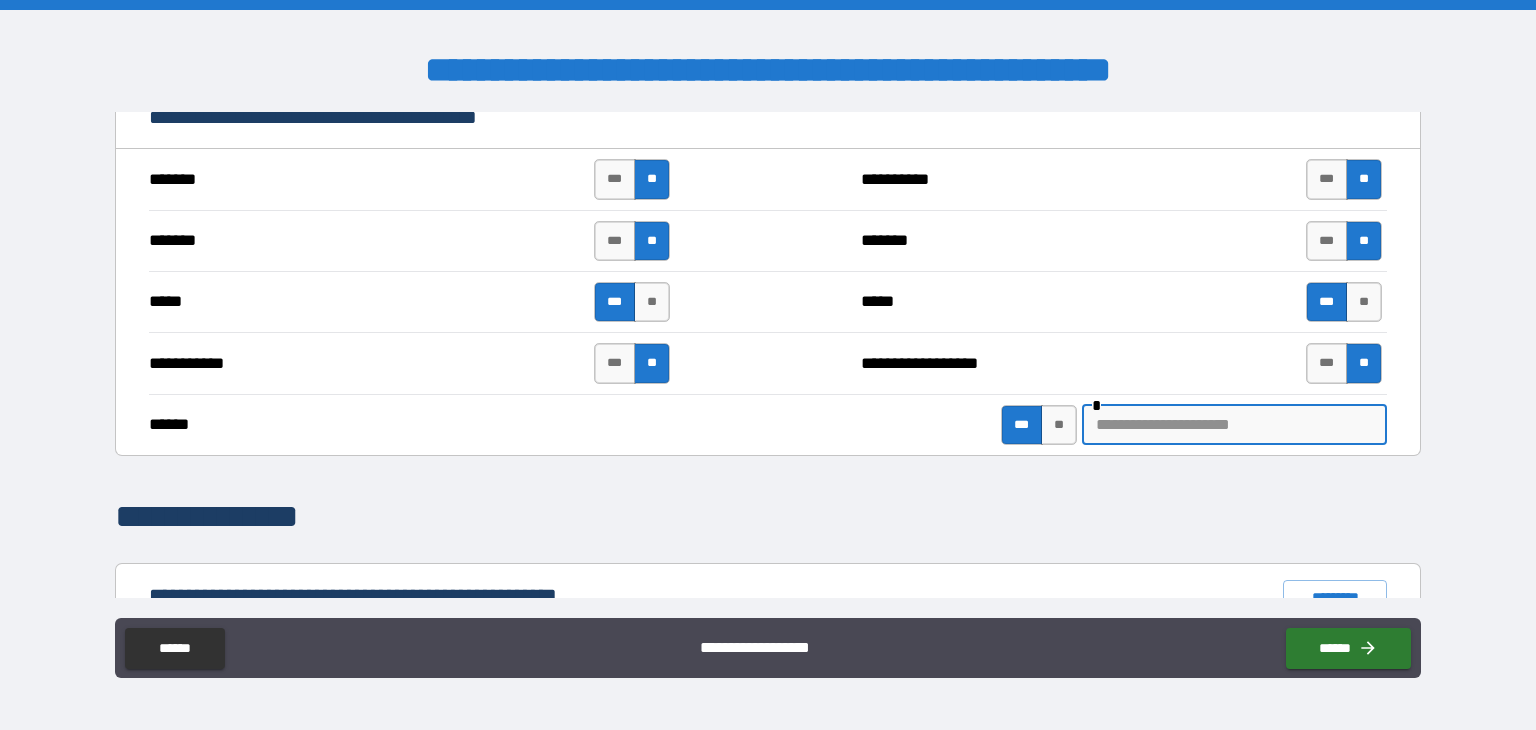 click at bounding box center [1234, 425] 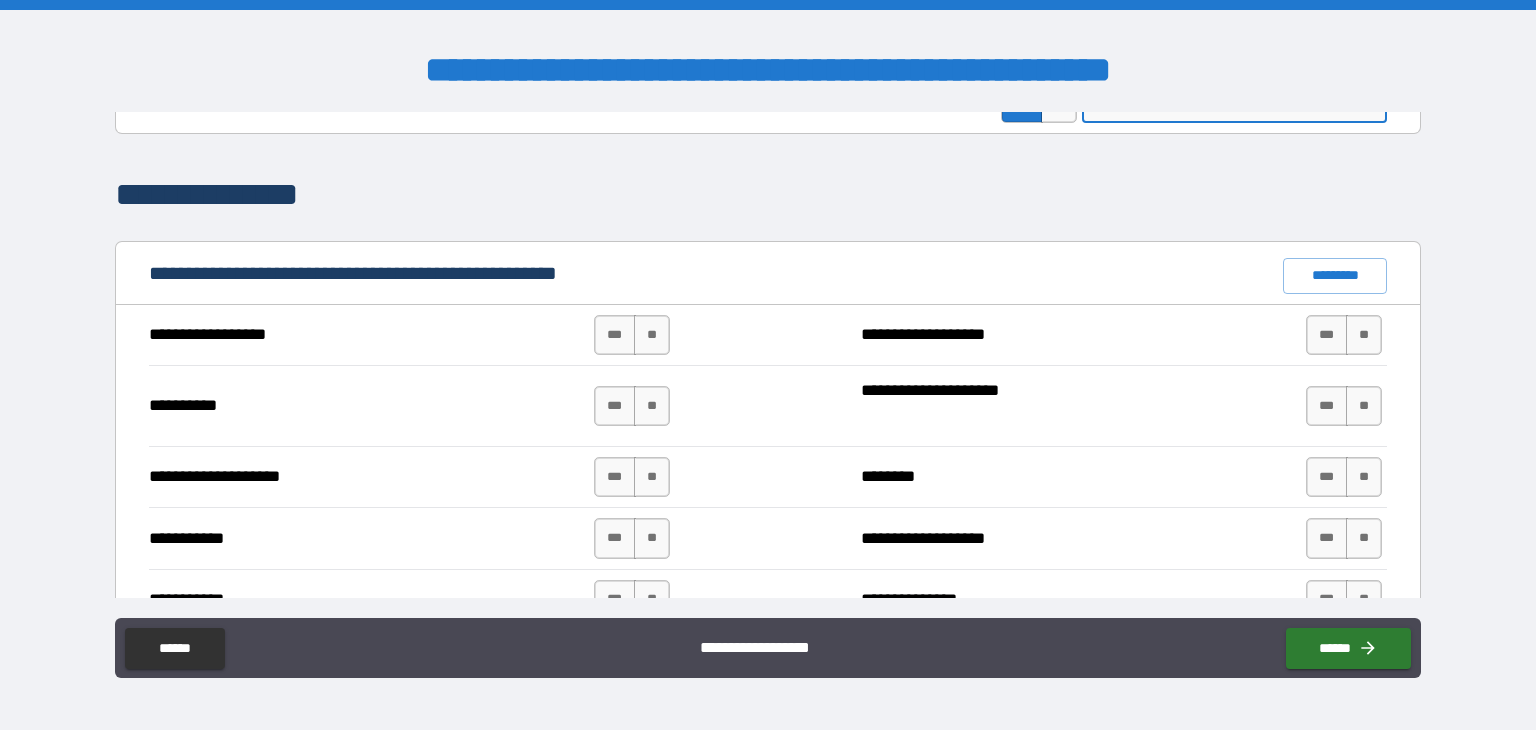 scroll, scrollTop: 1752, scrollLeft: 0, axis: vertical 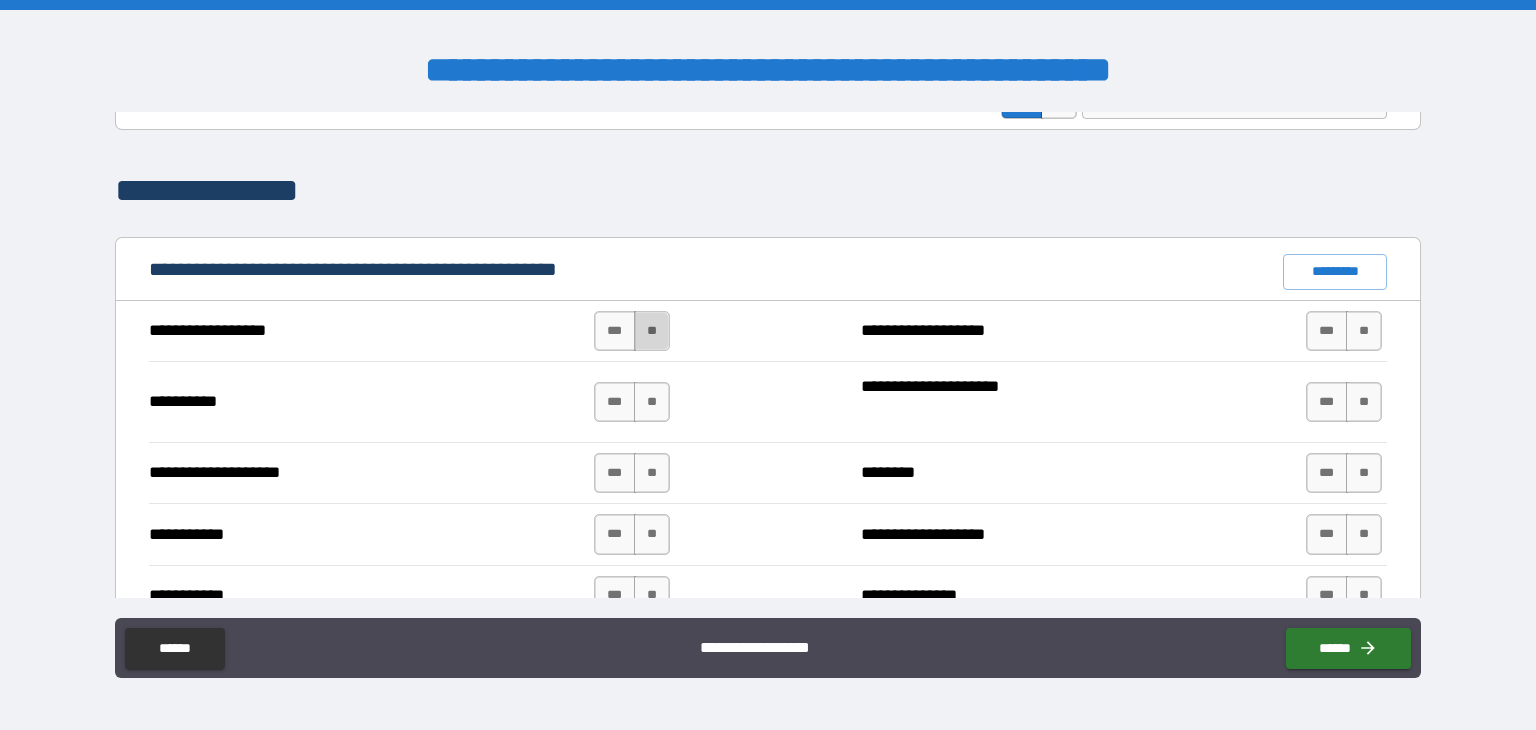 click on "**" at bounding box center (652, 331) 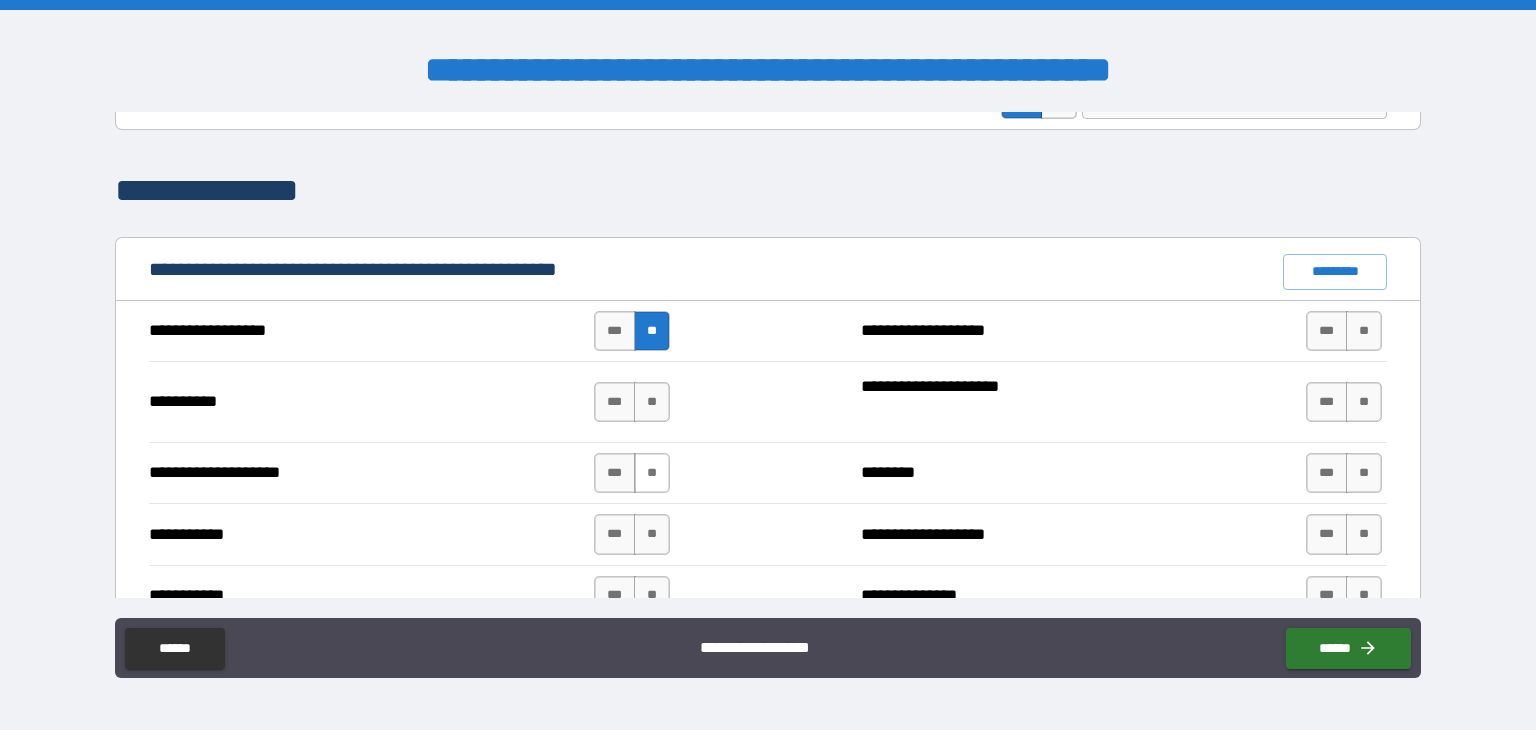 drag, startPoint x: 656, startPoint y: 398, endPoint x: 640, endPoint y: 461, distance: 65 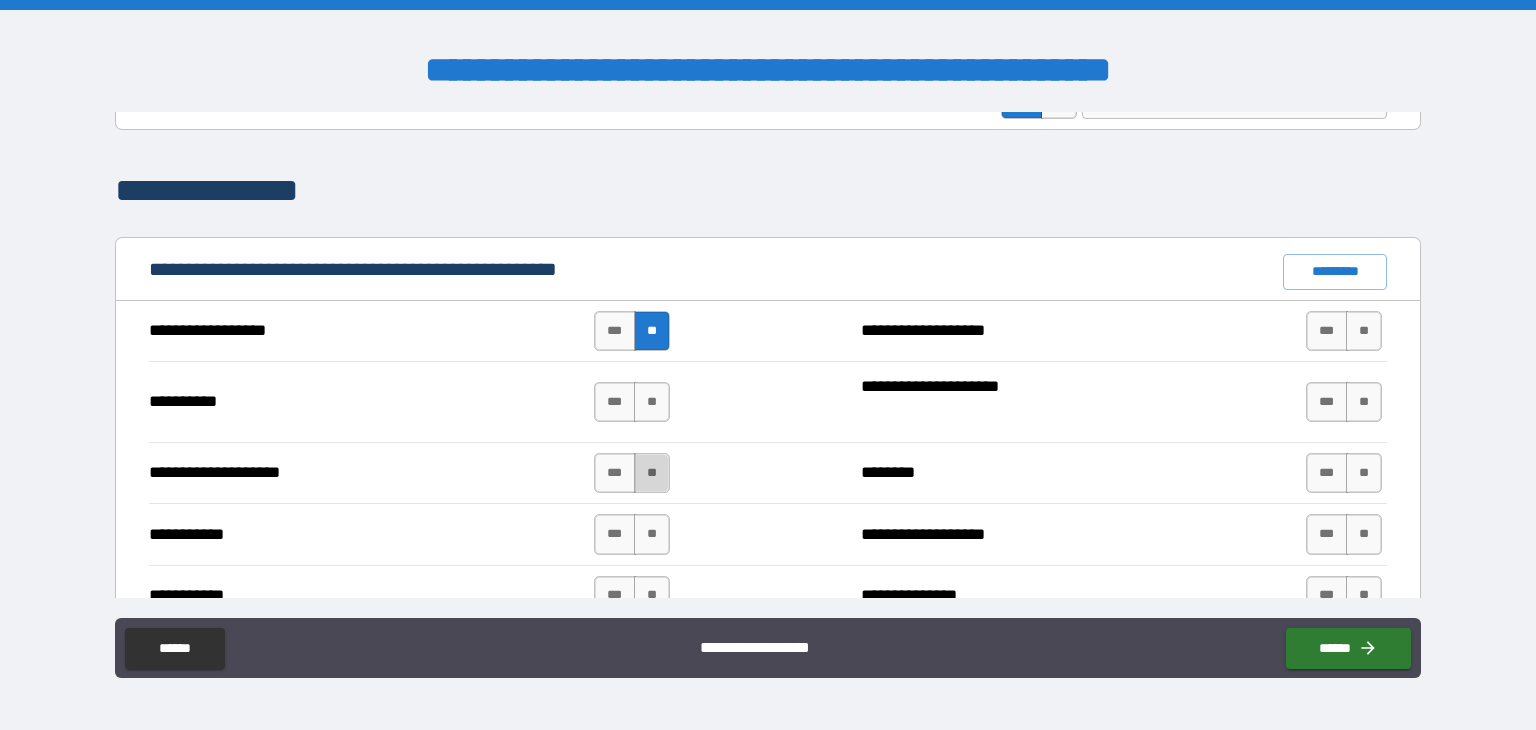 click on "**" at bounding box center (652, 473) 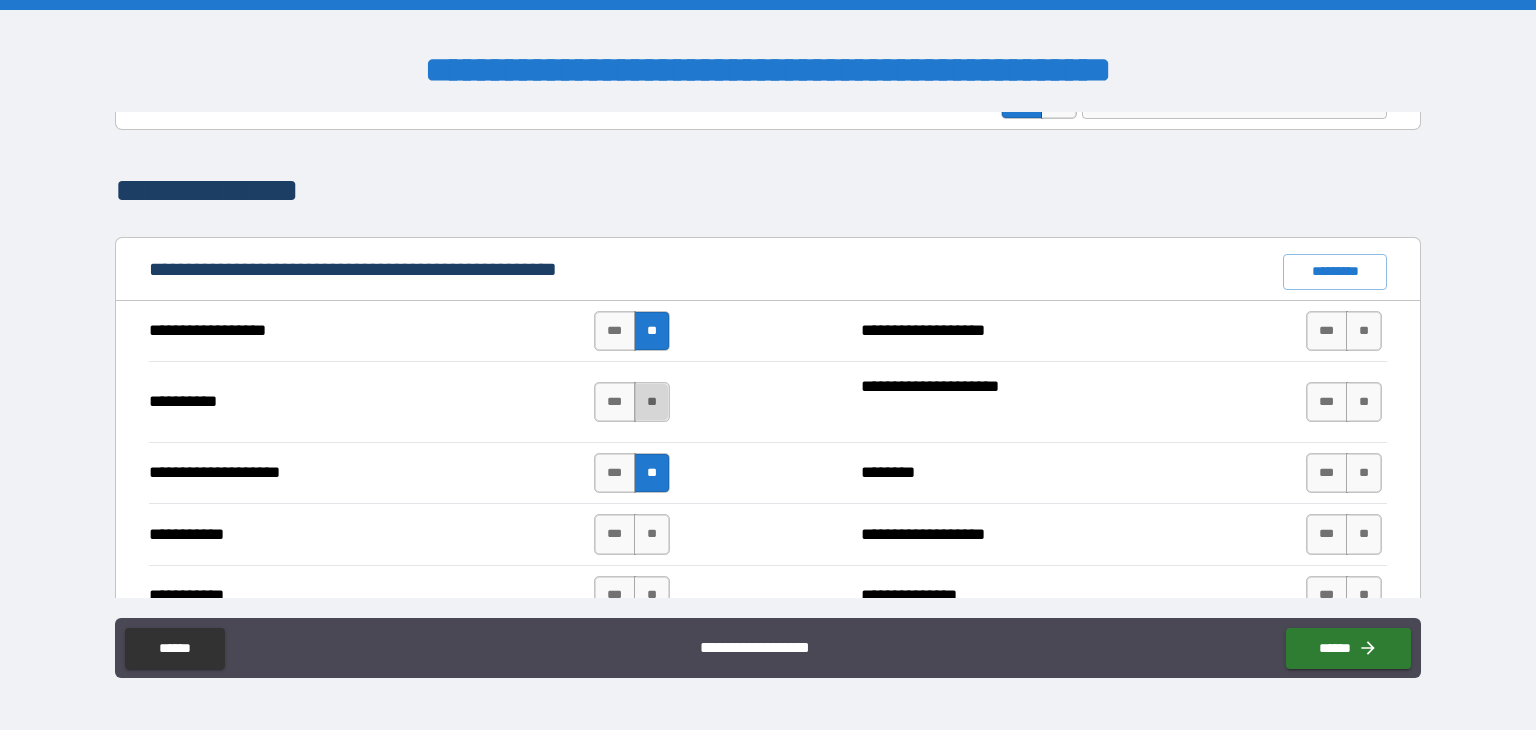 click on "**" at bounding box center (652, 402) 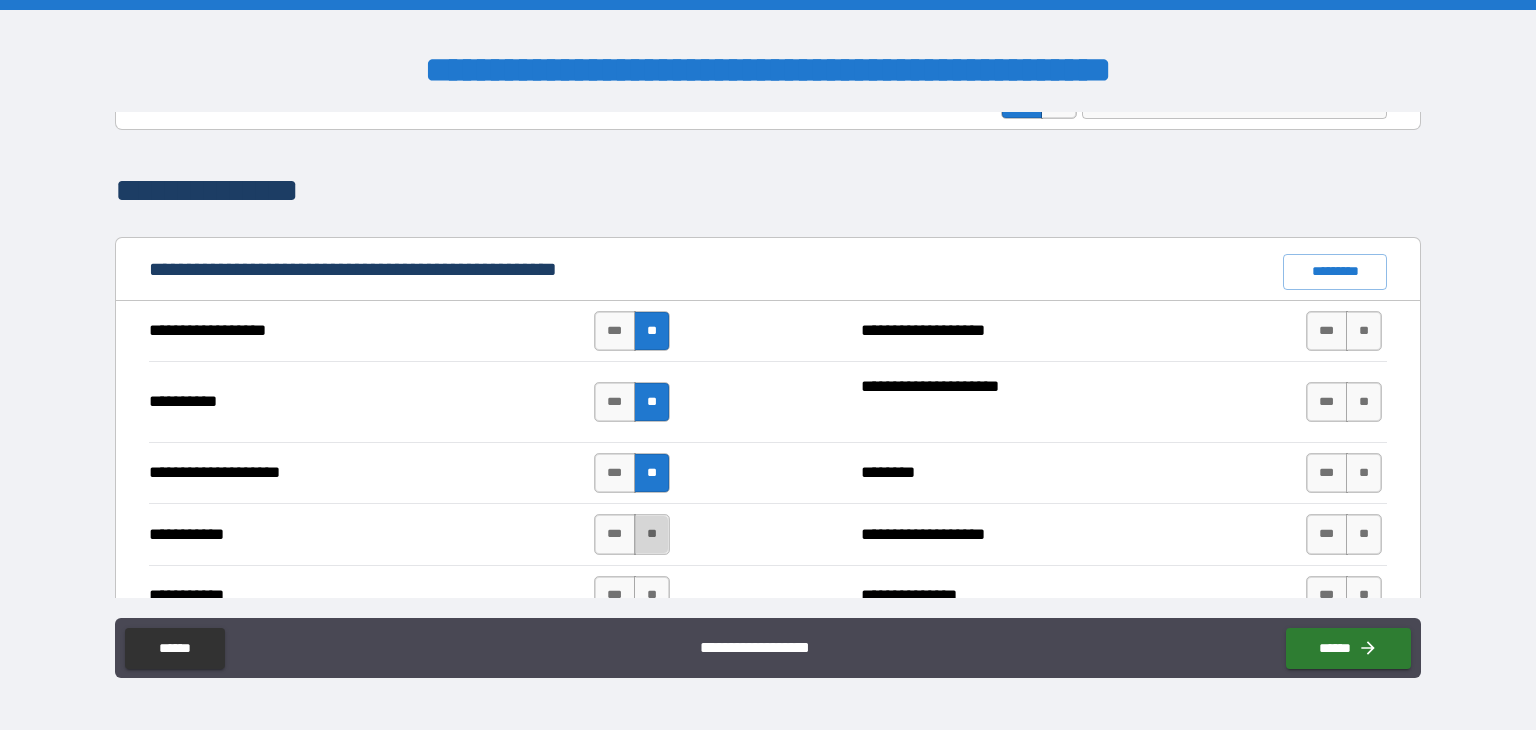 click on "**" at bounding box center [652, 534] 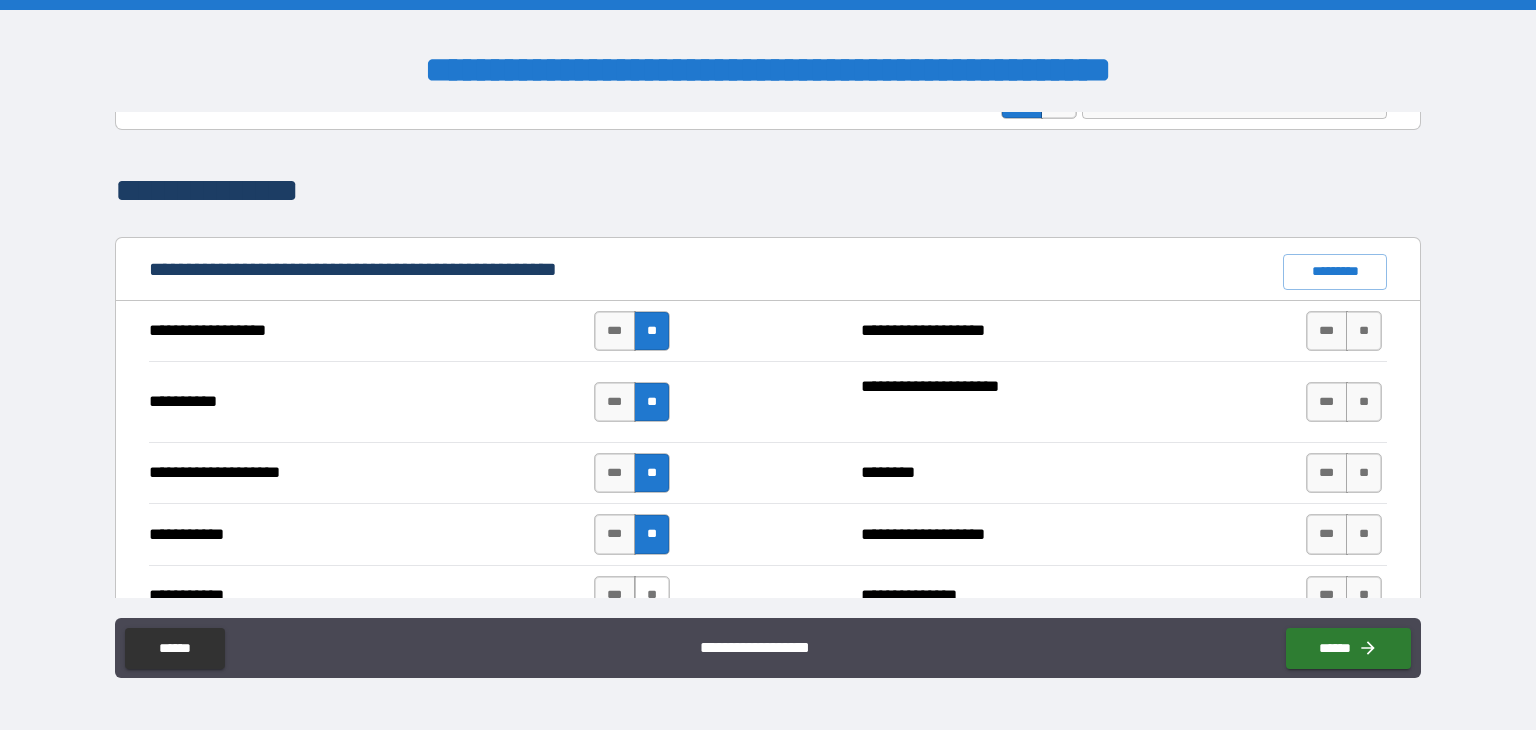 click on "**" at bounding box center (652, 596) 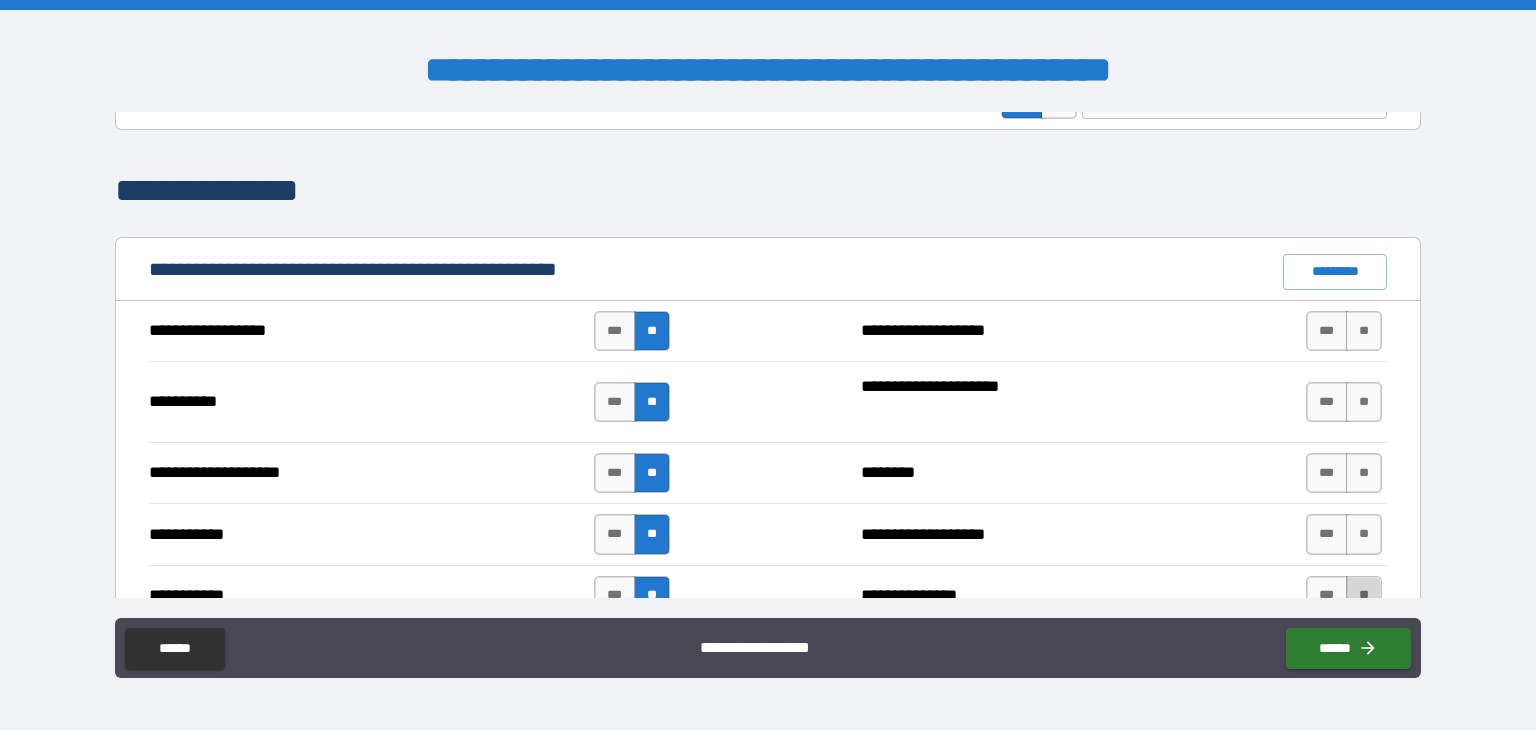 click on "**" at bounding box center [1364, 596] 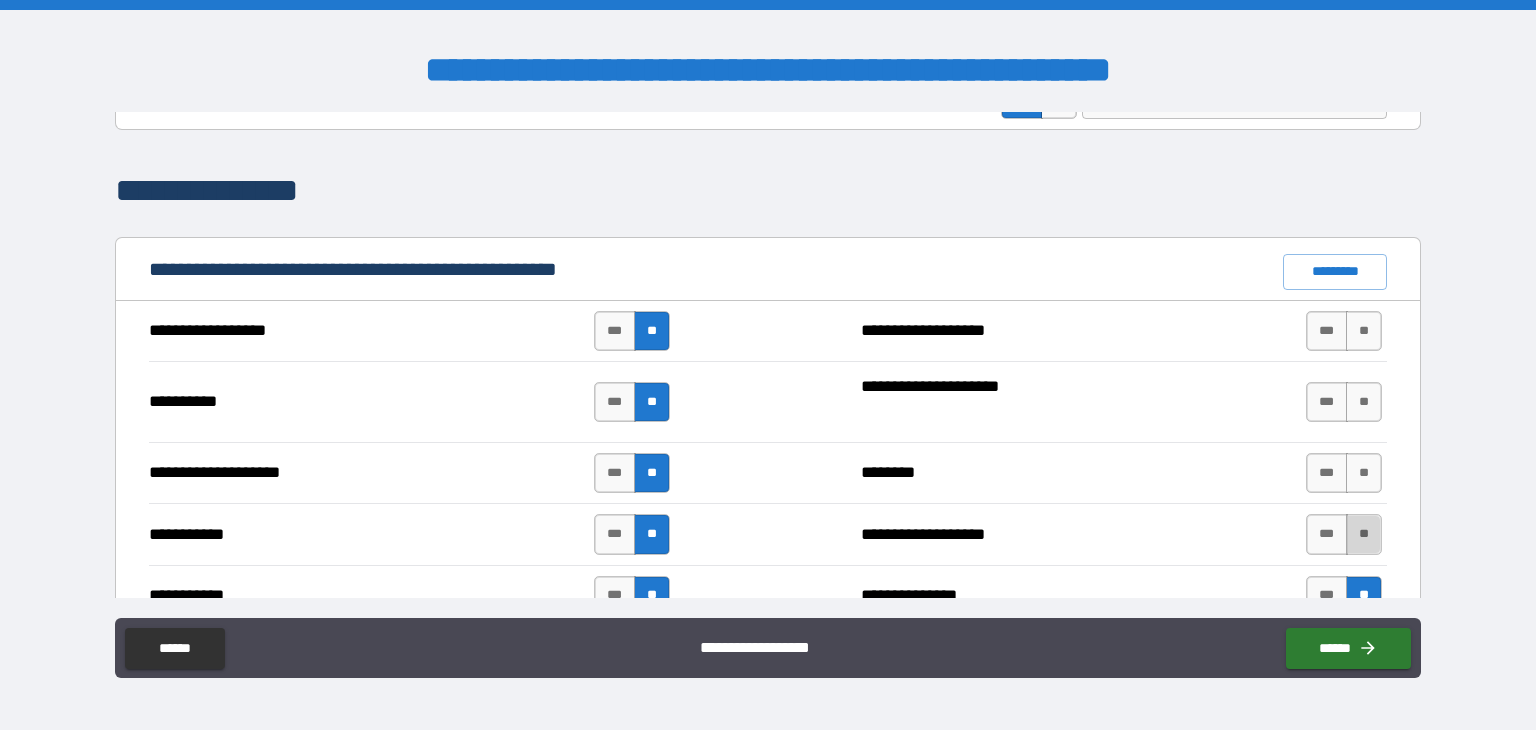 click on "**" at bounding box center (1364, 534) 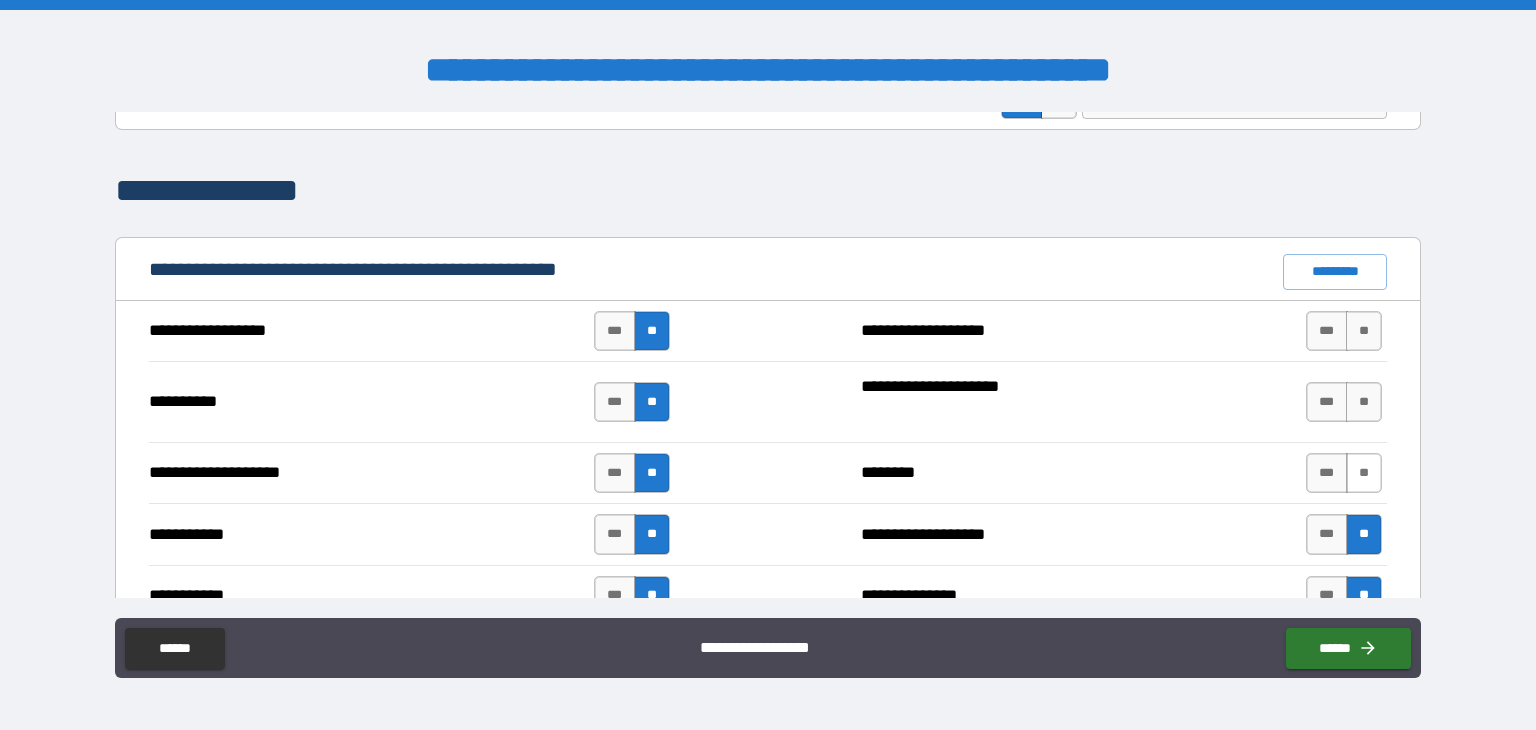 click on "**" at bounding box center (1364, 473) 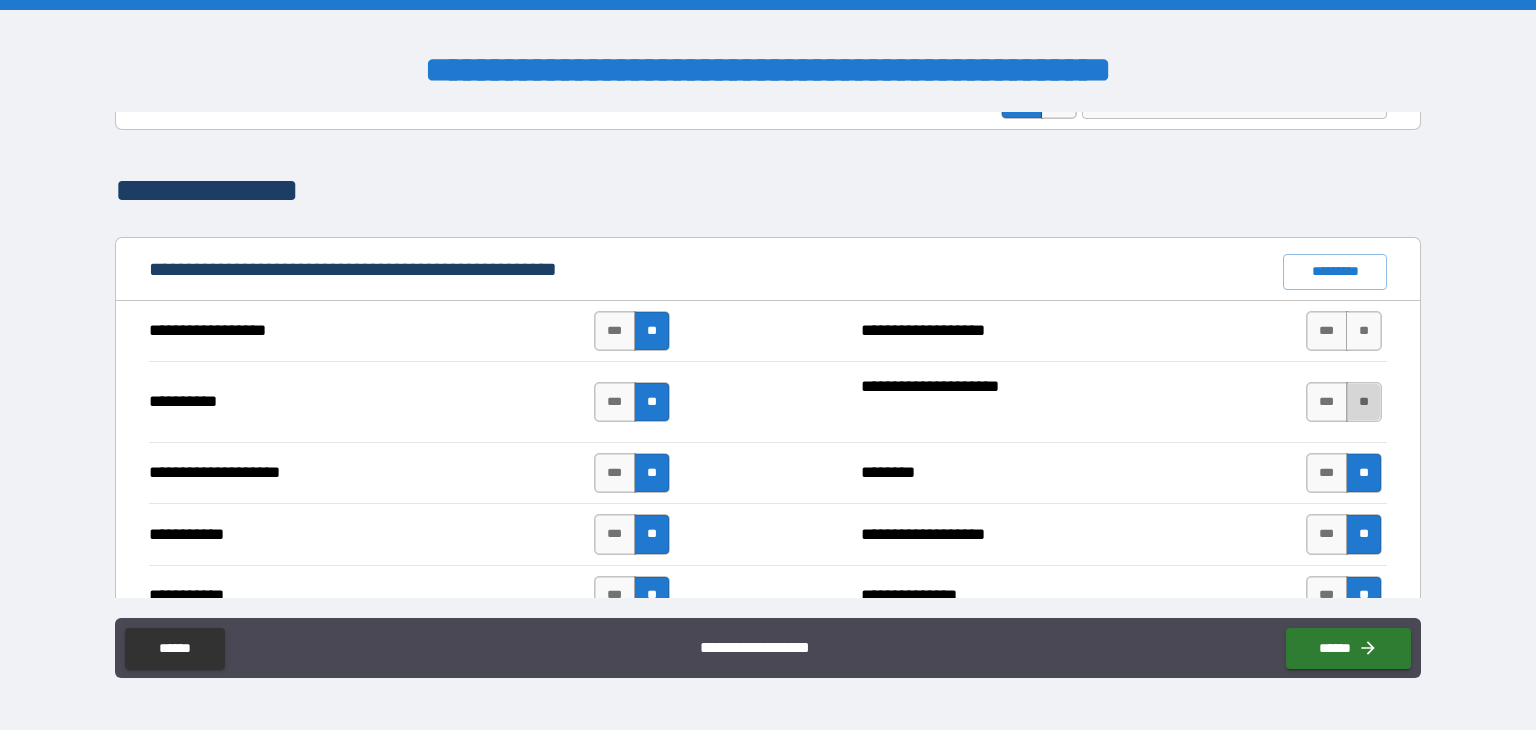 click on "**" at bounding box center [1364, 402] 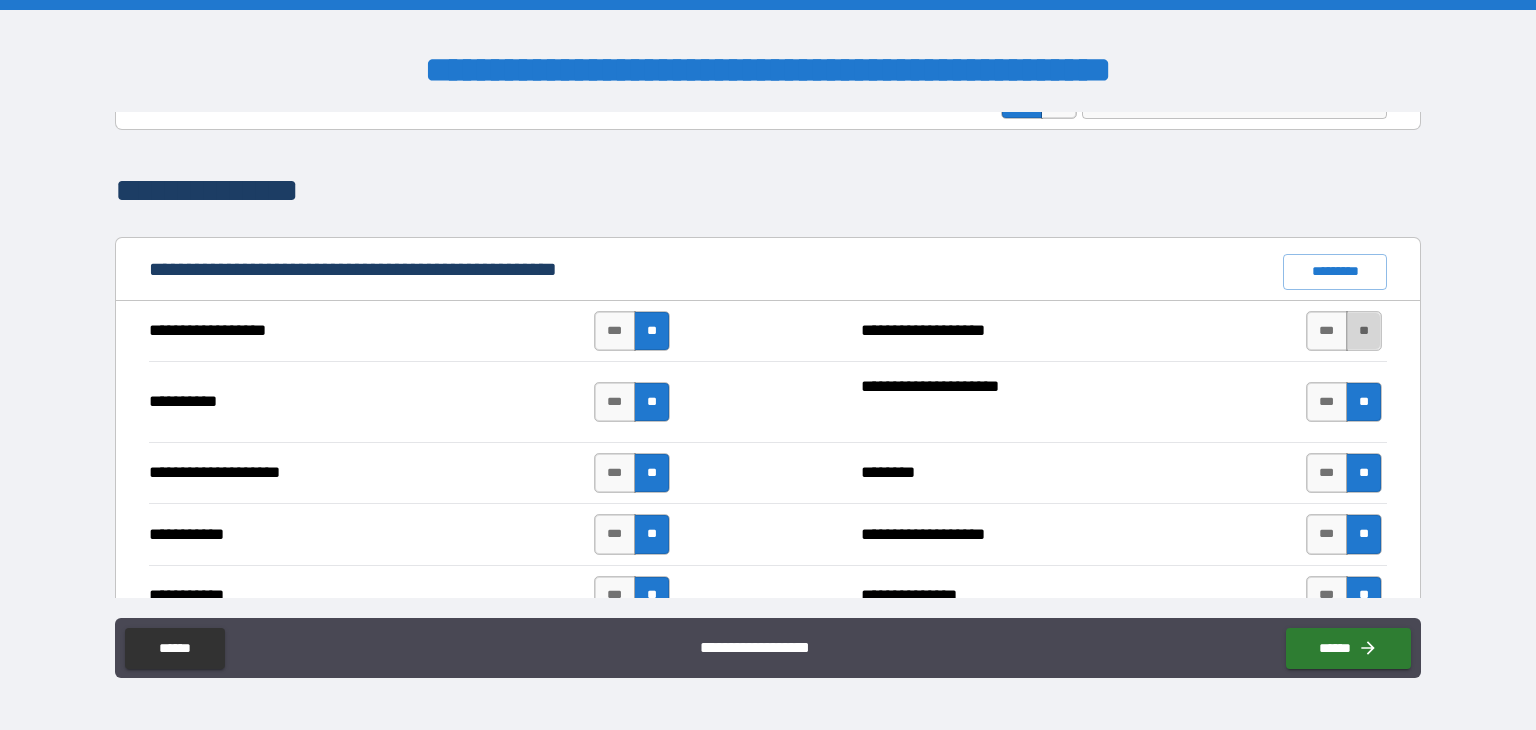 click on "**" at bounding box center [1364, 331] 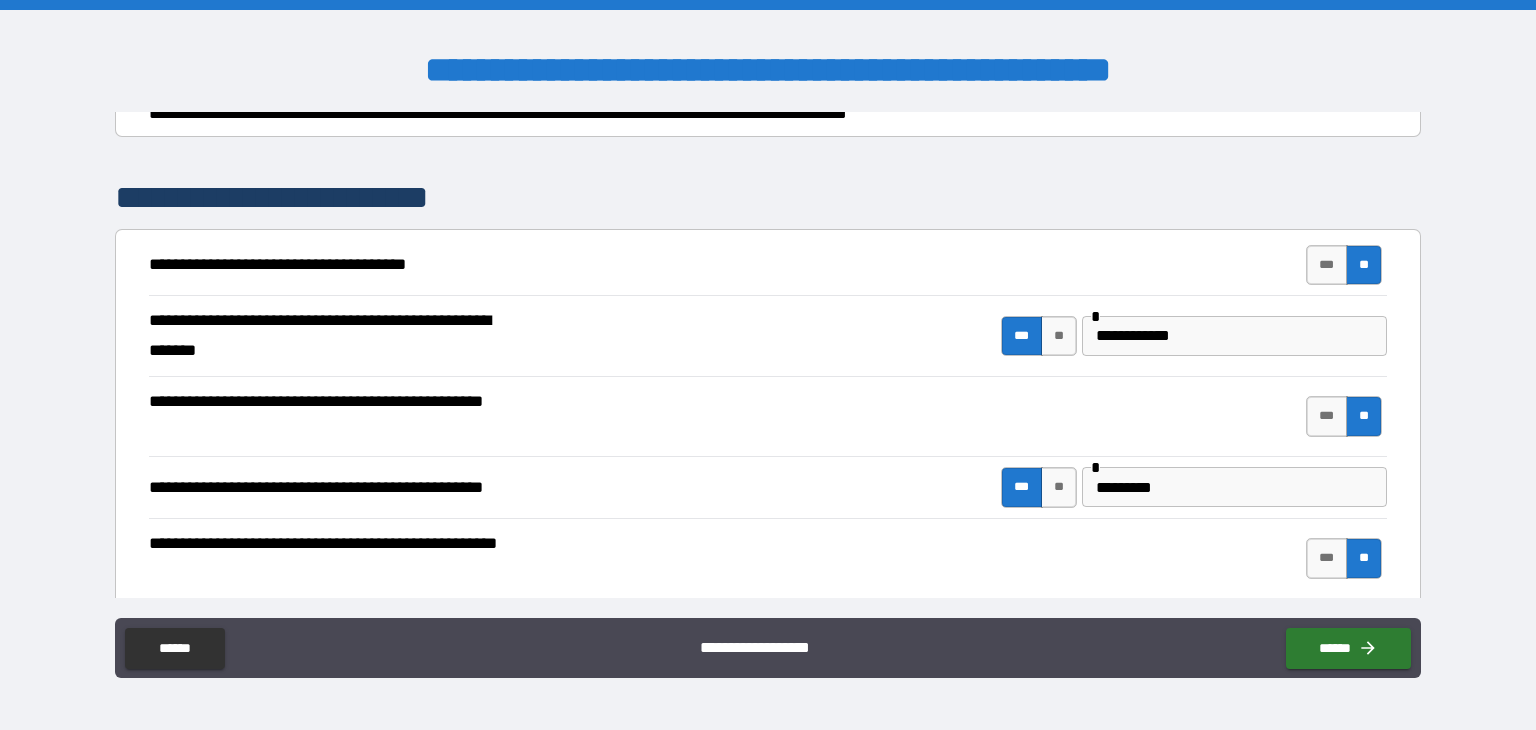scroll, scrollTop: 248, scrollLeft: 0, axis: vertical 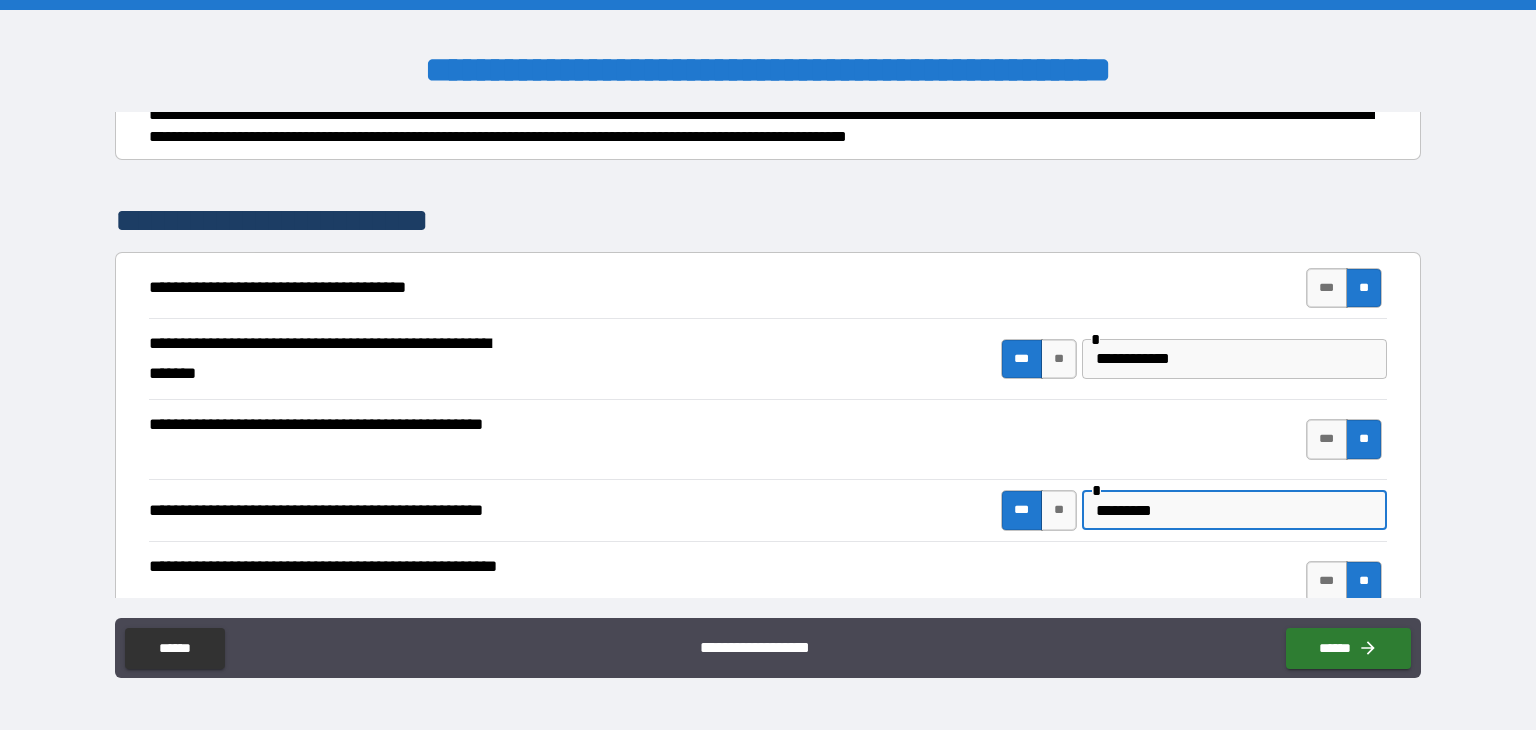 click on "*********" at bounding box center (1234, 510) 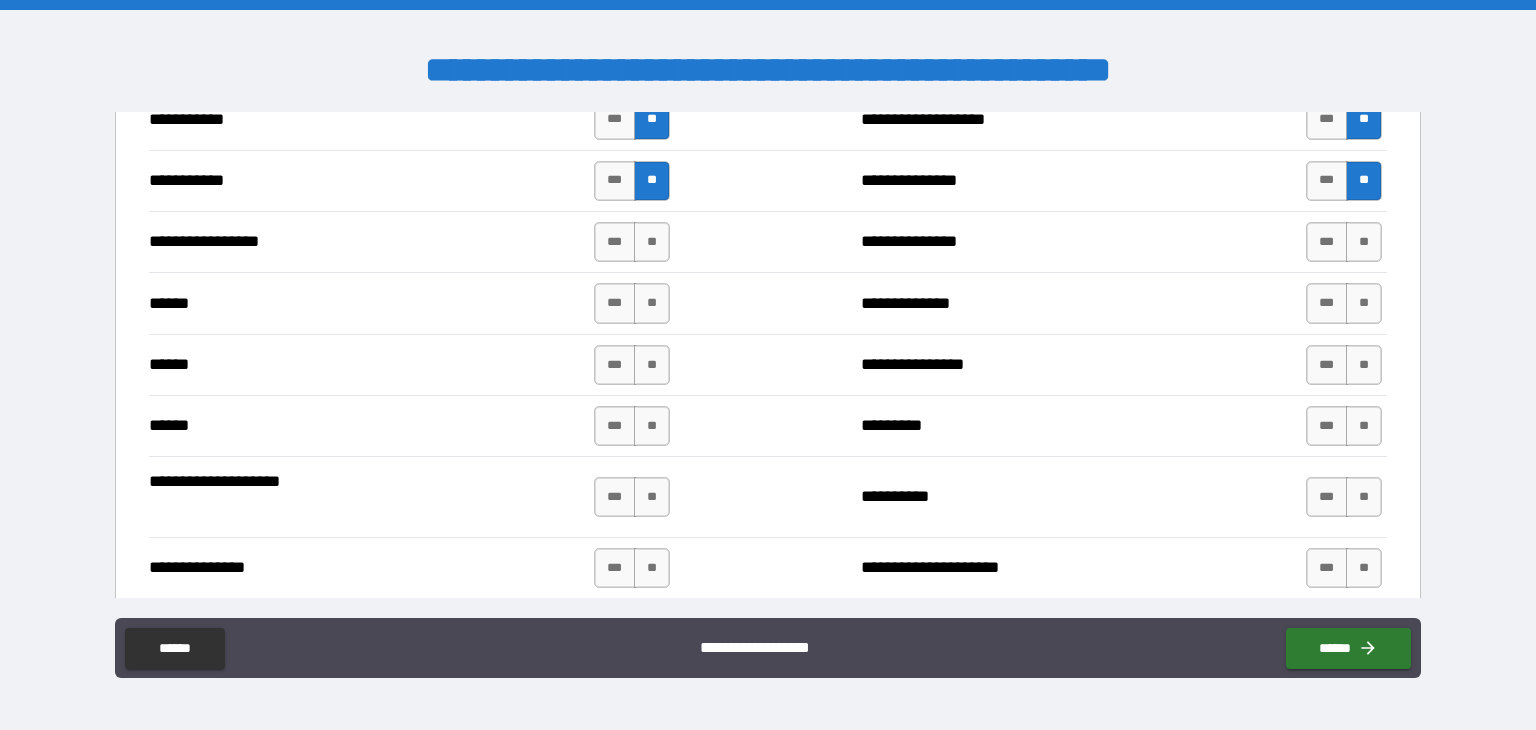 scroll, scrollTop: 2178, scrollLeft: 0, axis: vertical 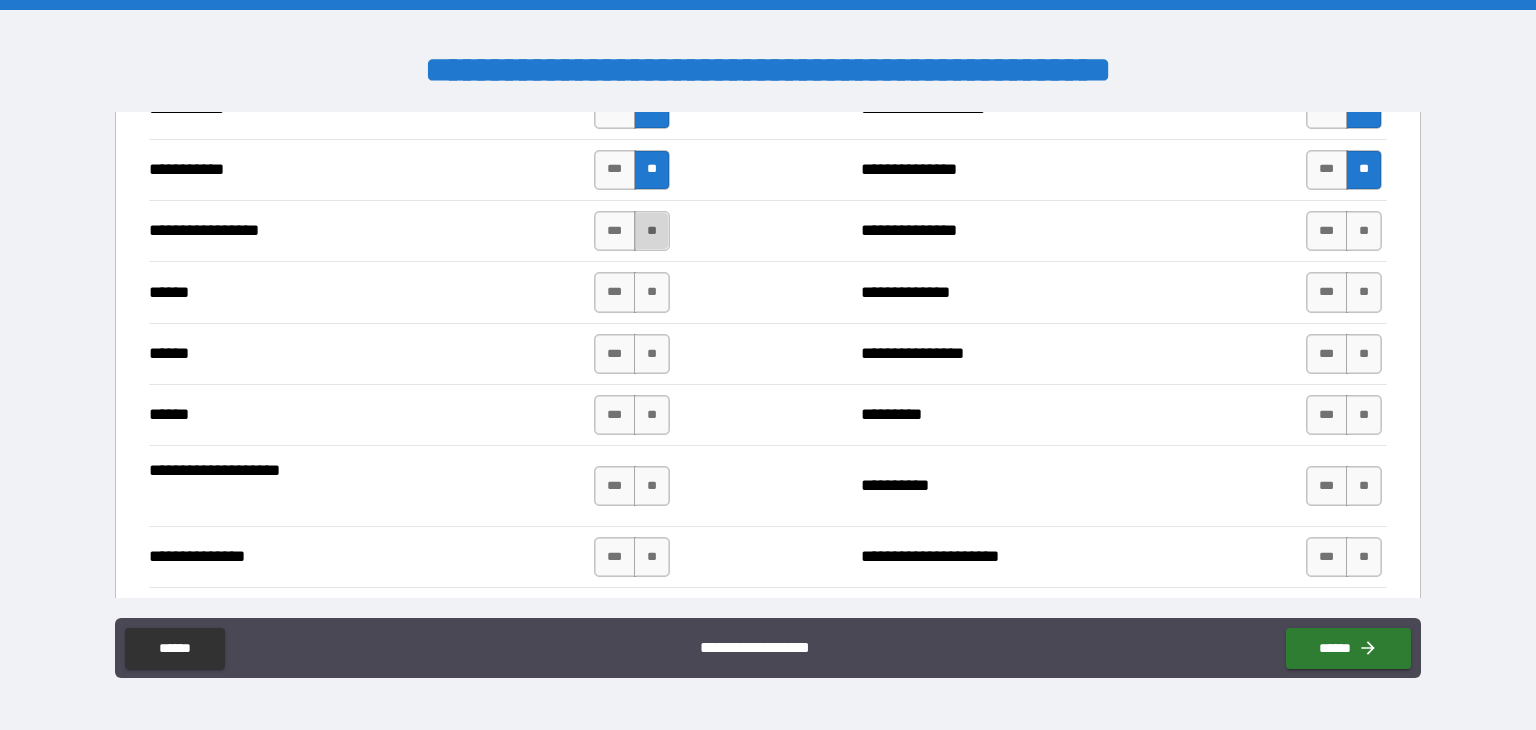 click on "**" at bounding box center (652, 231) 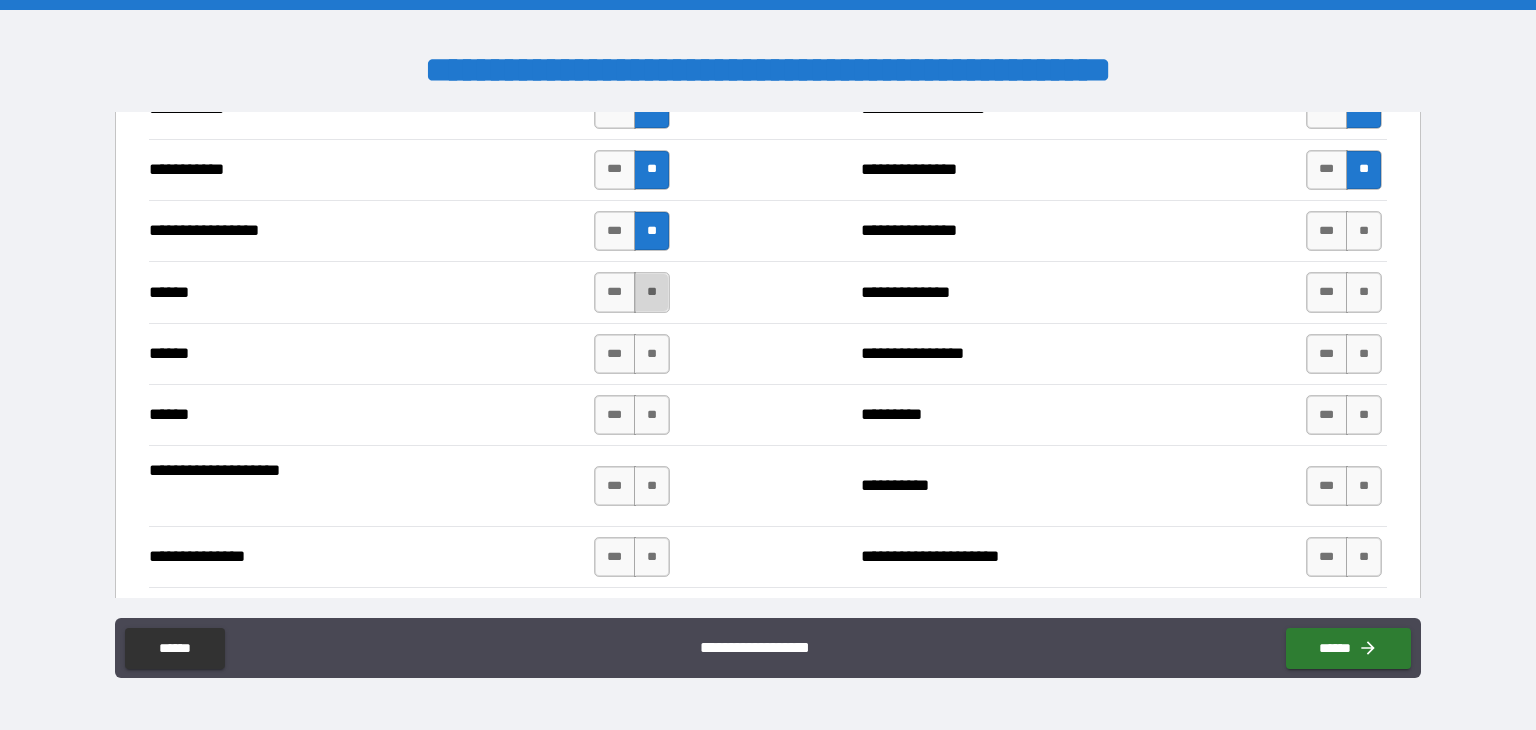 click on "**" at bounding box center [652, 292] 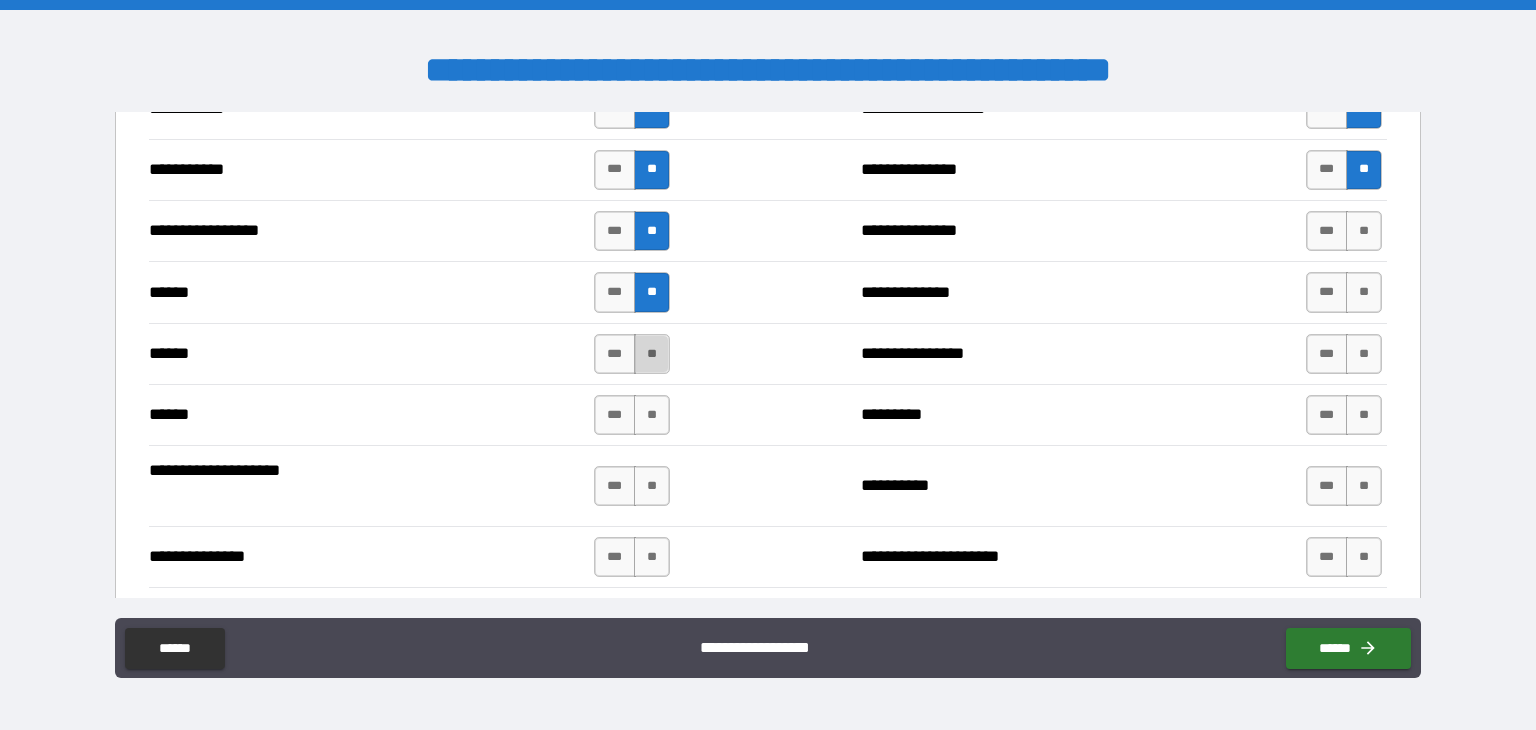 click on "**" at bounding box center [652, 354] 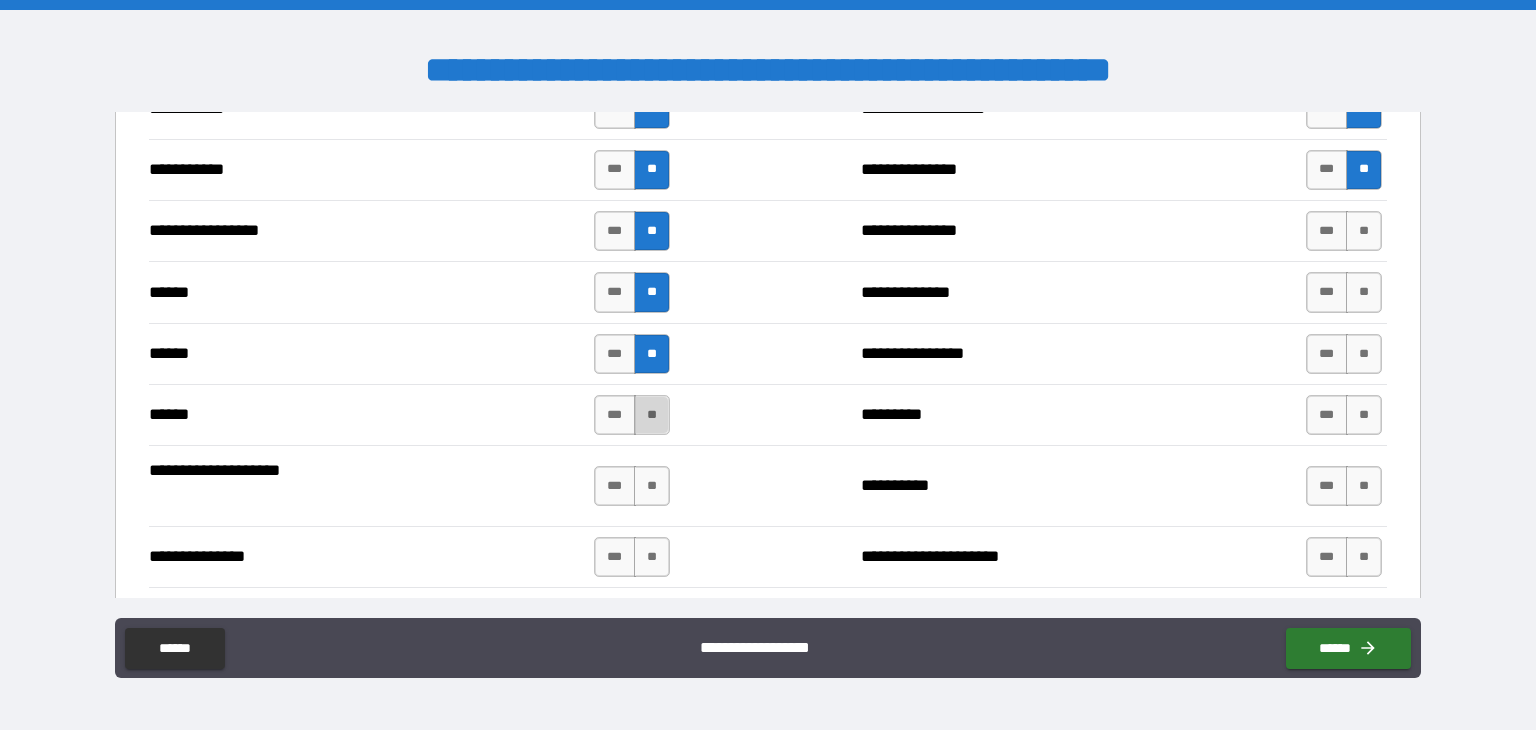 click on "**" at bounding box center (652, 415) 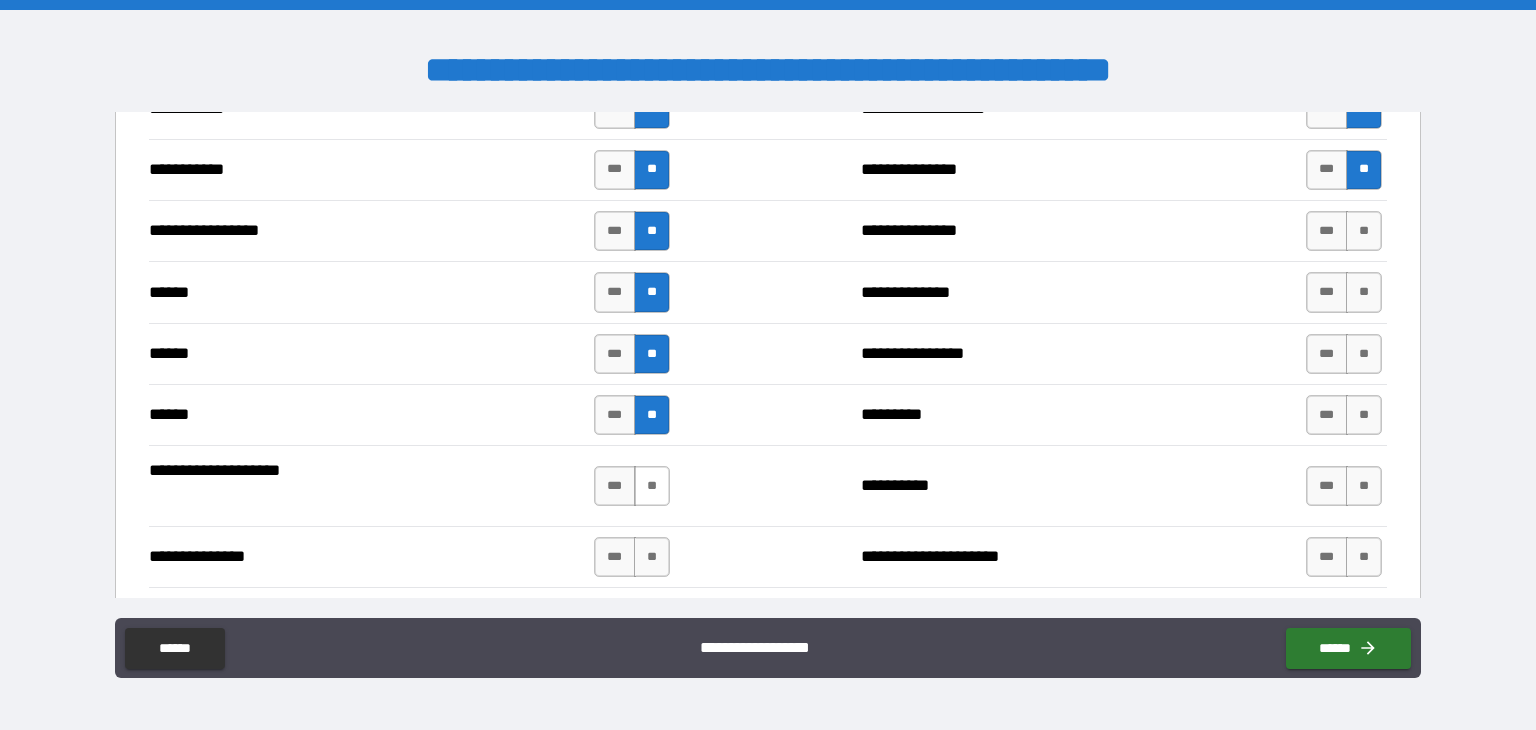 click on "**" at bounding box center (652, 486) 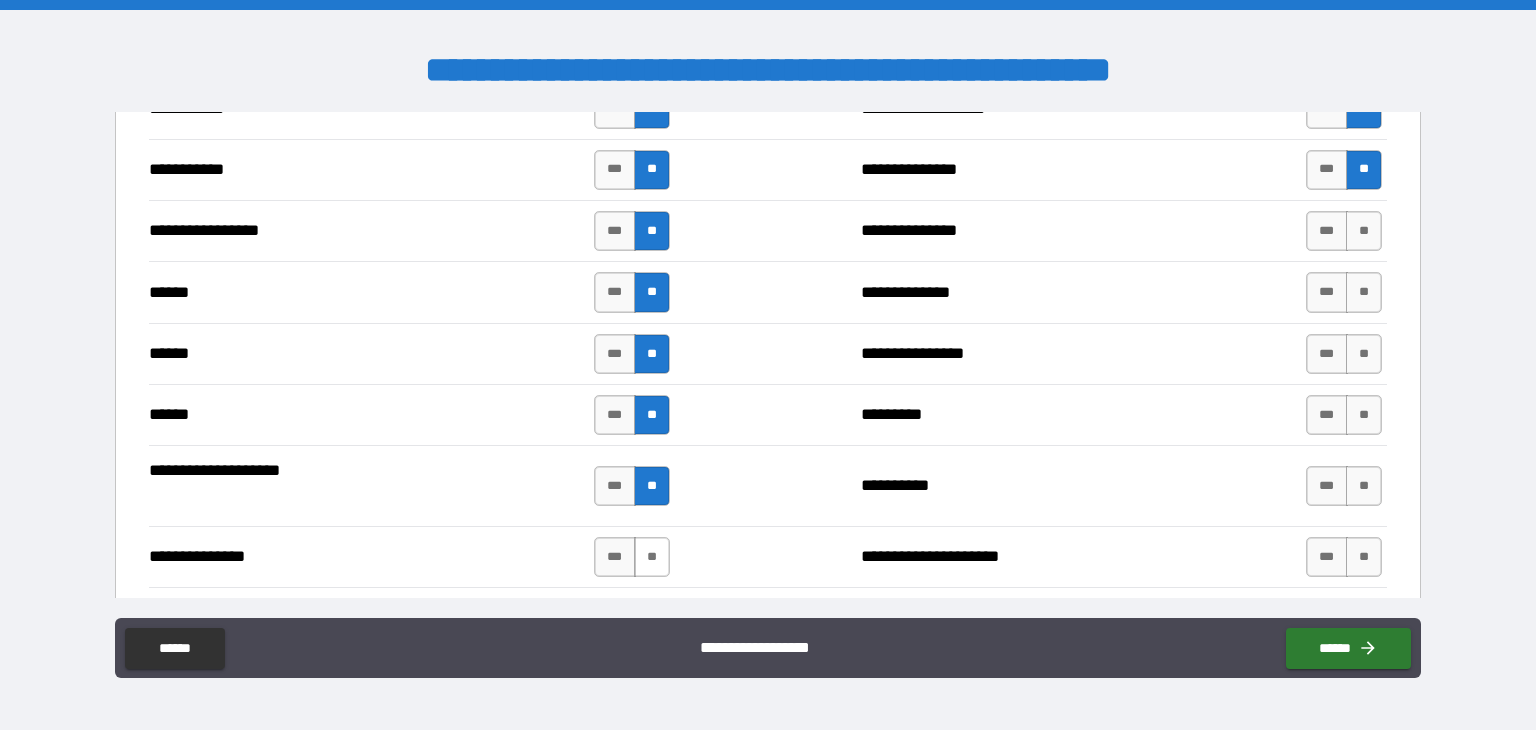 click on "**" at bounding box center (652, 557) 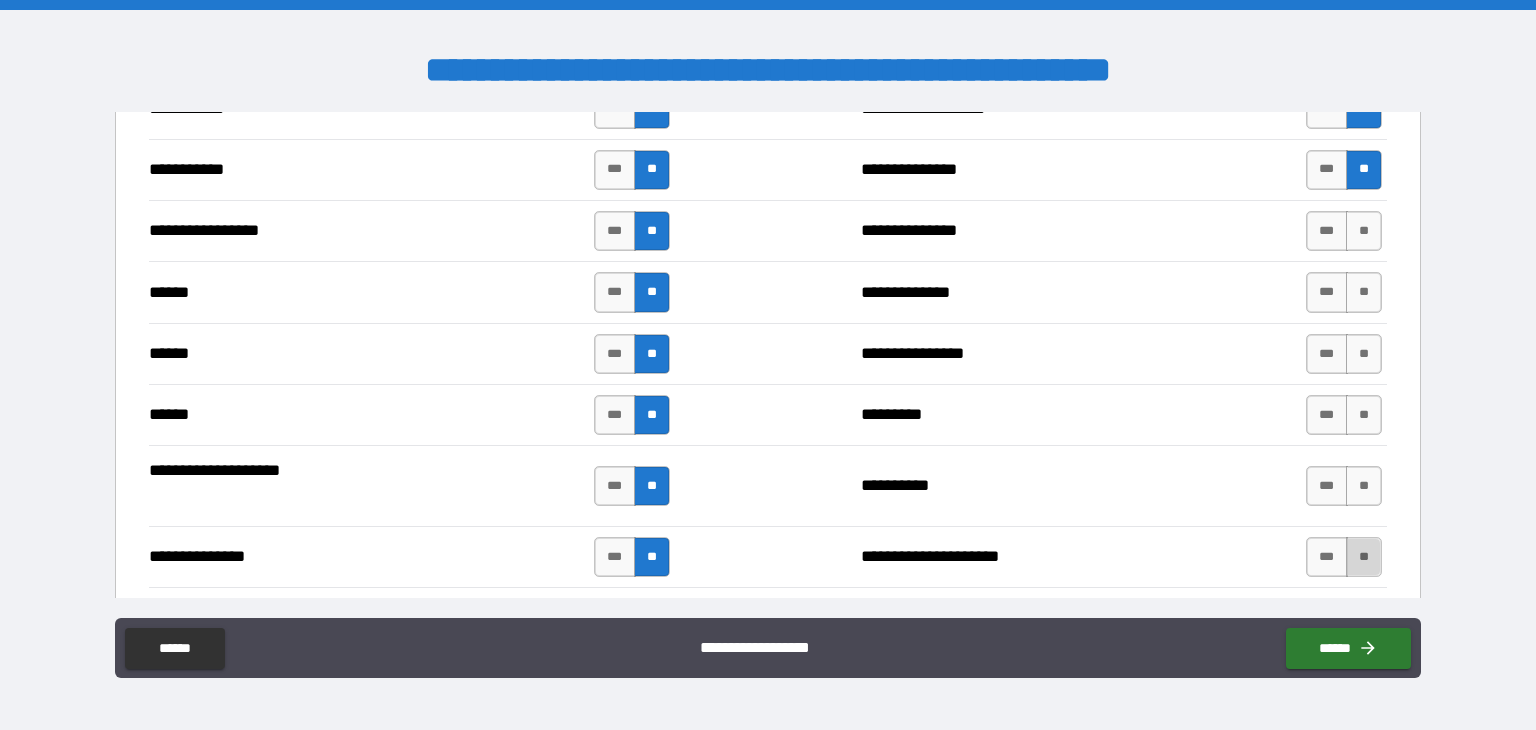 click on "**" at bounding box center [1364, 557] 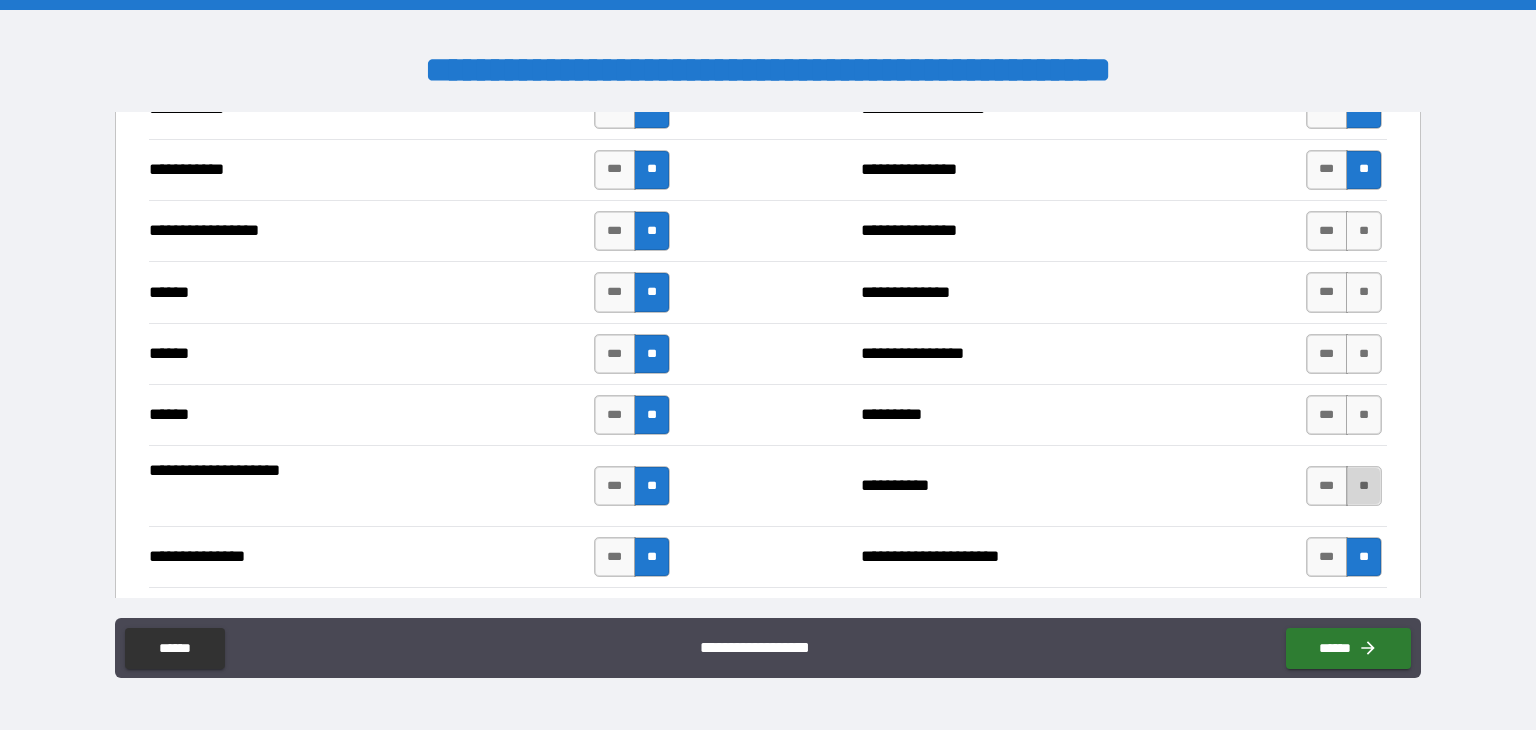 click on "**" at bounding box center [1364, 486] 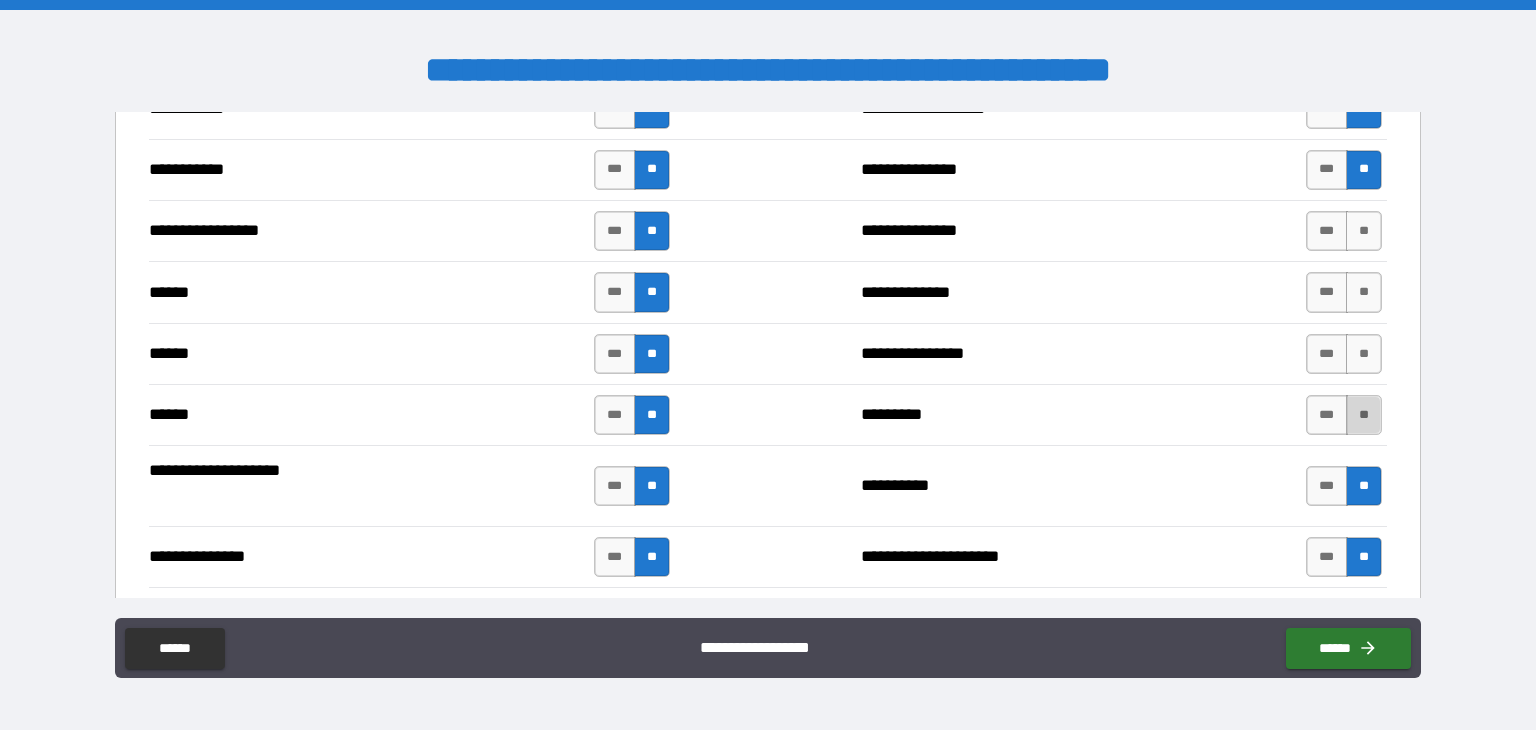 click on "**" at bounding box center (1364, 415) 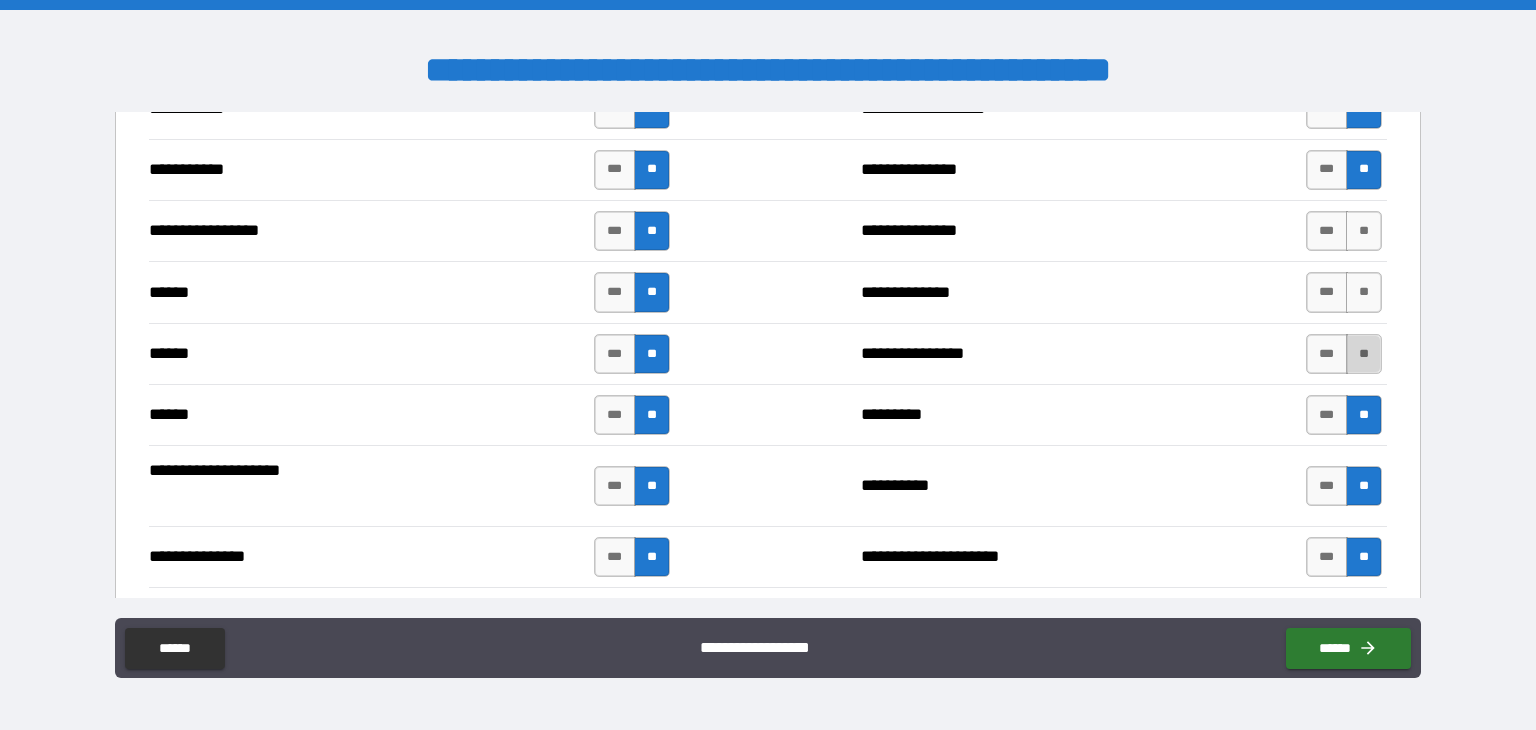 click on "**" at bounding box center [1364, 354] 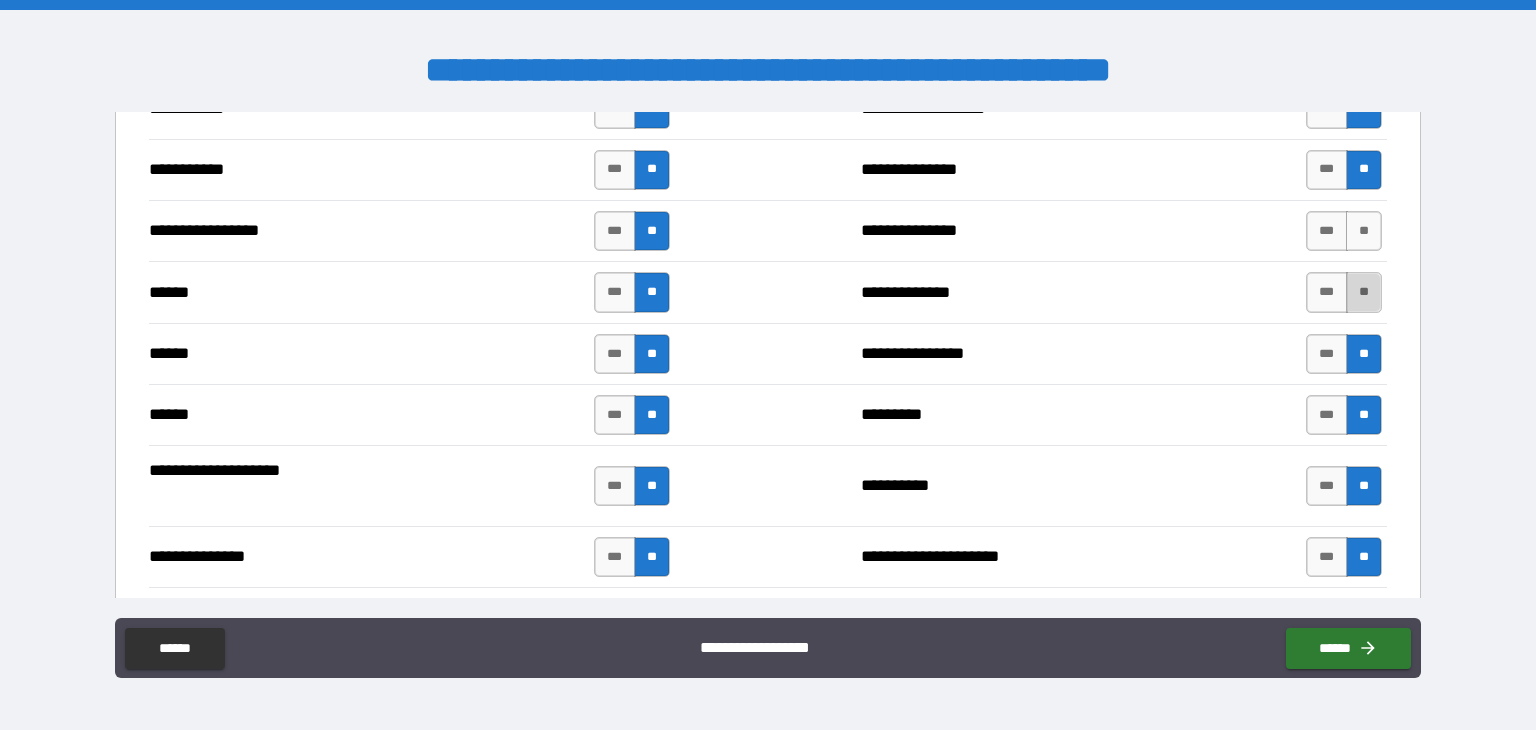 click on "**" at bounding box center (1364, 292) 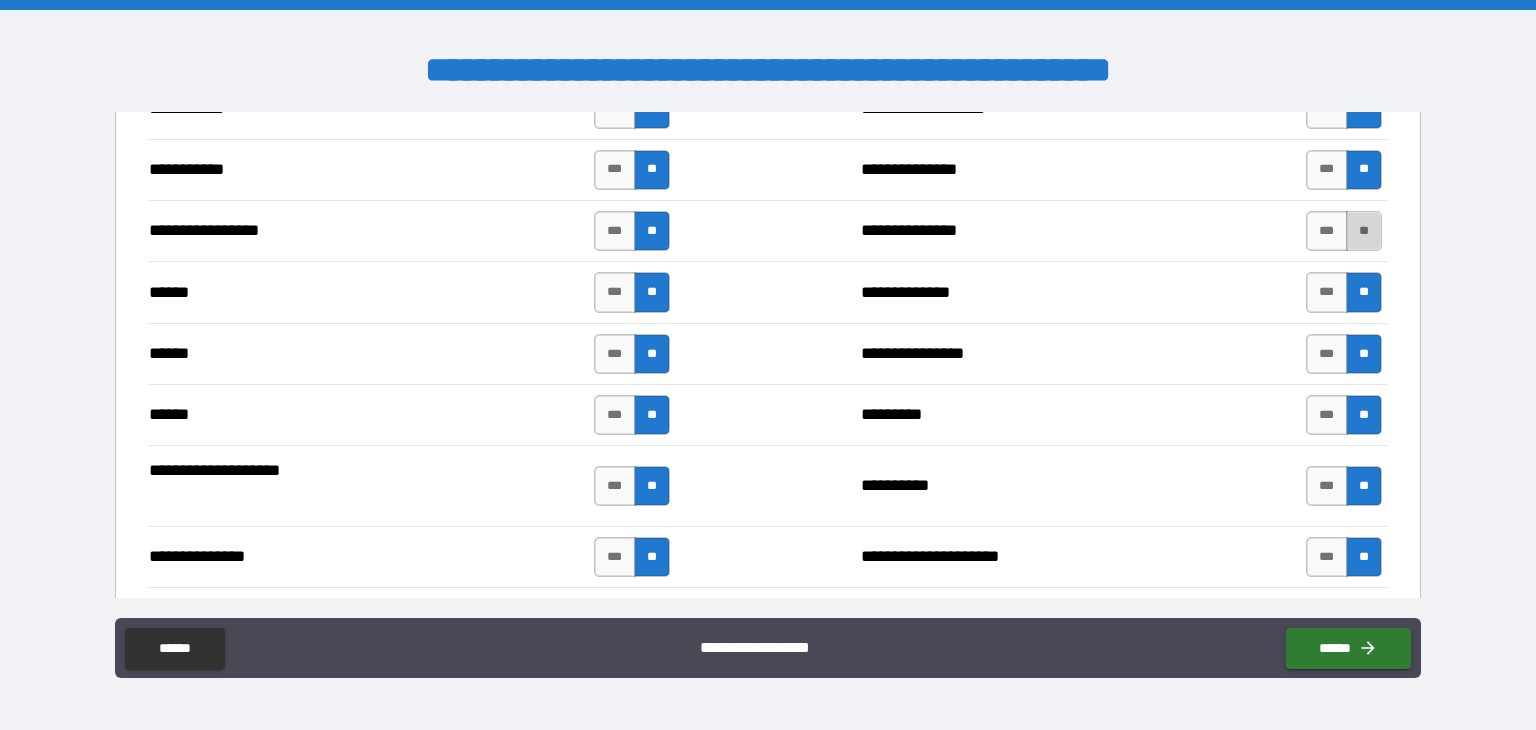 click on "**" at bounding box center [1364, 231] 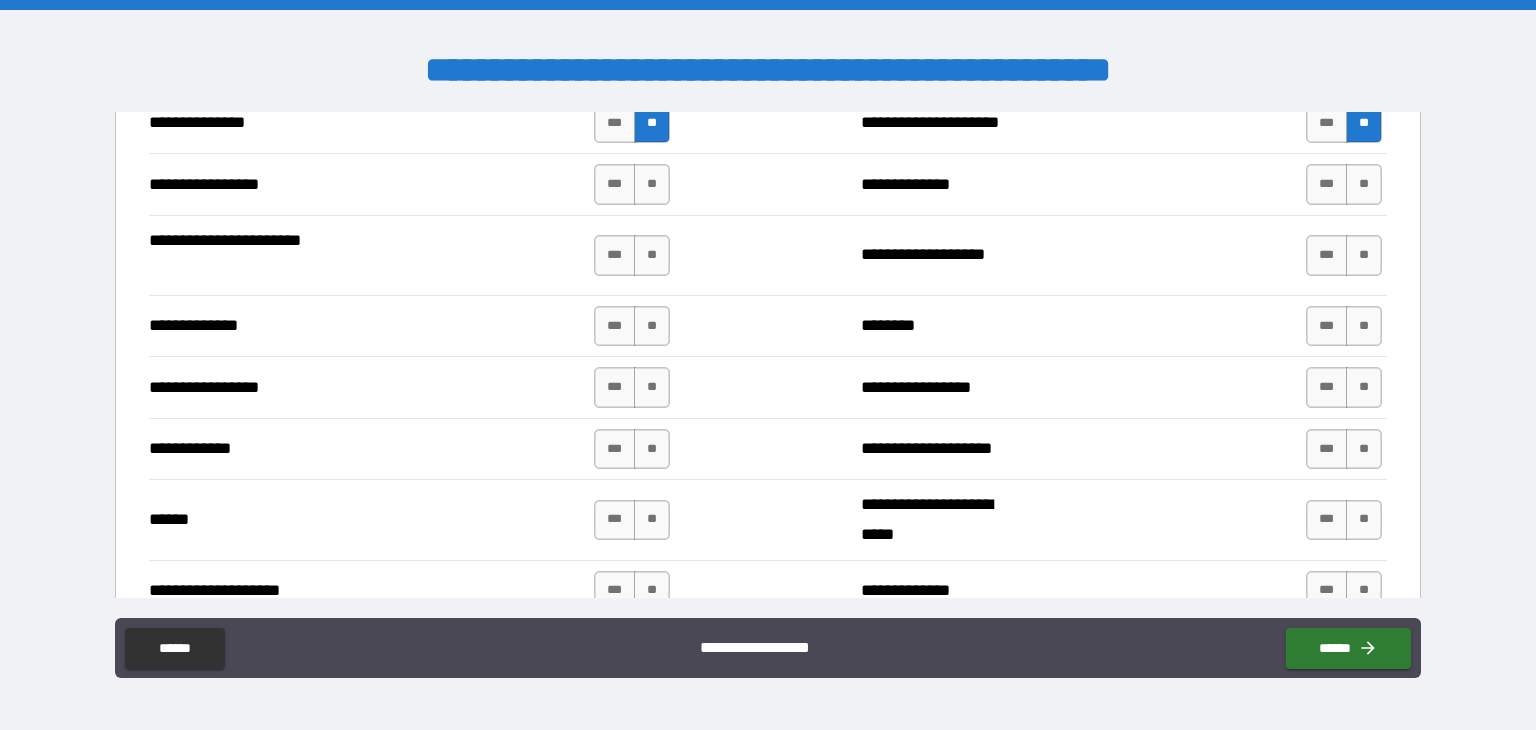 scroll, scrollTop: 2615, scrollLeft: 0, axis: vertical 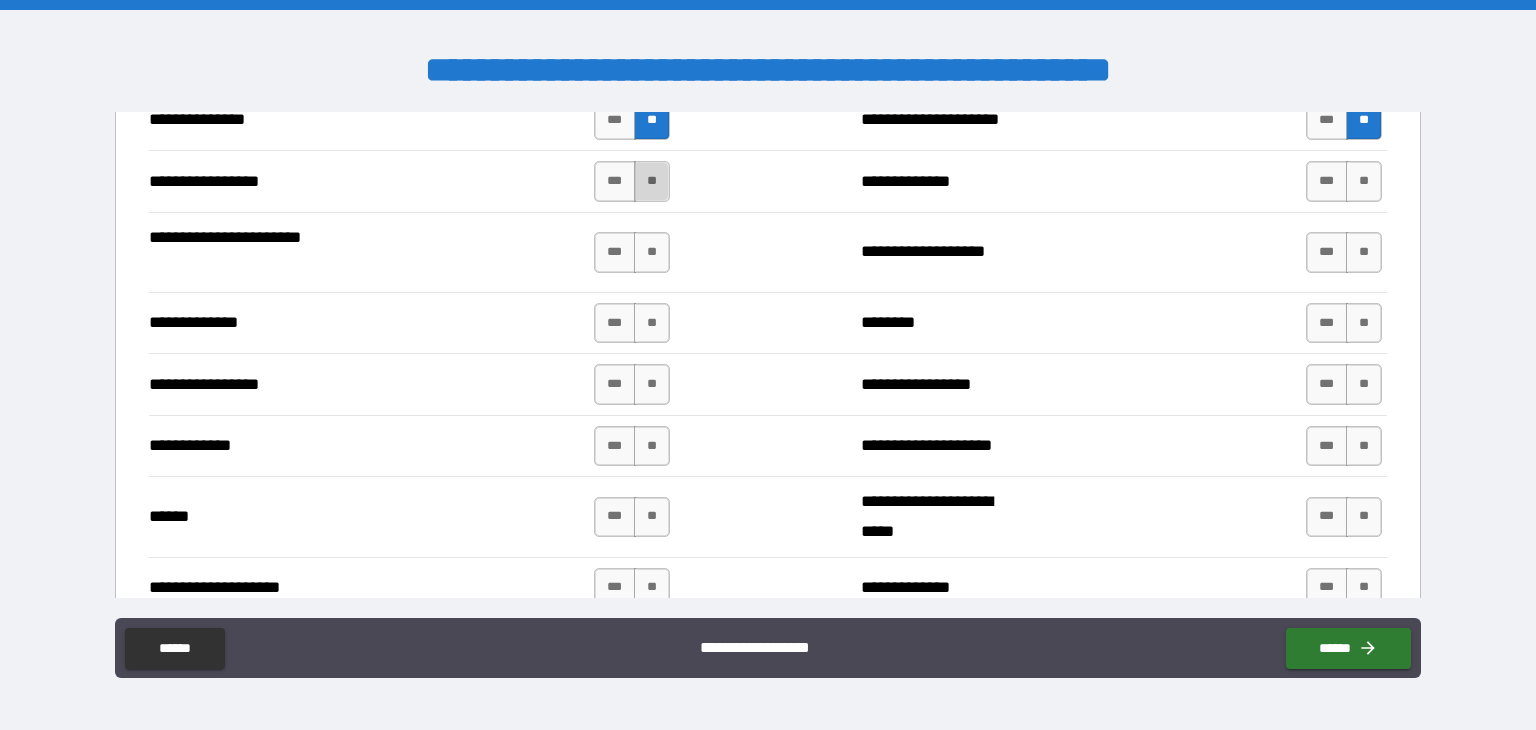 click on "**" at bounding box center (652, 181) 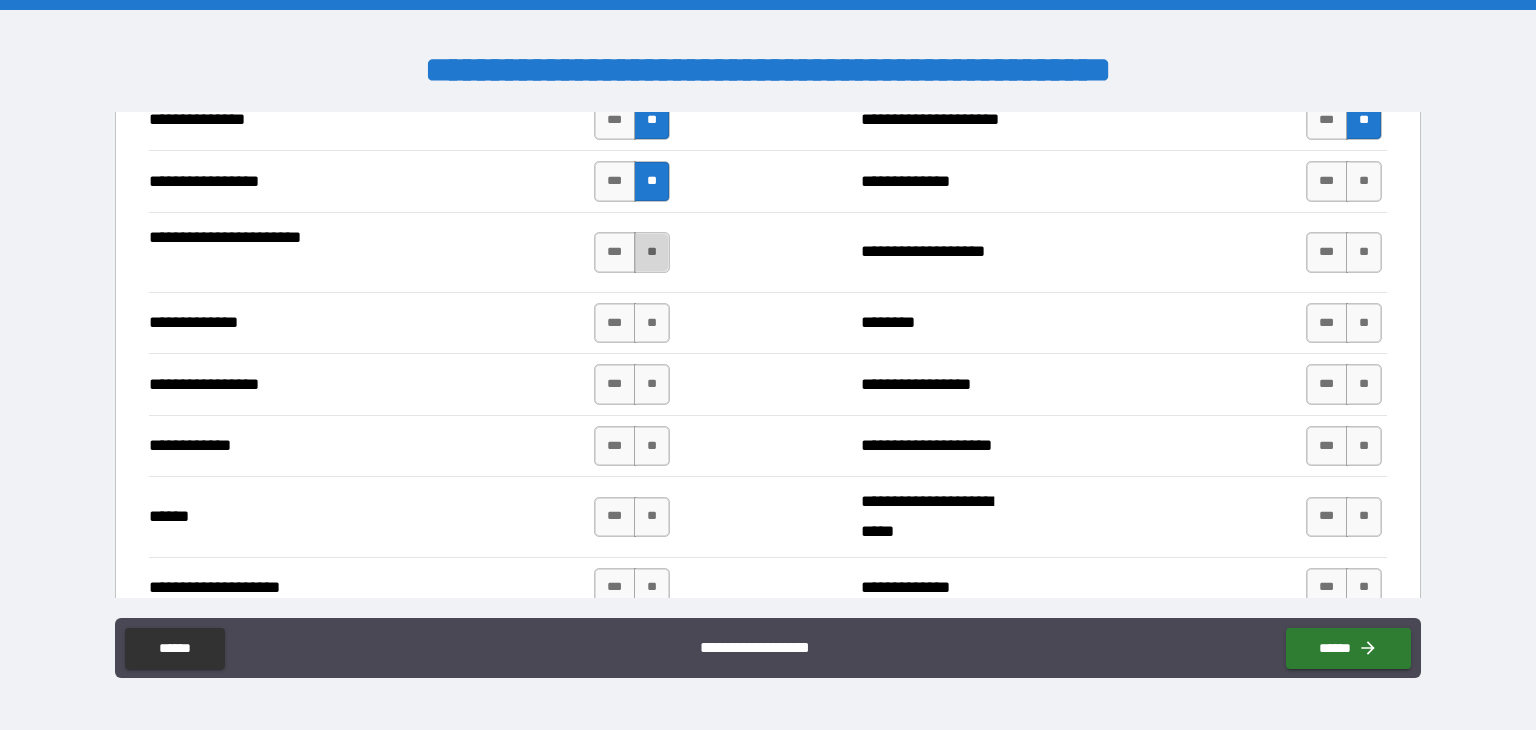 click on "**" at bounding box center (652, 252) 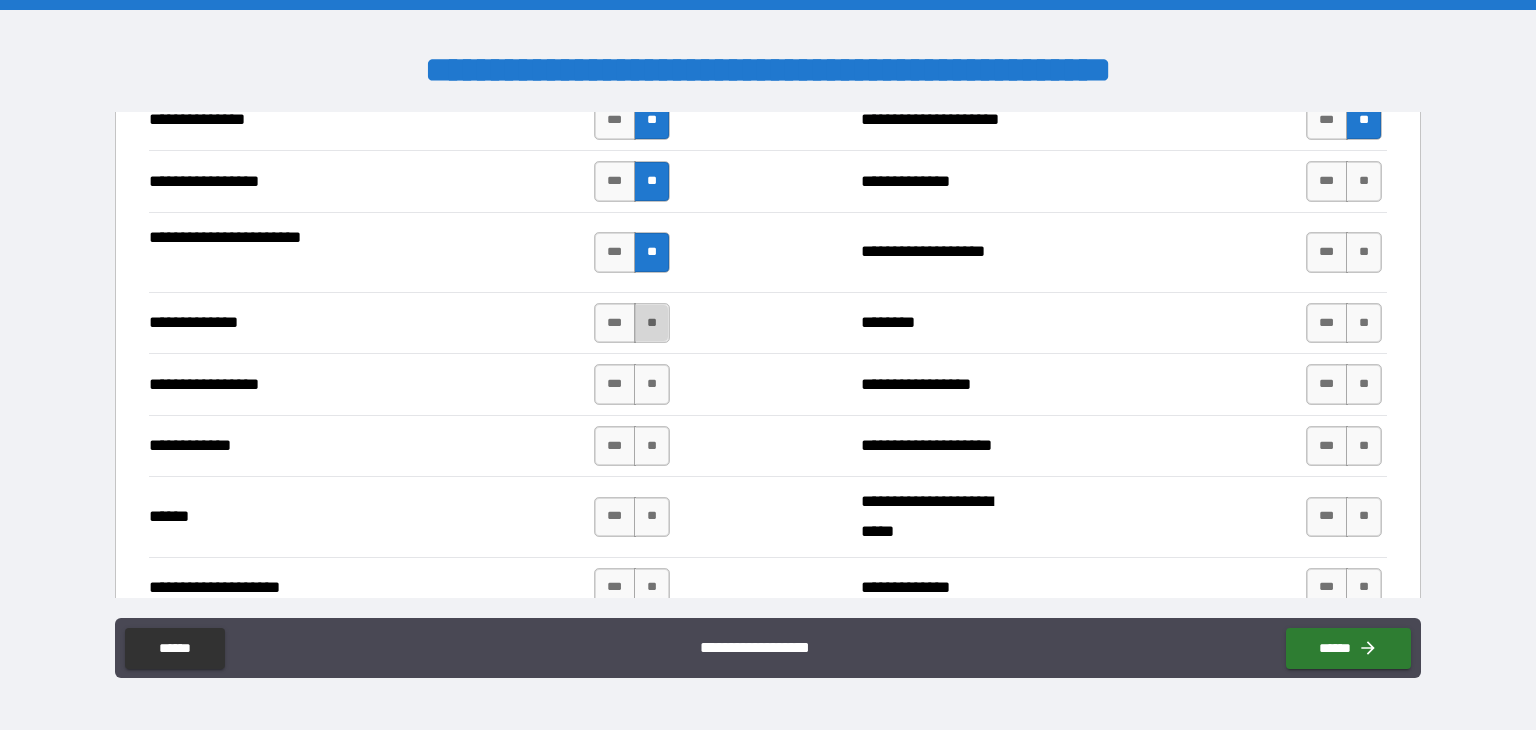 click on "**" at bounding box center [652, 323] 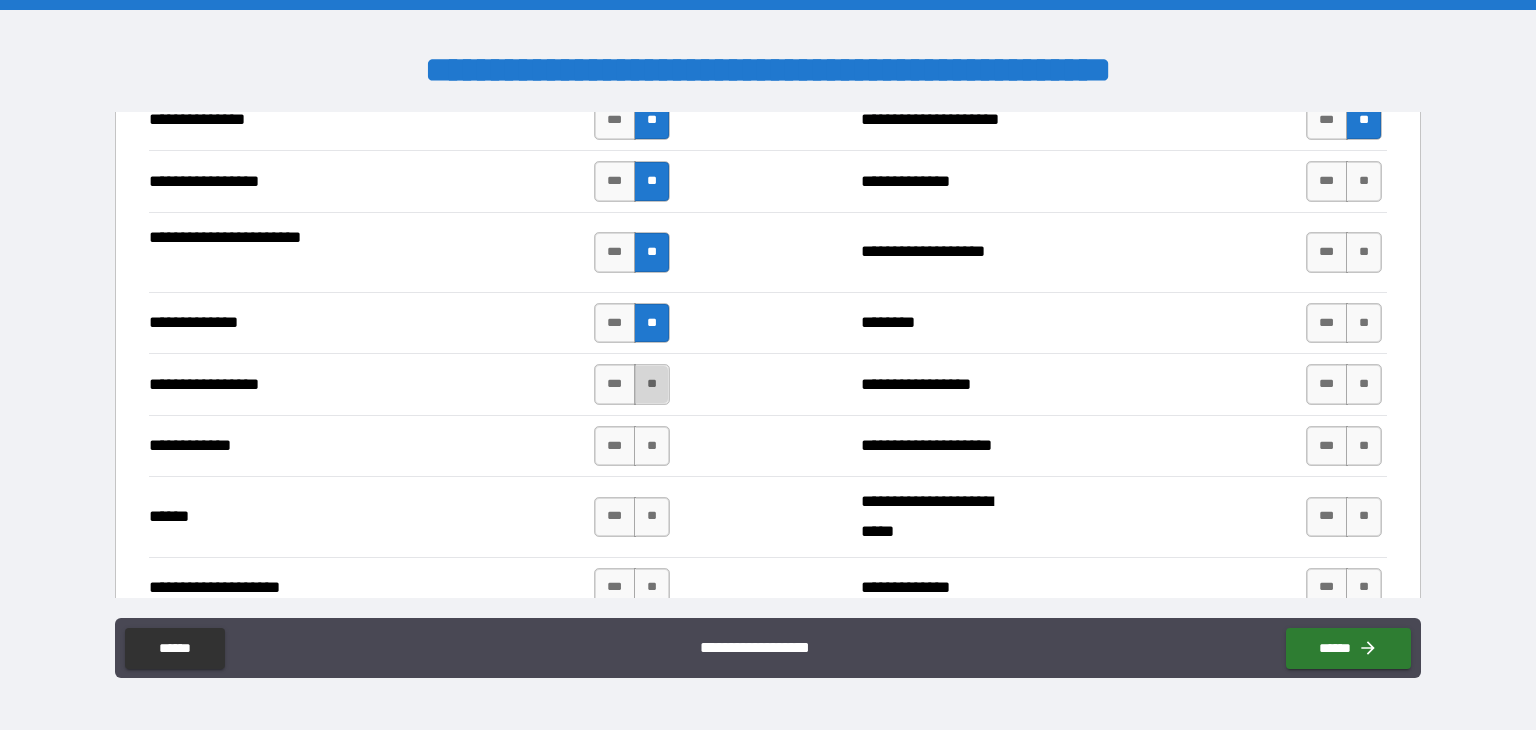 click on "**" at bounding box center [652, 384] 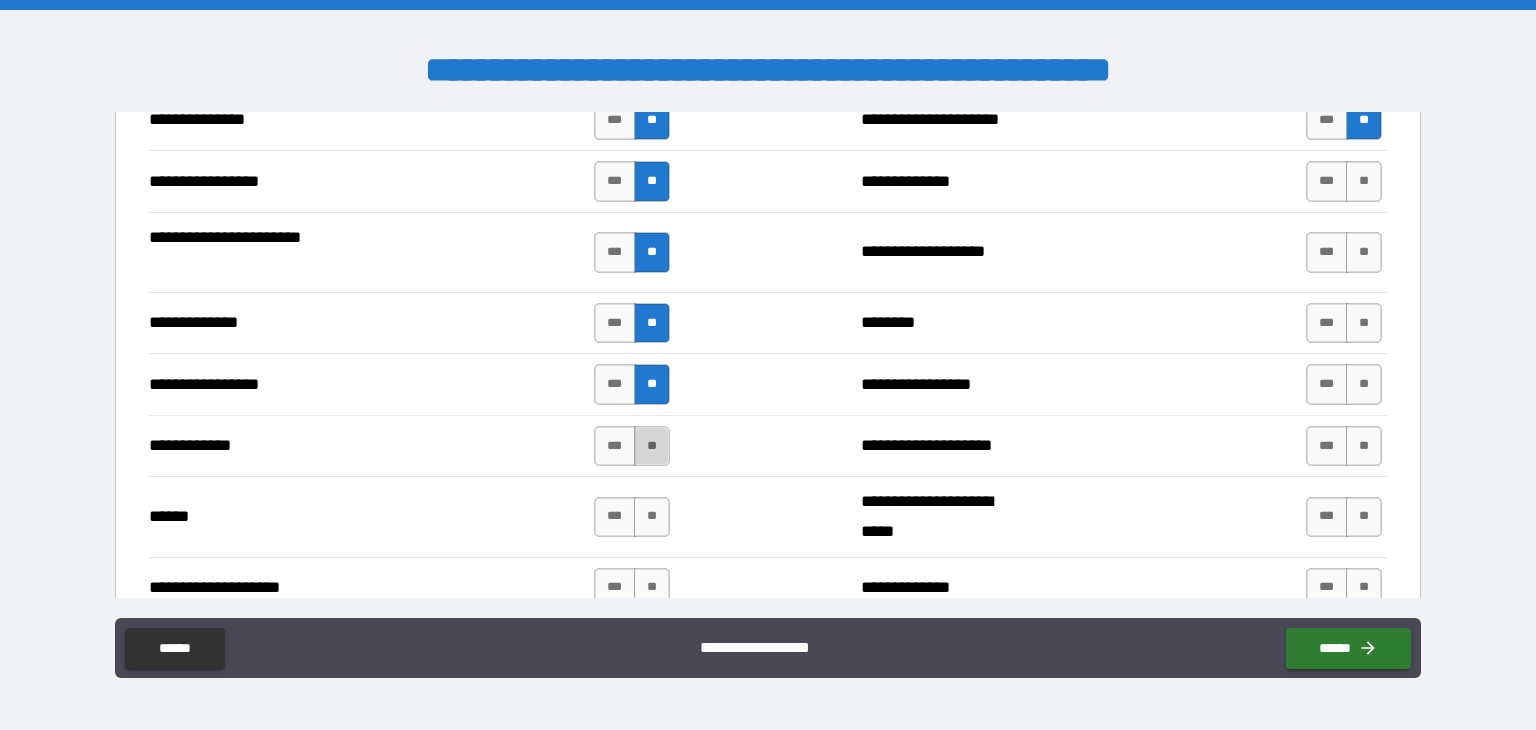 click on "**" at bounding box center (652, 446) 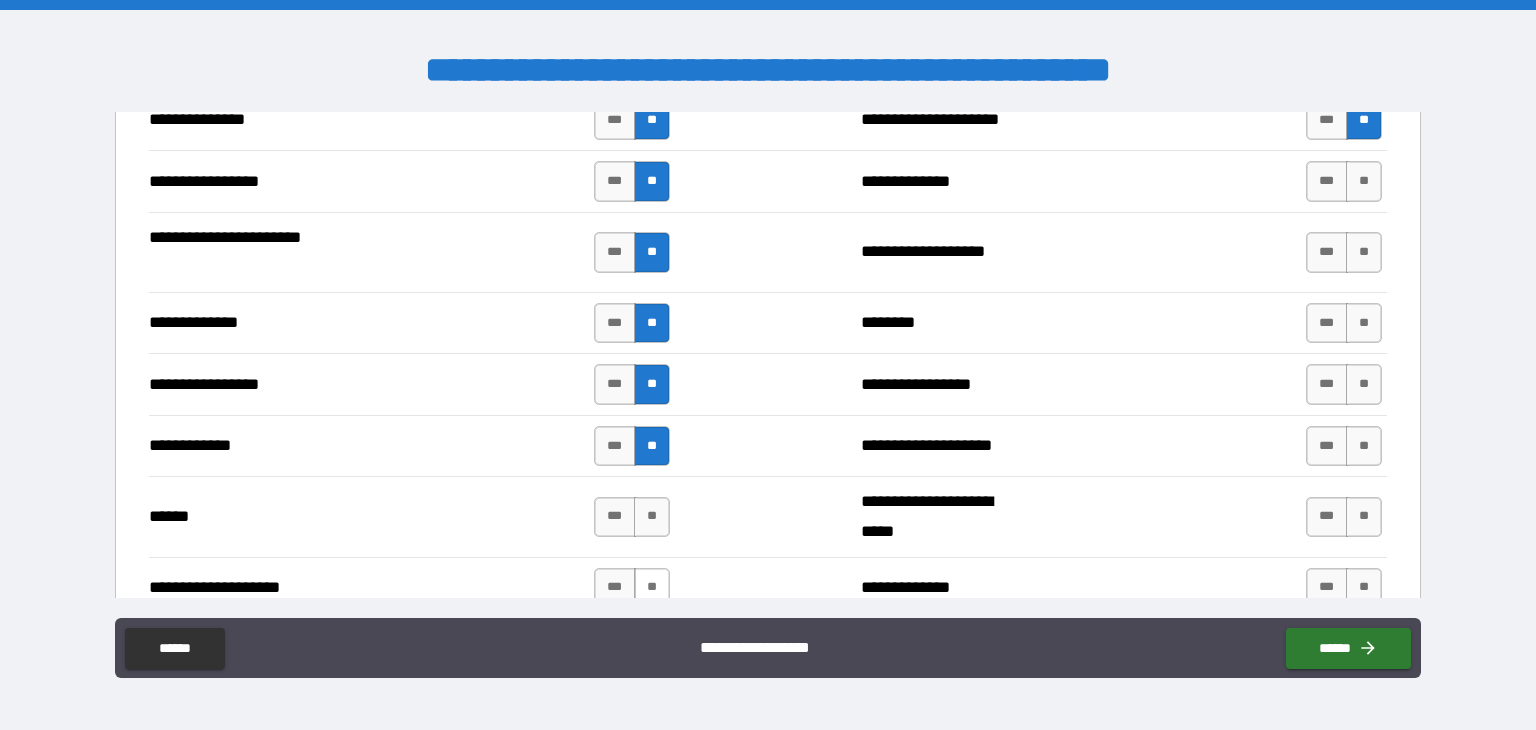 drag, startPoint x: 652, startPoint y: 501, endPoint x: 653, endPoint y: 588, distance: 87.005745 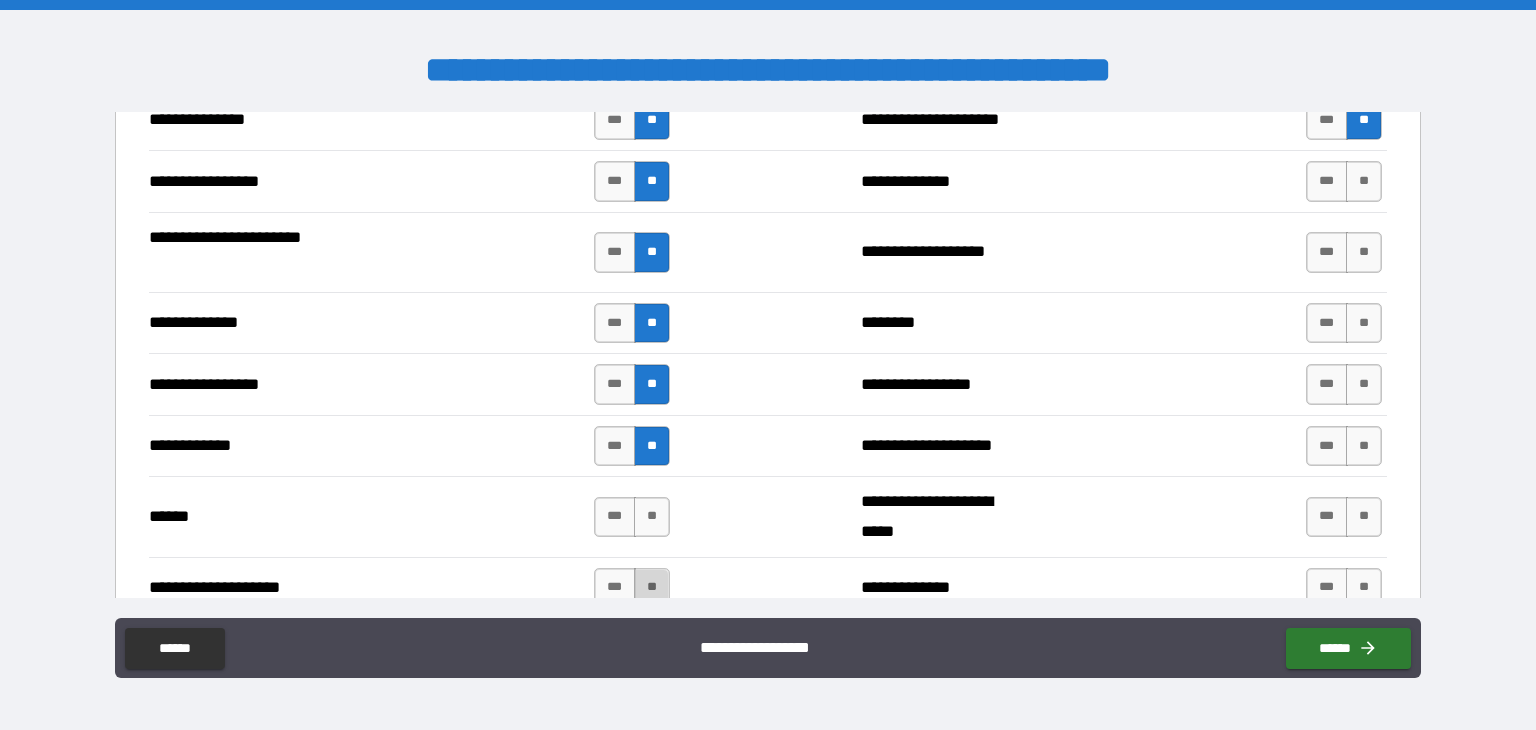 click on "**" at bounding box center (652, 588) 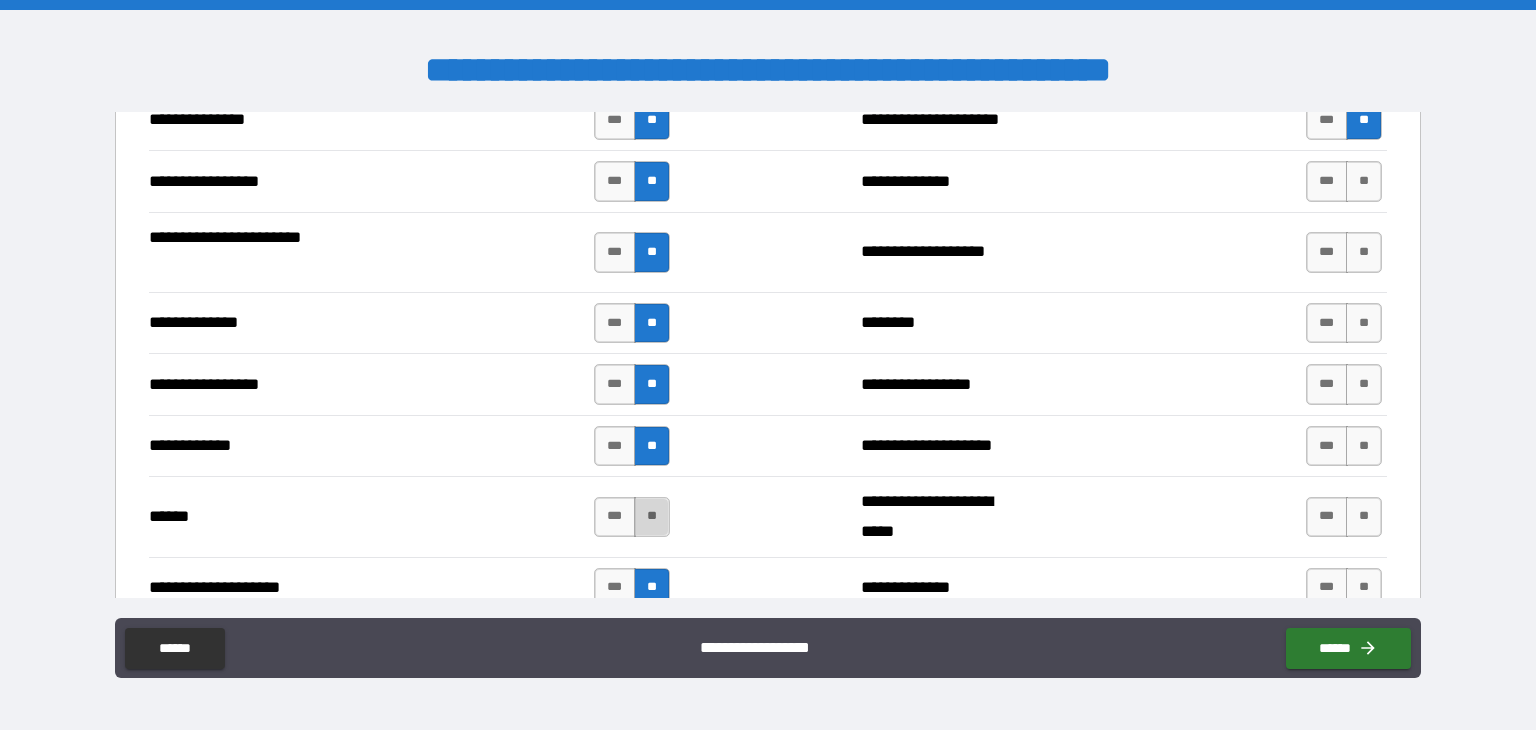 click on "**" at bounding box center [652, 517] 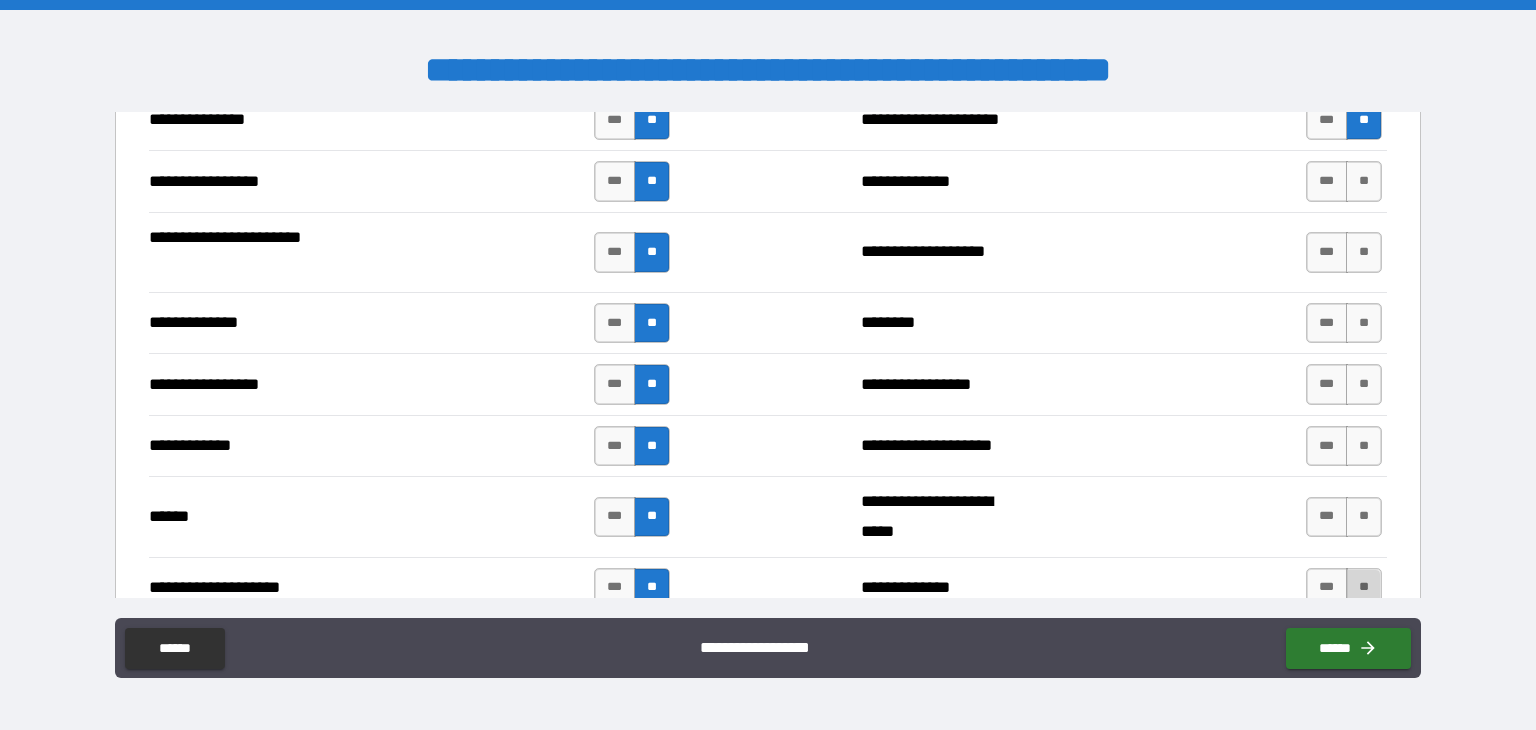 click on "**" at bounding box center (1364, 588) 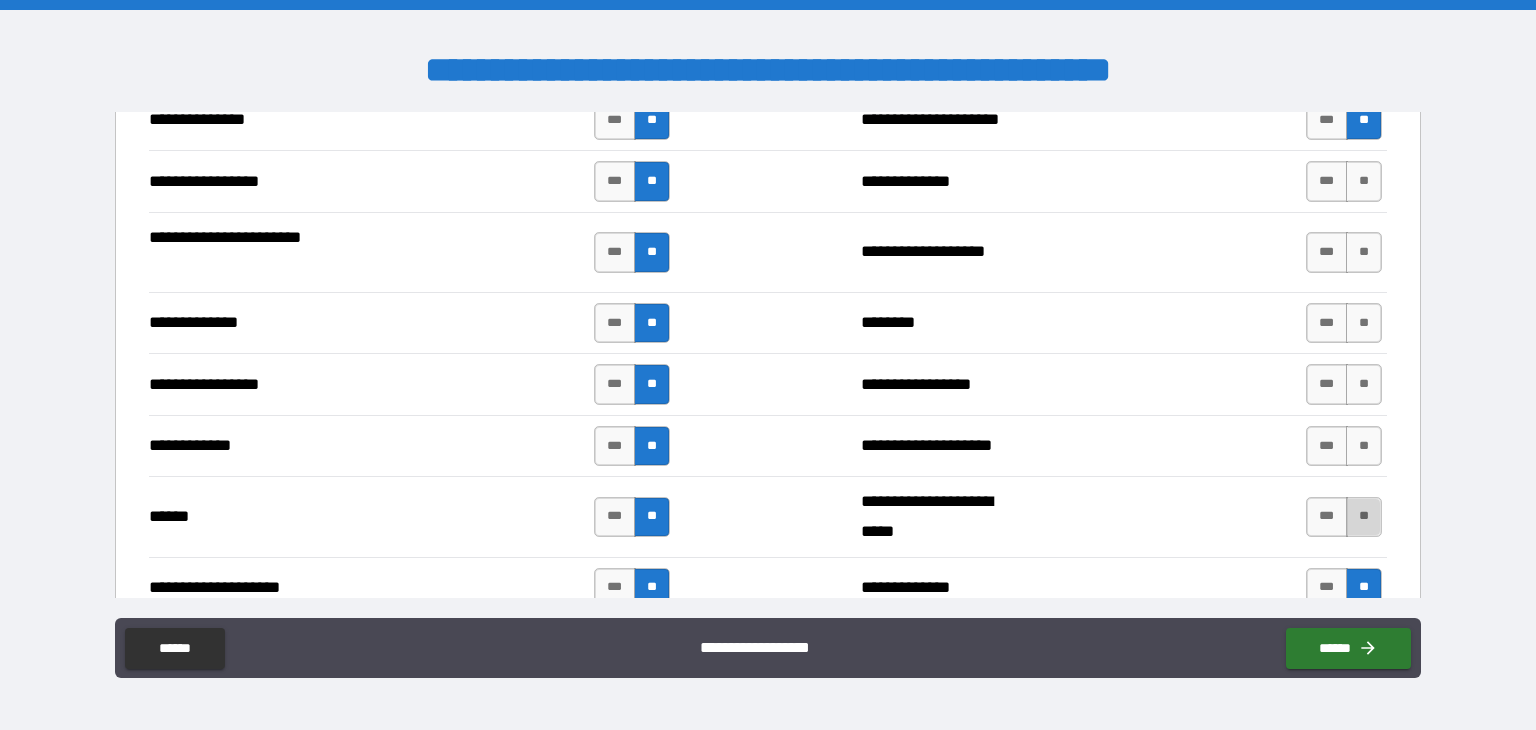 click on "**" at bounding box center [1364, 517] 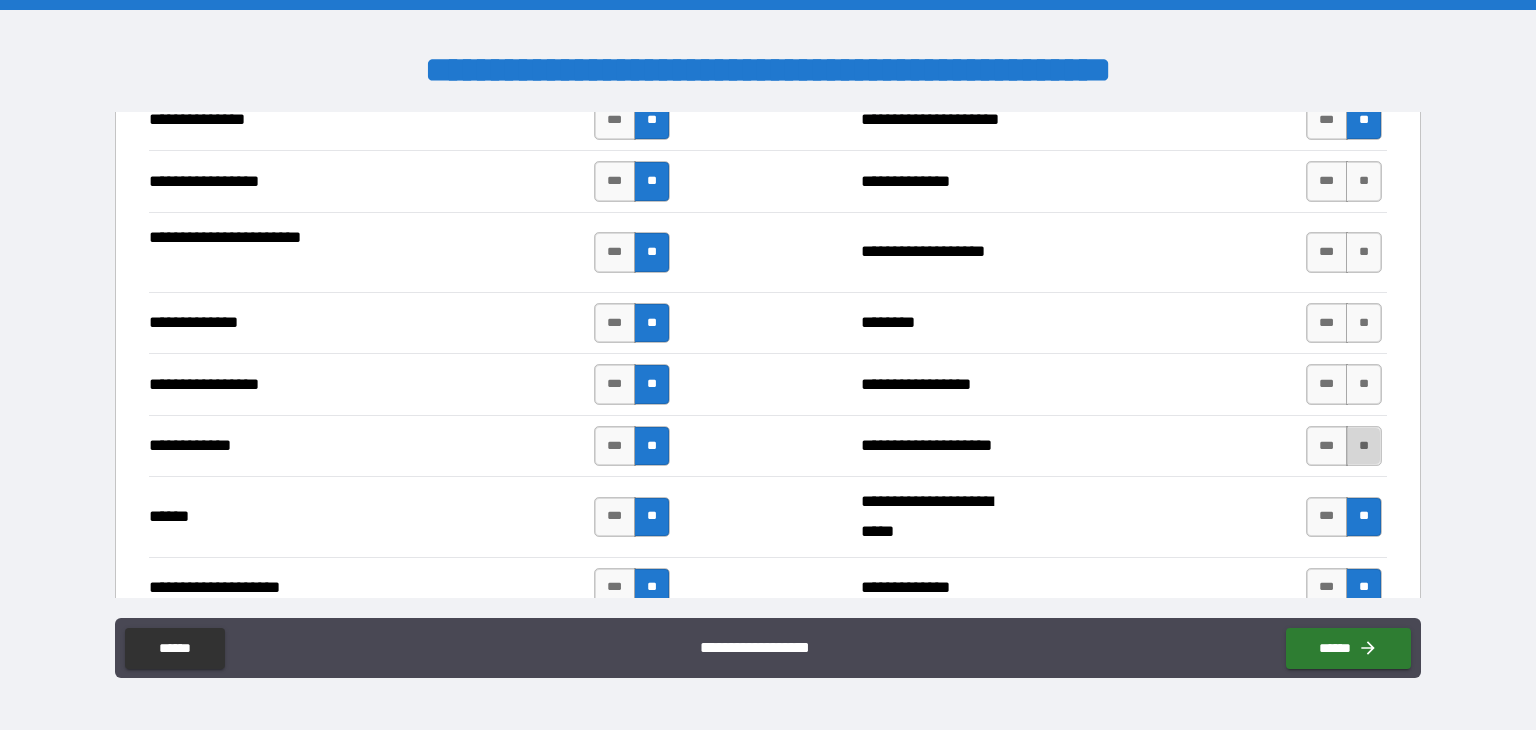 click on "**" at bounding box center [1364, 446] 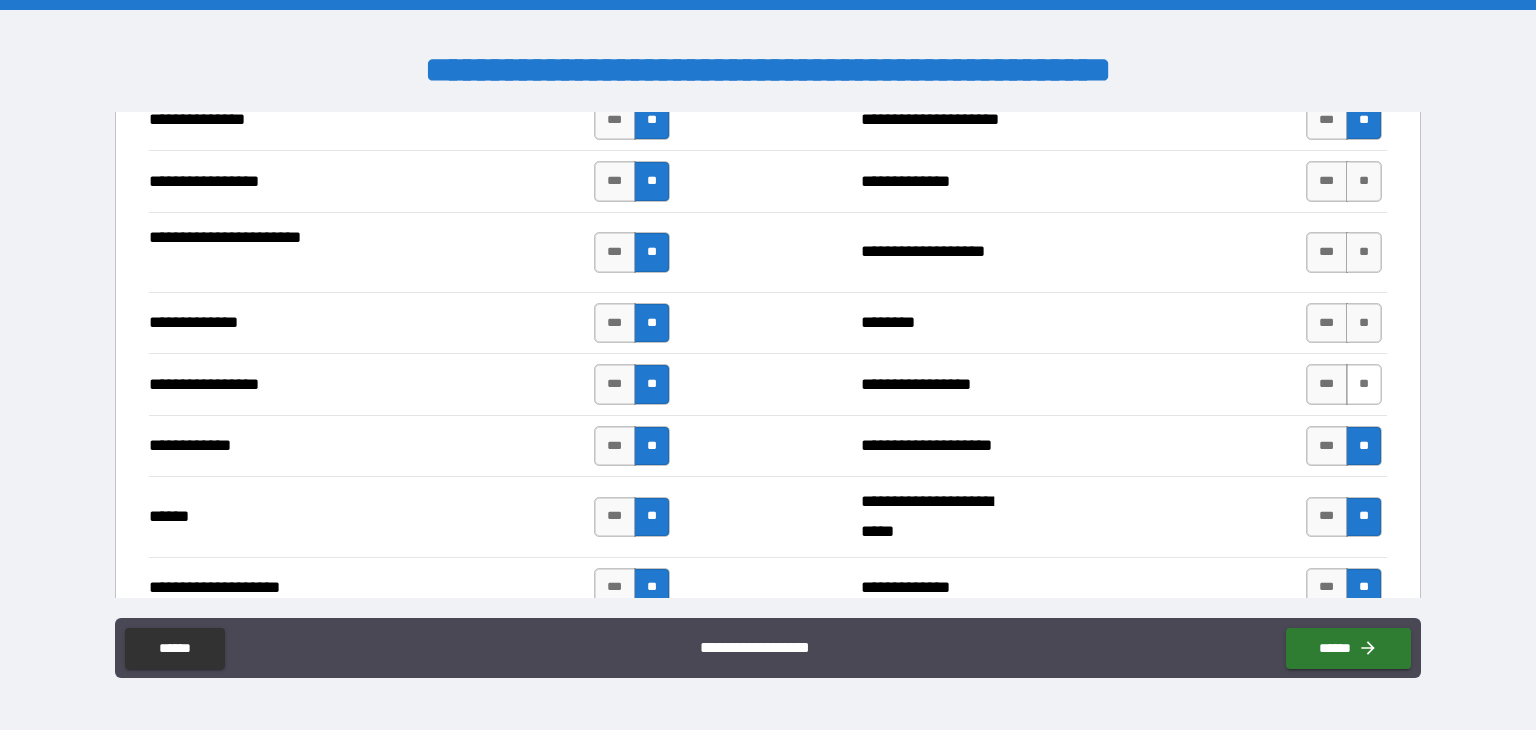 click on "**" at bounding box center [1364, 384] 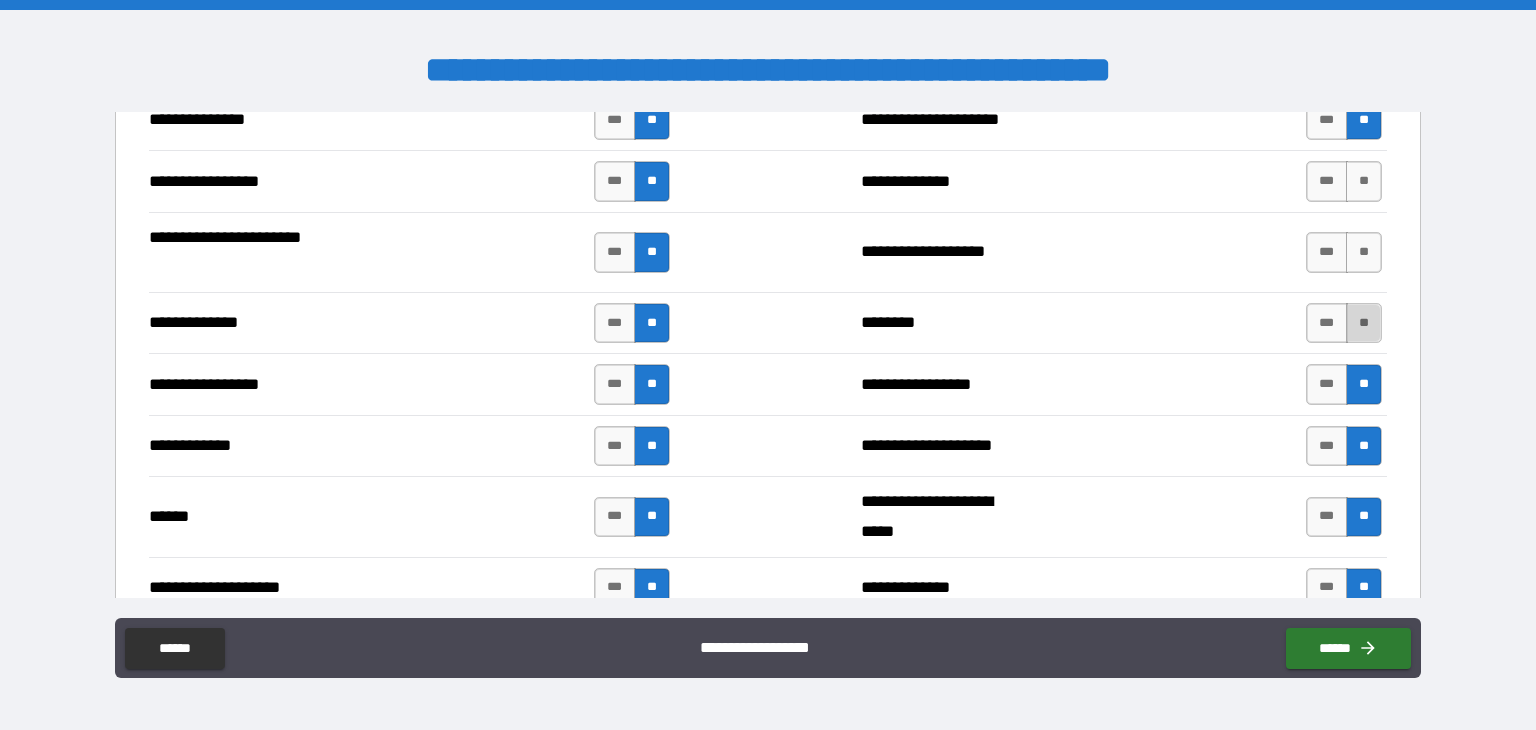 click on "**" at bounding box center [1364, 323] 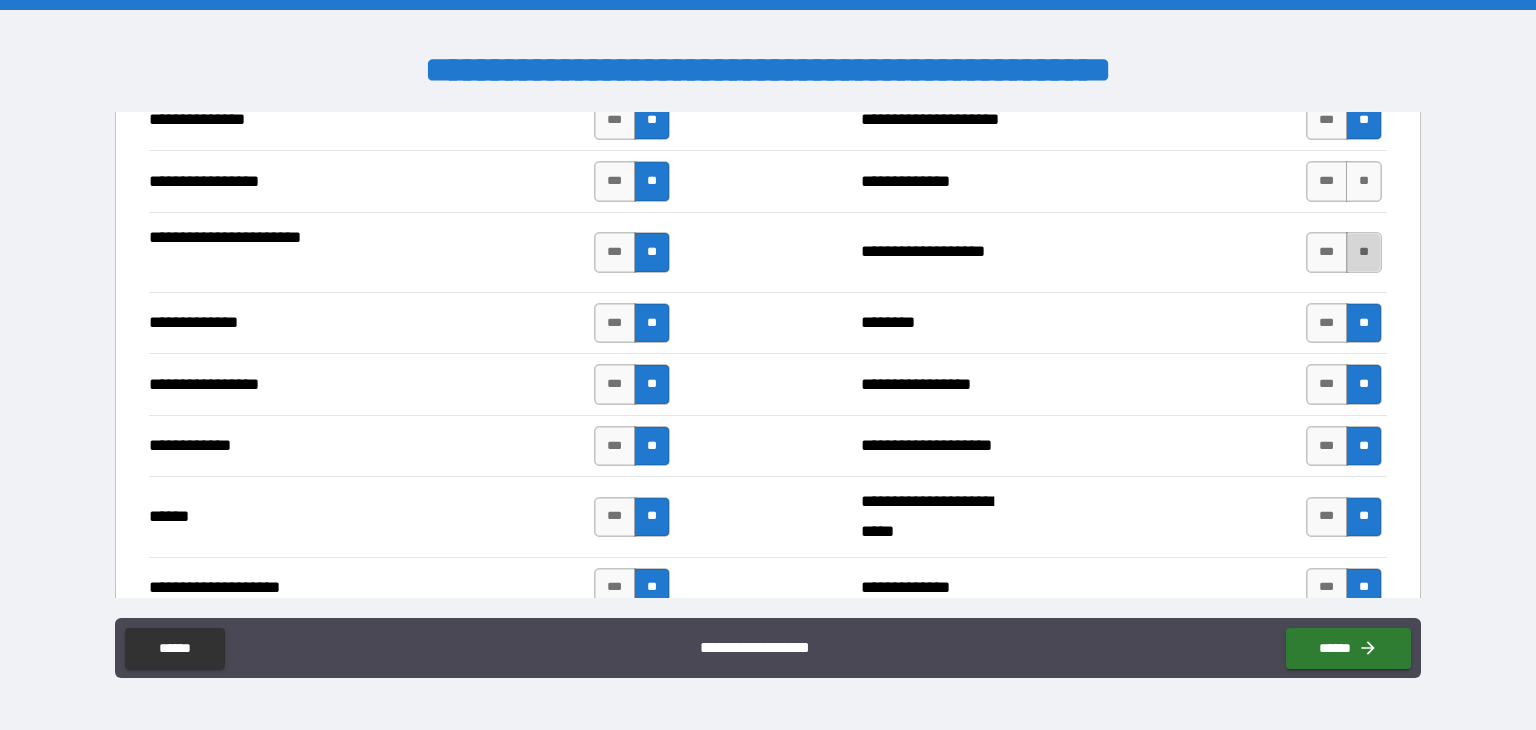 click on "**" at bounding box center (1364, 252) 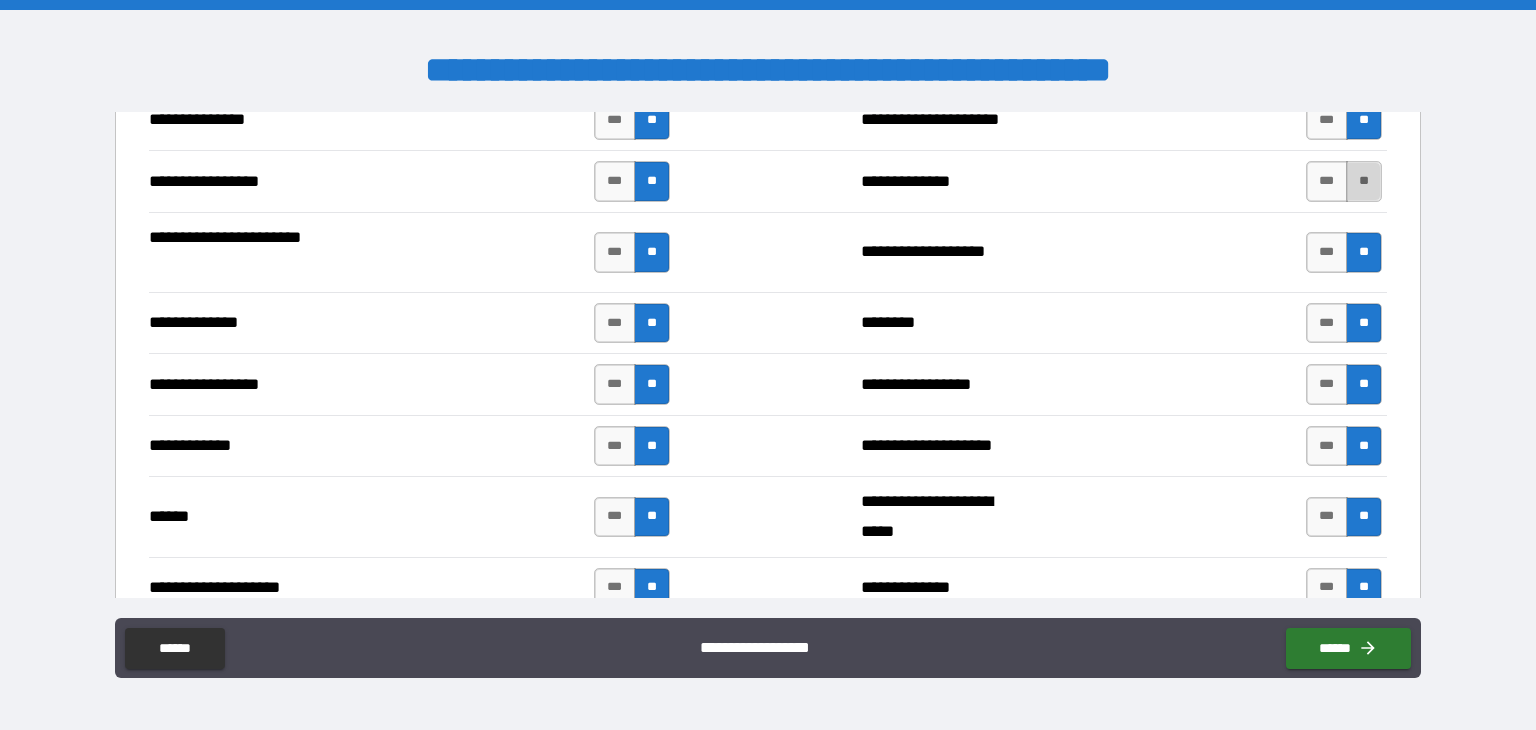 click on "**" at bounding box center [1364, 181] 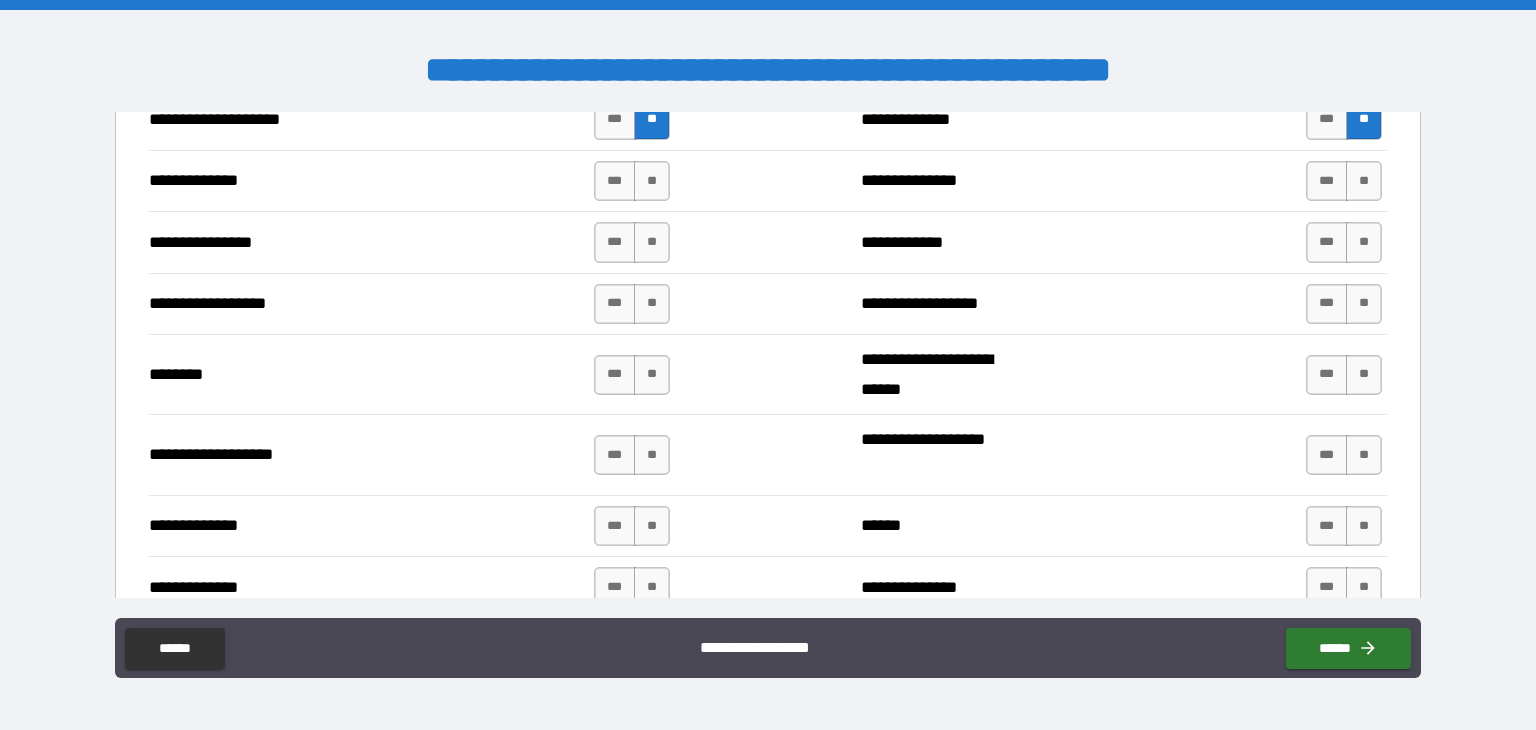 scroll, scrollTop: 3084, scrollLeft: 0, axis: vertical 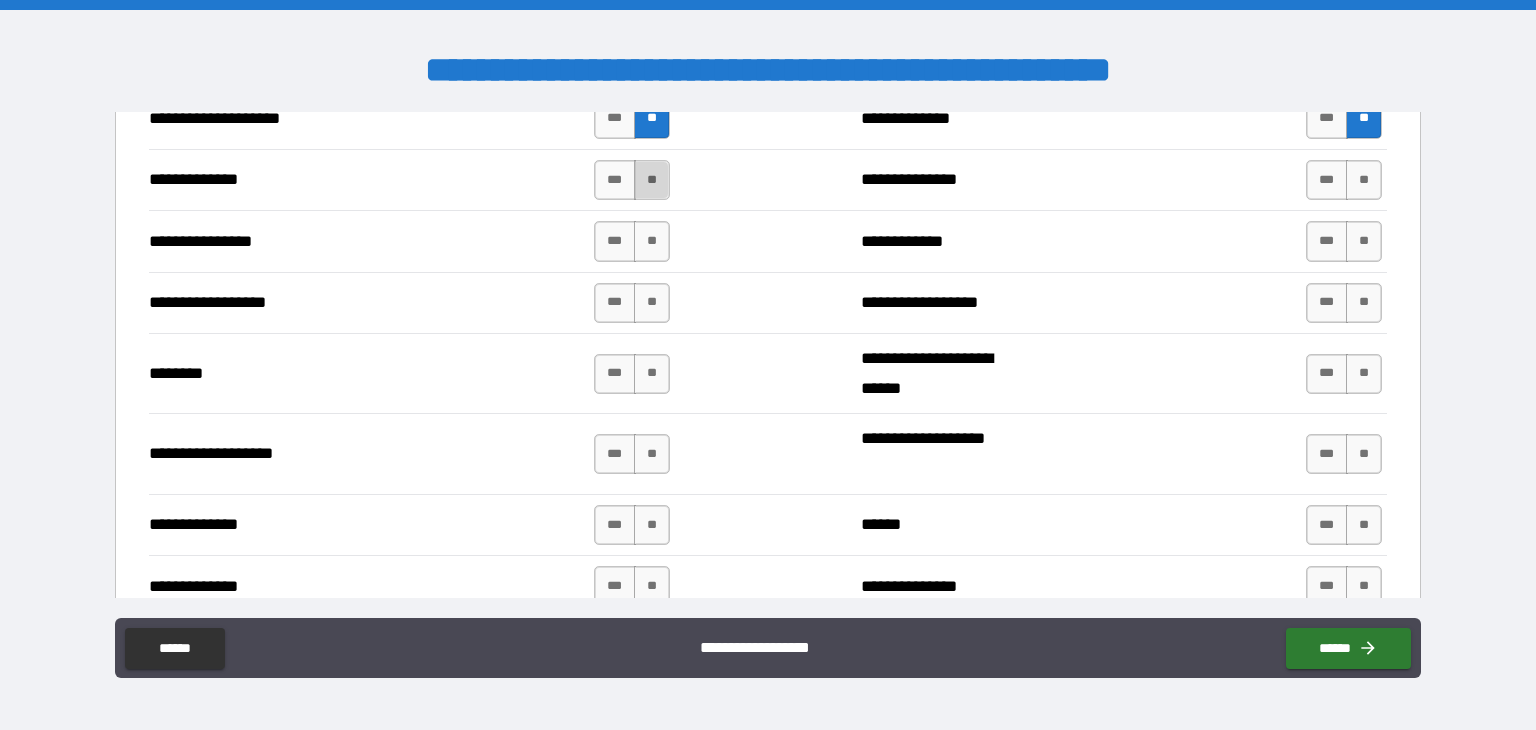click on "**" at bounding box center [652, 180] 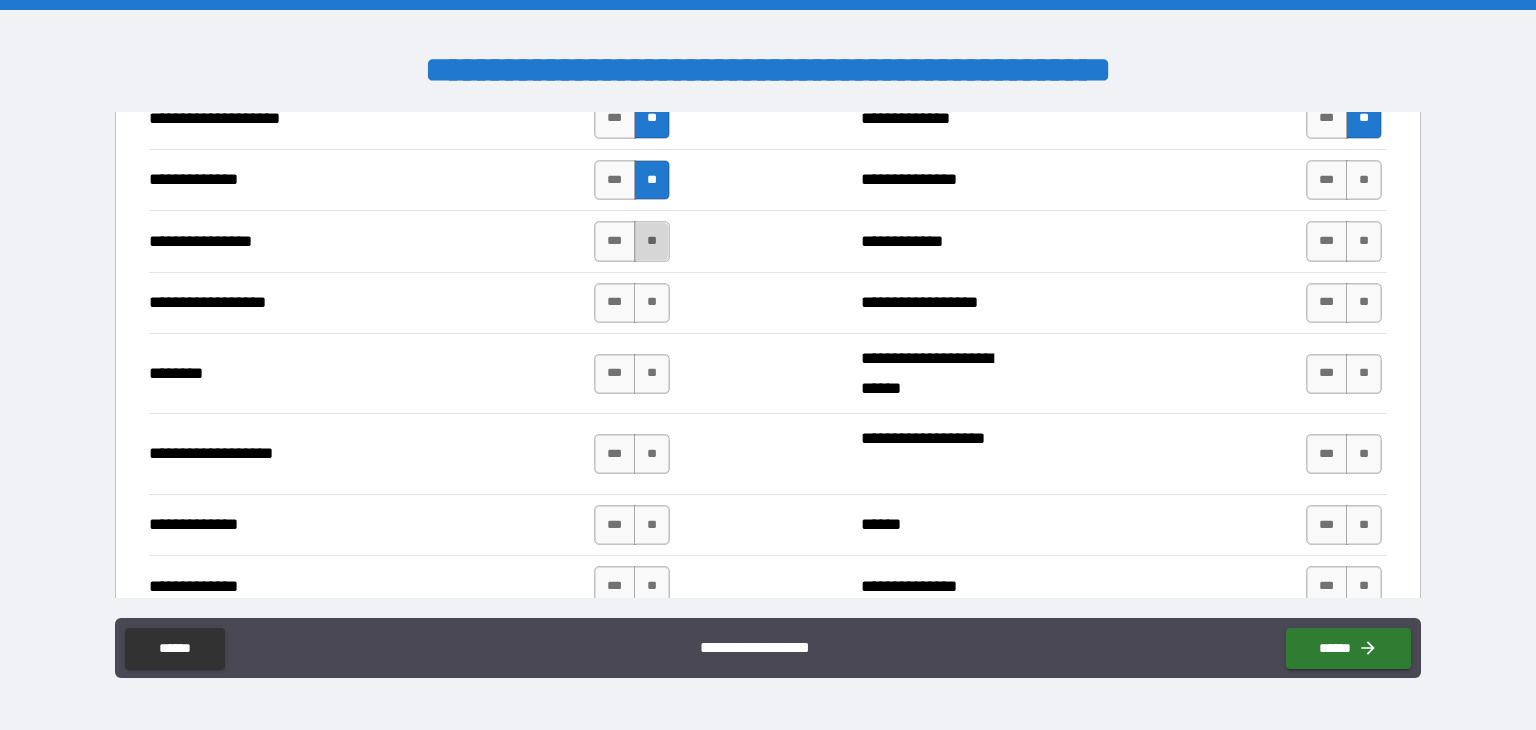 click on "**" at bounding box center [652, 241] 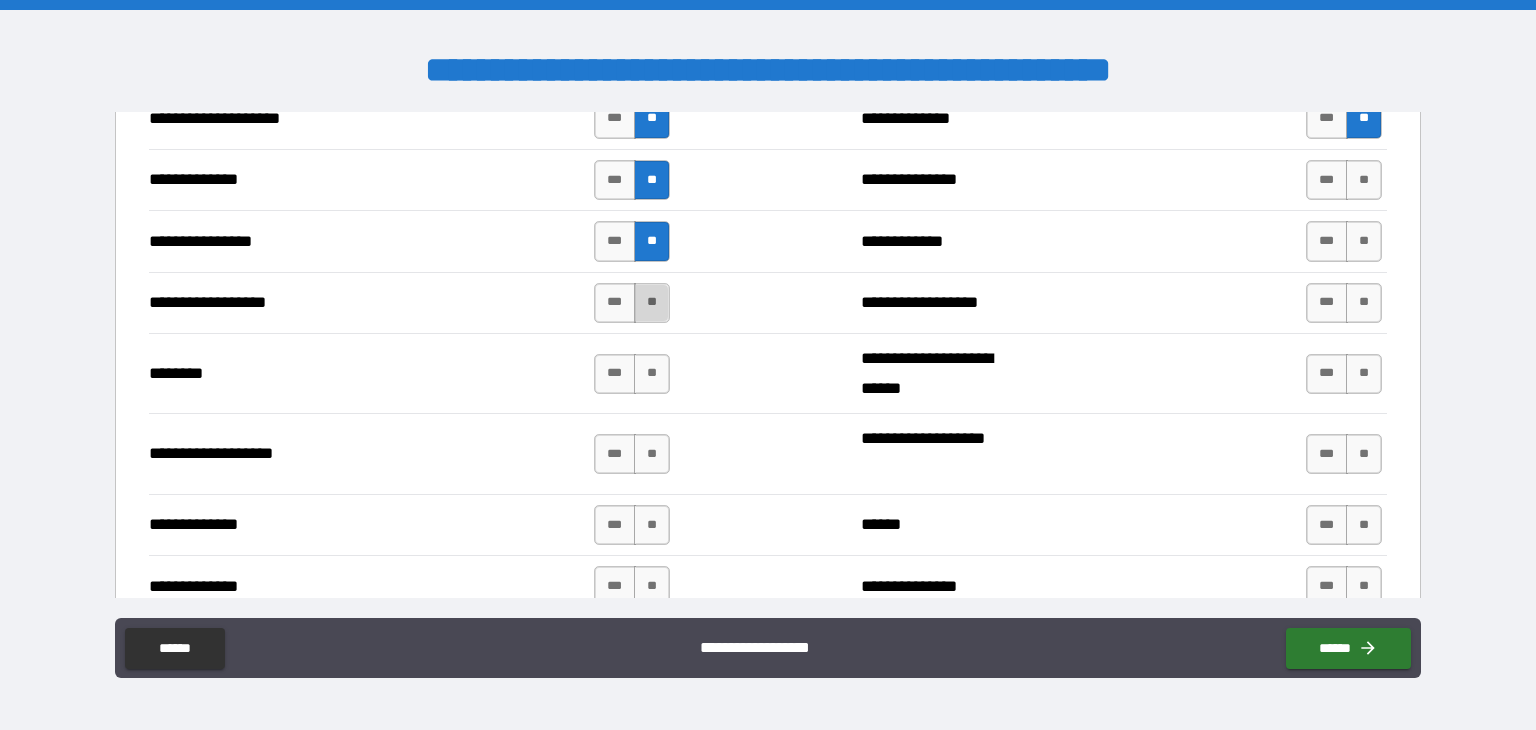 click on "**" at bounding box center (652, 303) 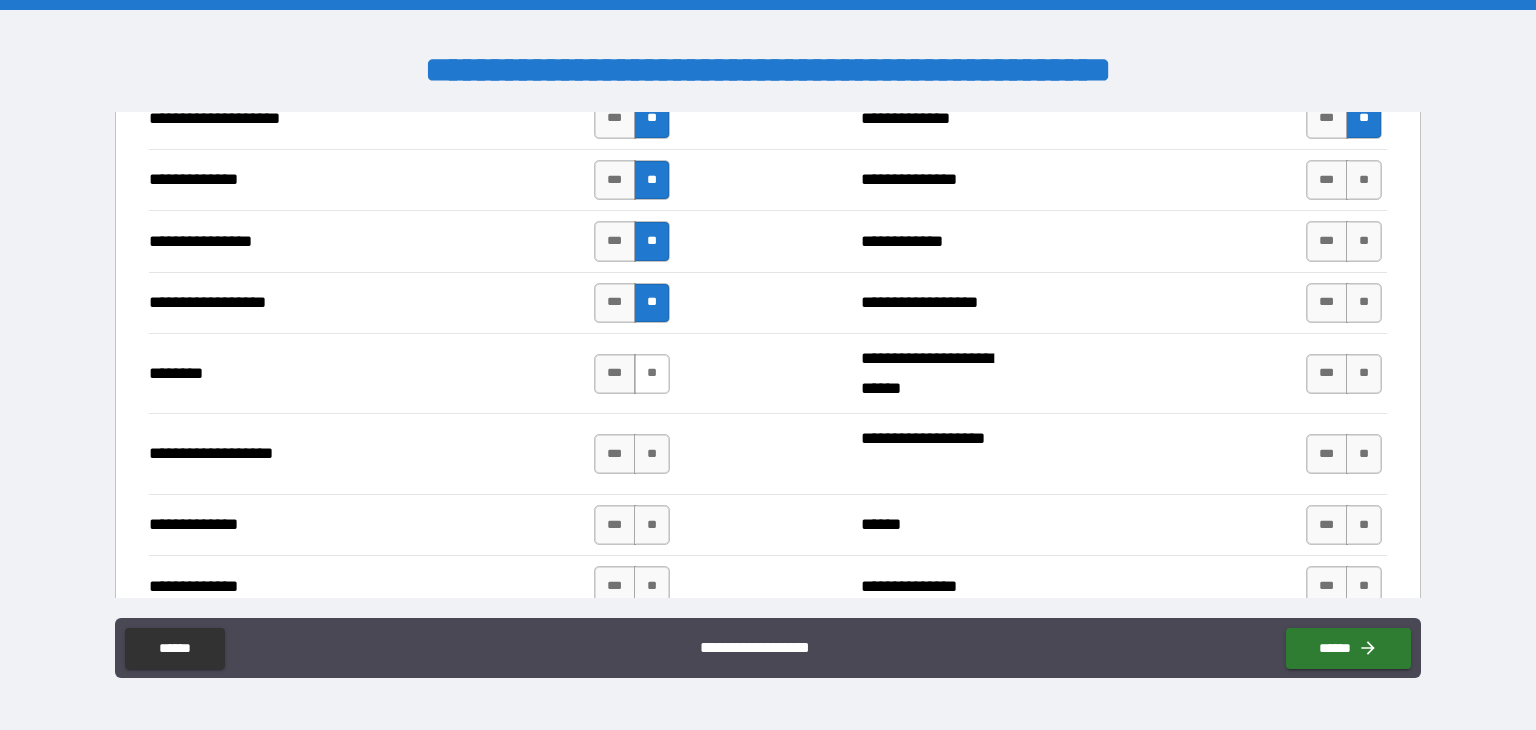 click on "**" at bounding box center (652, 374) 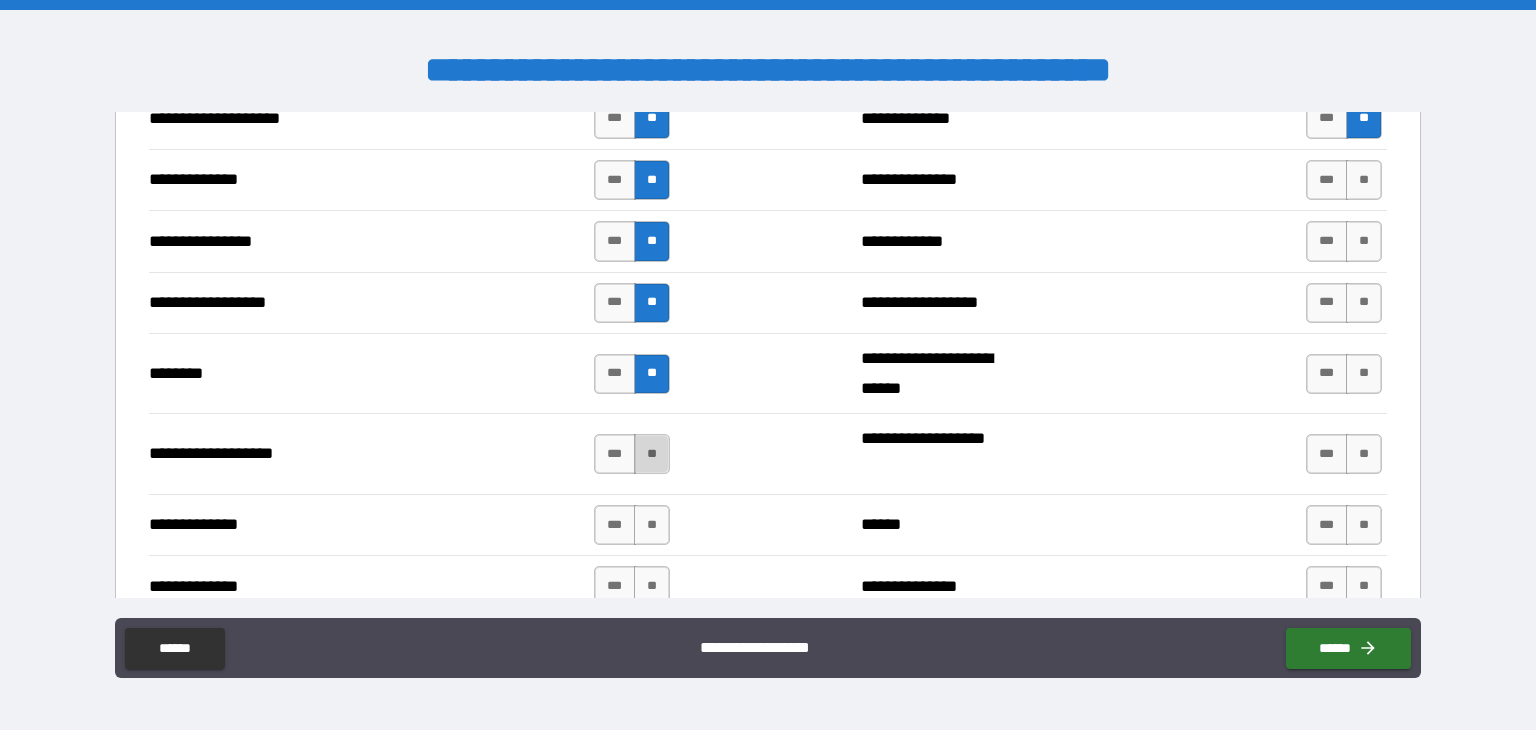 click on "**" at bounding box center [652, 454] 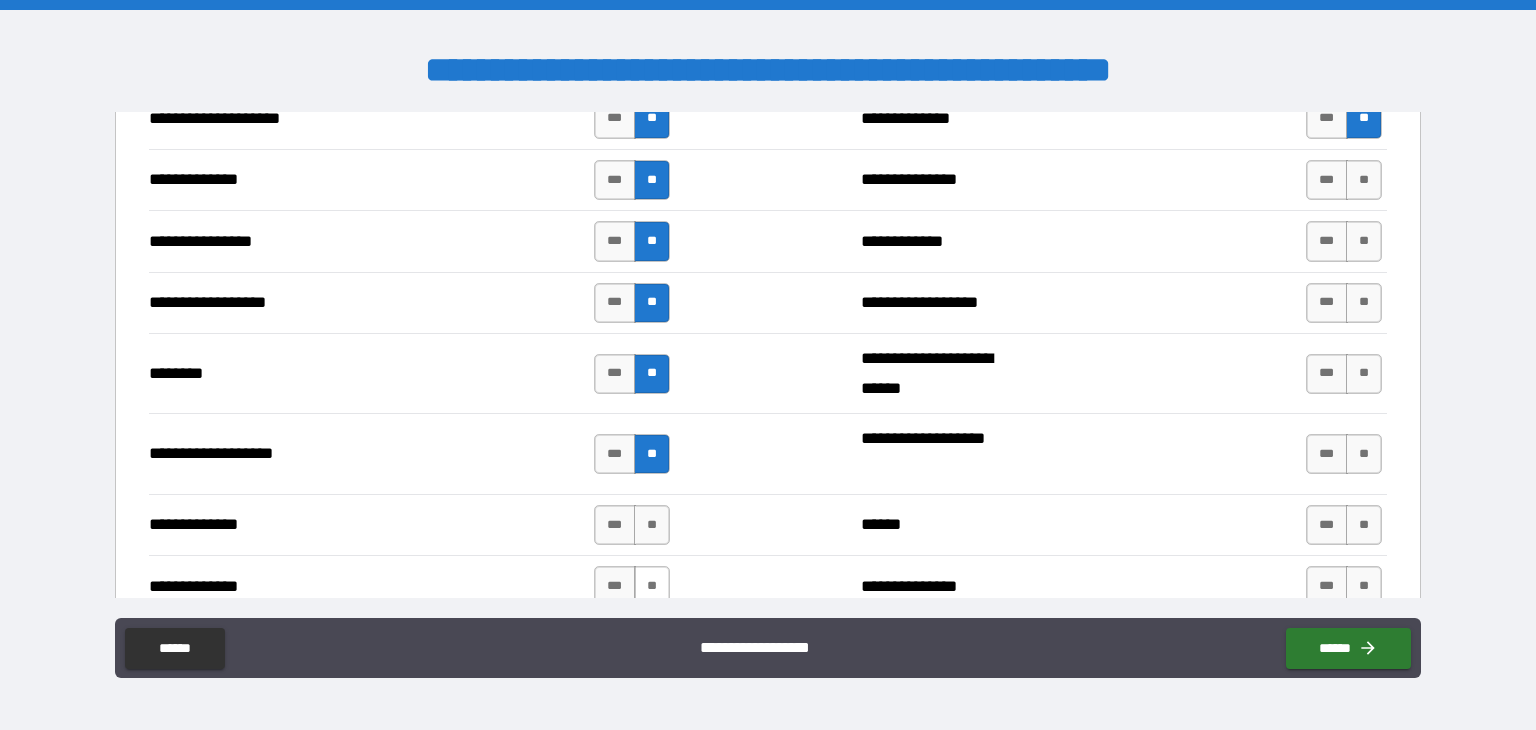 drag, startPoint x: 653, startPoint y: 517, endPoint x: 650, endPoint y: 581, distance: 64.070274 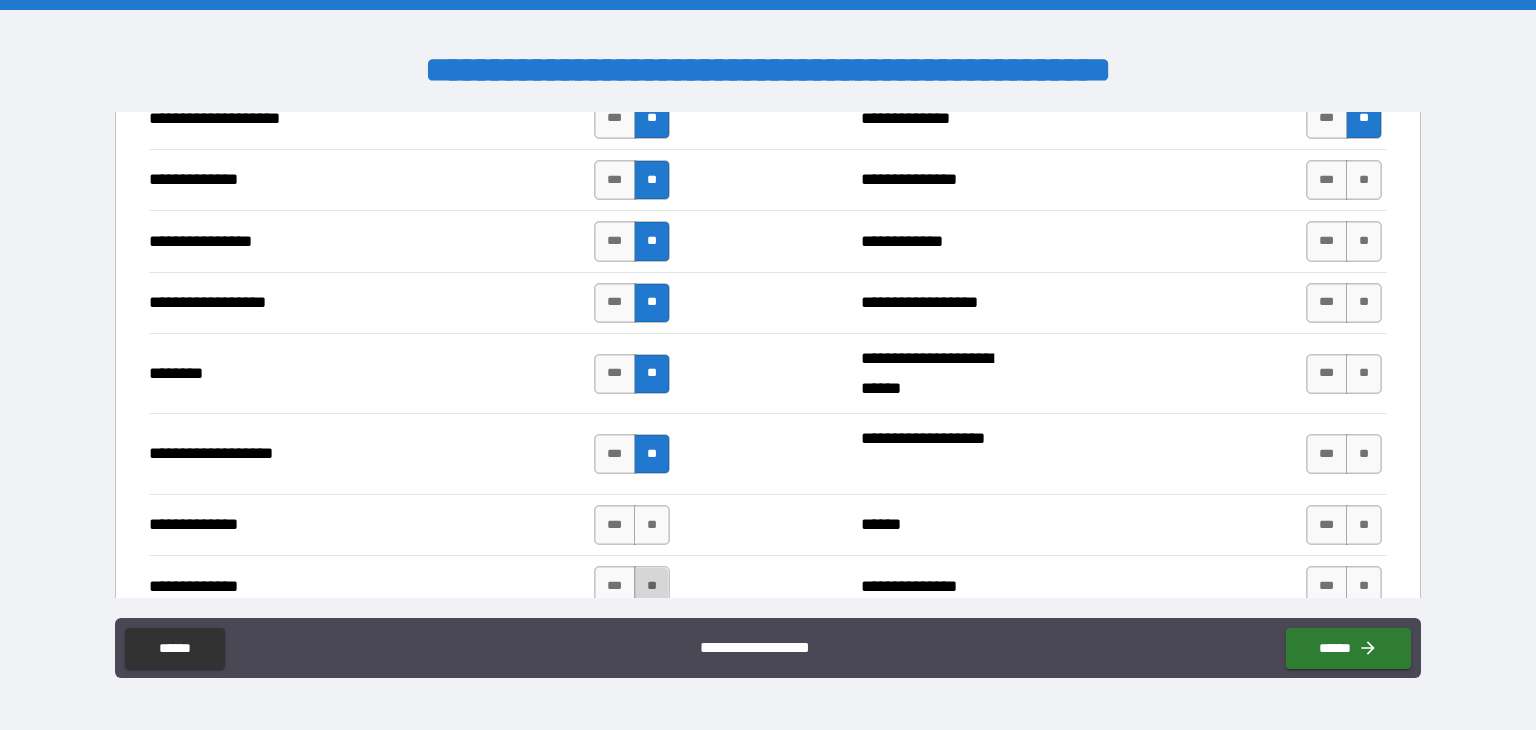 click on "**" at bounding box center [652, 586] 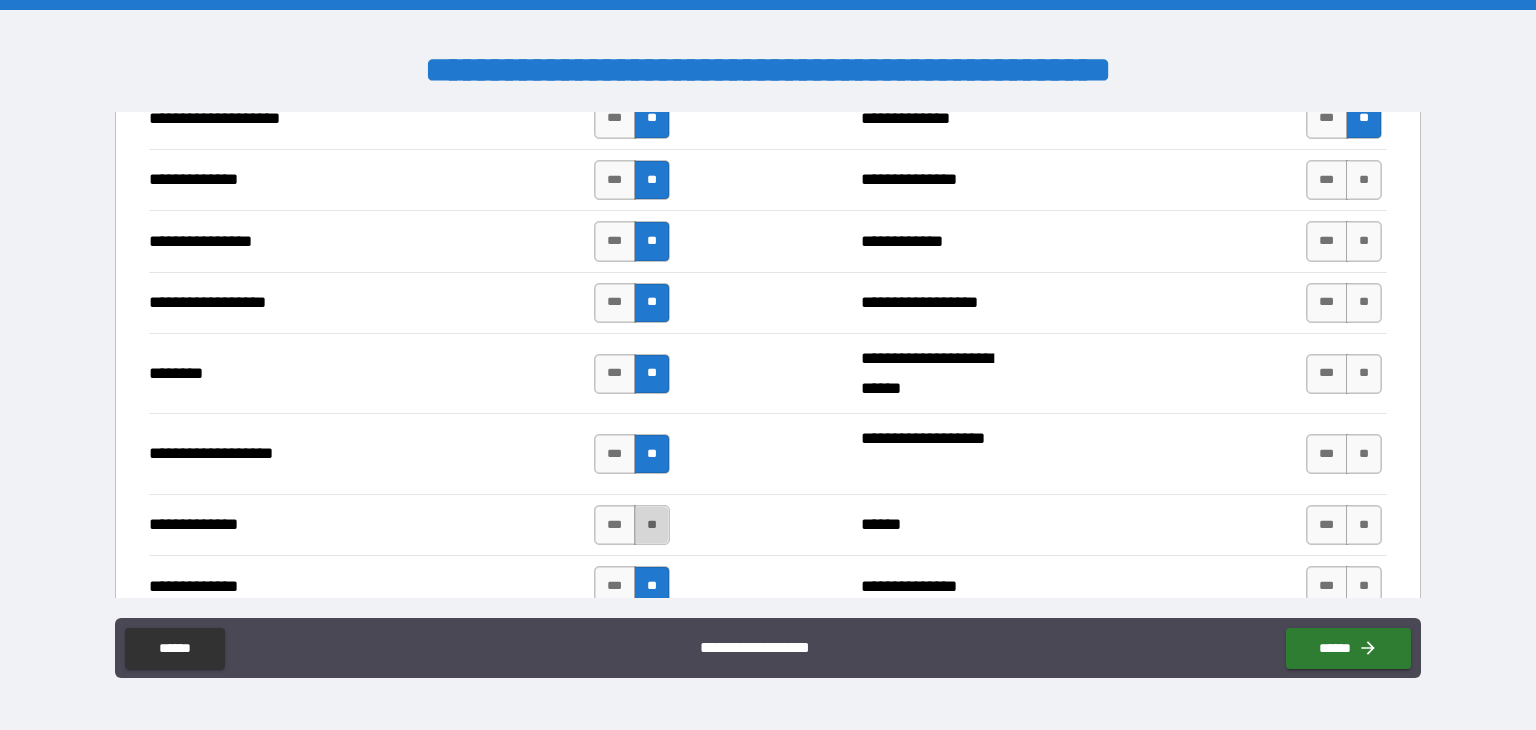 click on "**" at bounding box center (652, 525) 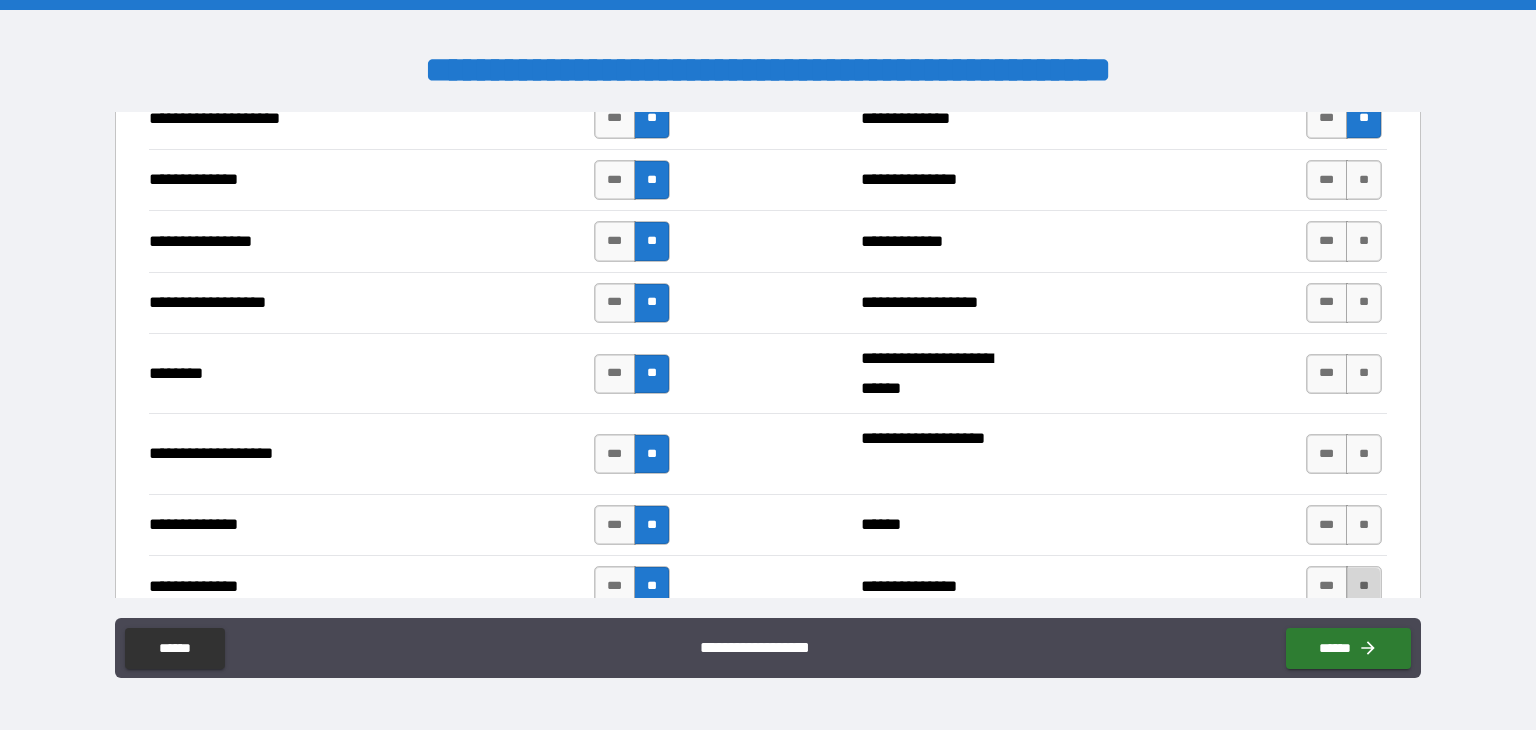click on "**" at bounding box center [1364, 586] 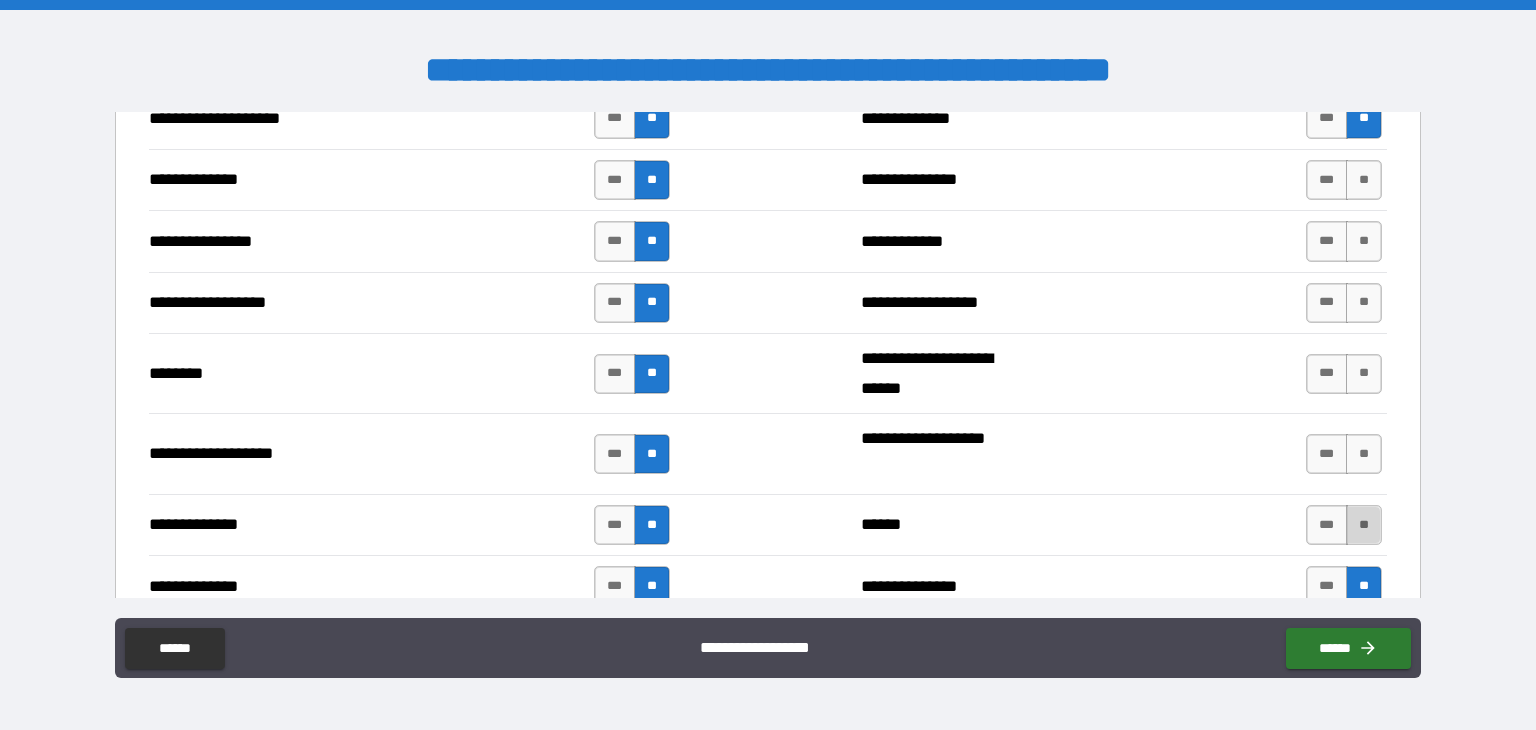 click on "**" at bounding box center (1364, 525) 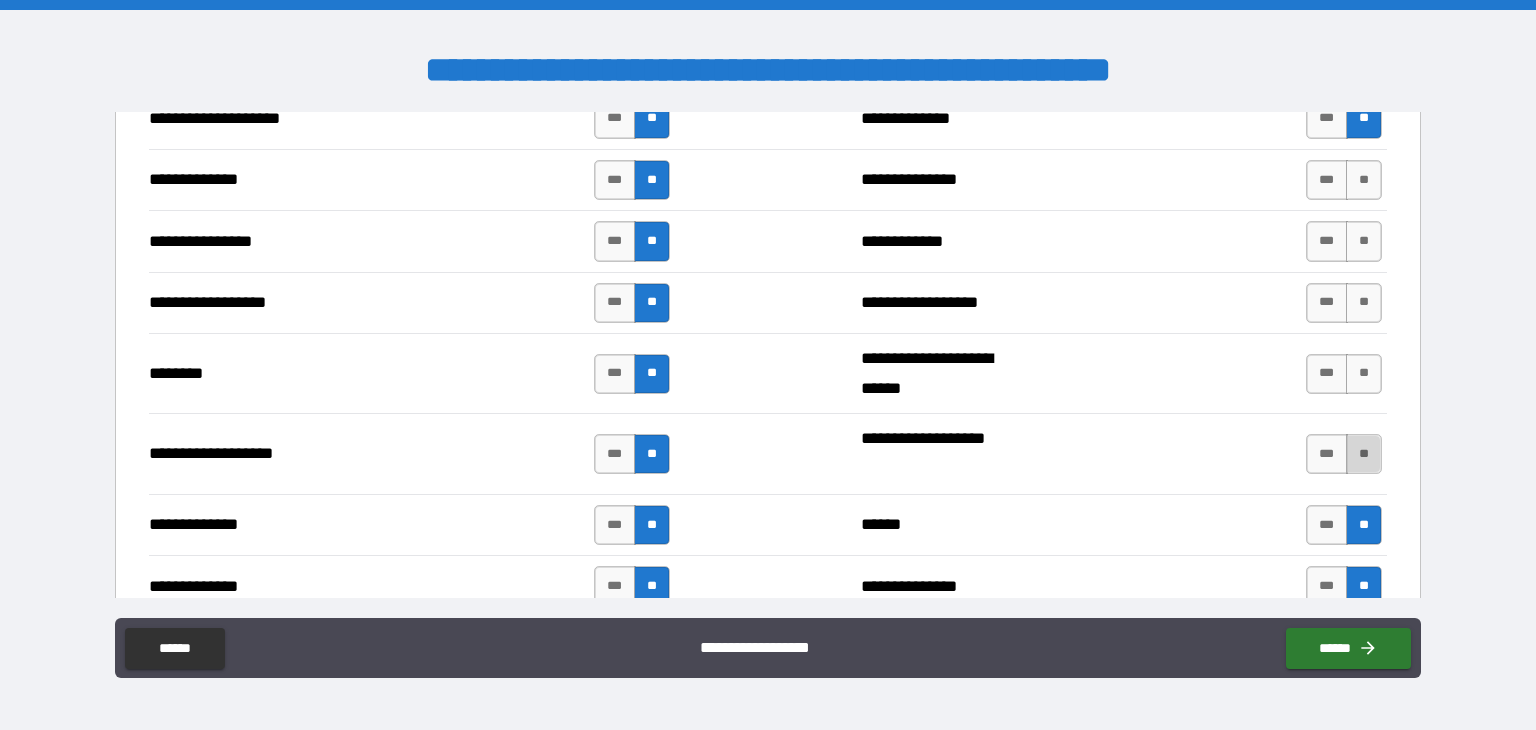 click on "**" at bounding box center [1364, 454] 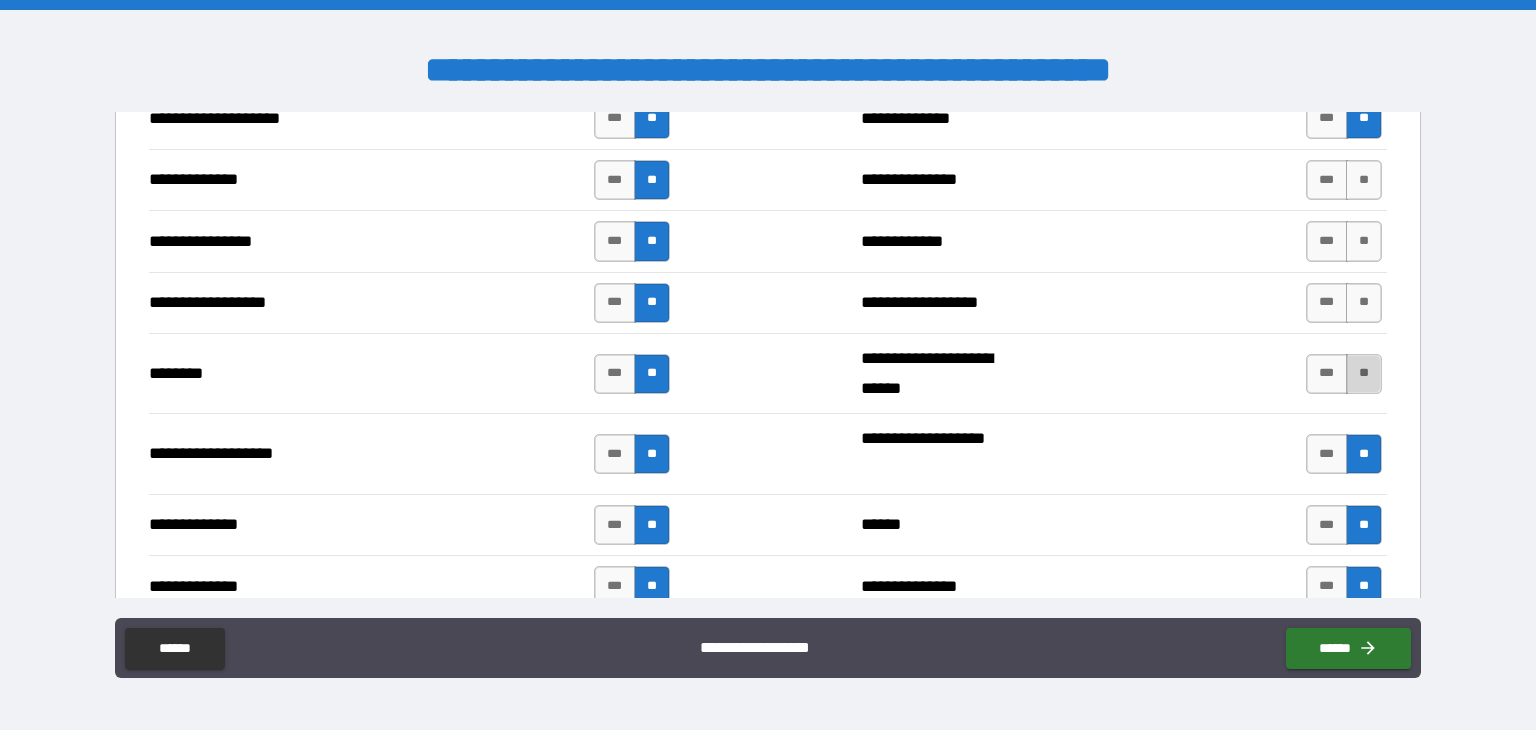 click on "**" at bounding box center (1364, 374) 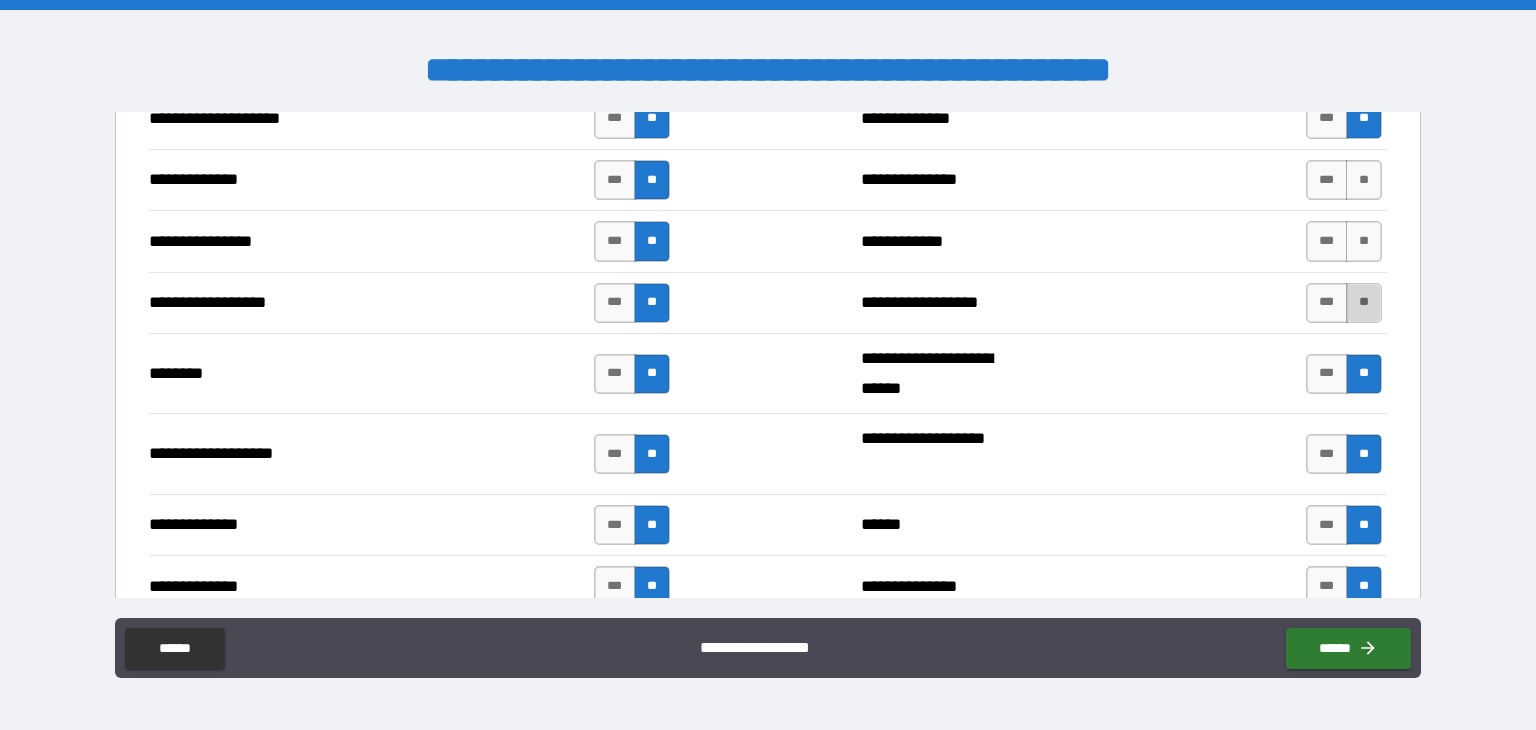 click on "**" at bounding box center (1364, 303) 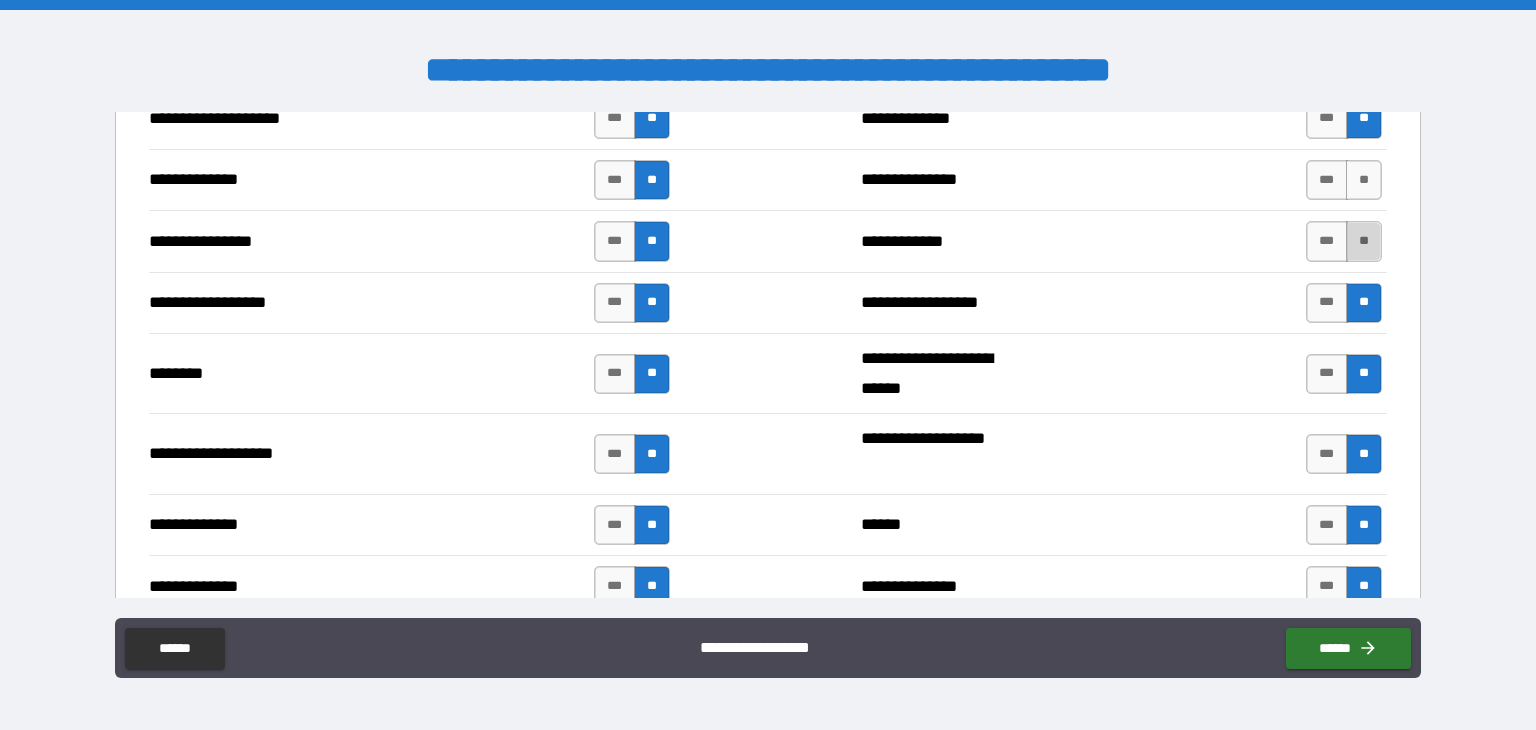 click on "**" at bounding box center [1364, 241] 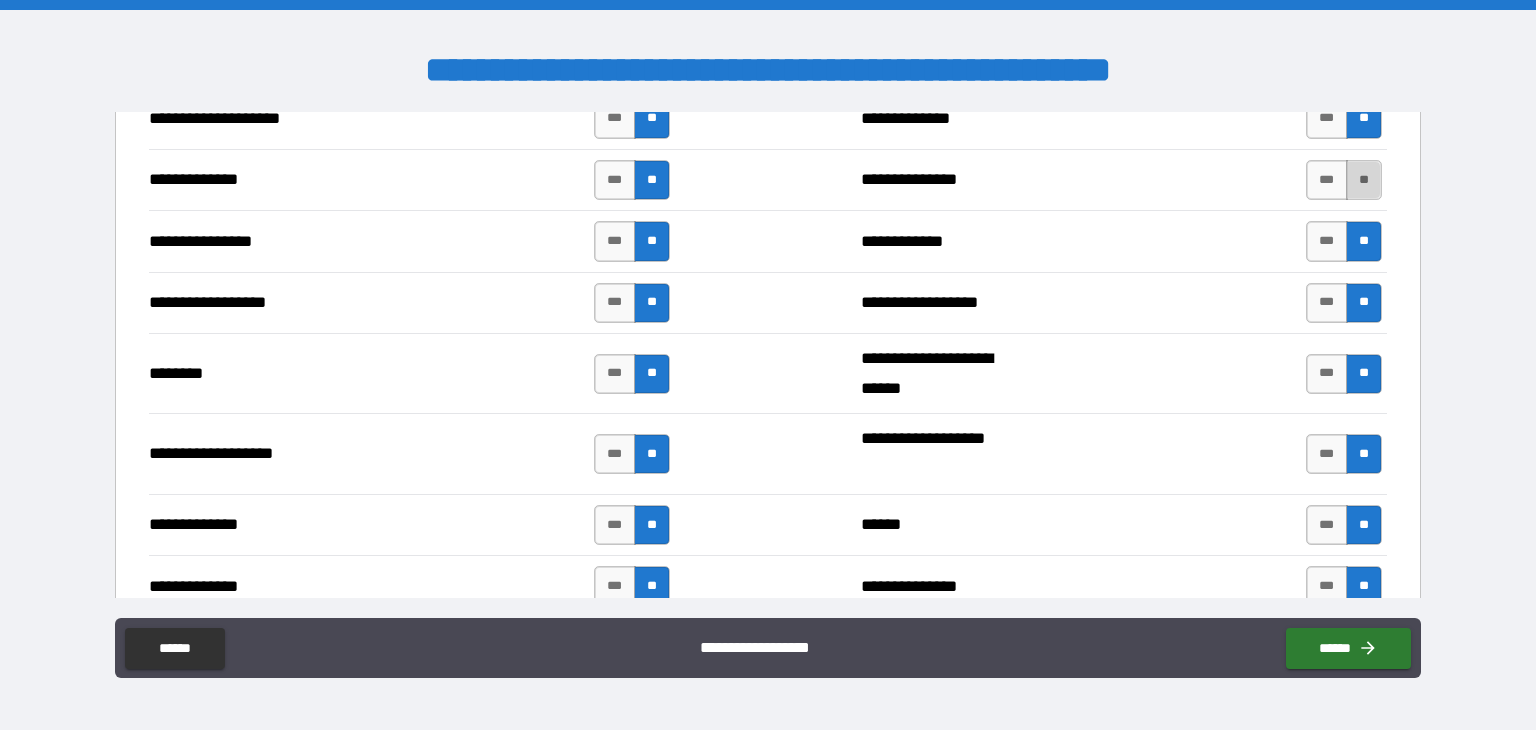 click on "**" at bounding box center [1364, 180] 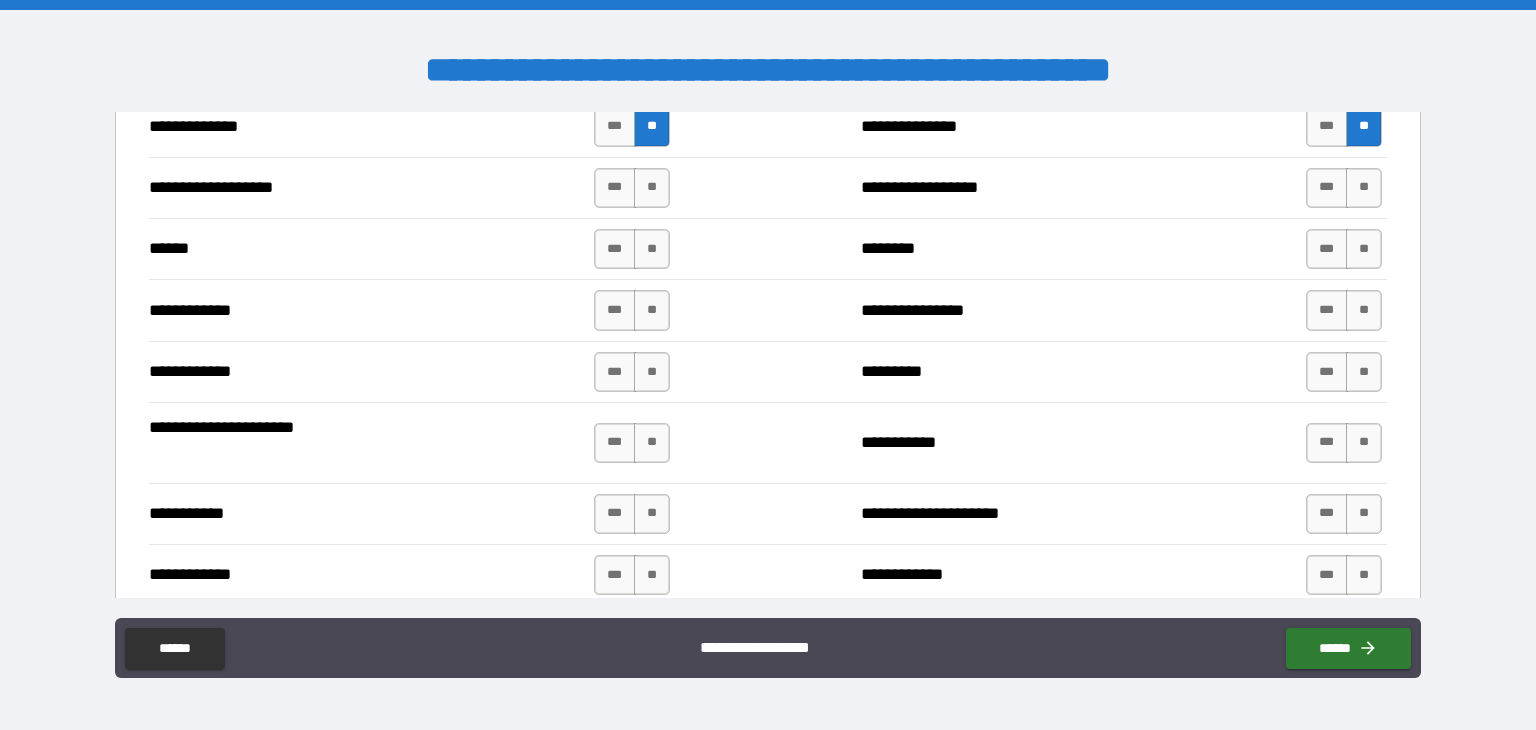scroll, scrollTop: 3554, scrollLeft: 0, axis: vertical 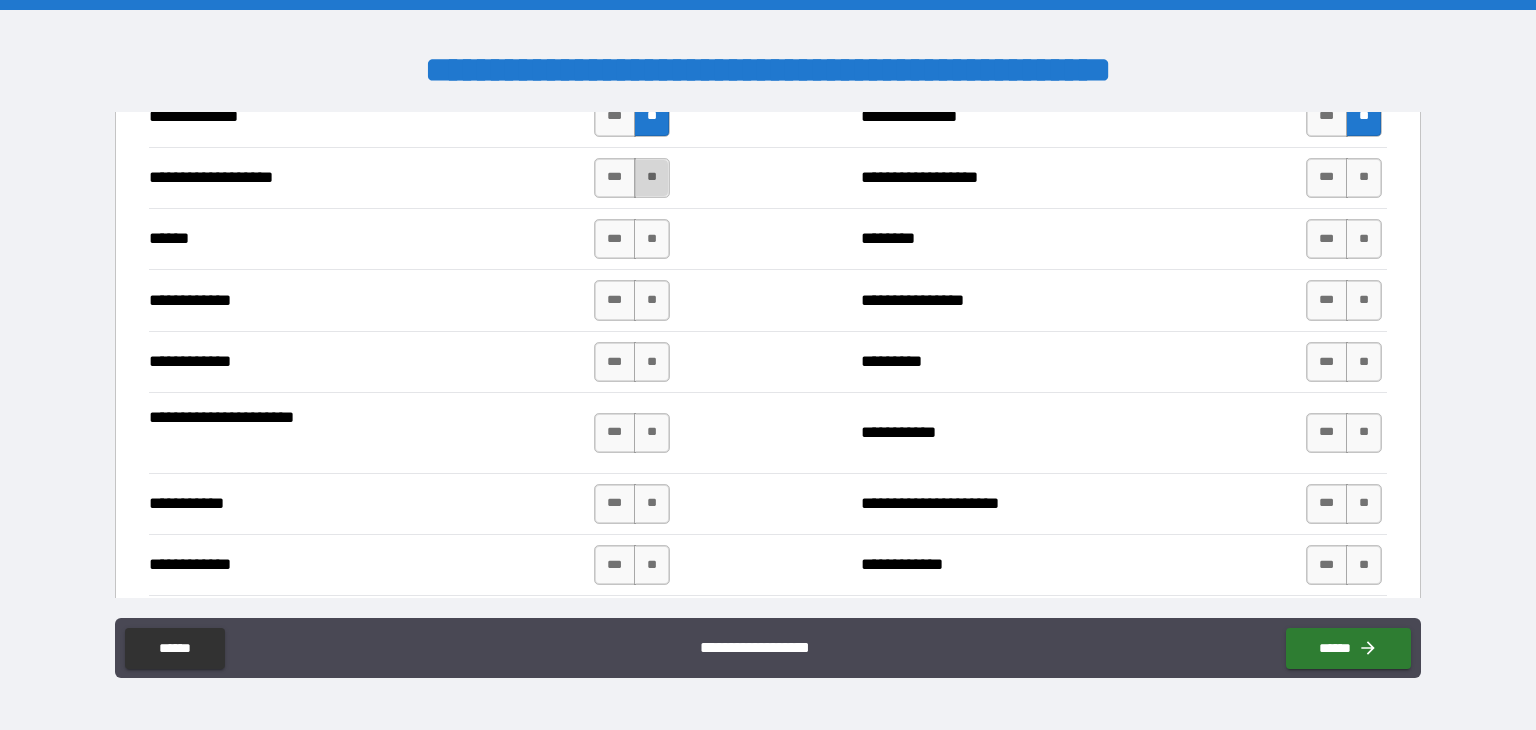 click on "**" at bounding box center (652, 178) 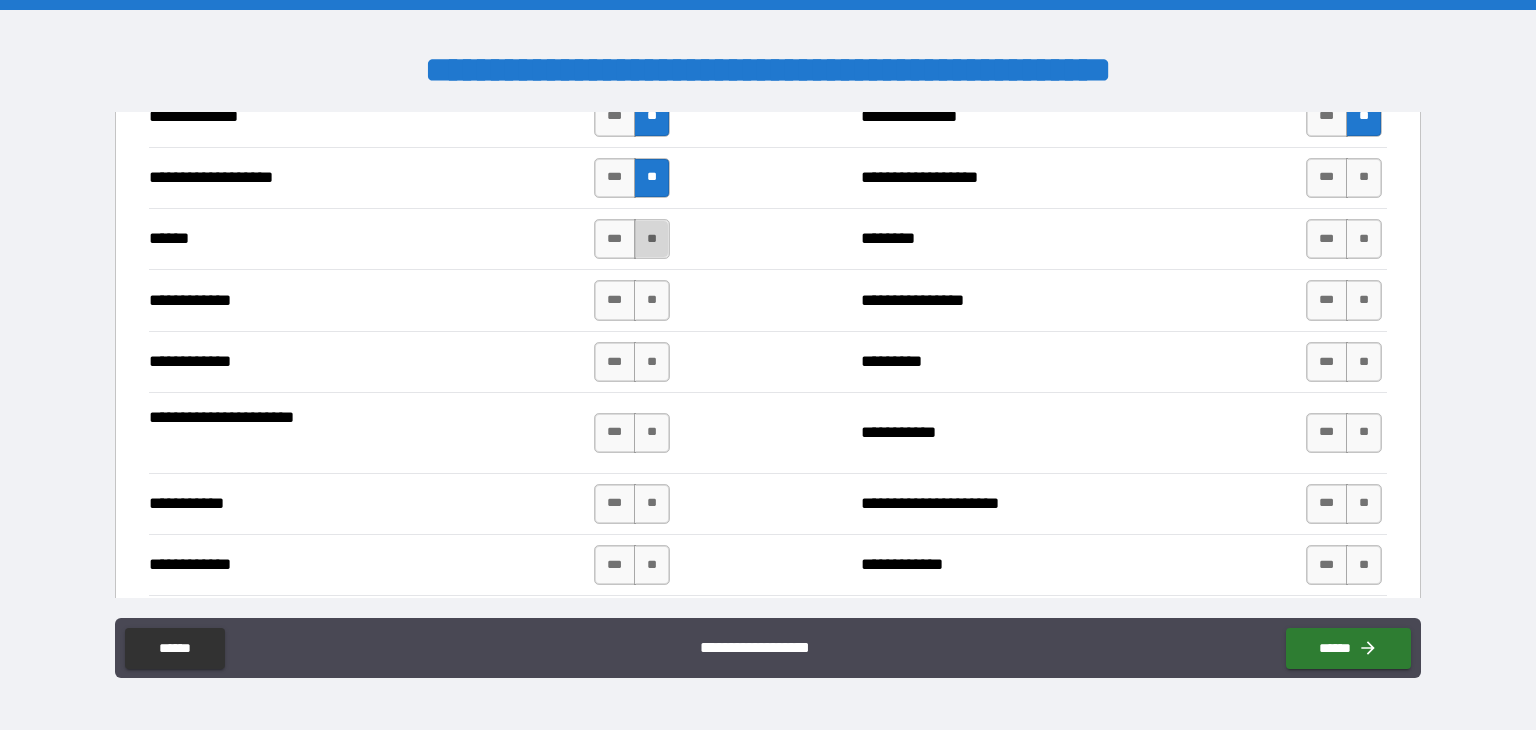 click on "**" at bounding box center [652, 239] 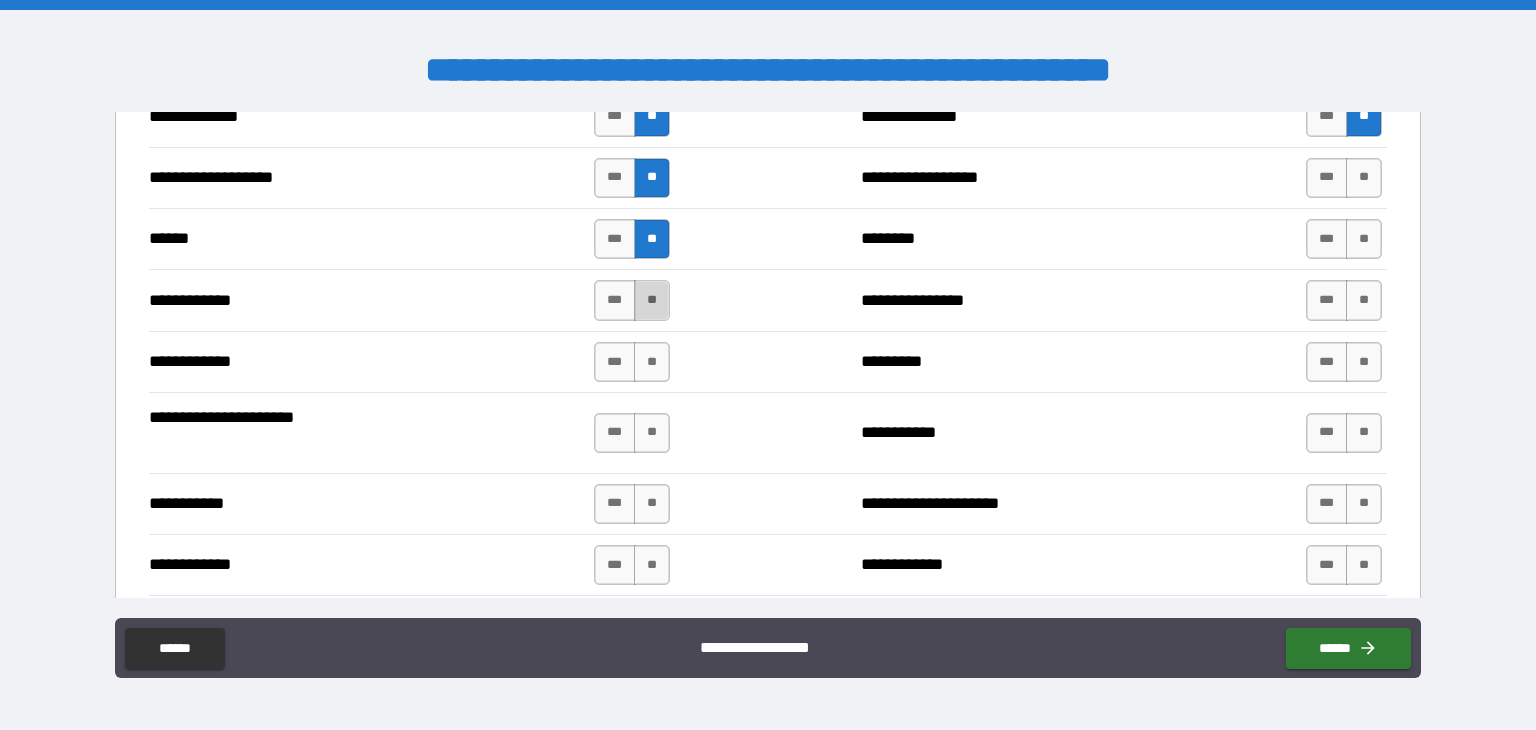click on "**" at bounding box center [652, 300] 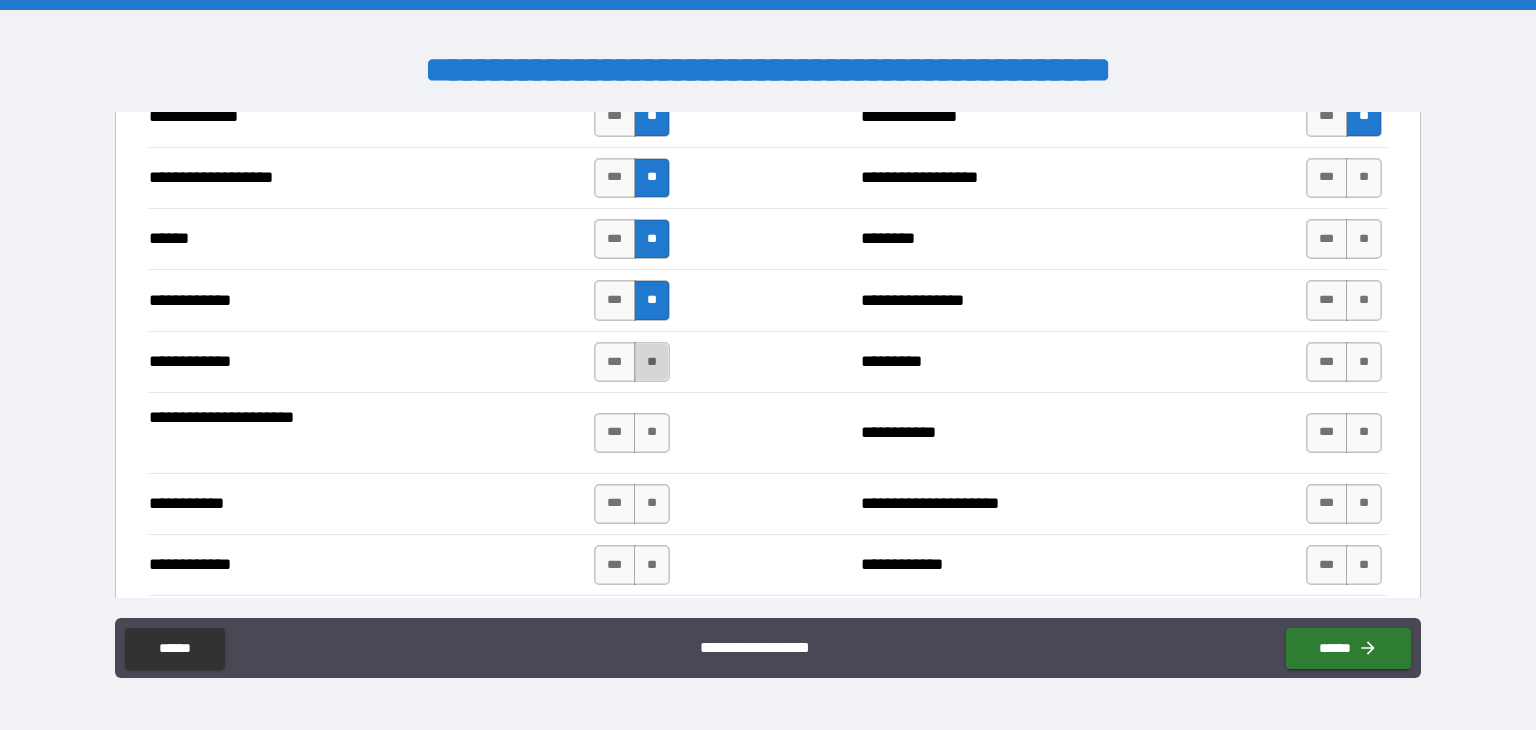 click on "**" at bounding box center [652, 362] 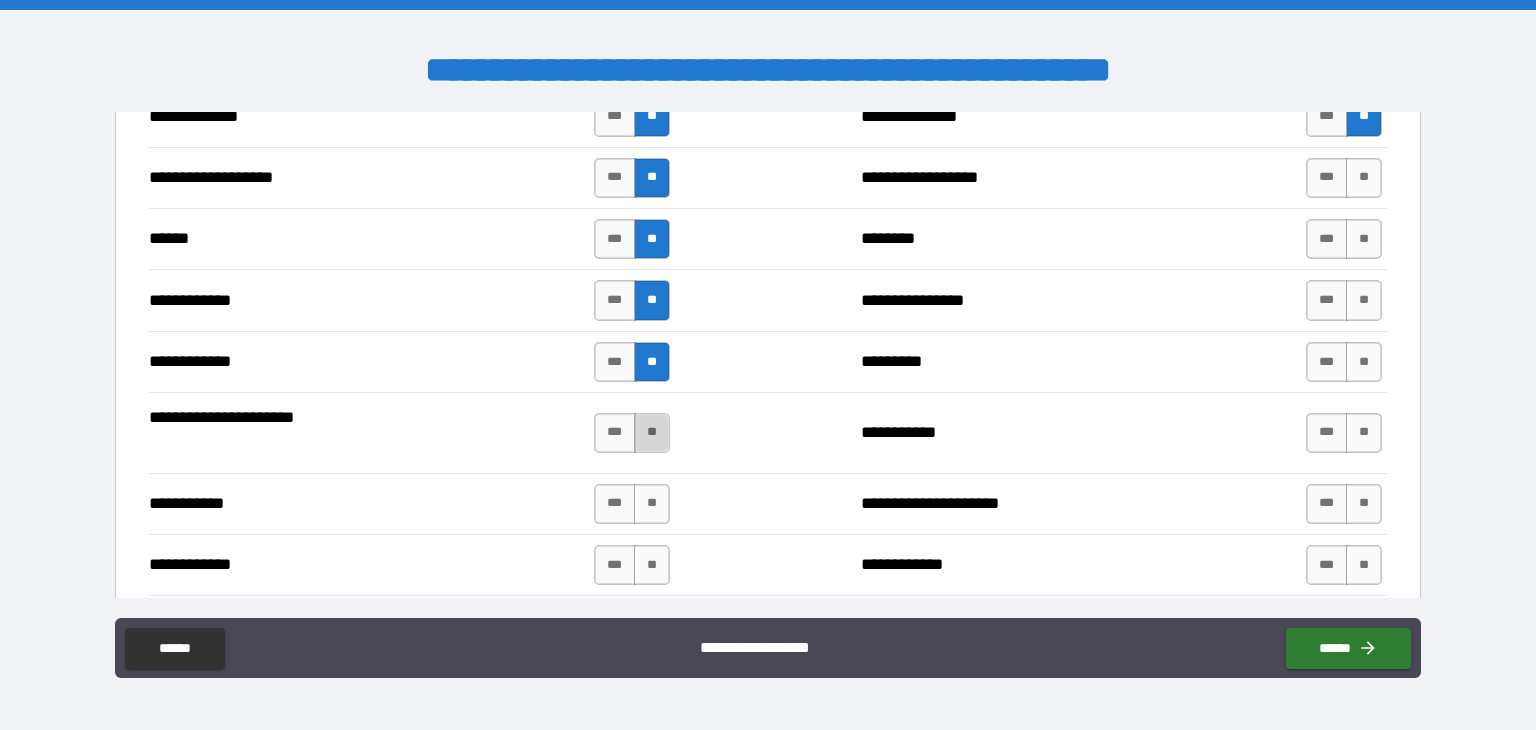 click on "**" at bounding box center [652, 433] 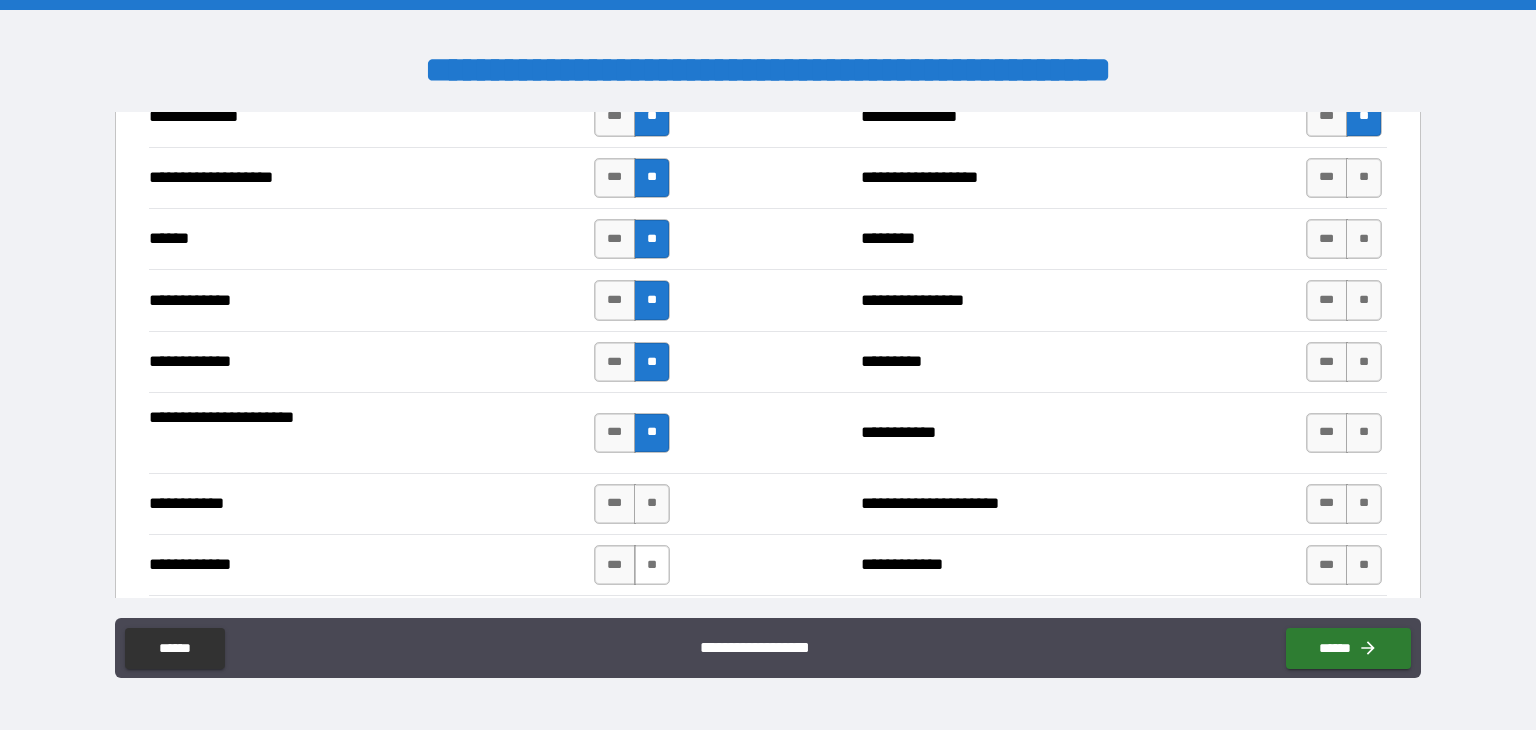 drag, startPoint x: 644, startPoint y: 493, endPoint x: 647, endPoint y: 554, distance: 61.073727 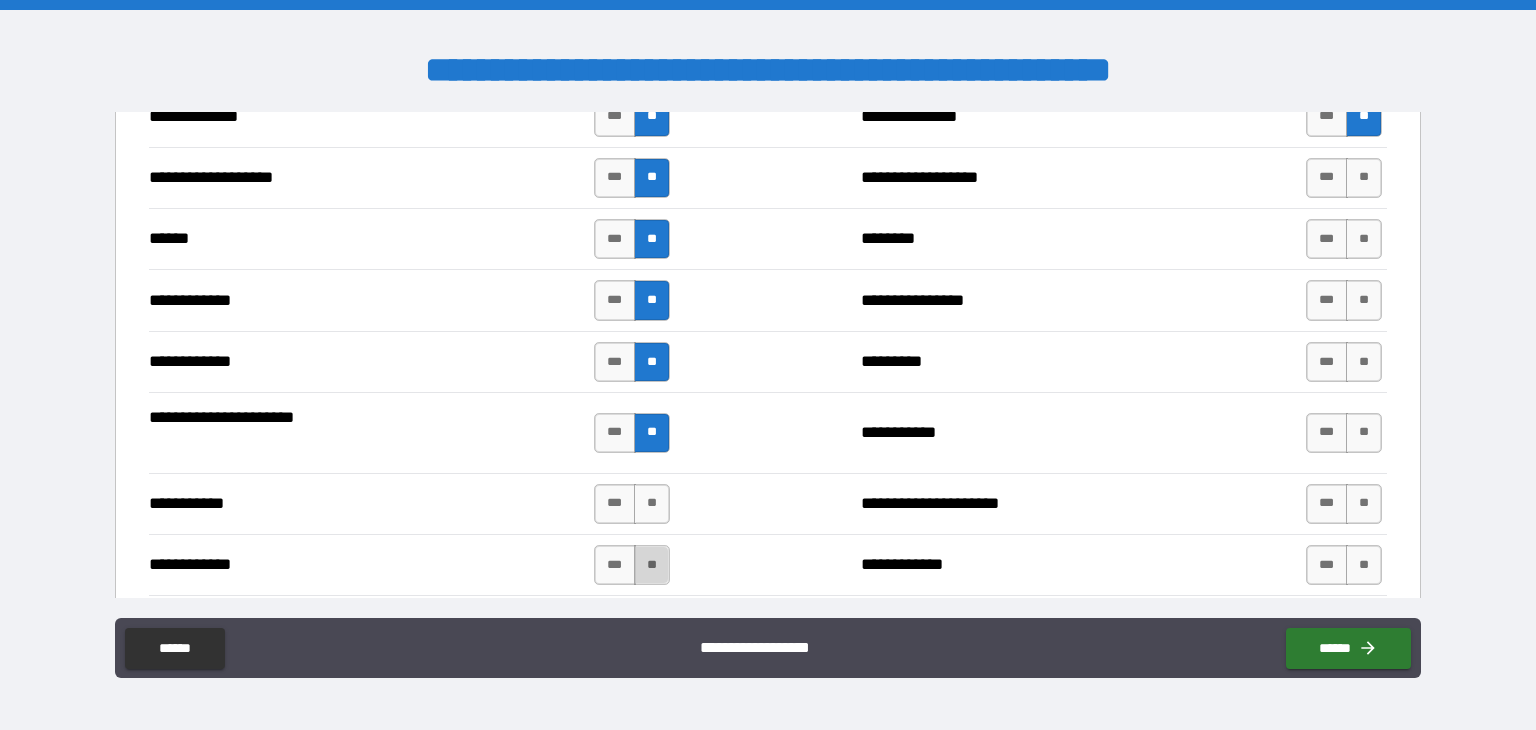 click on "**" at bounding box center (652, 565) 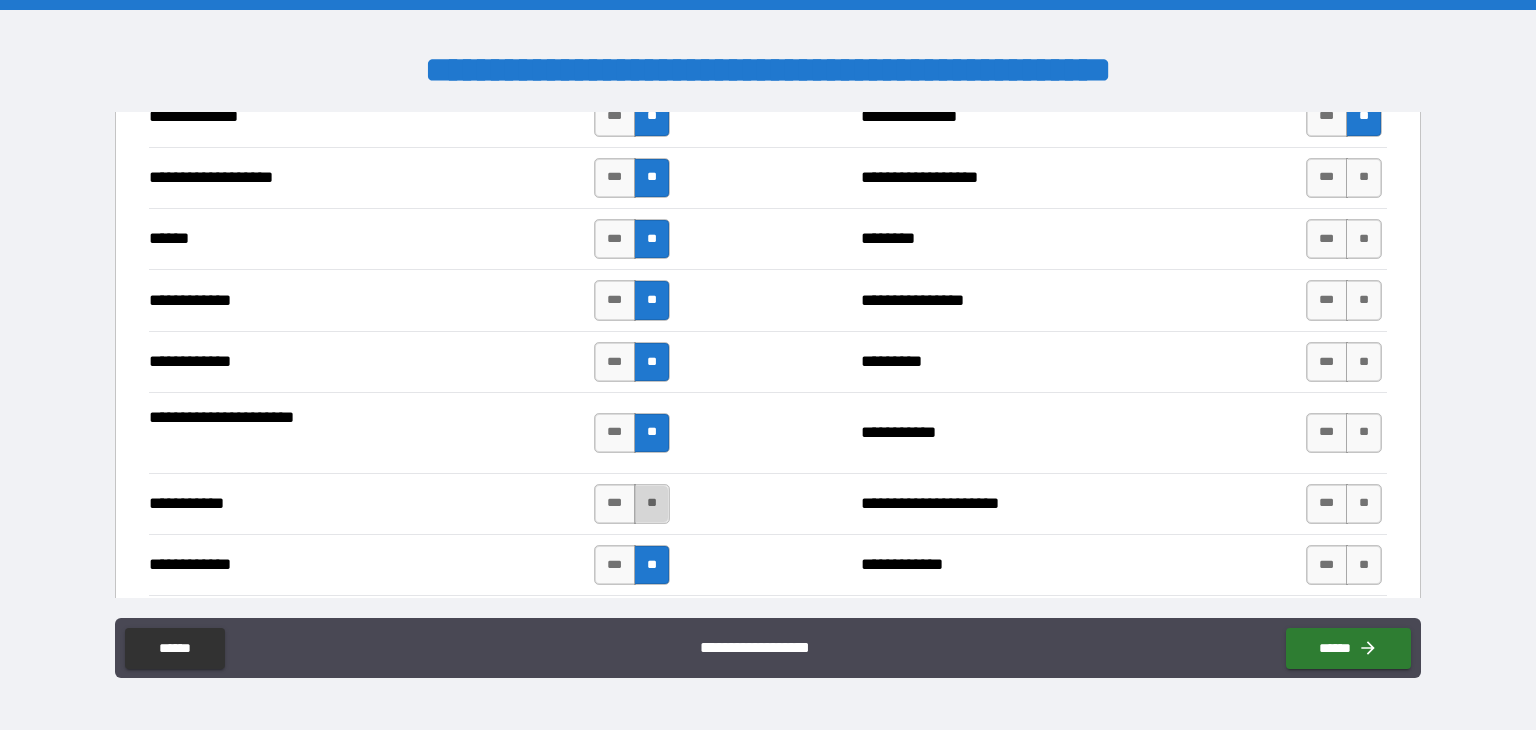click on "**" at bounding box center (652, 504) 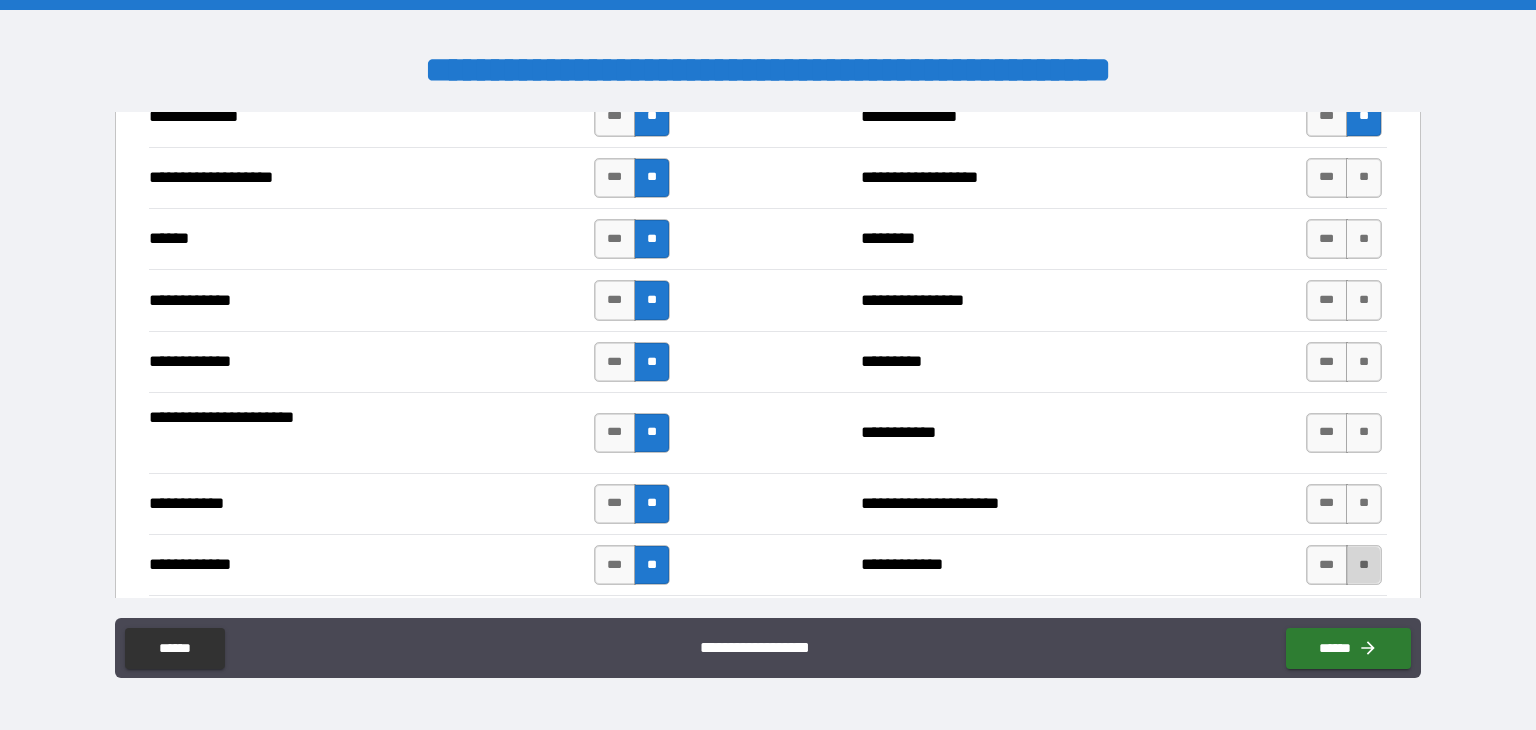 click on "**" at bounding box center [1364, 565] 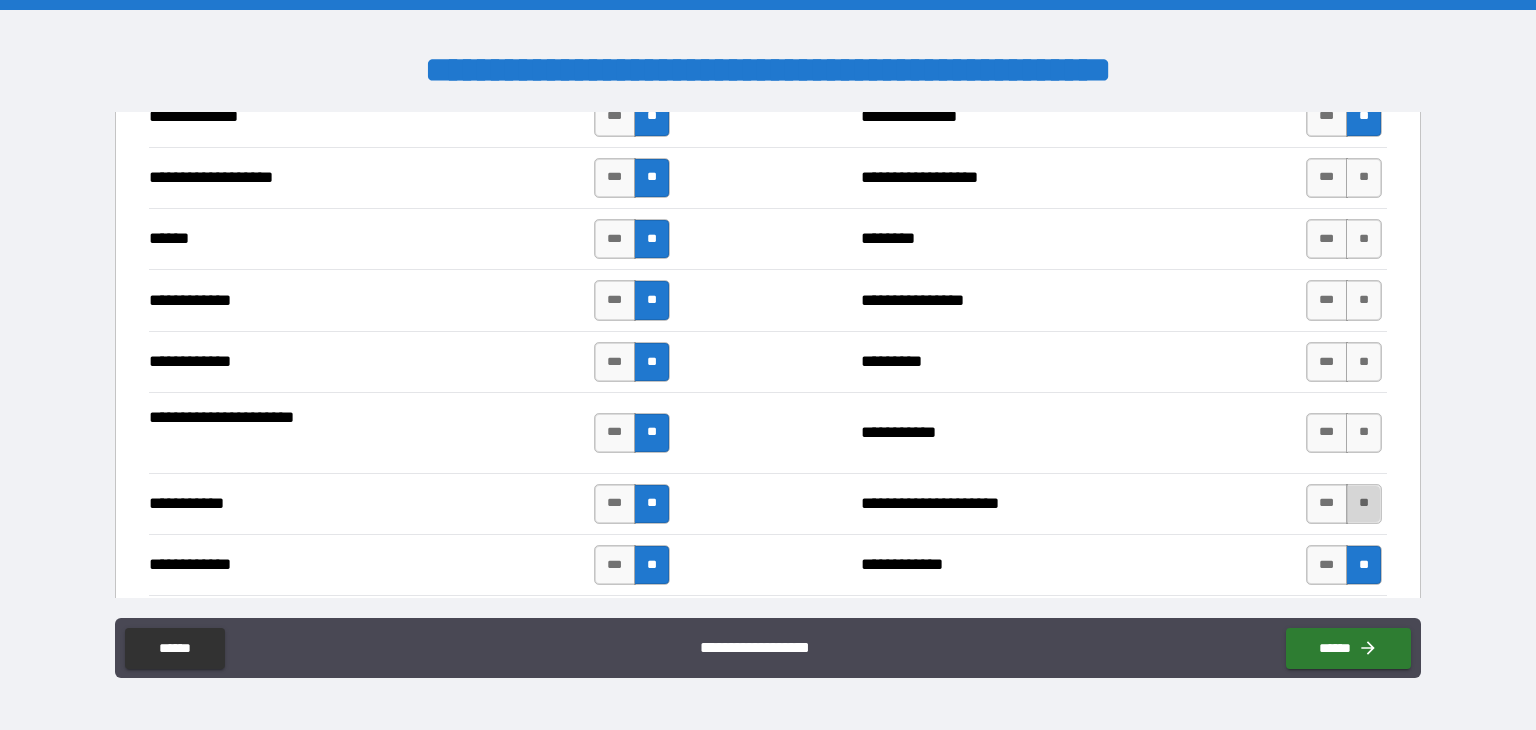 click on "**" at bounding box center (1364, 504) 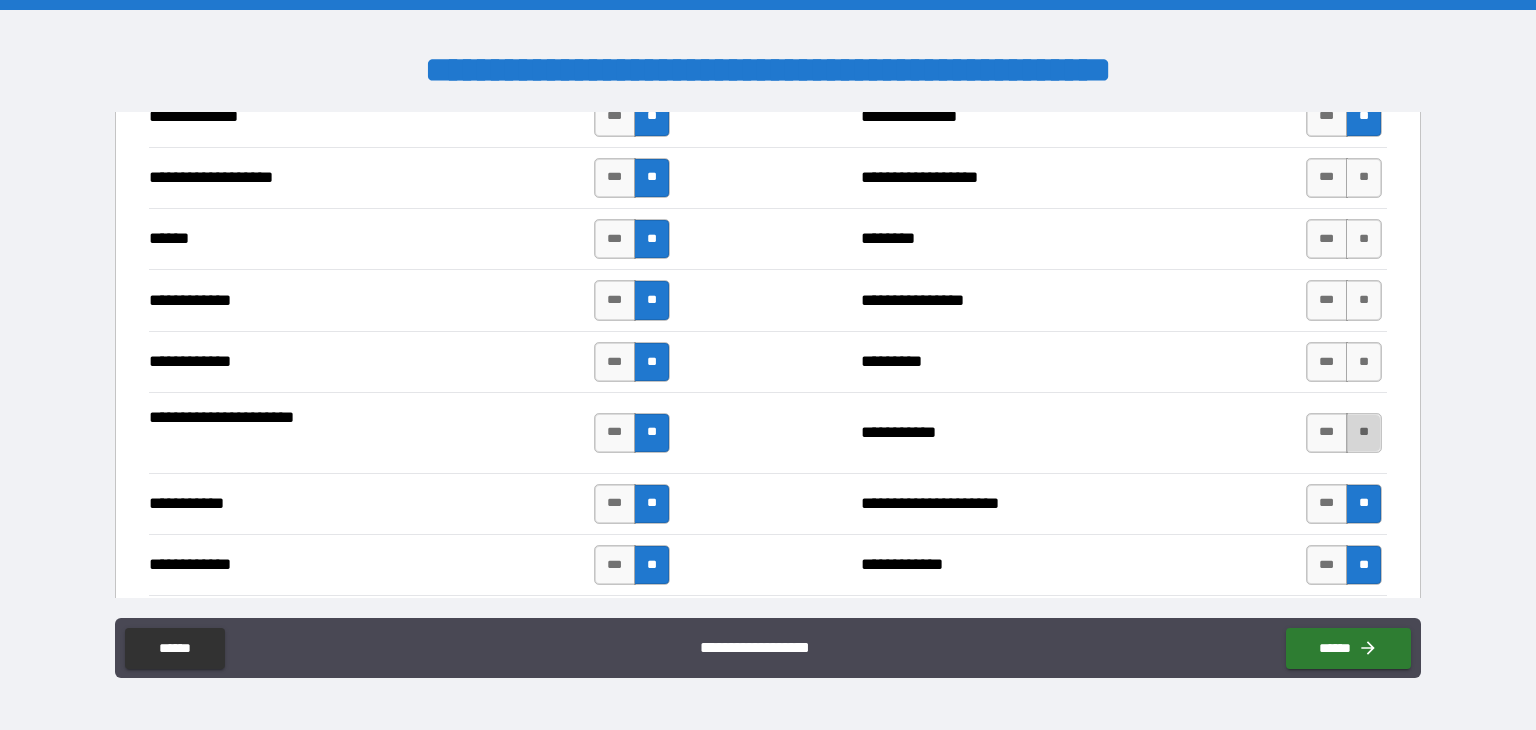 click on "**" at bounding box center [1364, 433] 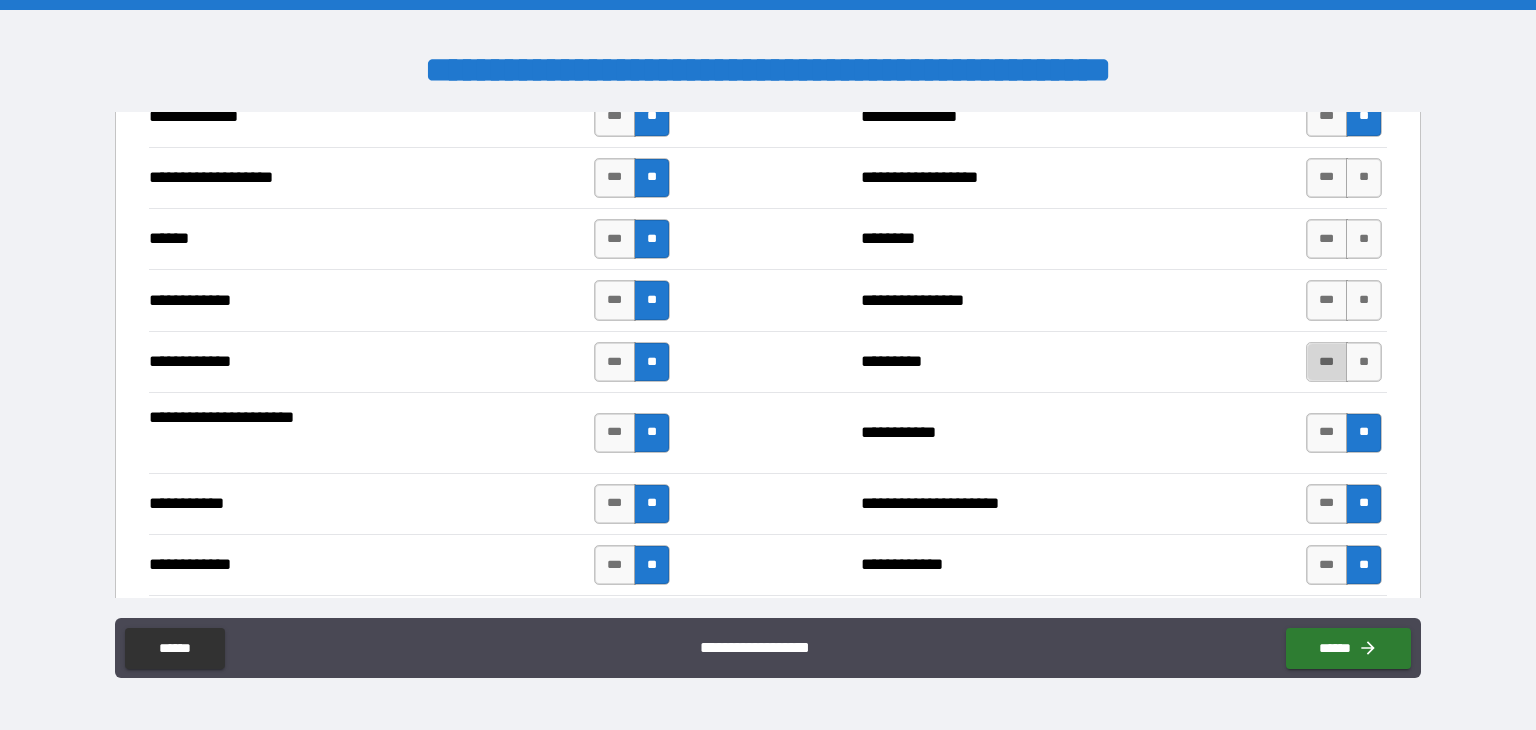 click on "***" at bounding box center [1327, 362] 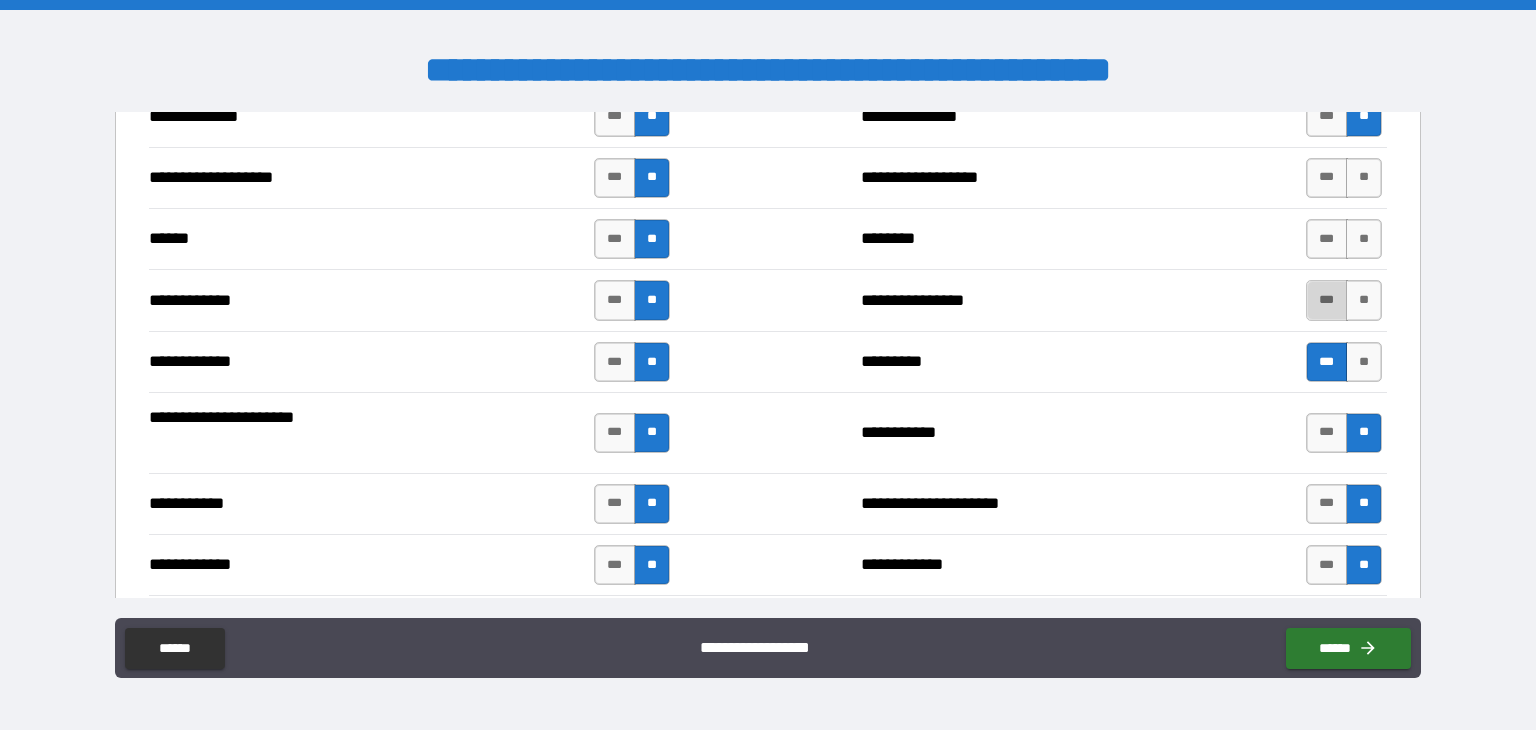 click on "***" at bounding box center [1327, 300] 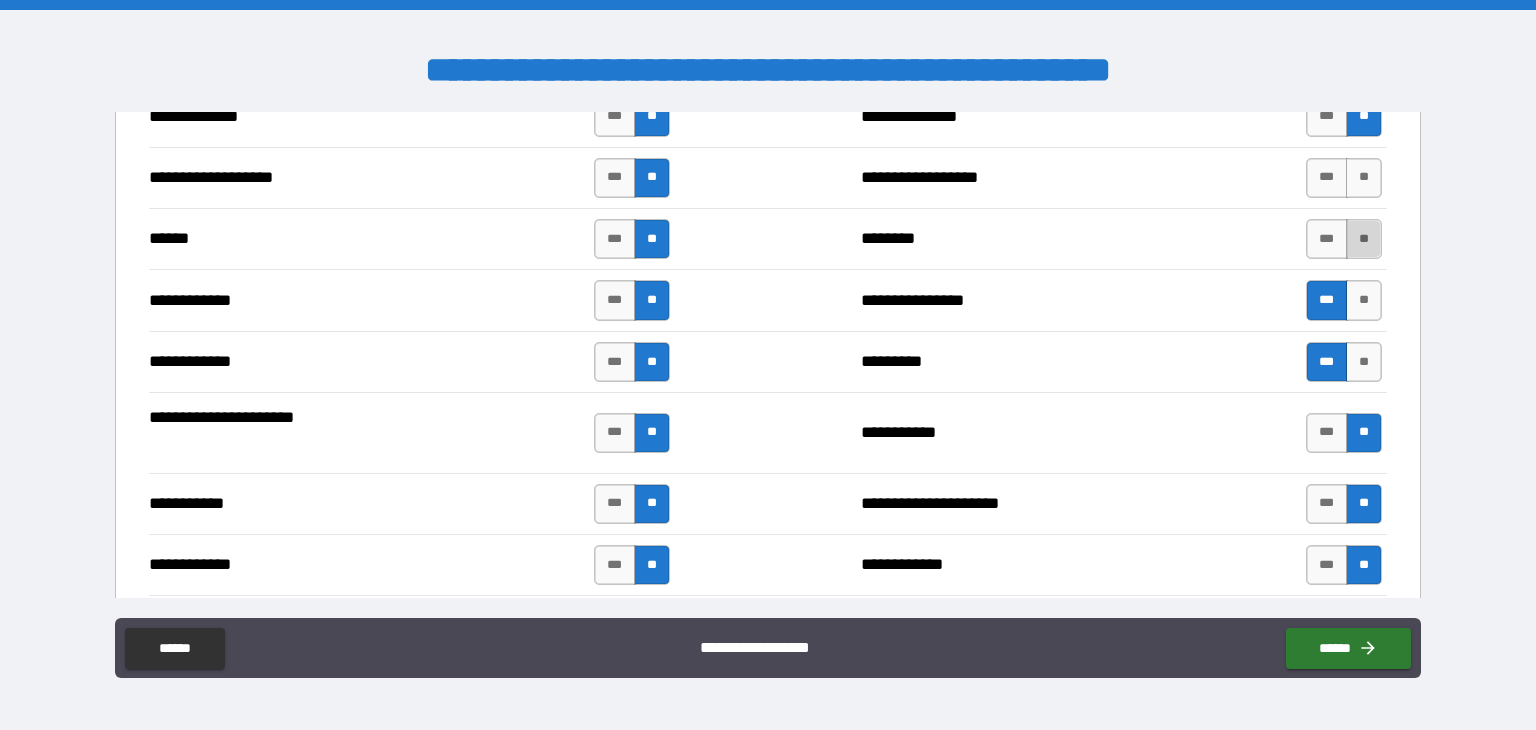 click on "**" at bounding box center [1364, 239] 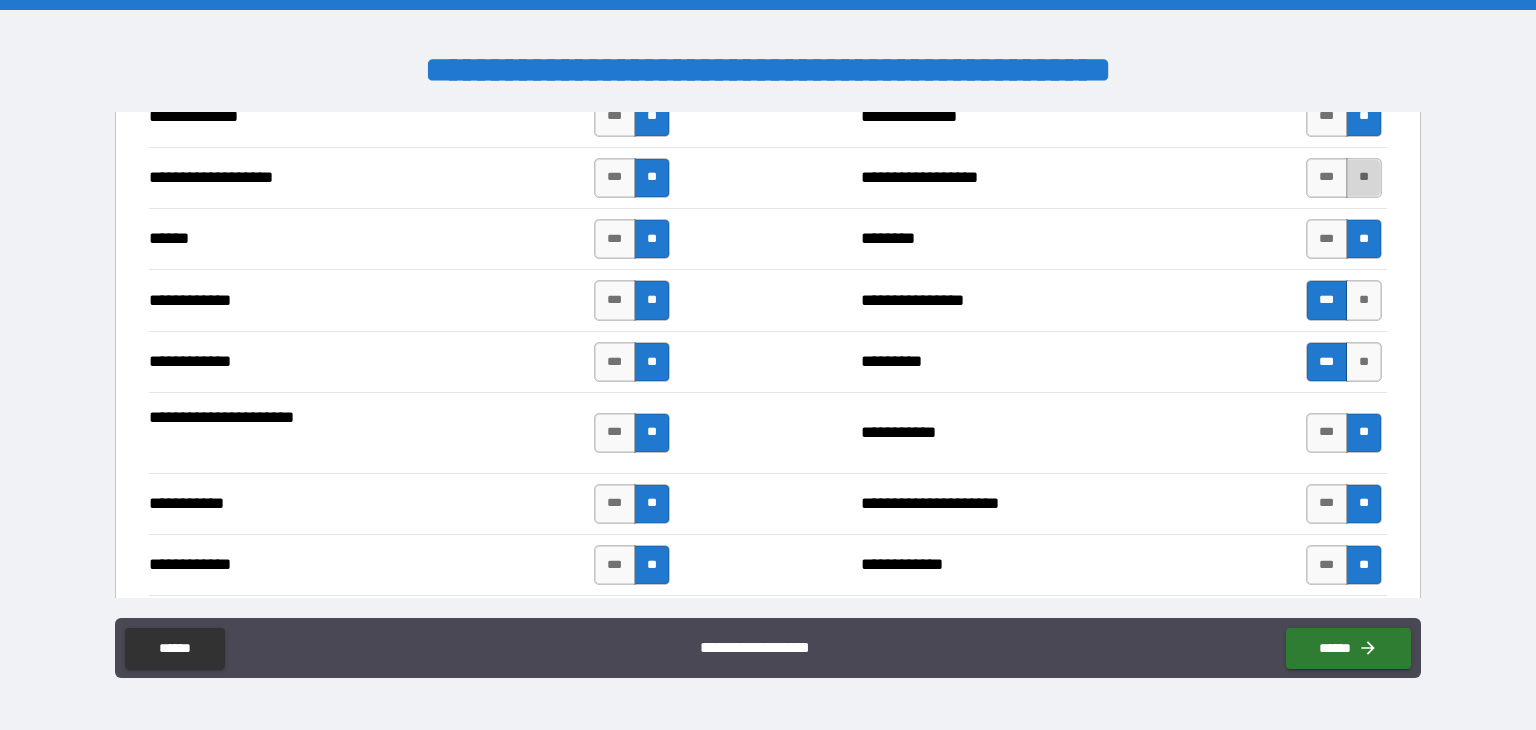 click on "**" at bounding box center [1364, 178] 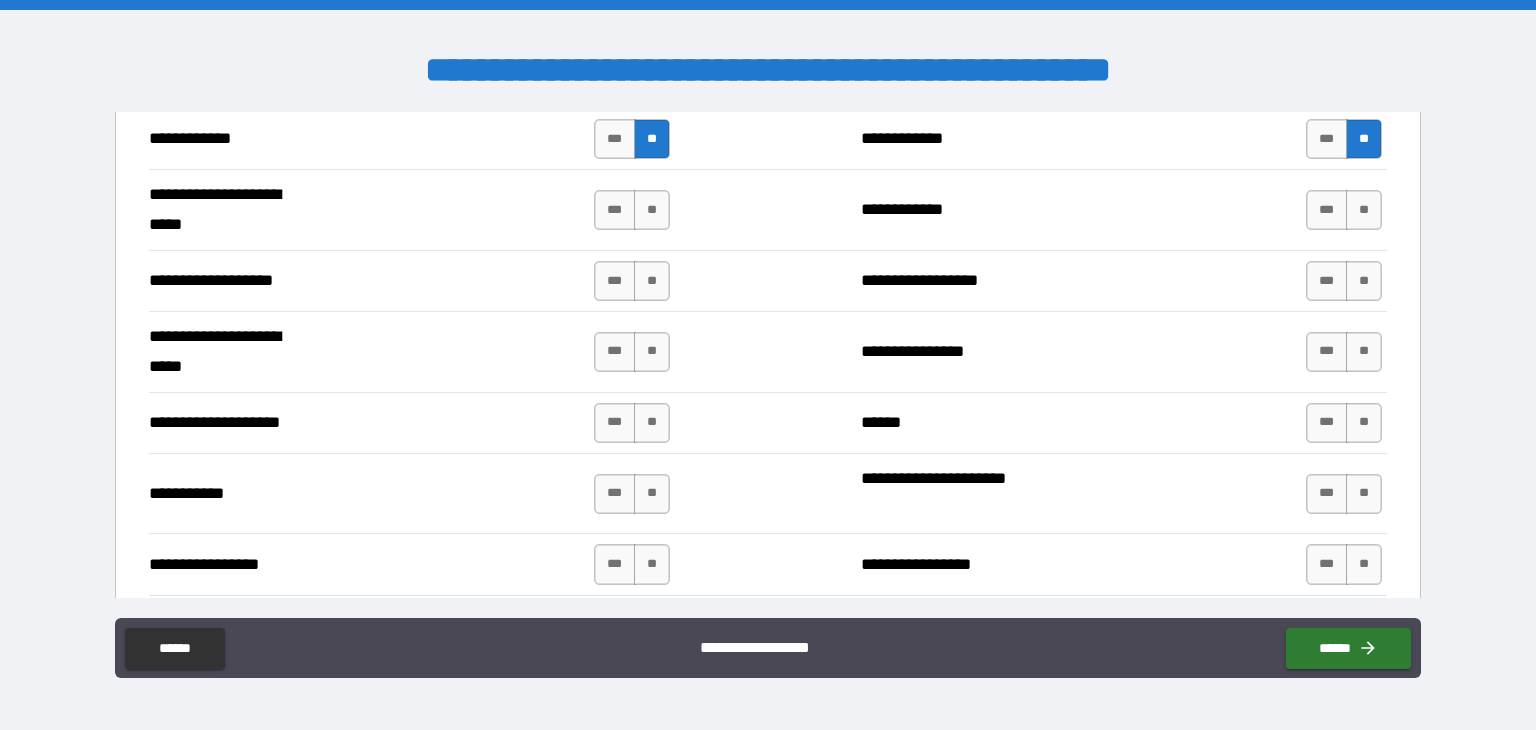 scroll, scrollTop: 4006, scrollLeft: 0, axis: vertical 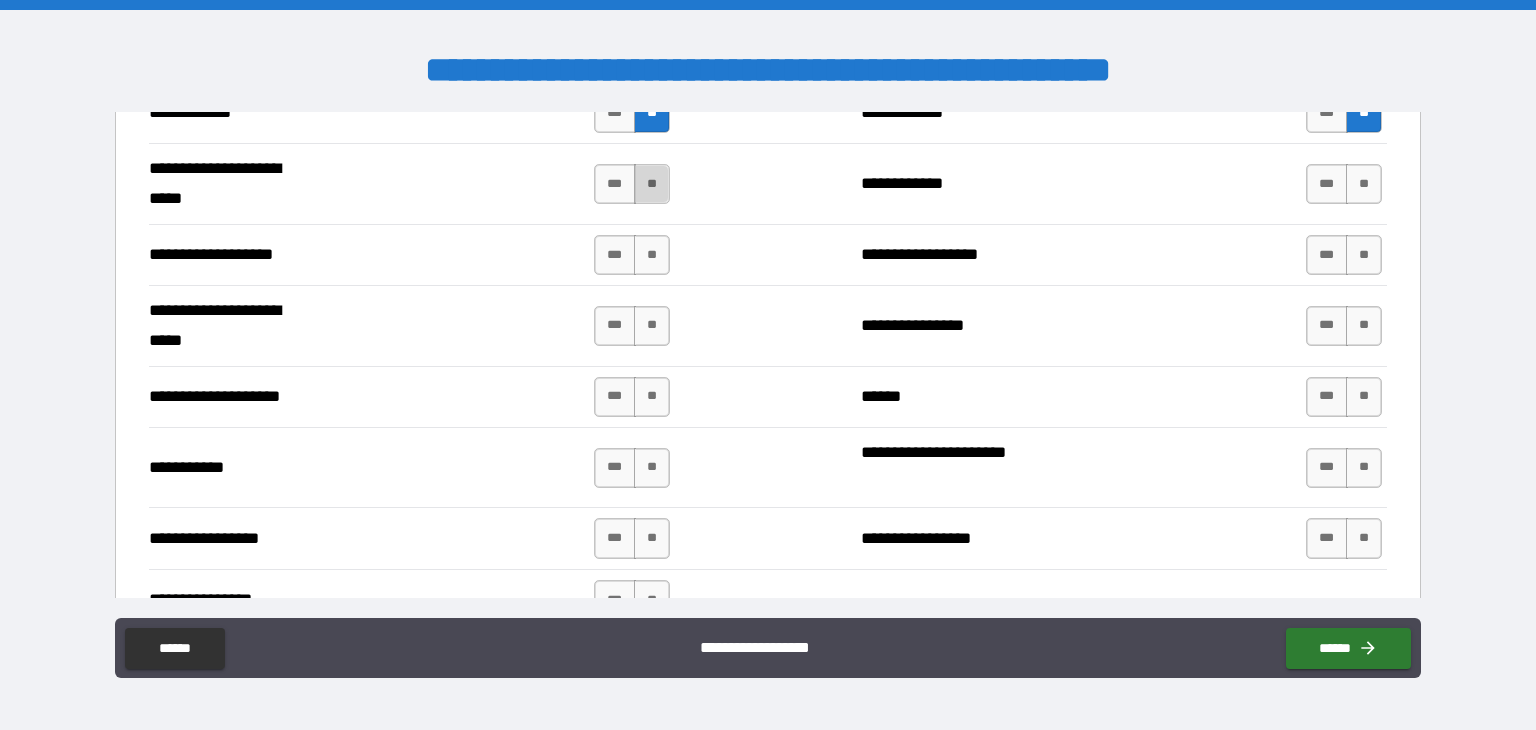 click on "**" at bounding box center [652, 184] 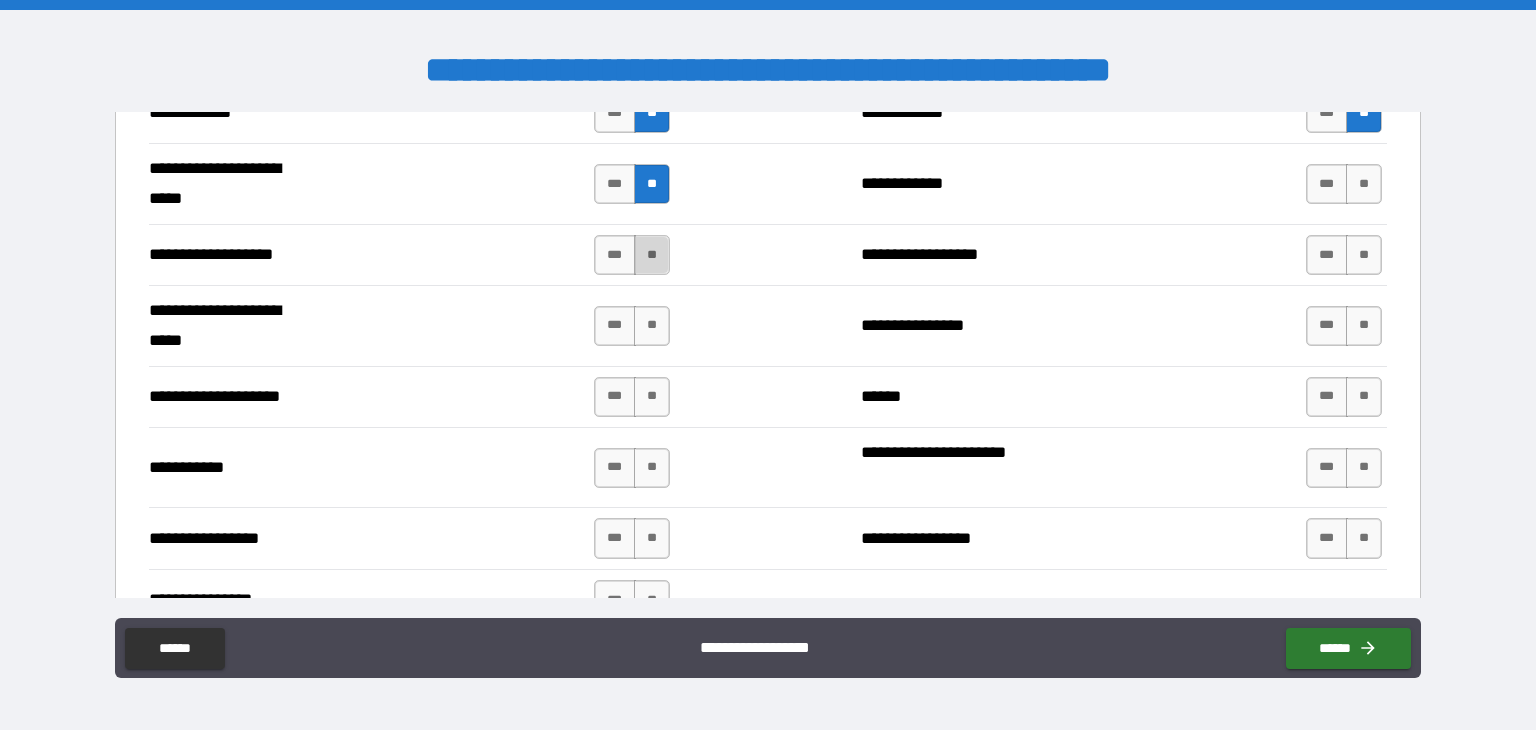 click on "**" at bounding box center (652, 255) 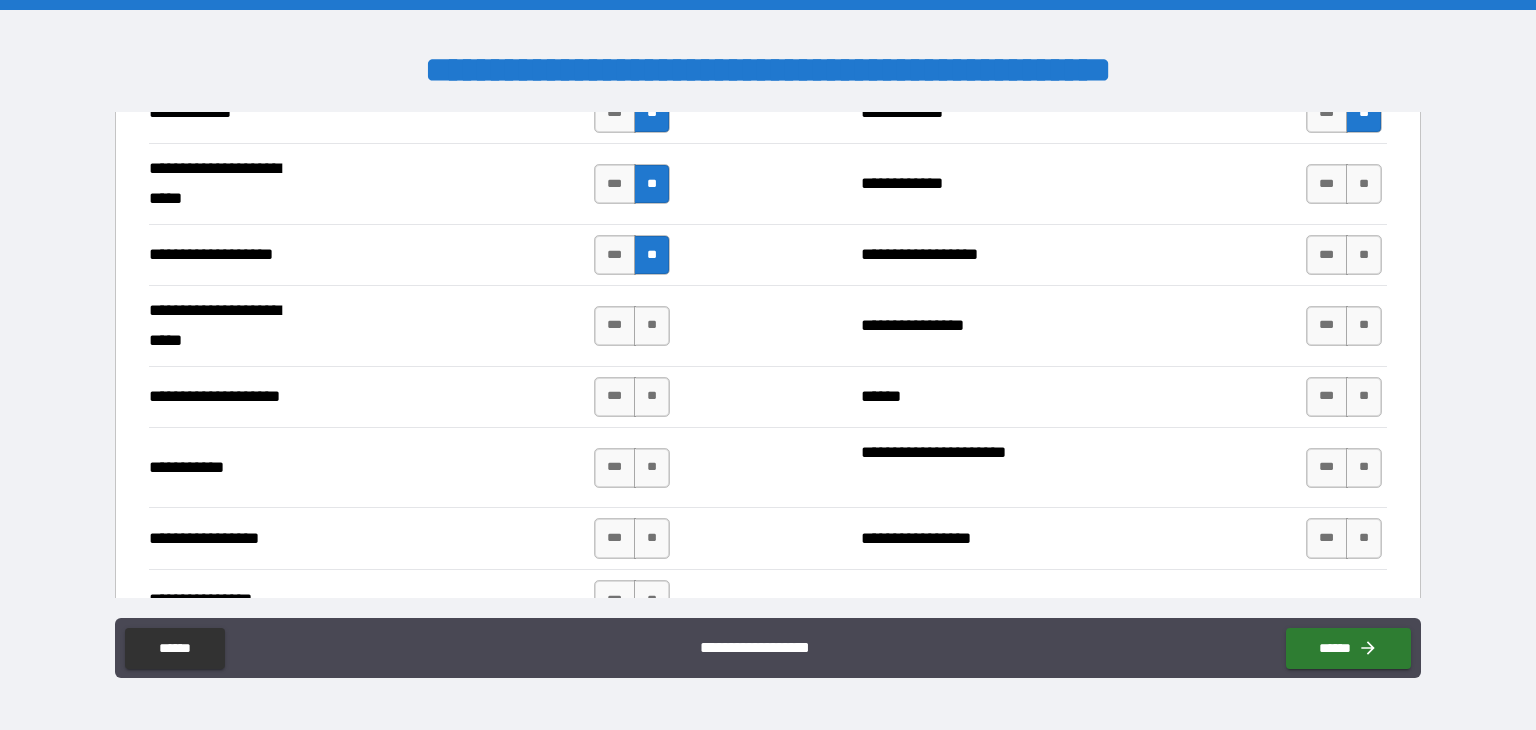 click on "*** **" at bounding box center (634, 326) 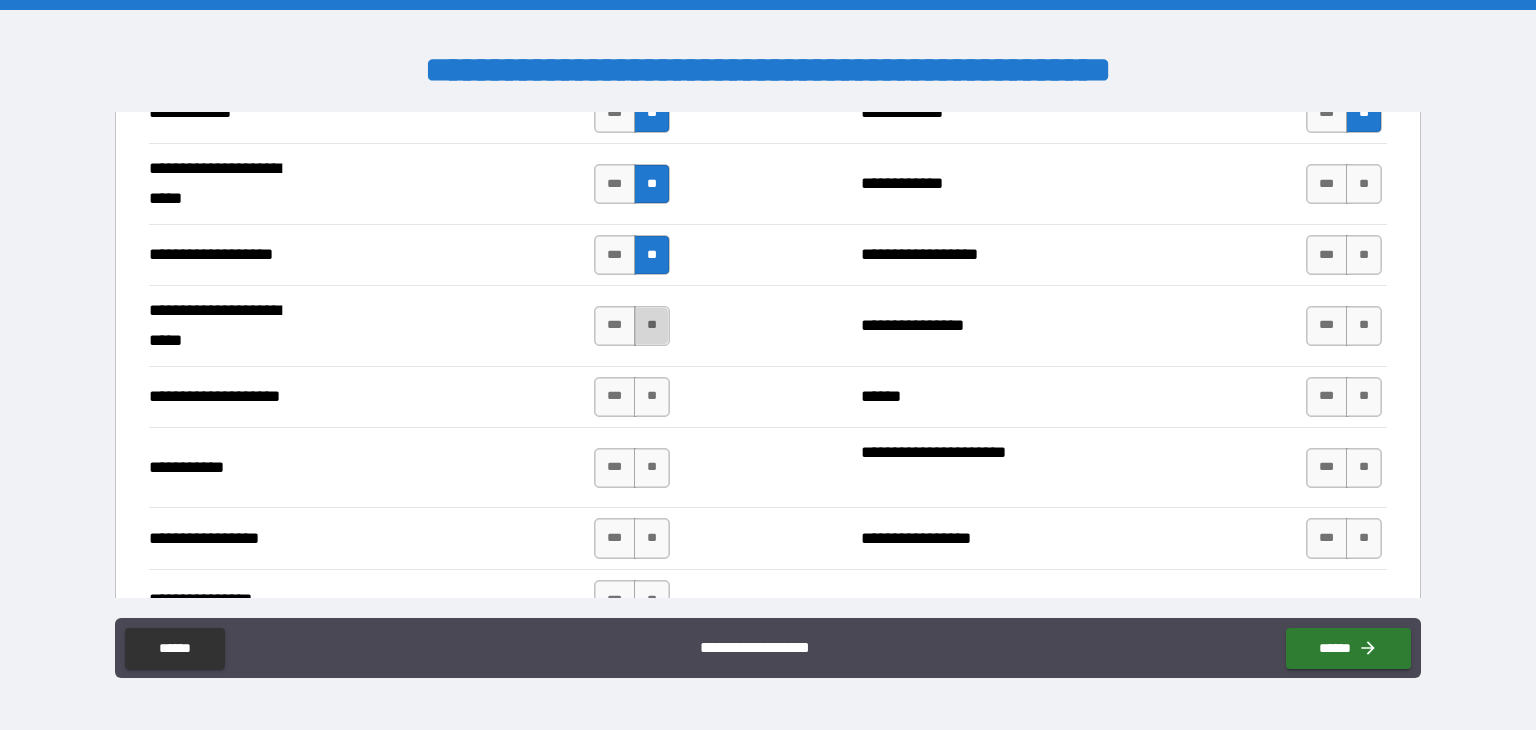 click on "**" at bounding box center [652, 326] 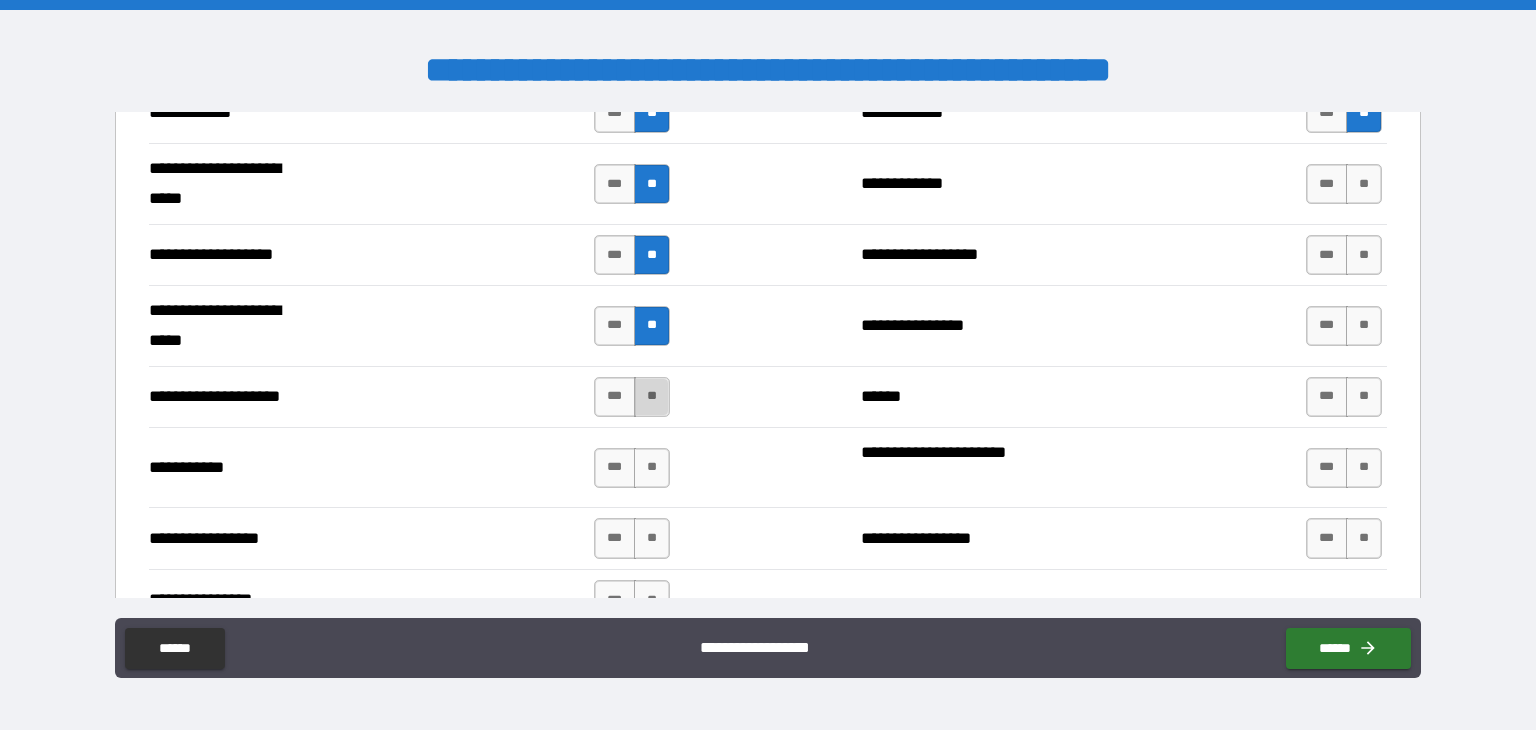 click on "**" at bounding box center [652, 397] 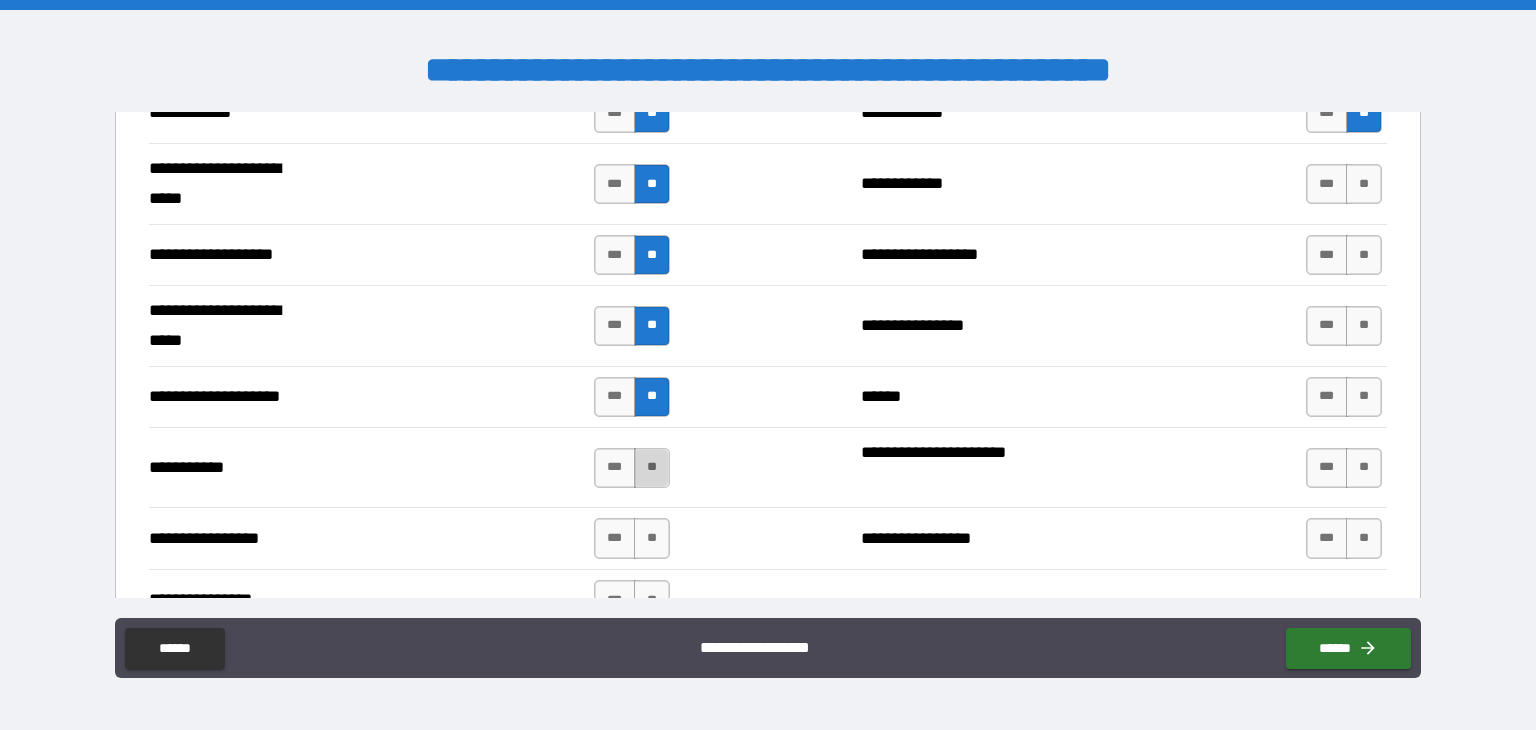 click on "**" at bounding box center [652, 468] 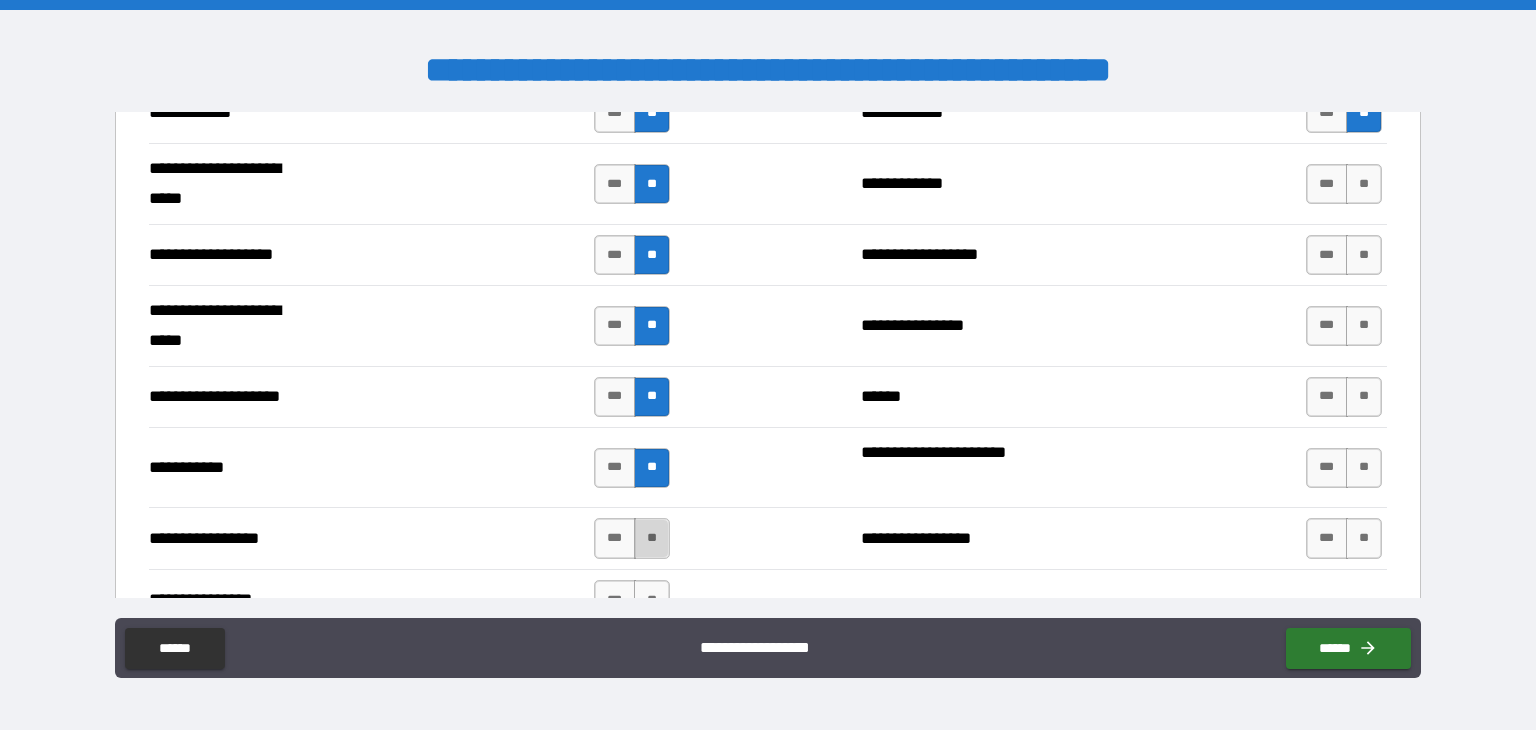 click on "**" at bounding box center (652, 538) 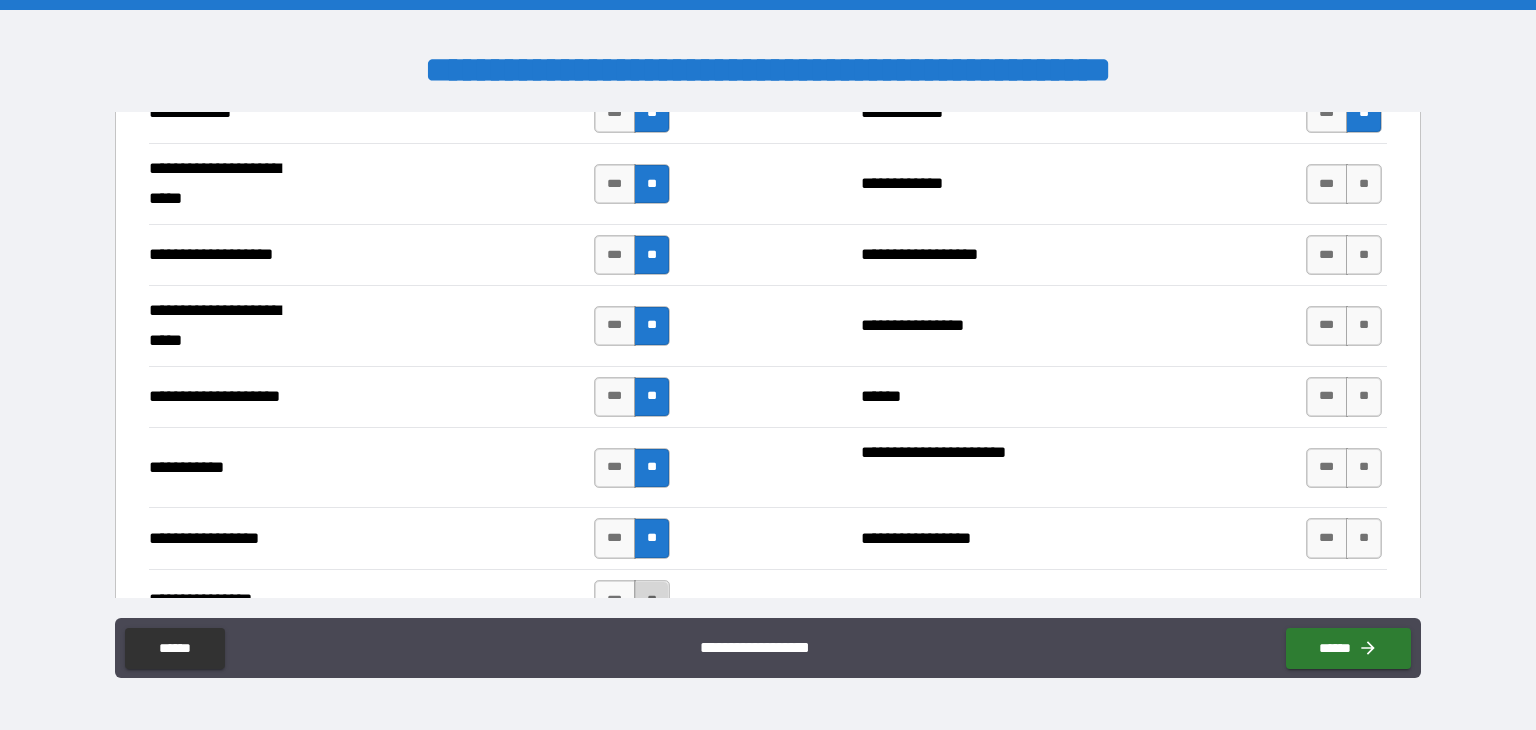 click on "**" at bounding box center (652, 600) 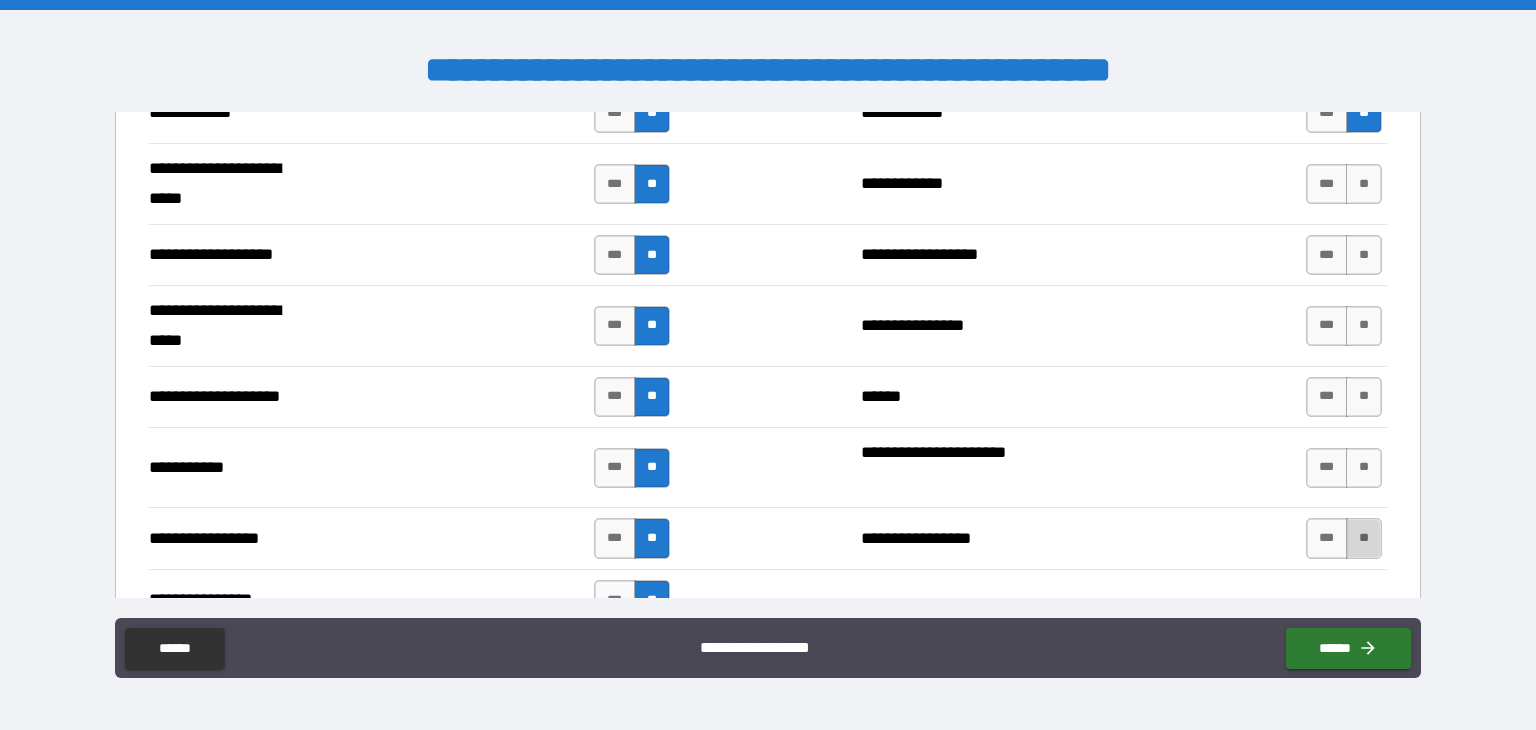 click on "**" at bounding box center (1364, 538) 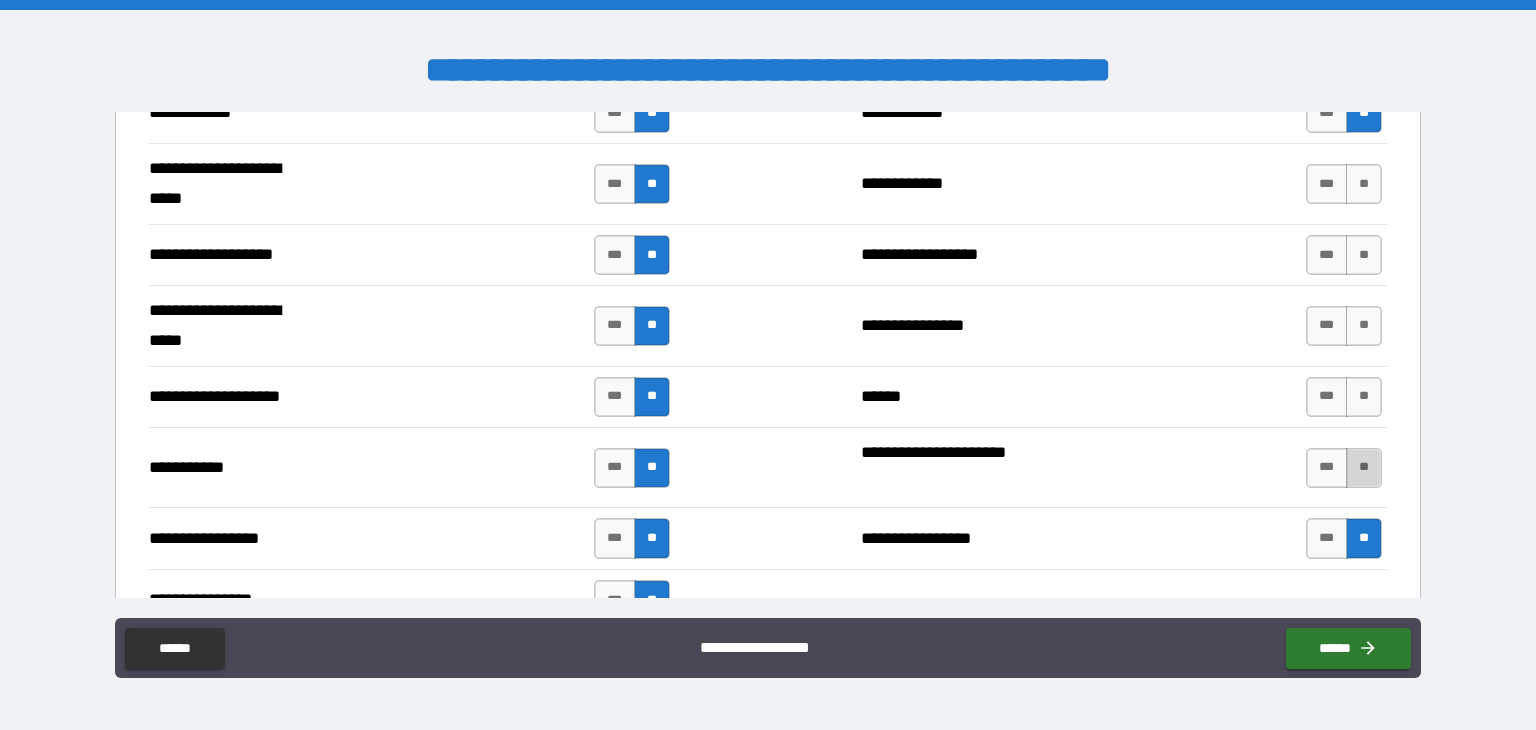 click on "**" at bounding box center [1364, 468] 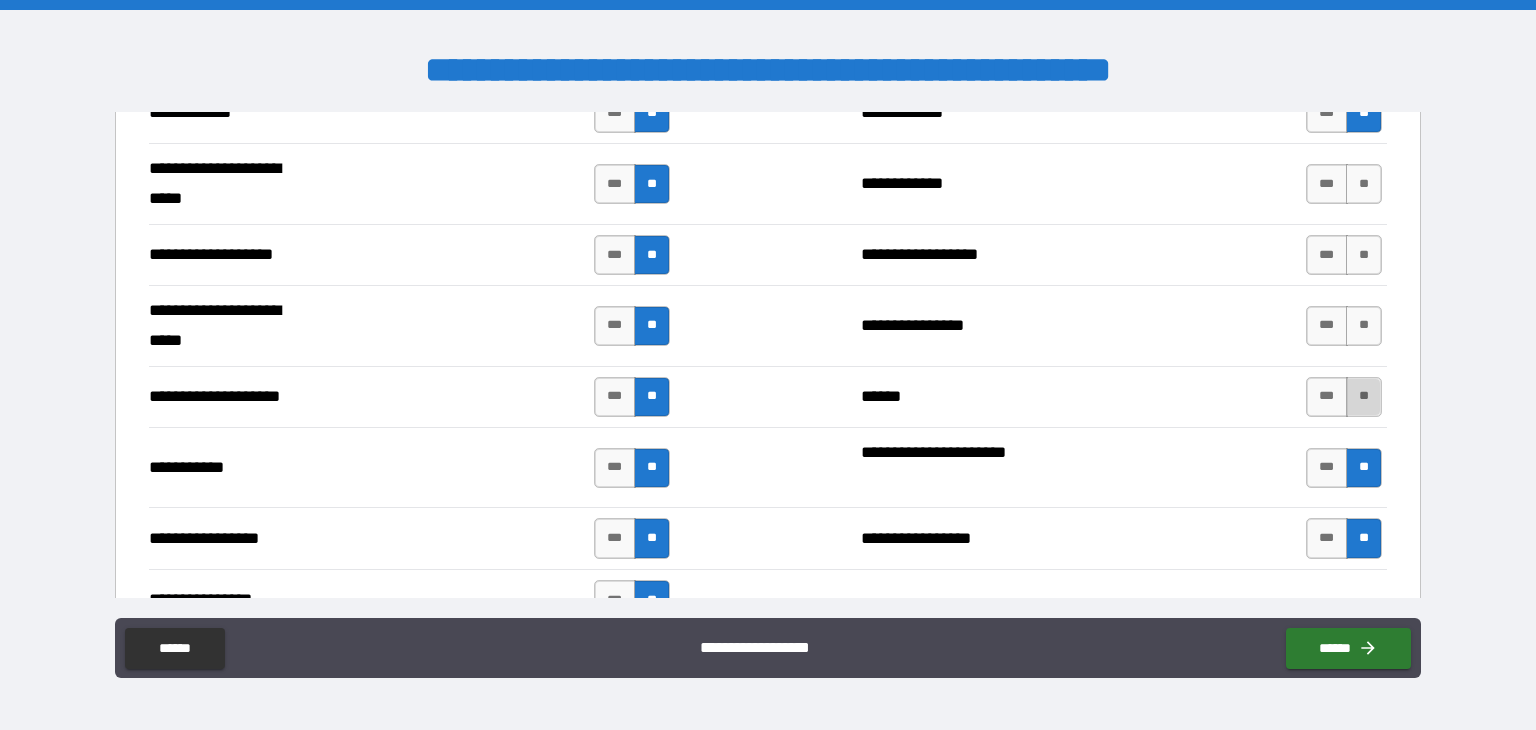 click on "**" at bounding box center [1364, 397] 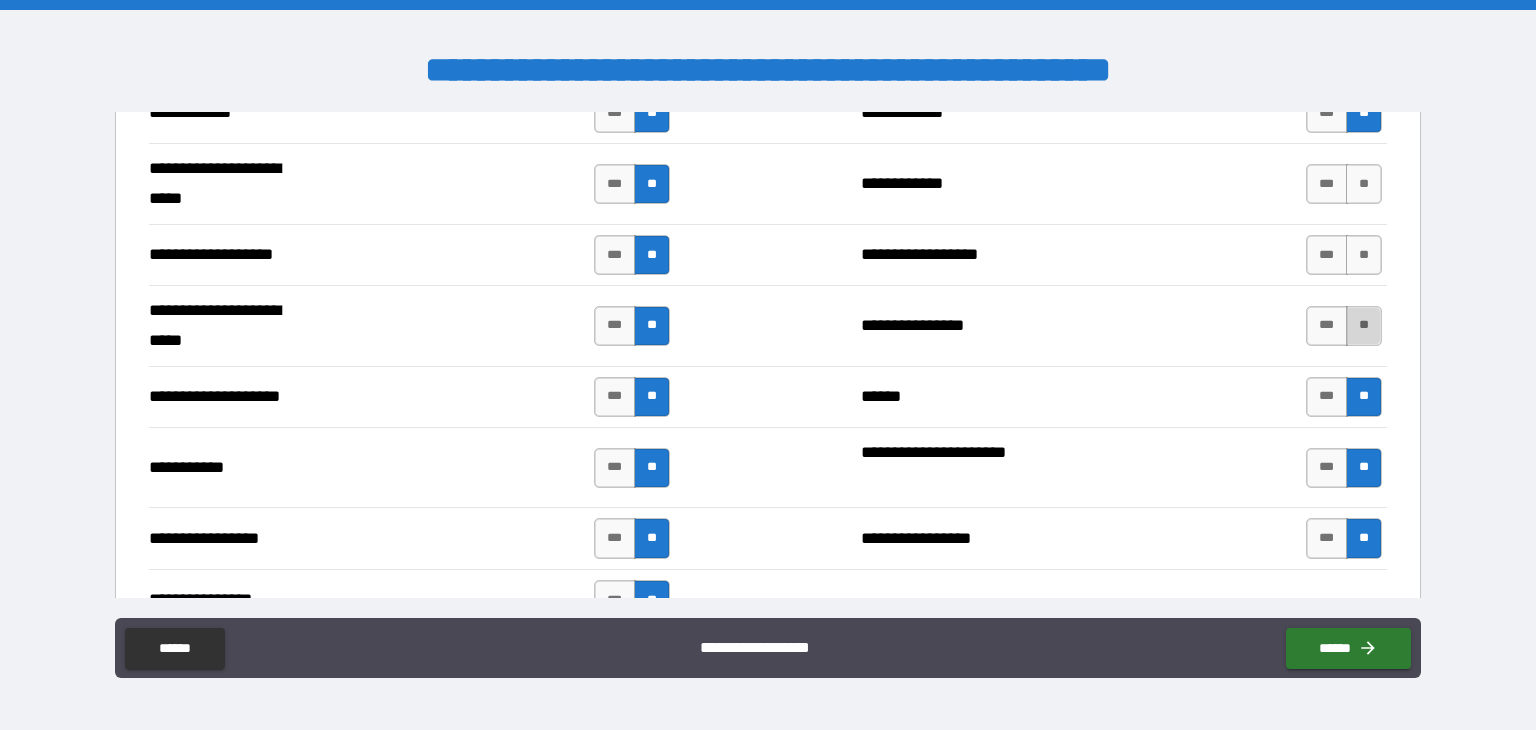 click on "**" at bounding box center (1364, 326) 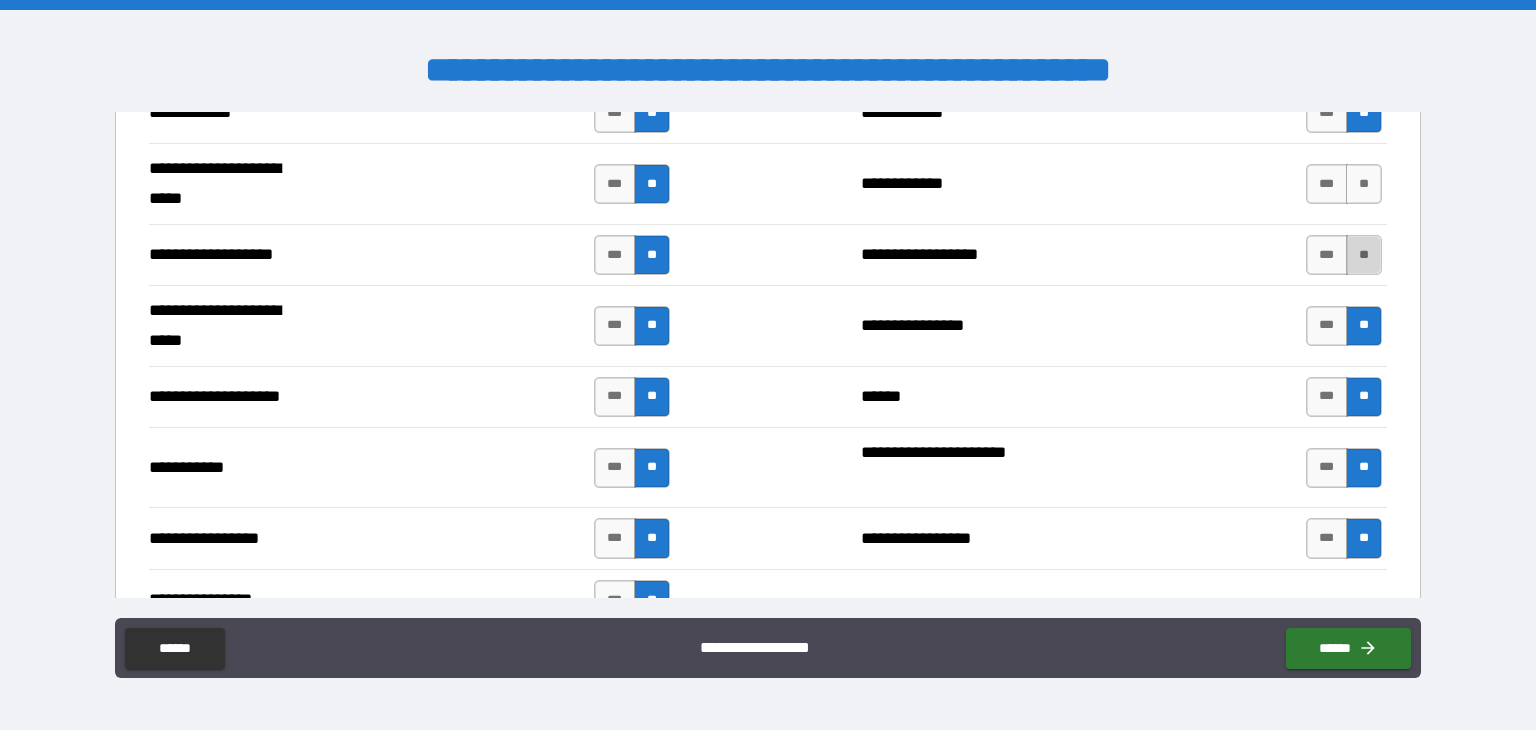 click on "**" at bounding box center [1364, 255] 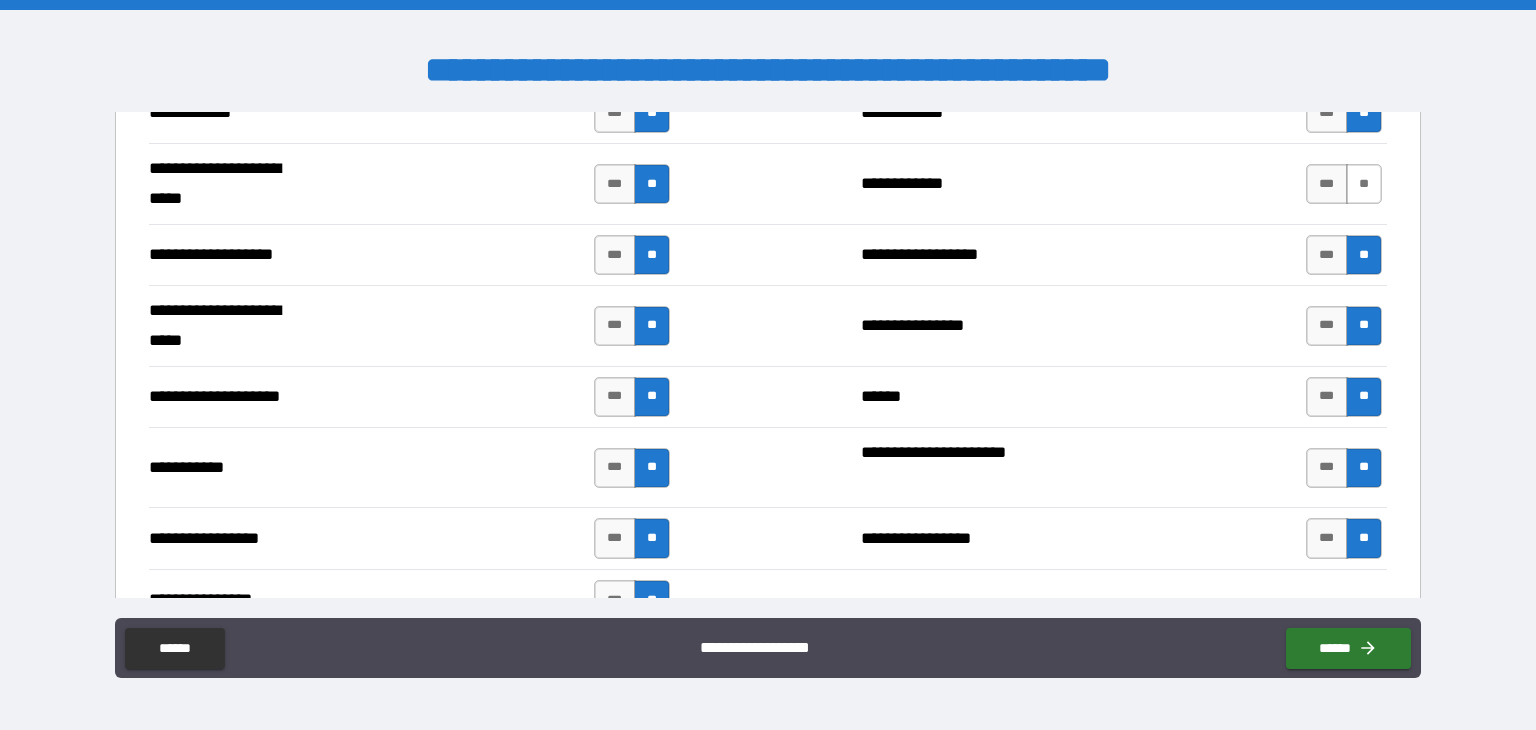 click on "**" at bounding box center [1364, 184] 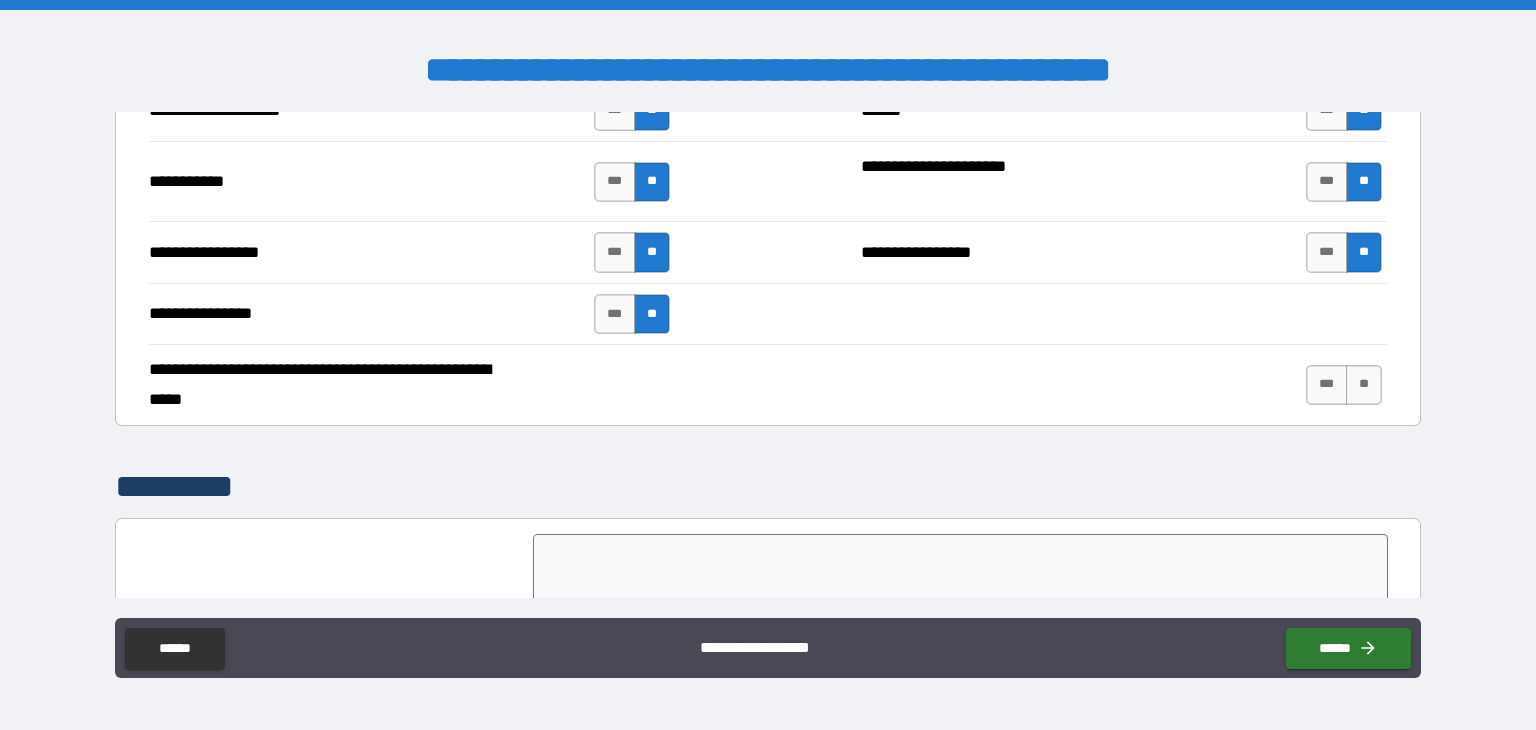 scroll, scrollTop: 4564, scrollLeft: 0, axis: vertical 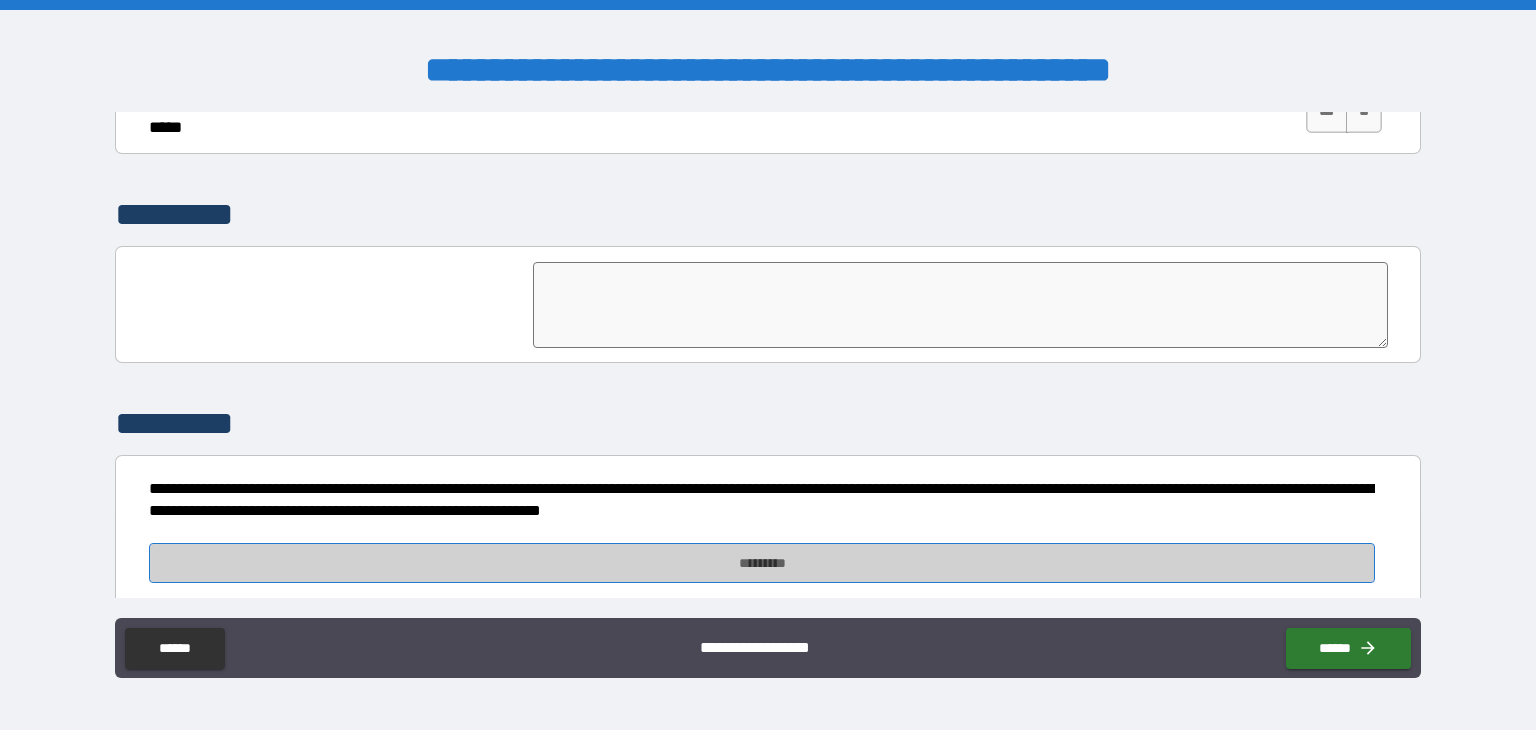 click on "*********" at bounding box center (762, 563) 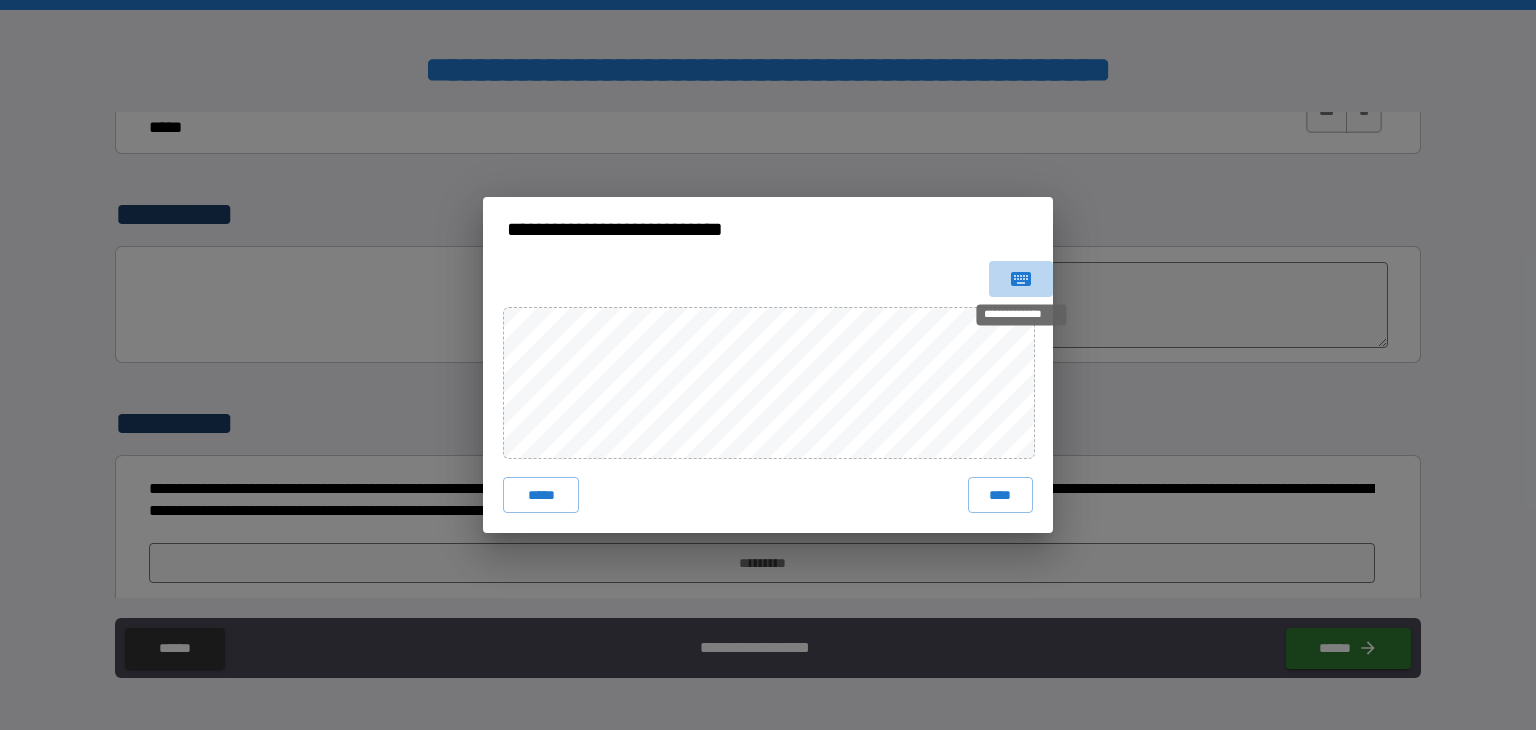 click 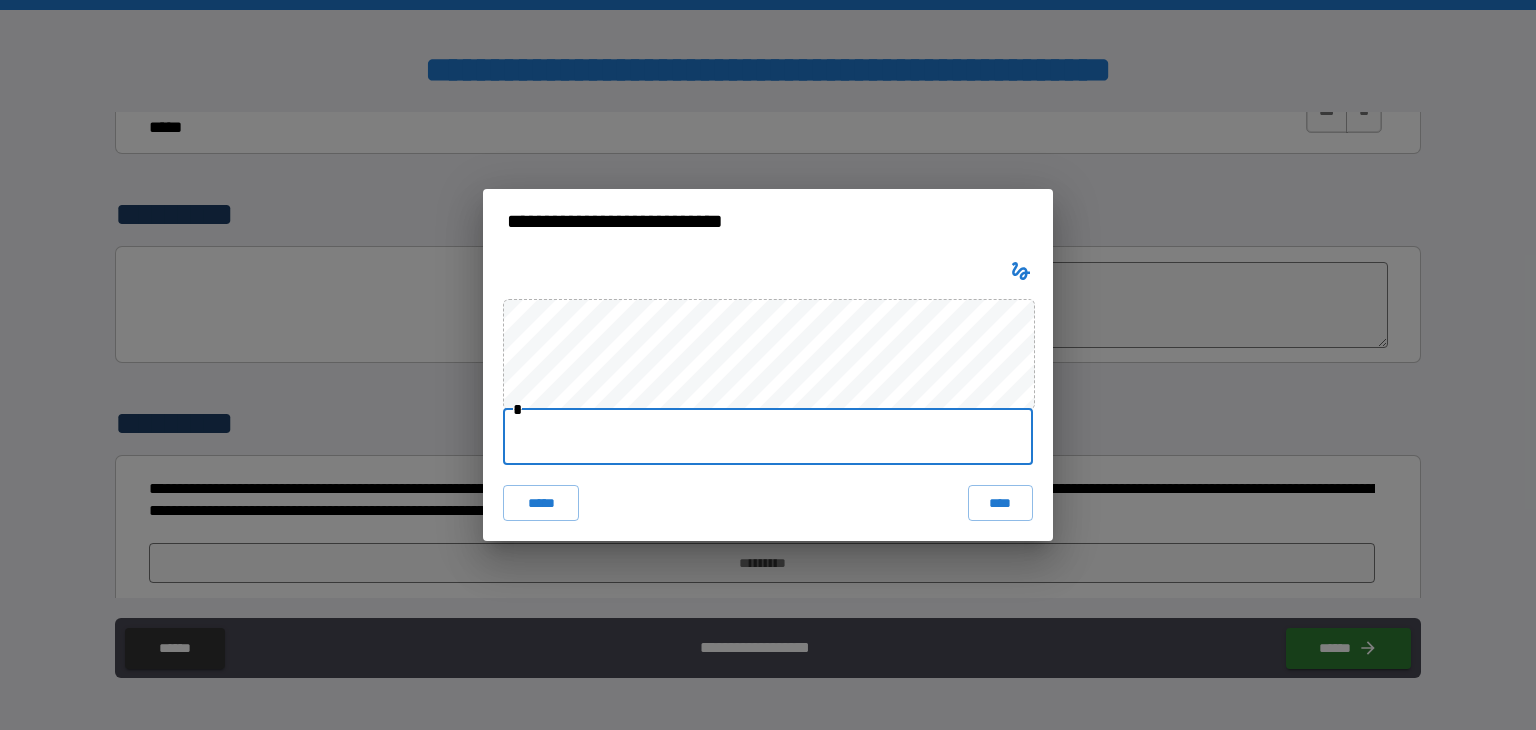 click at bounding box center [768, 437] 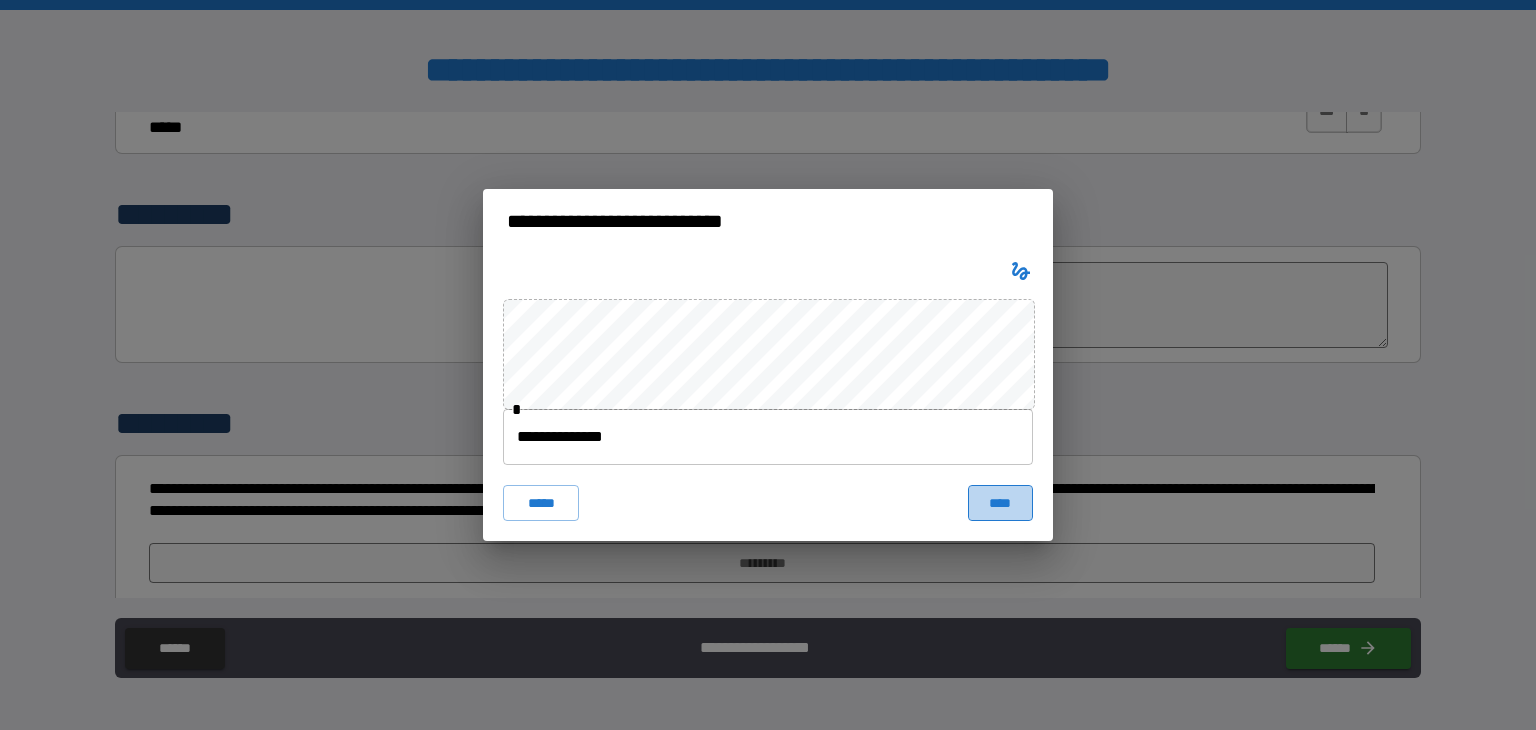 click on "****" at bounding box center (1000, 503) 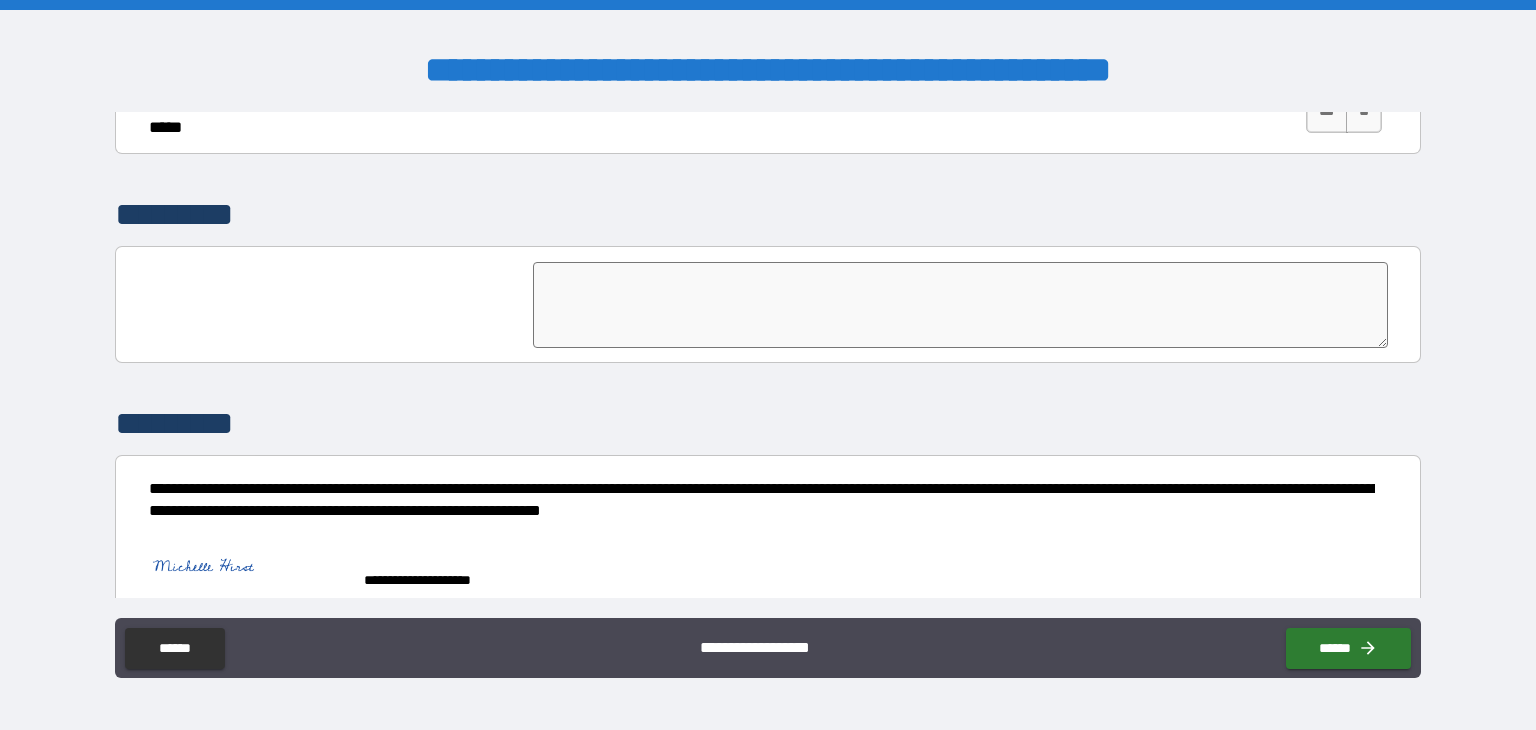scroll, scrollTop: 4582, scrollLeft: 0, axis: vertical 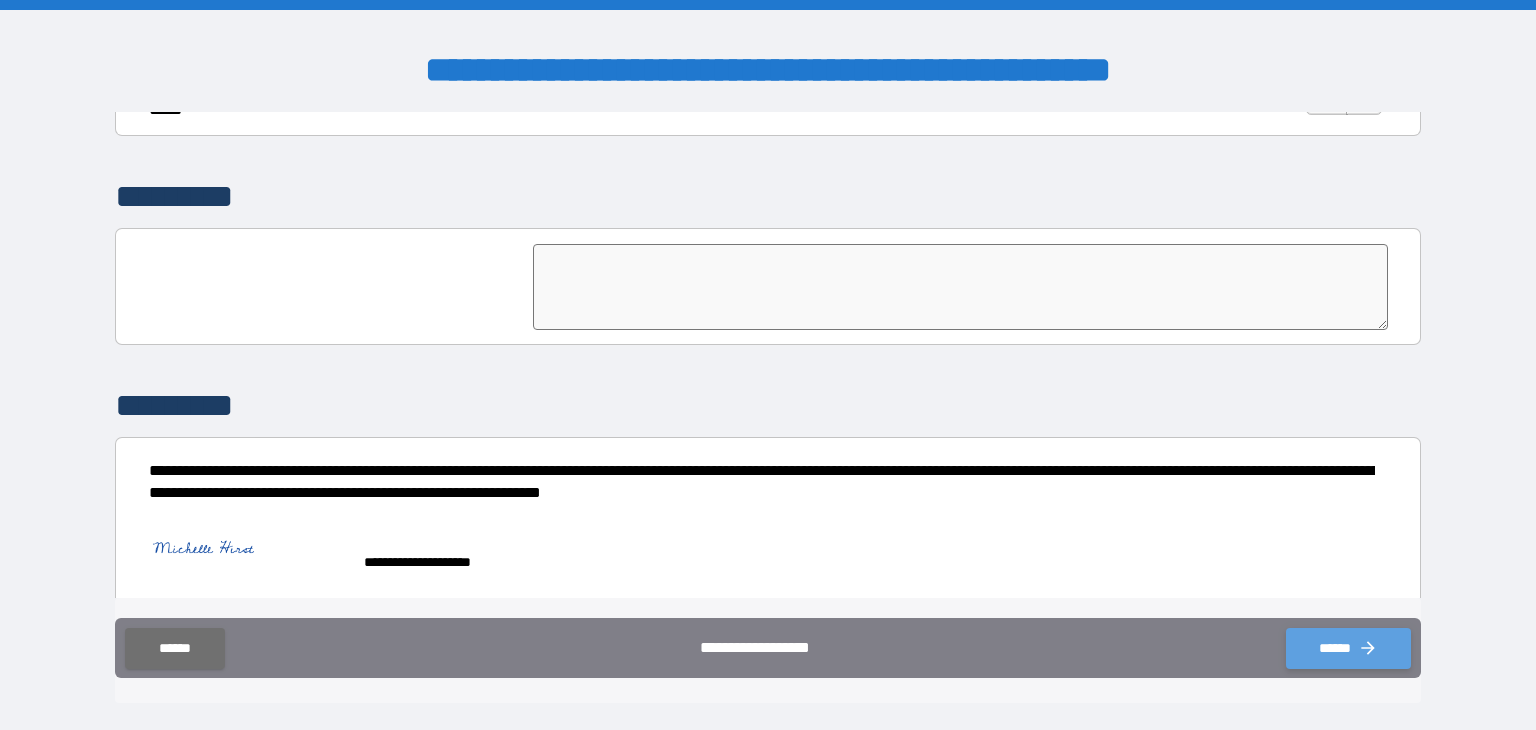 click on "******" at bounding box center (1348, 648) 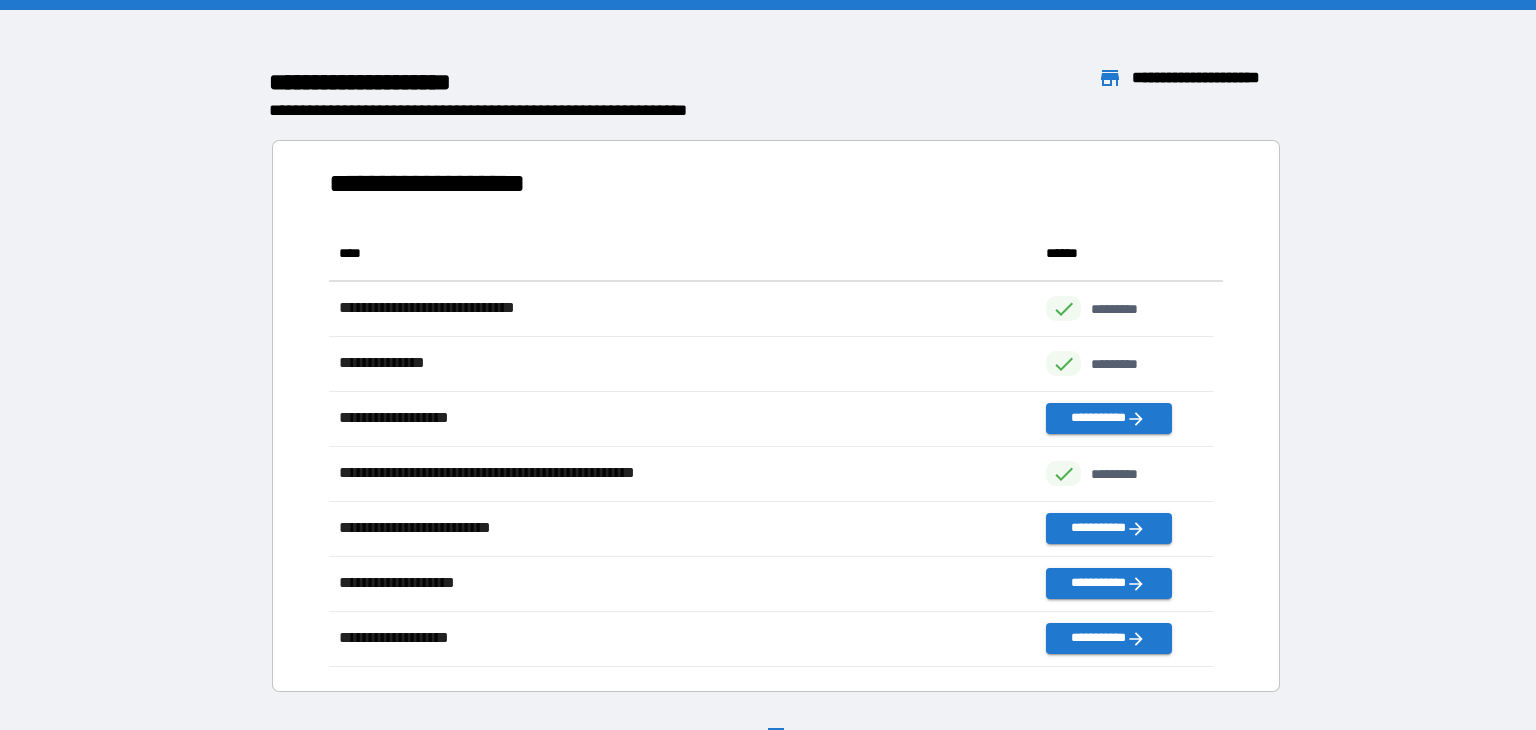 scroll, scrollTop: 16, scrollLeft: 16, axis: both 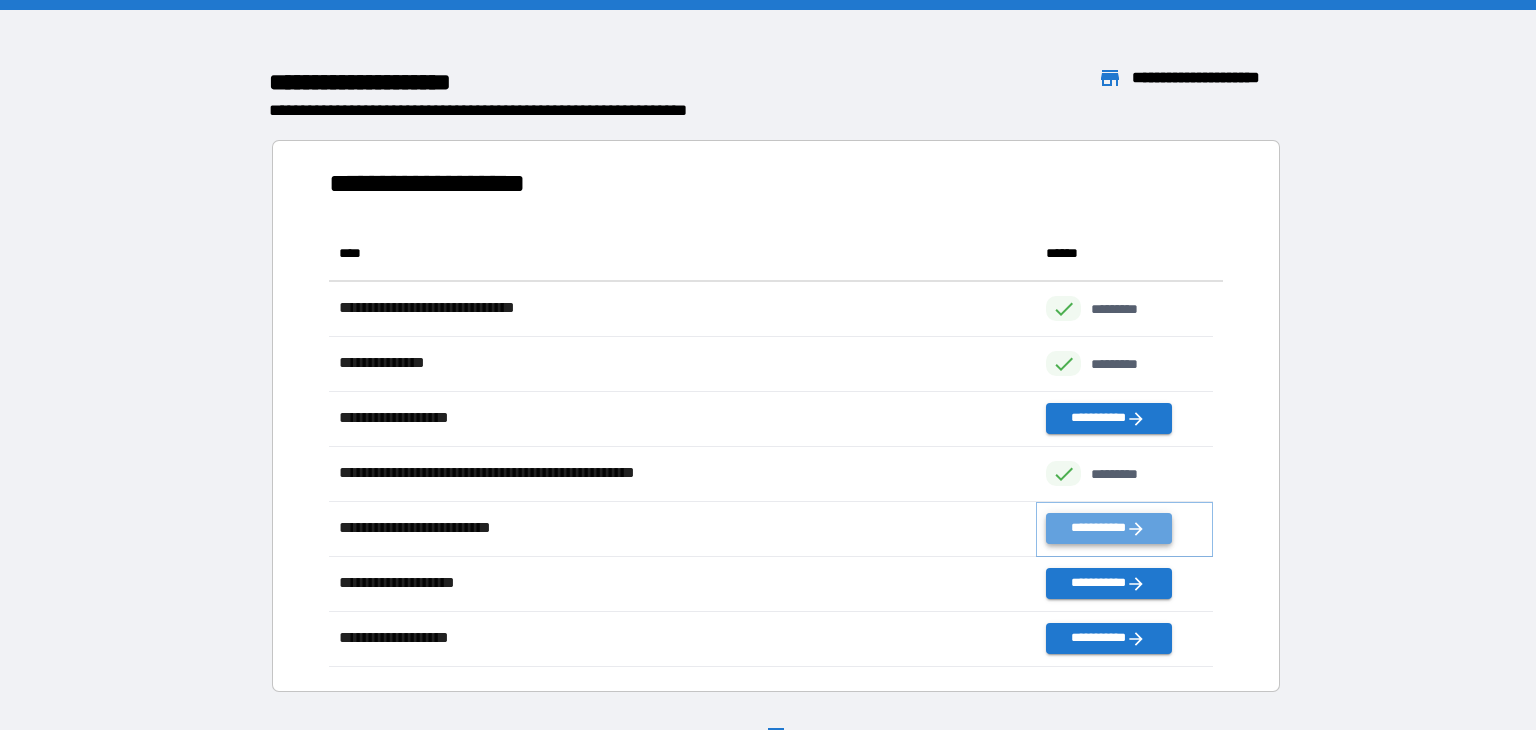 click on "**********" at bounding box center [1108, 528] 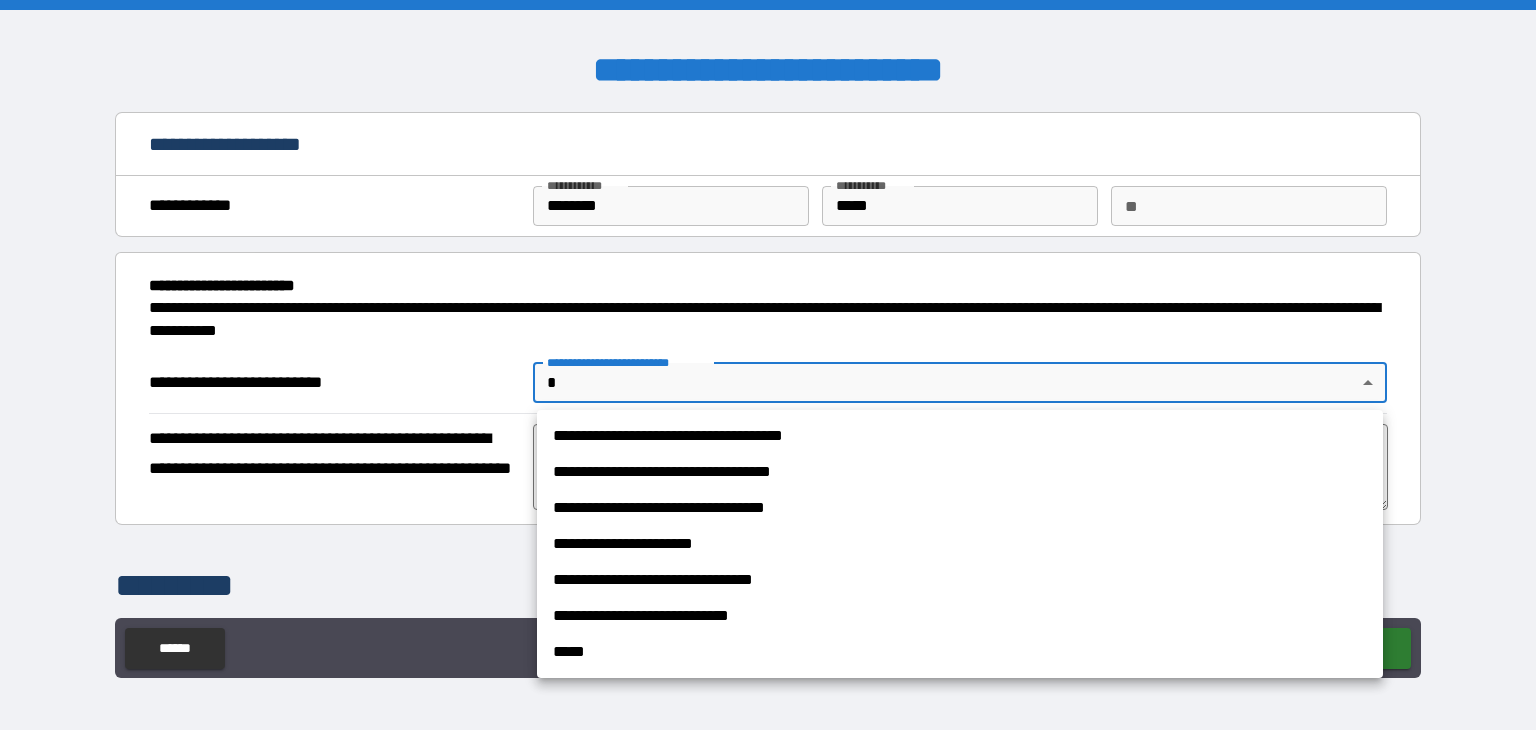 click on "**********" at bounding box center [768, 365] 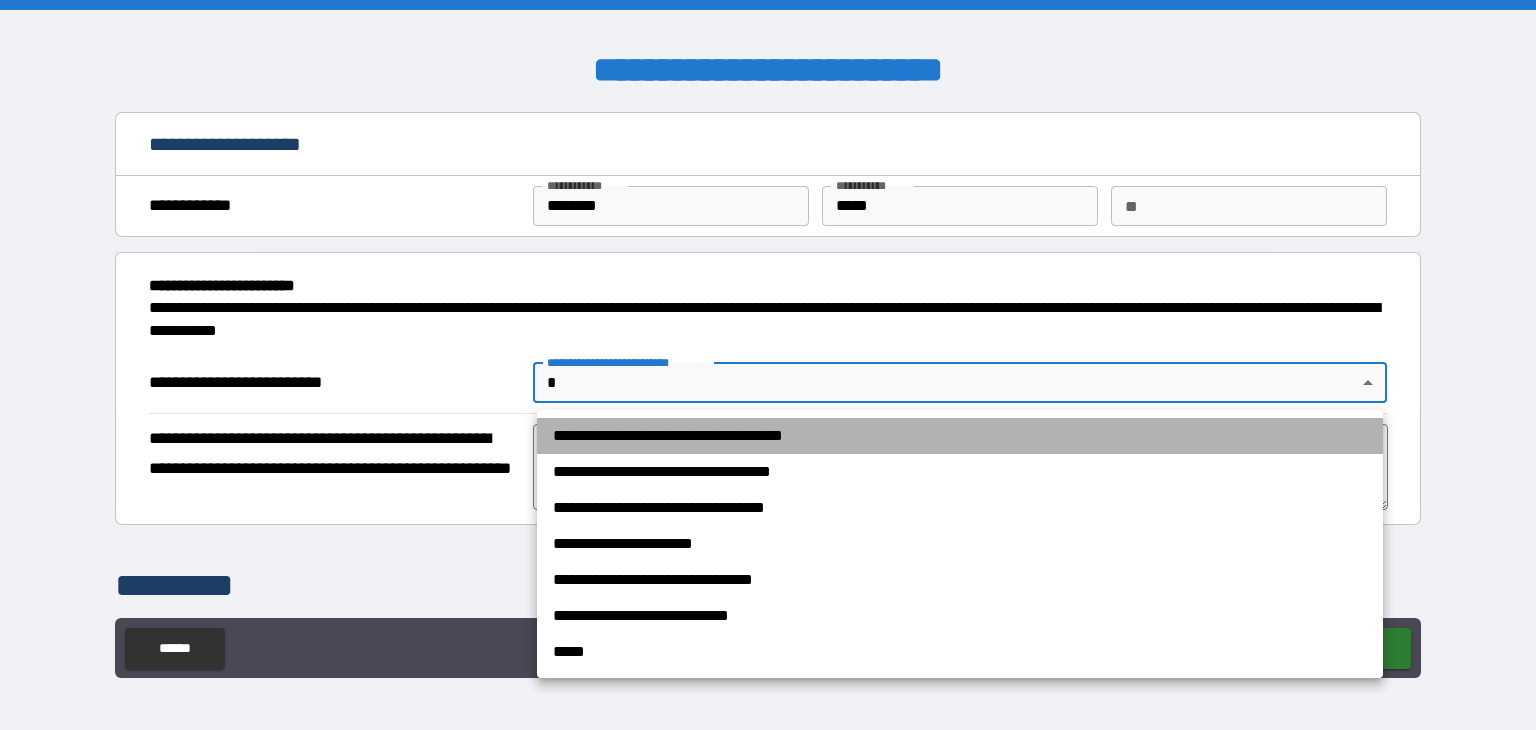 click on "**********" at bounding box center (960, 436) 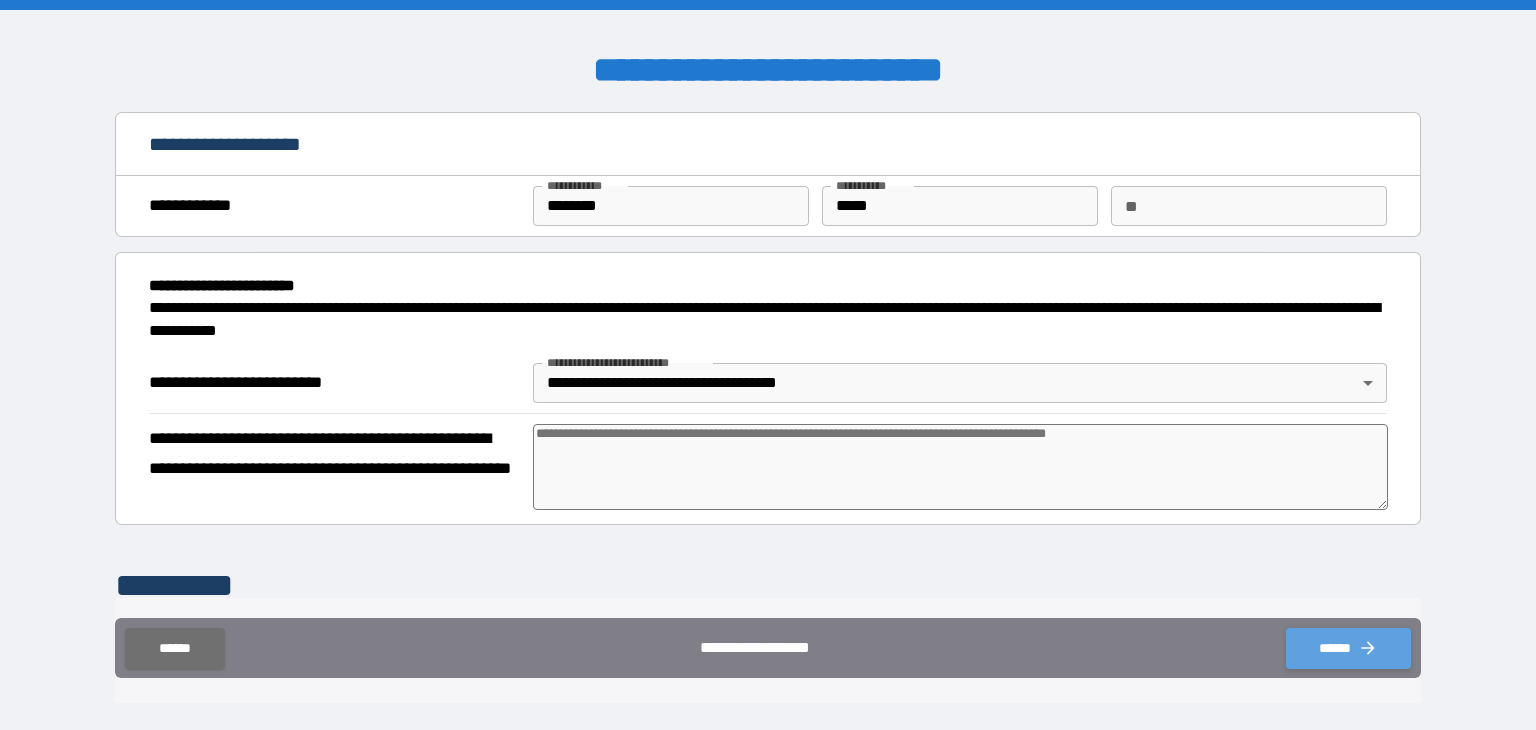 click on "******" at bounding box center [1348, 648] 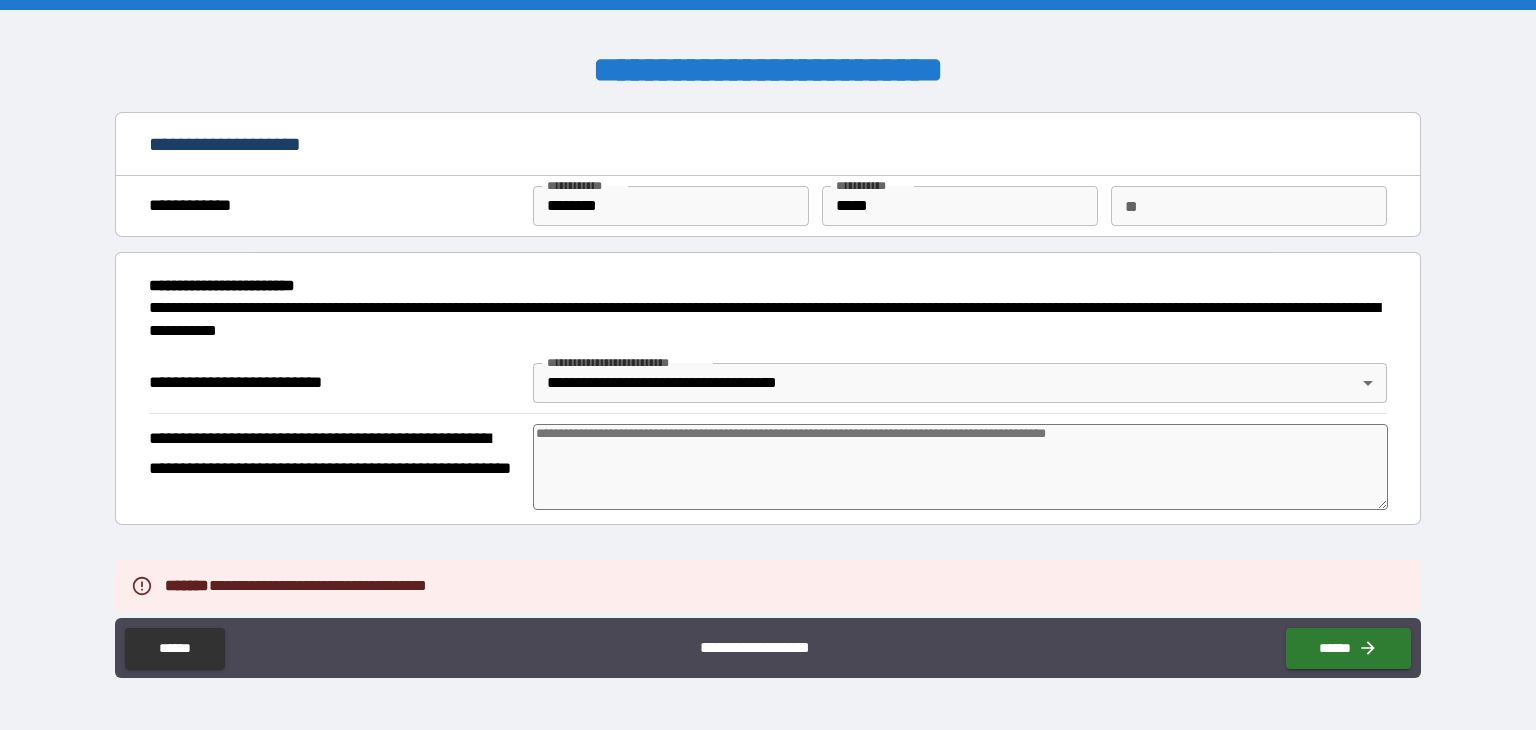 scroll, scrollTop: 278, scrollLeft: 0, axis: vertical 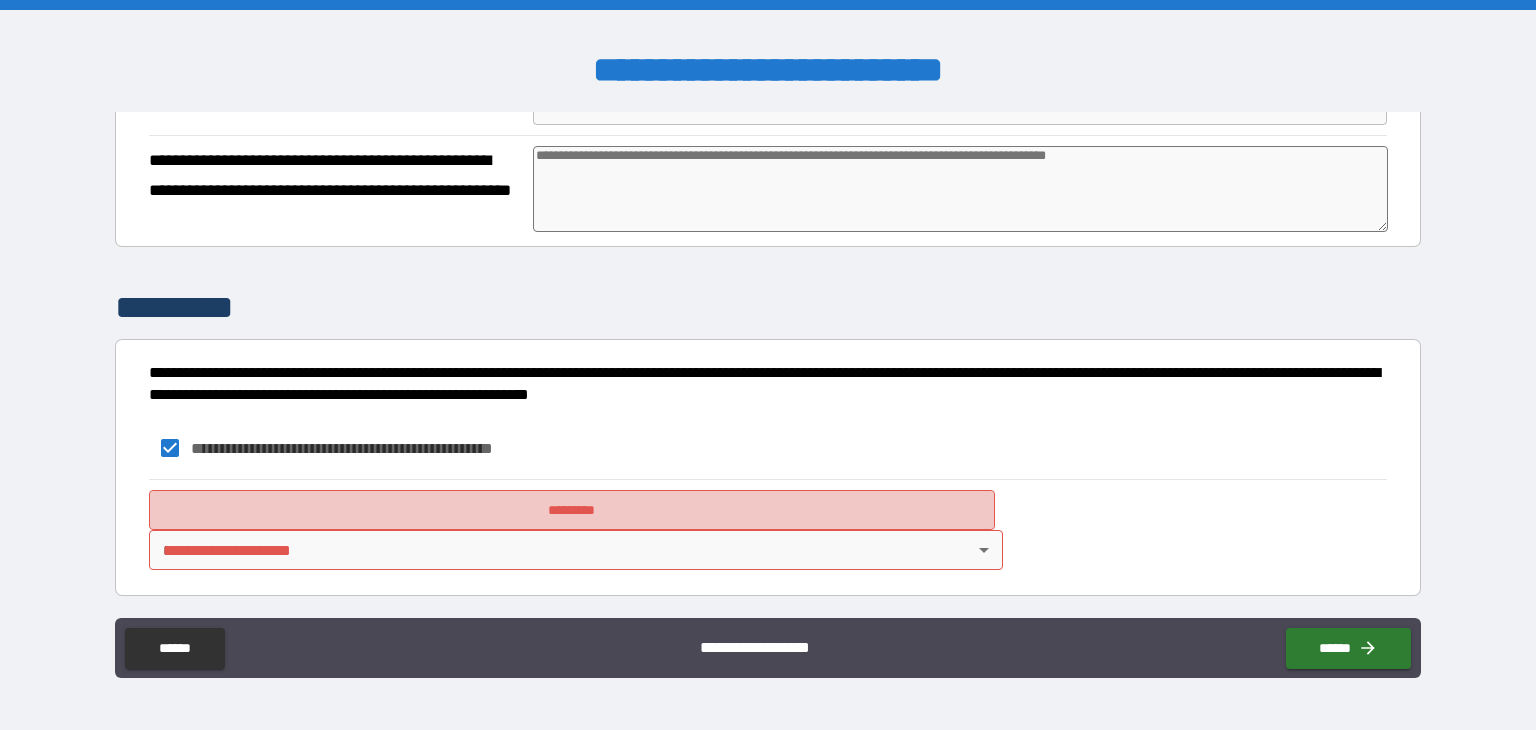 click on "*********" at bounding box center [572, 510] 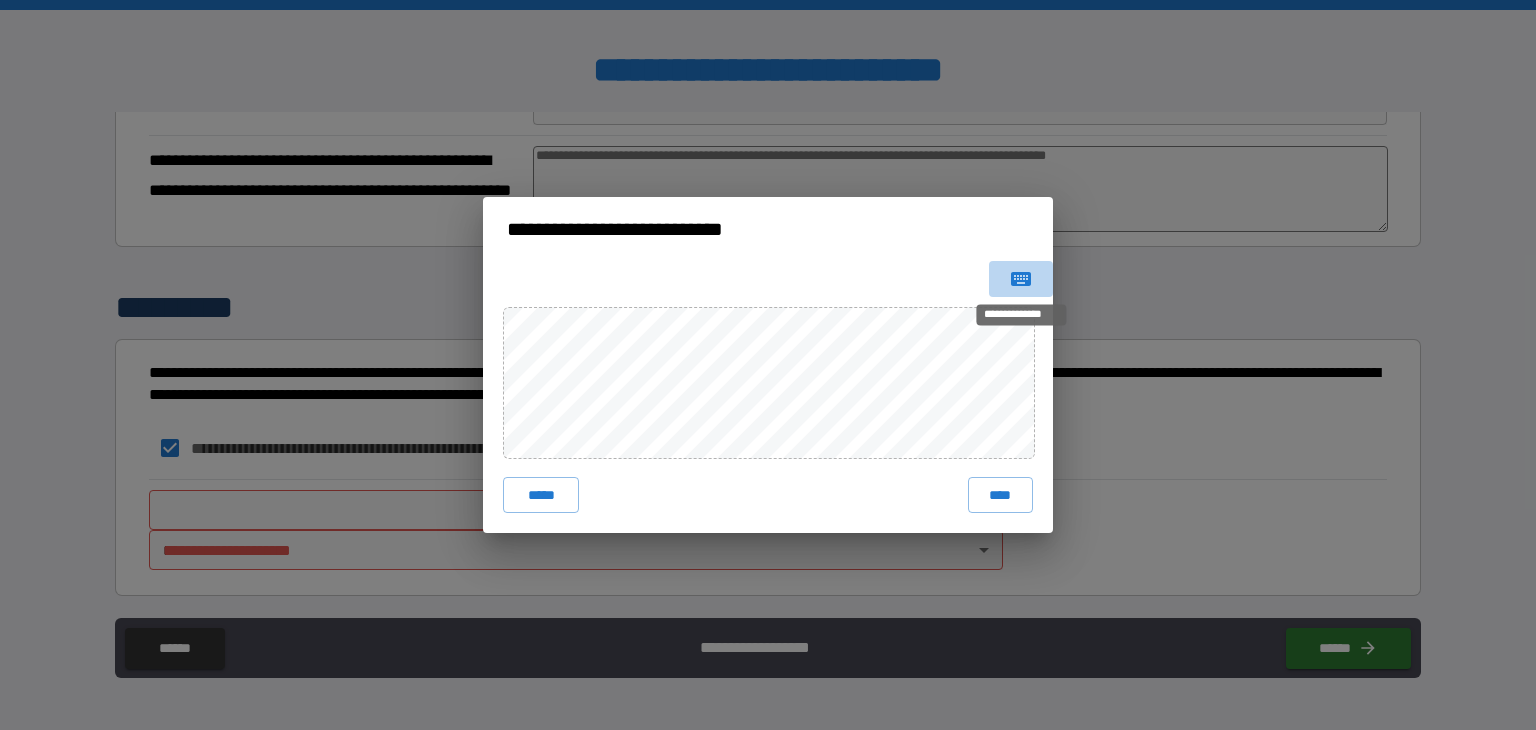 click 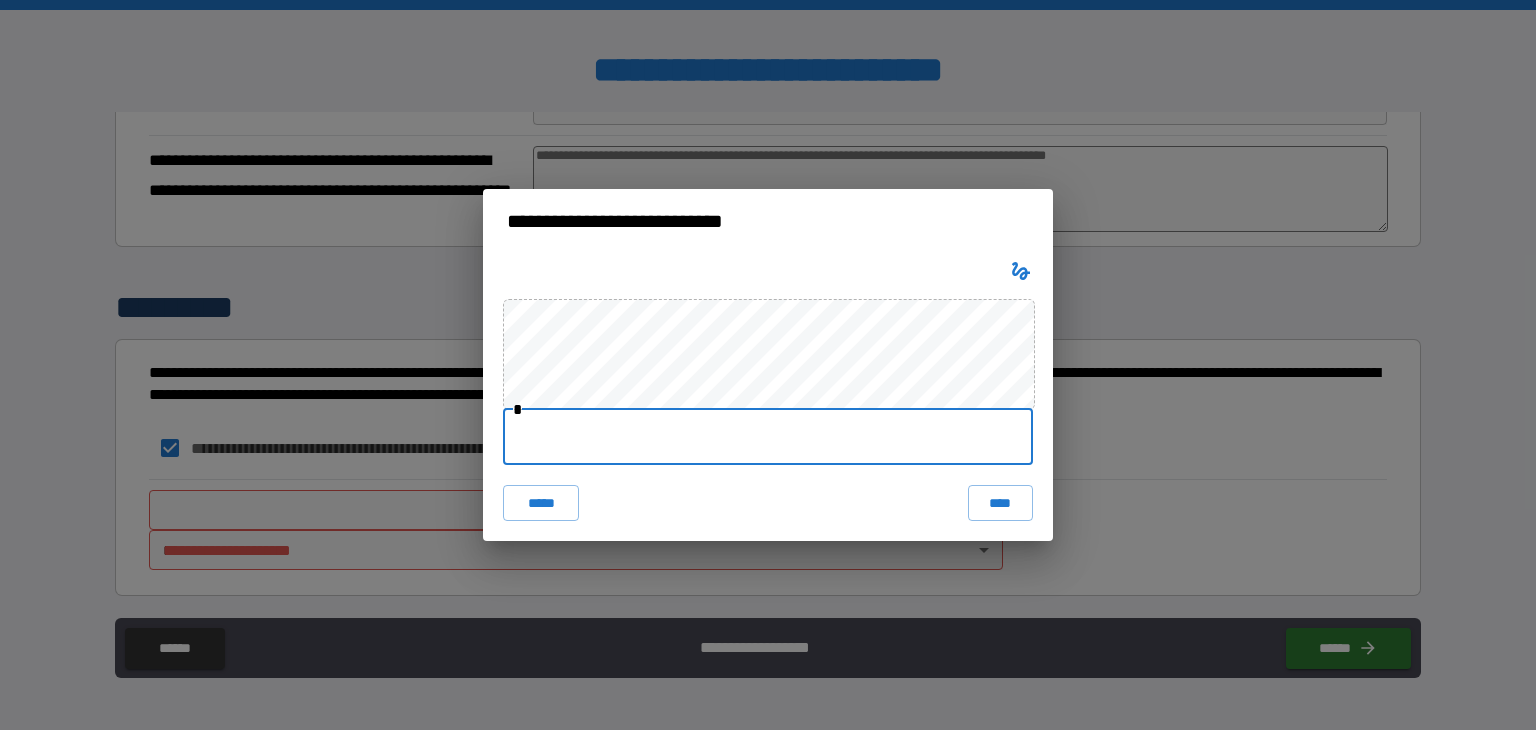 click at bounding box center (768, 437) 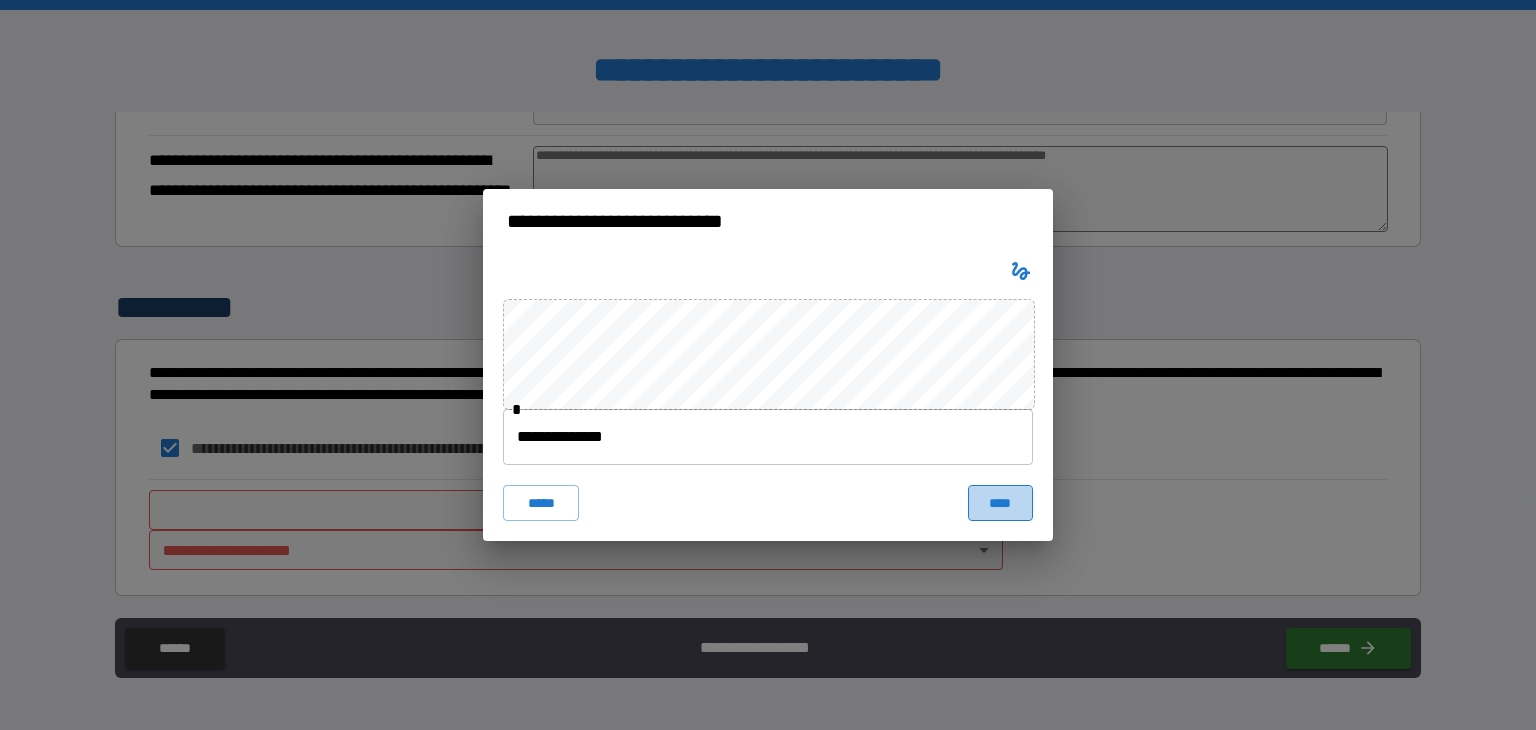 click on "****" at bounding box center (1000, 503) 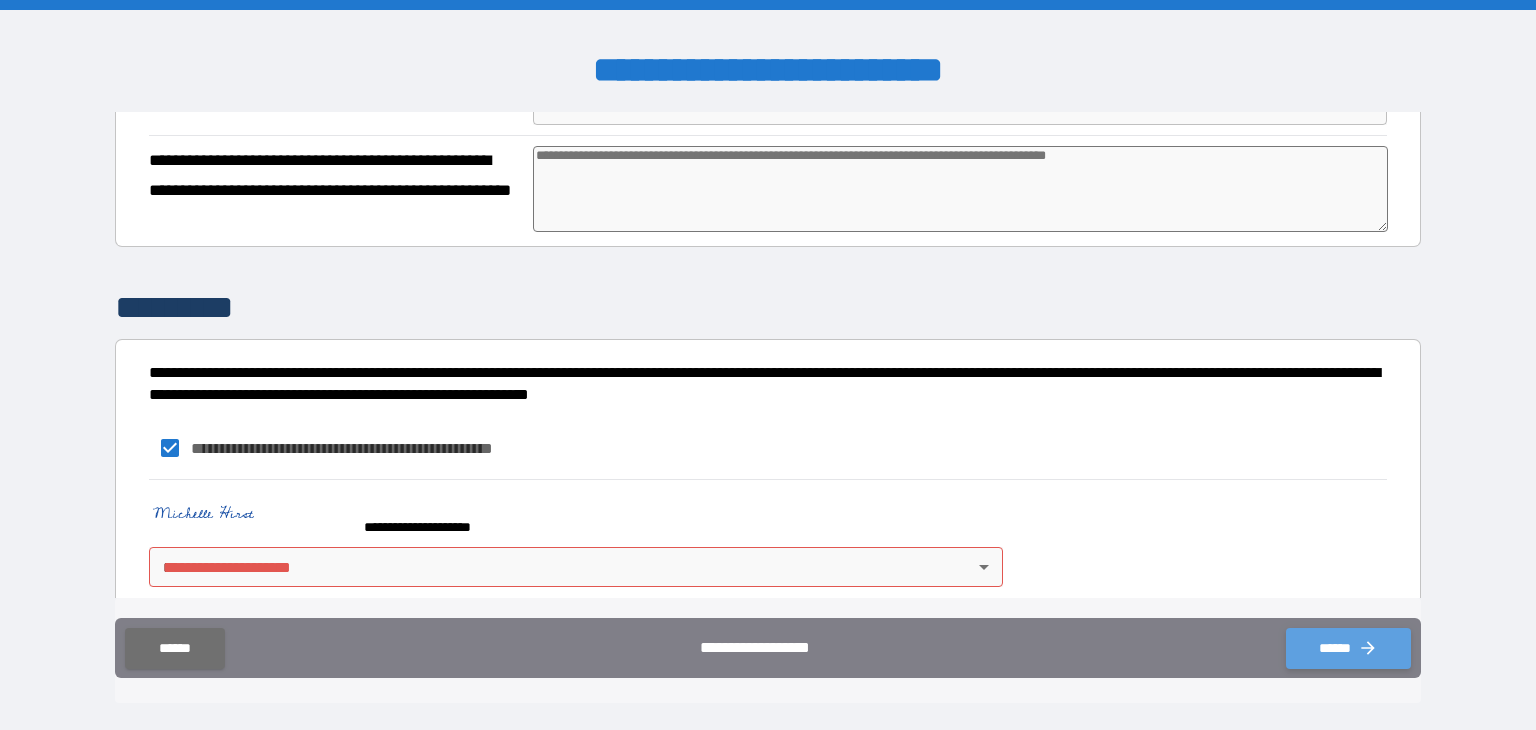 click on "******" at bounding box center [1348, 648] 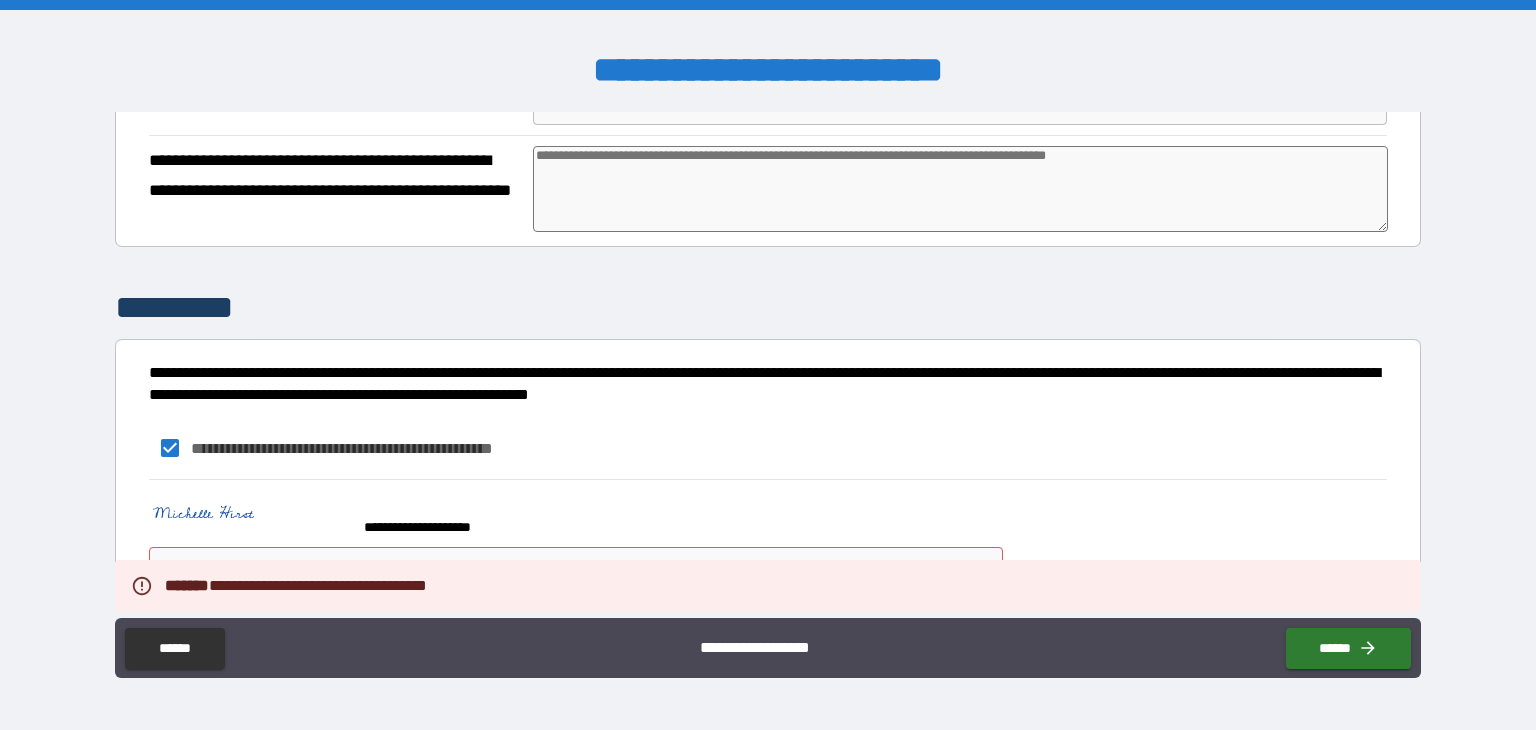 scroll, scrollTop: 296, scrollLeft: 0, axis: vertical 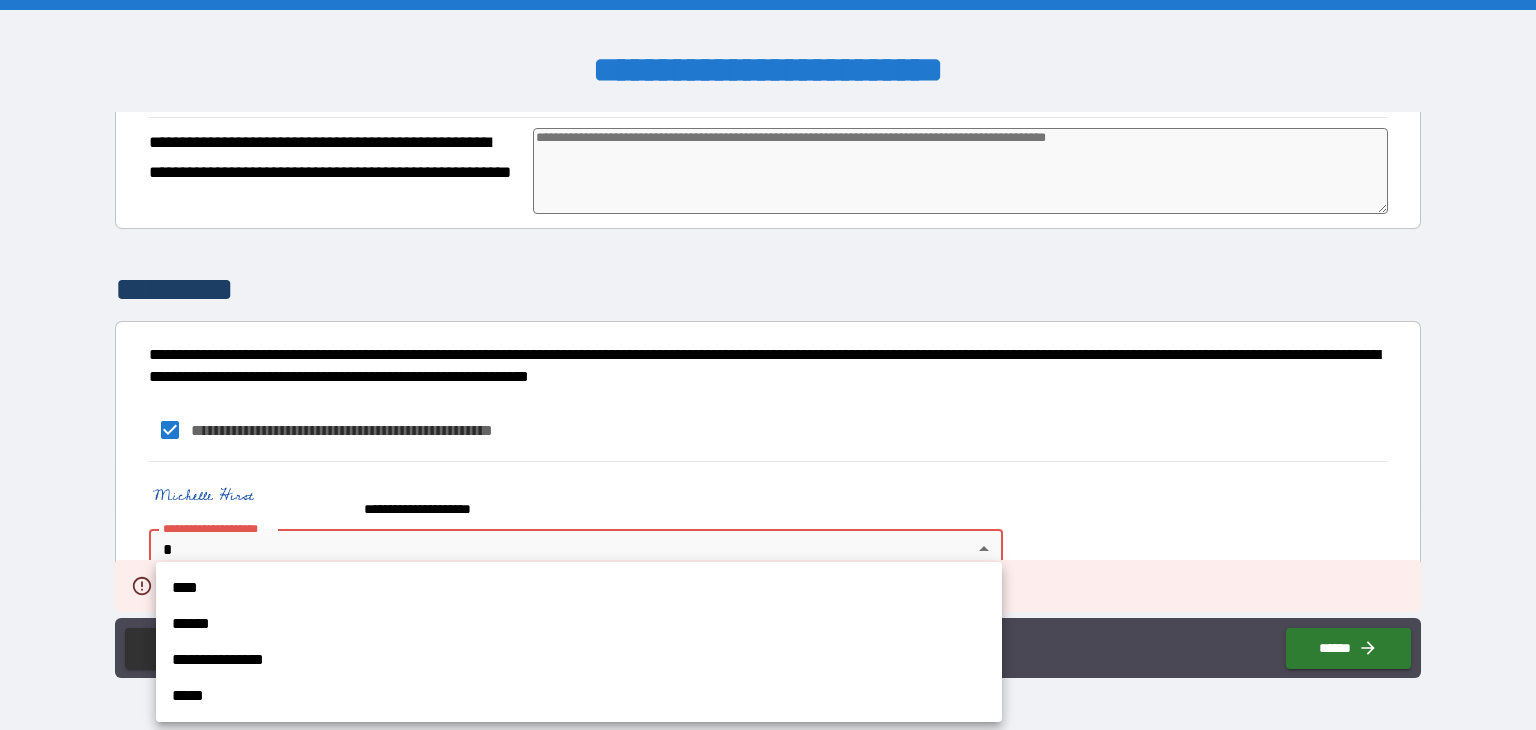 click on "**********" at bounding box center [768, 365] 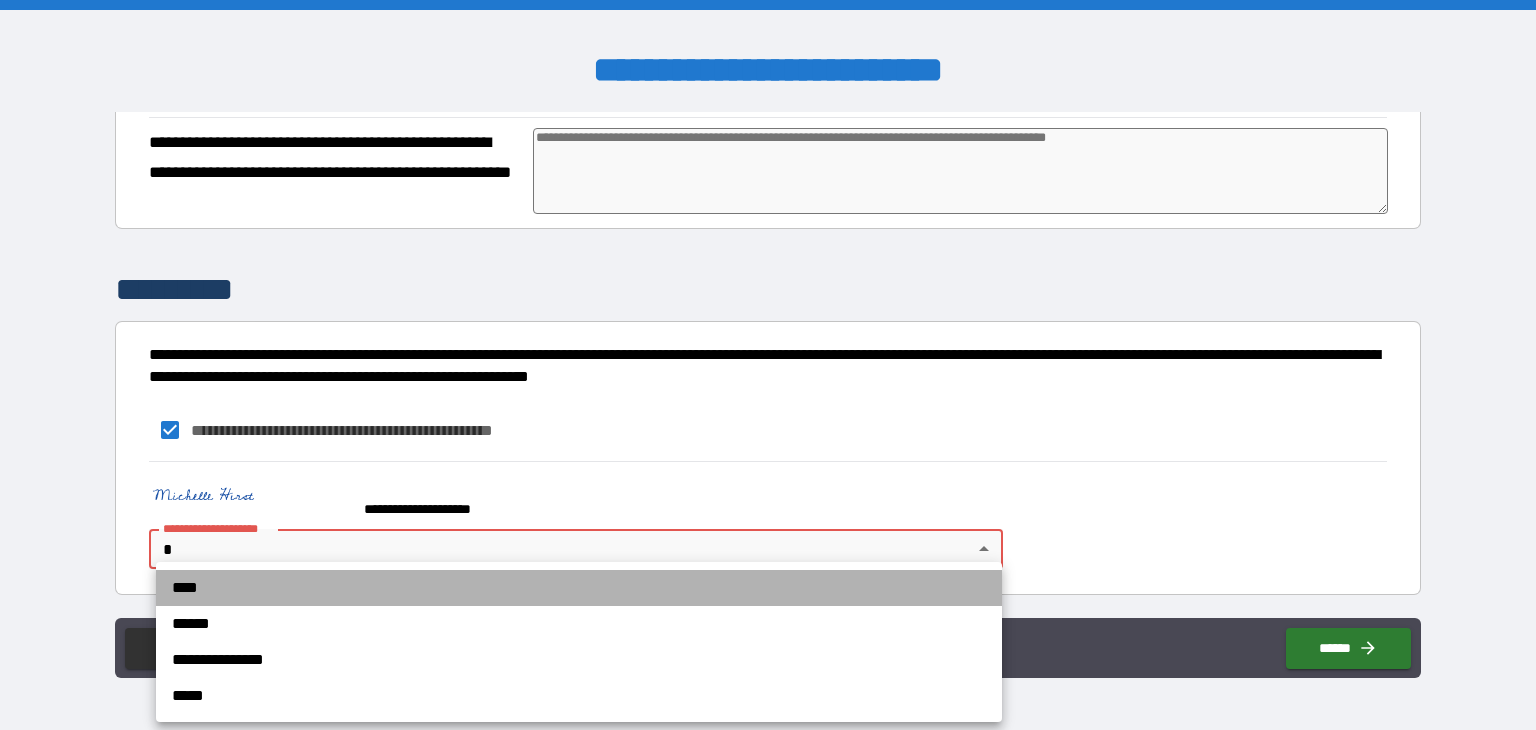 click on "****" at bounding box center [579, 588] 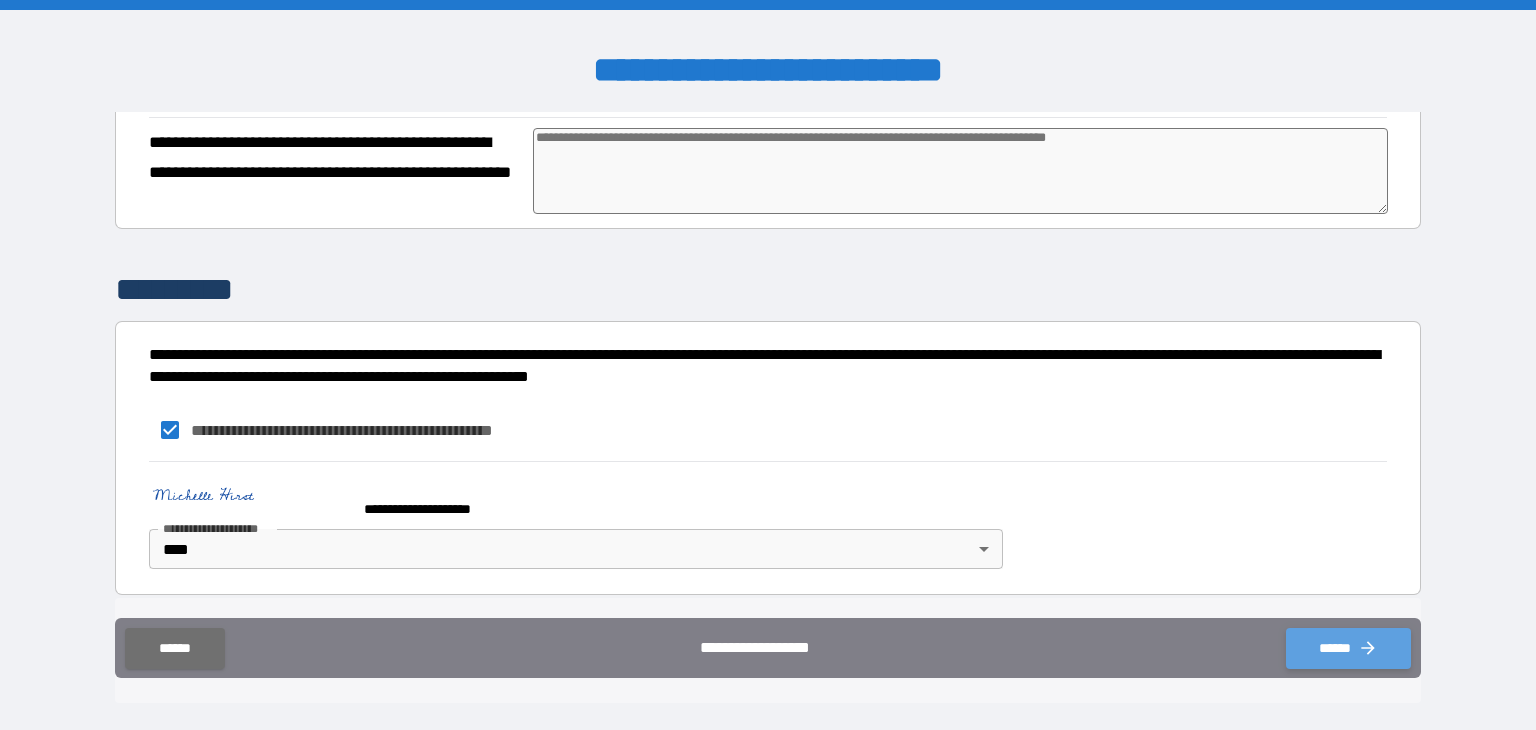click on "******" at bounding box center (1348, 648) 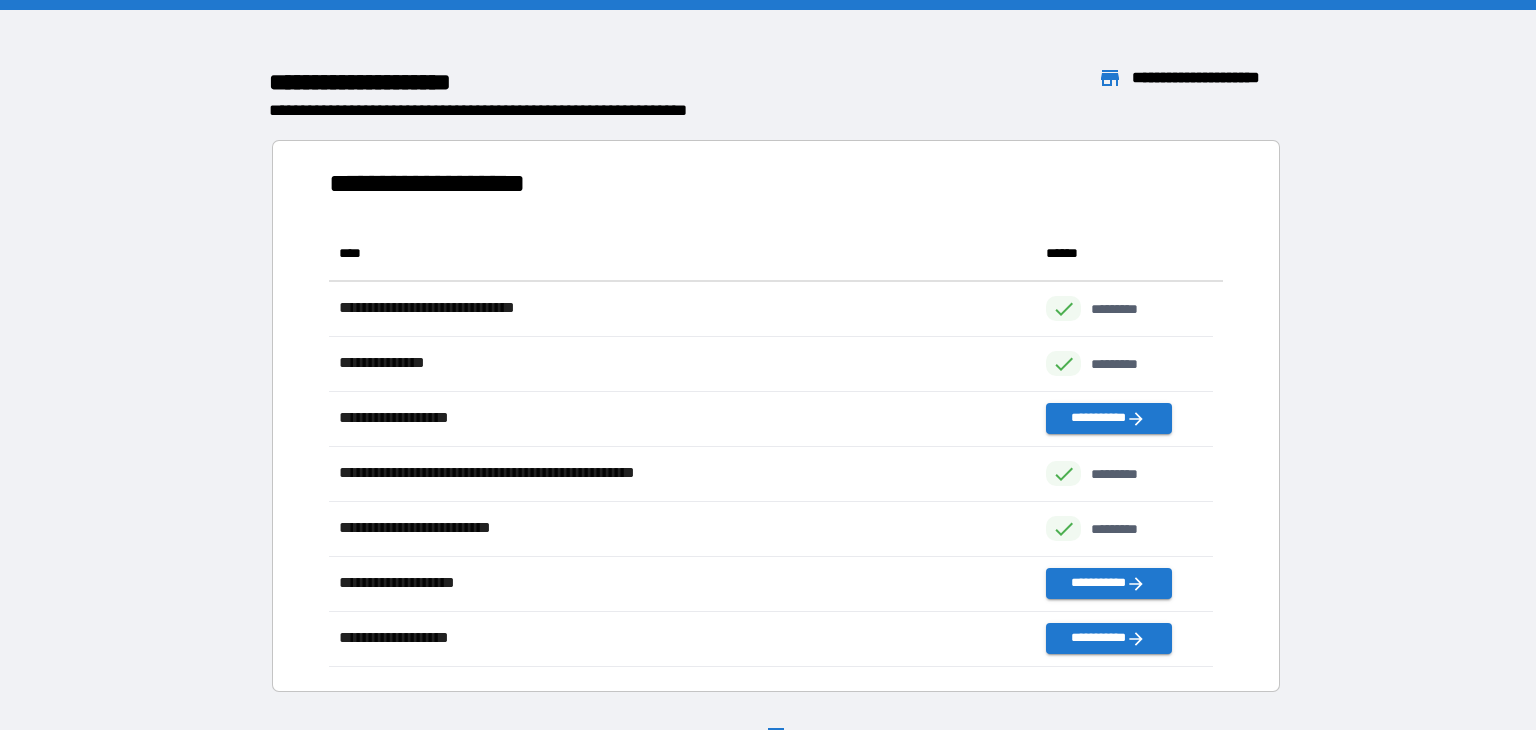 scroll, scrollTop: 16, scrollLeft: 16, axis: both 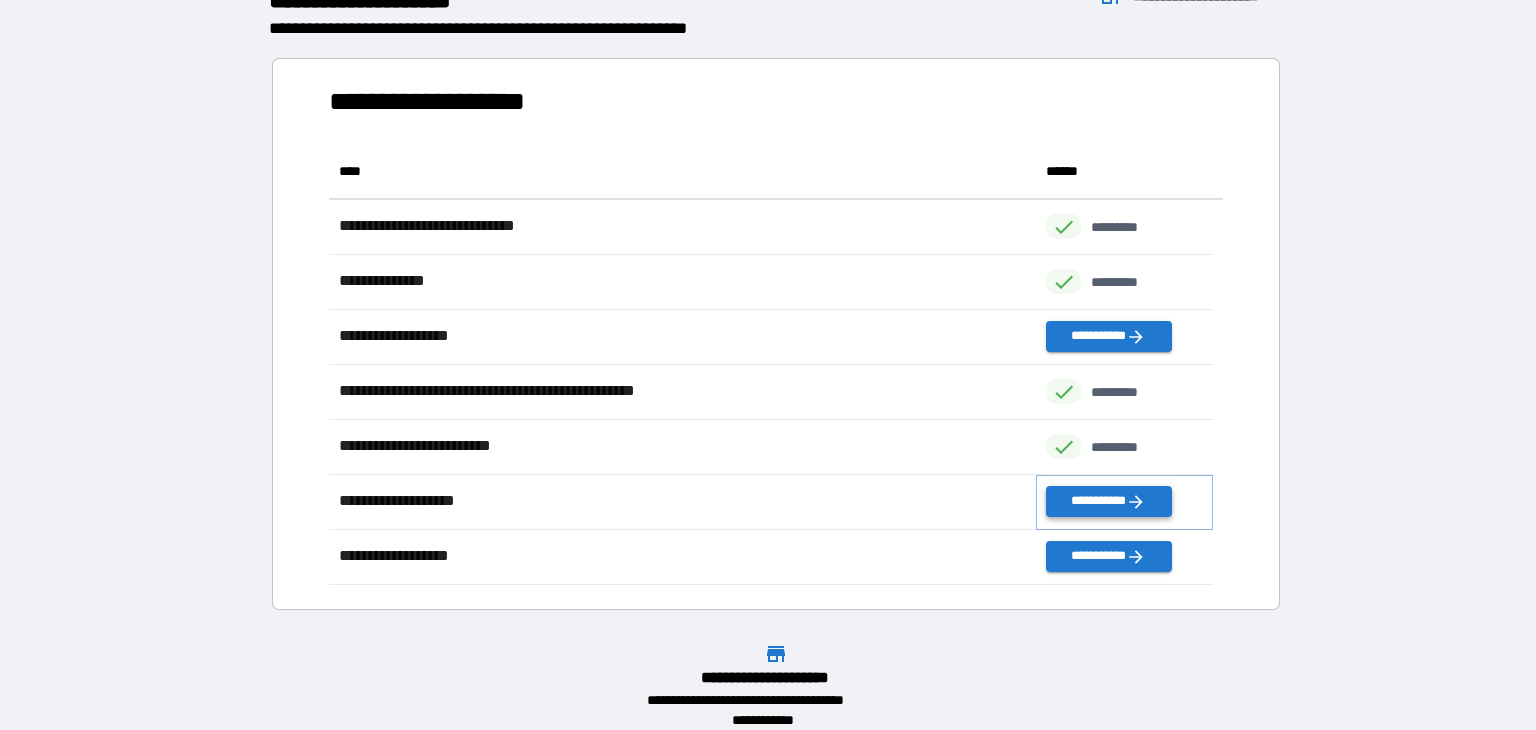 click on "**********" at bounding box center (1108, 501) 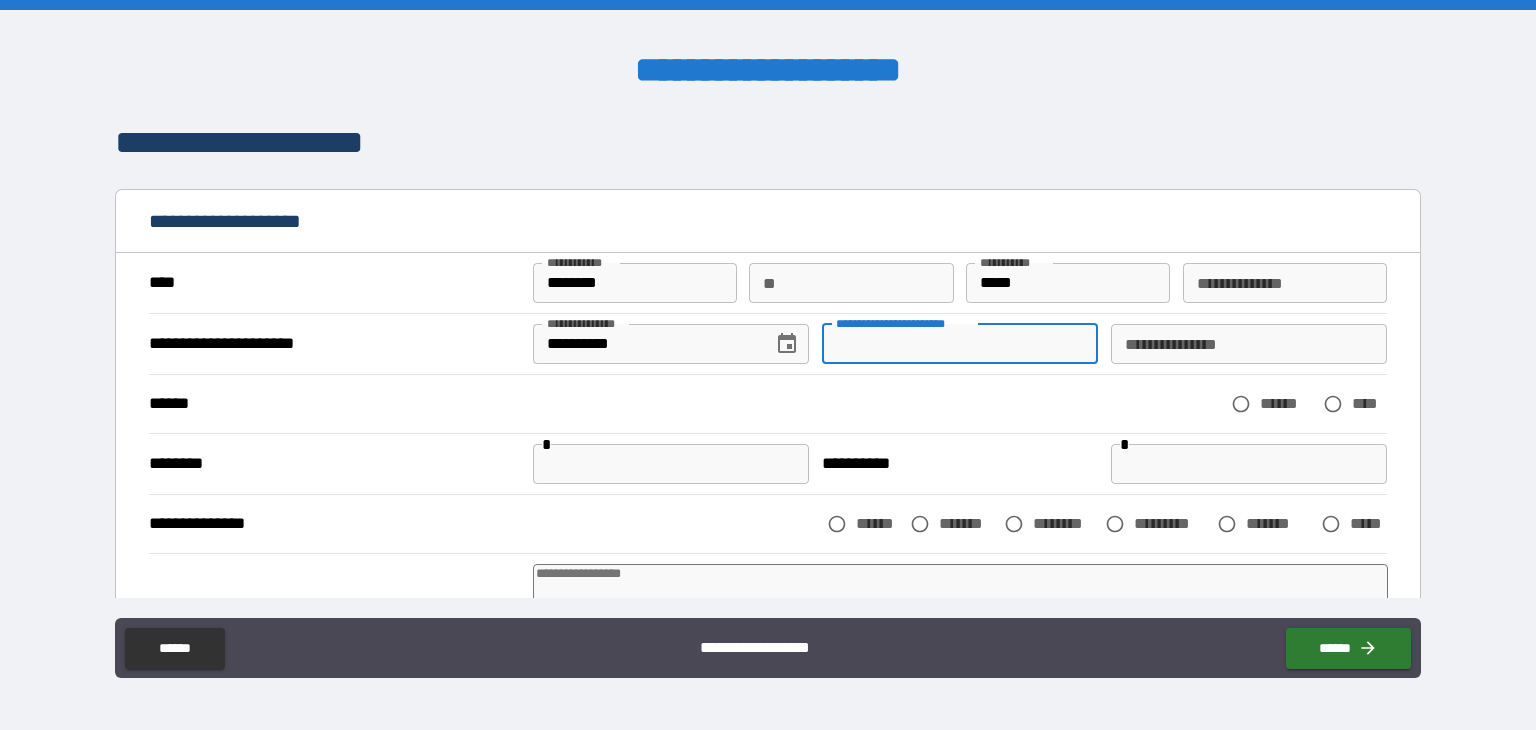click on "**********" at bounding box center (960, 344) 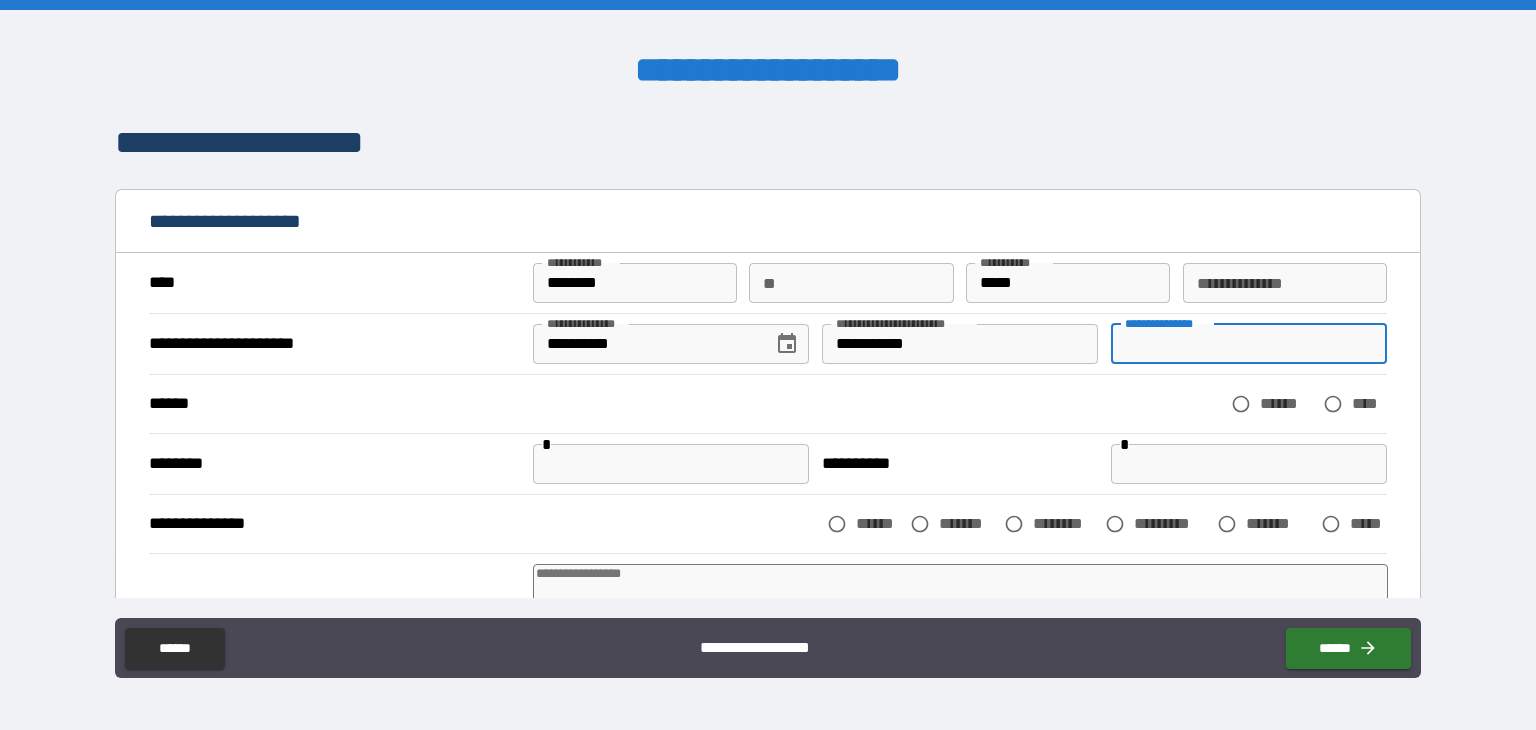 click on "**********" at bounding box center [1249, 344] 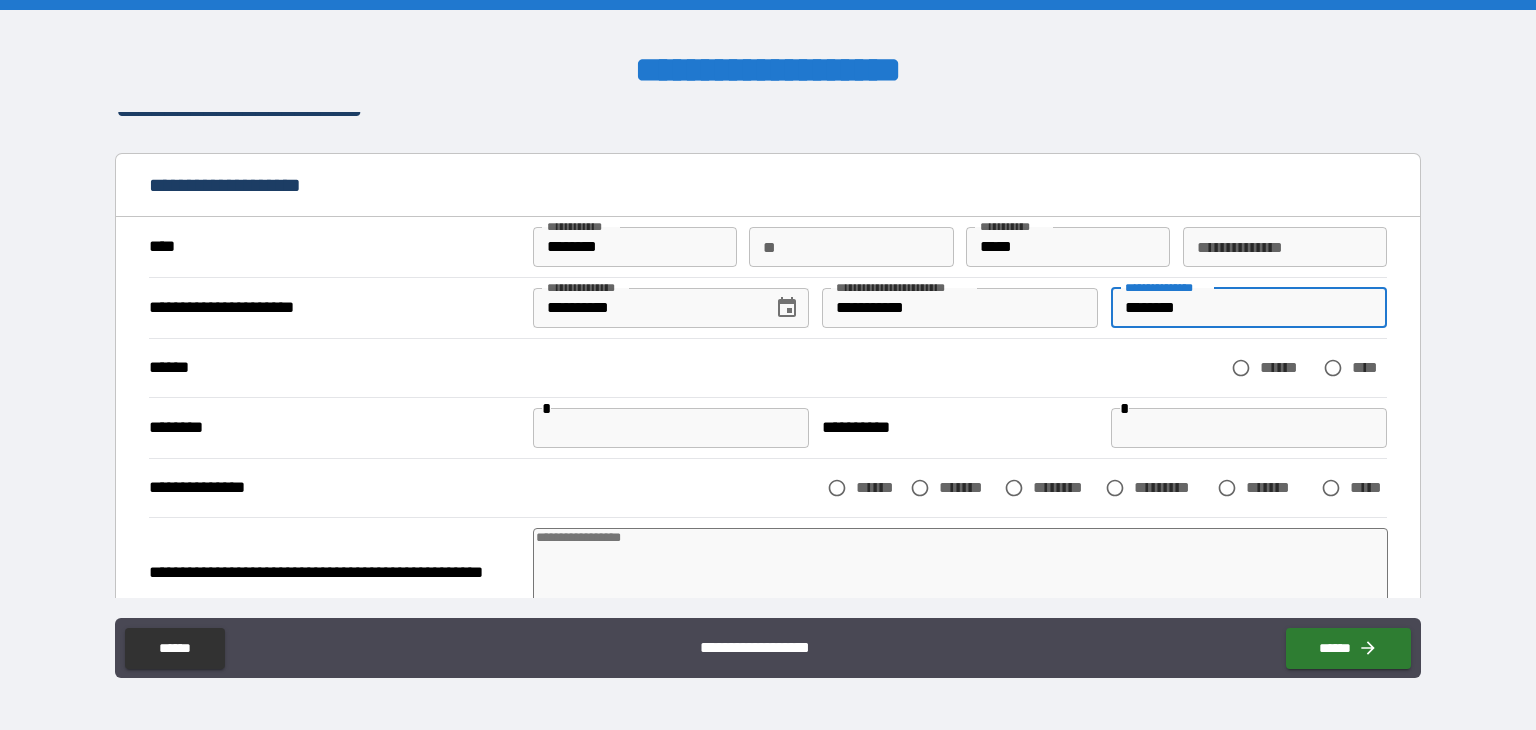 scroll, scrollTop: 44, scrollLeft: 0, axis: vertical 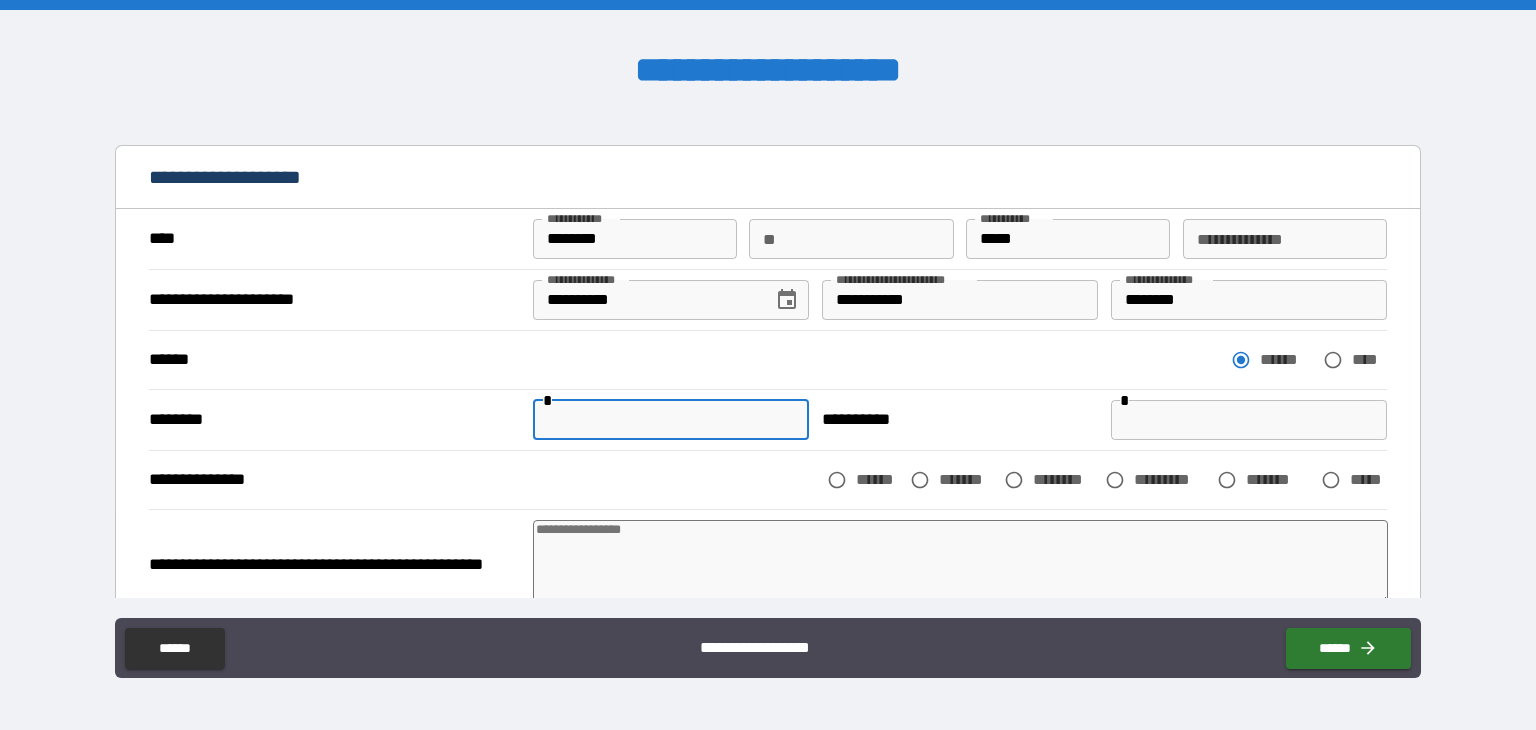 click at bounding box center (671, 420) 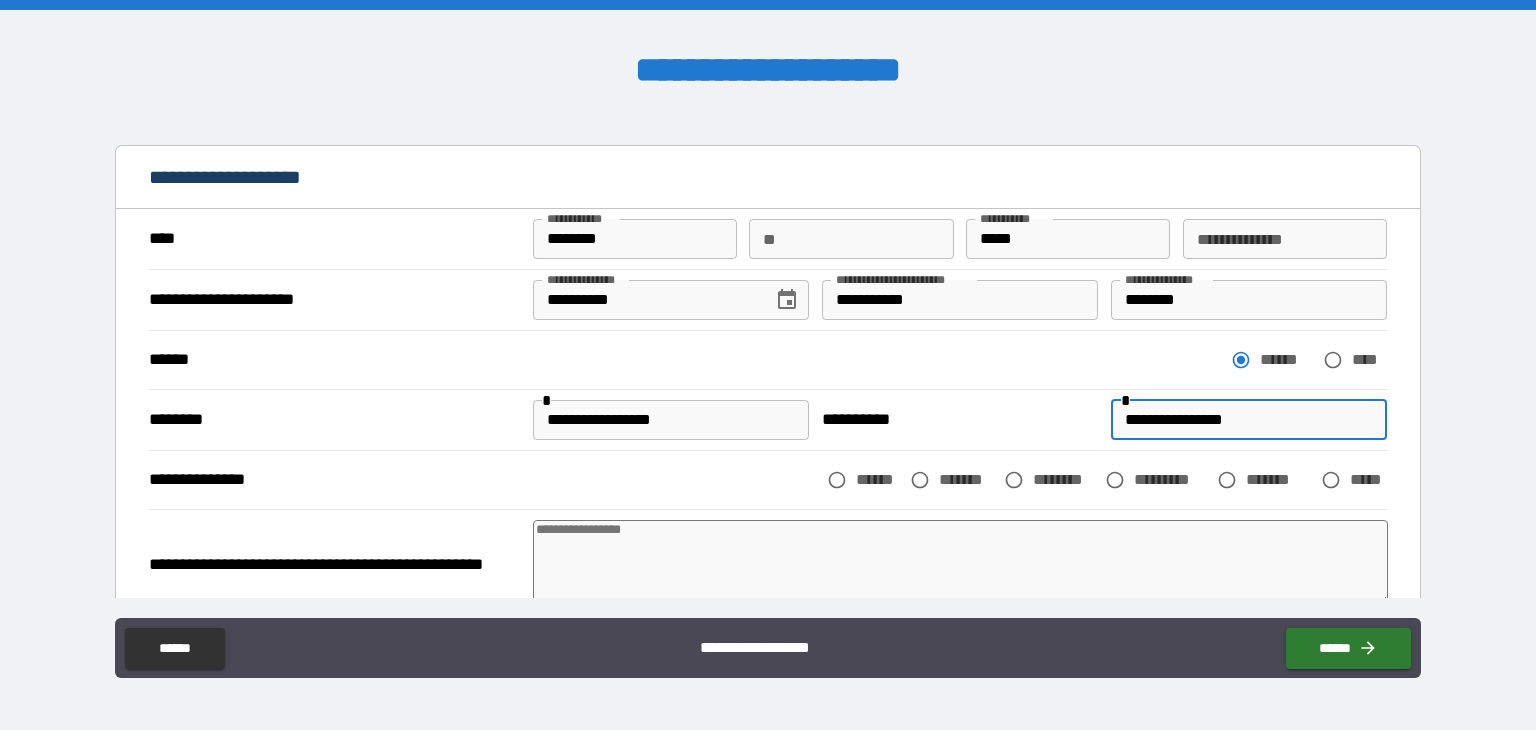 scroll, scrollTop: 68, scrollLeft: 0, axis: vertical 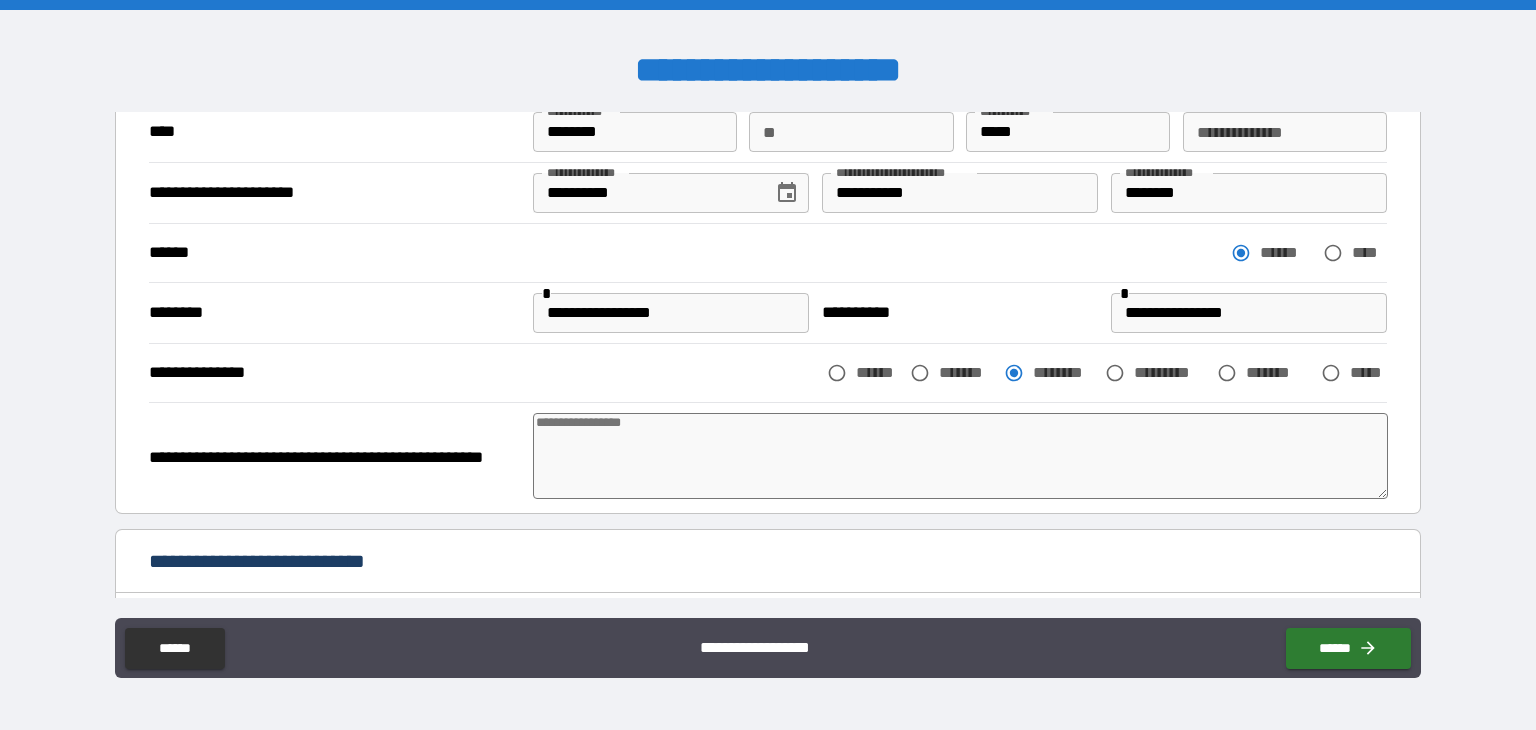 click at bounding box center (961, 456) 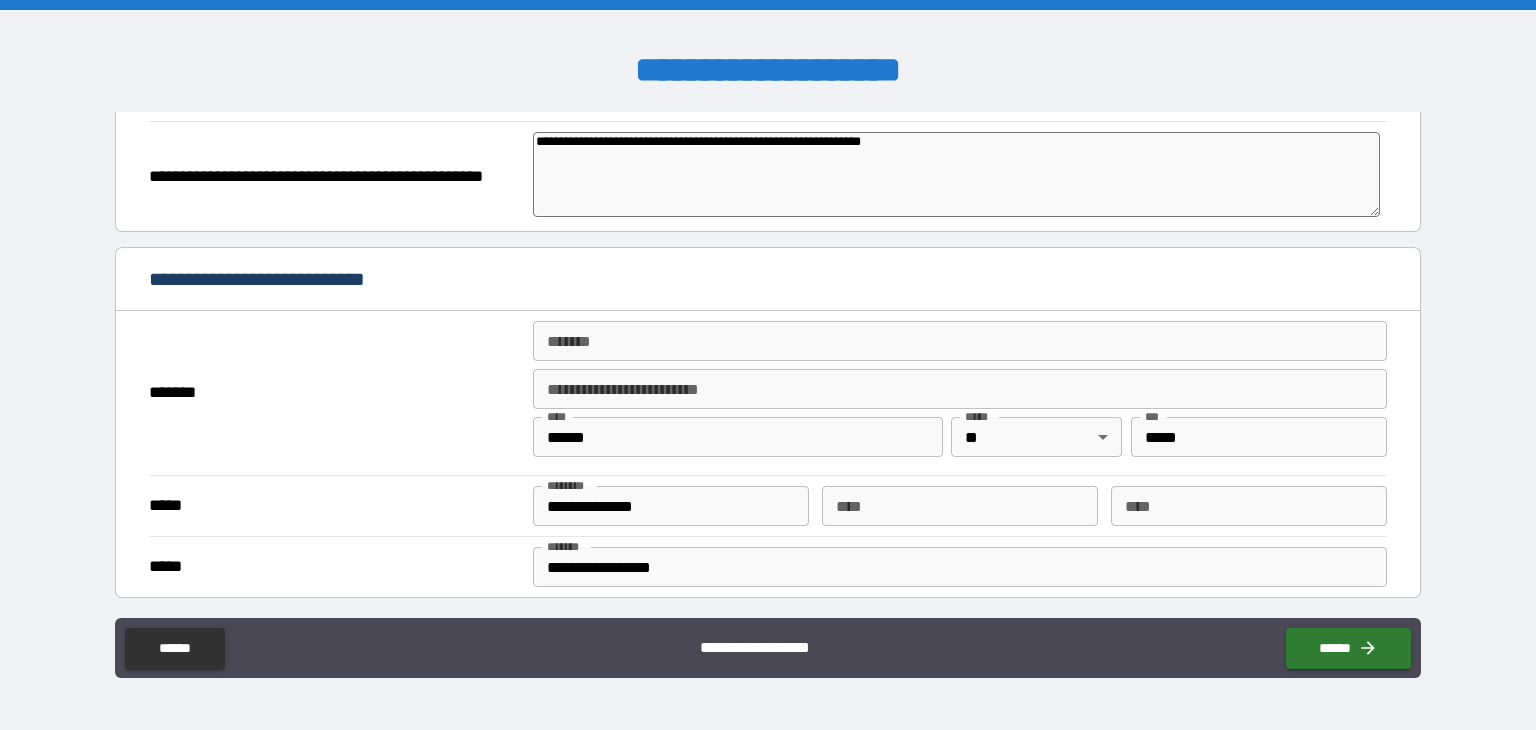scroll, scrollTop: 431, scrollLeft: 0, axis: vertical 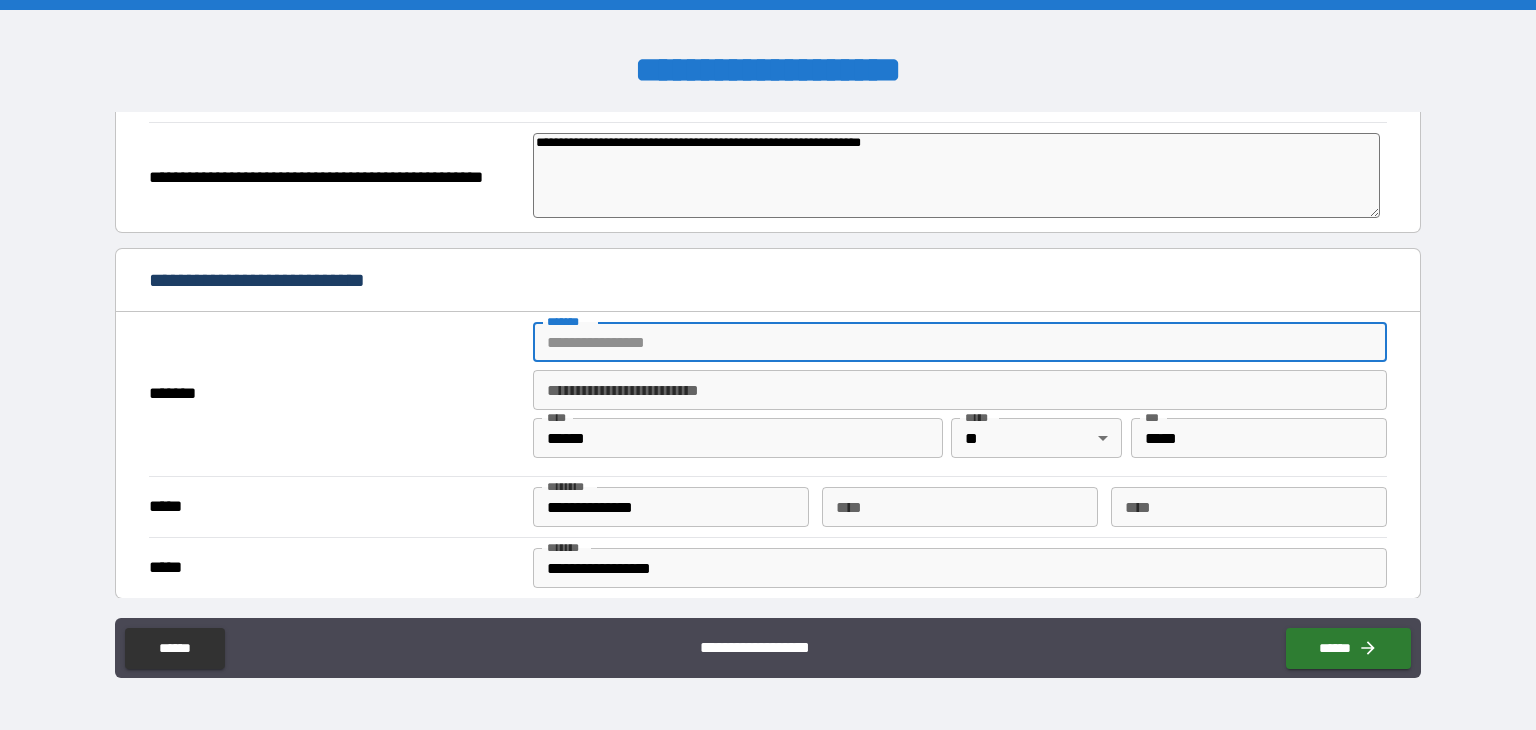 click on "*******" at bounding box center [960, 342] 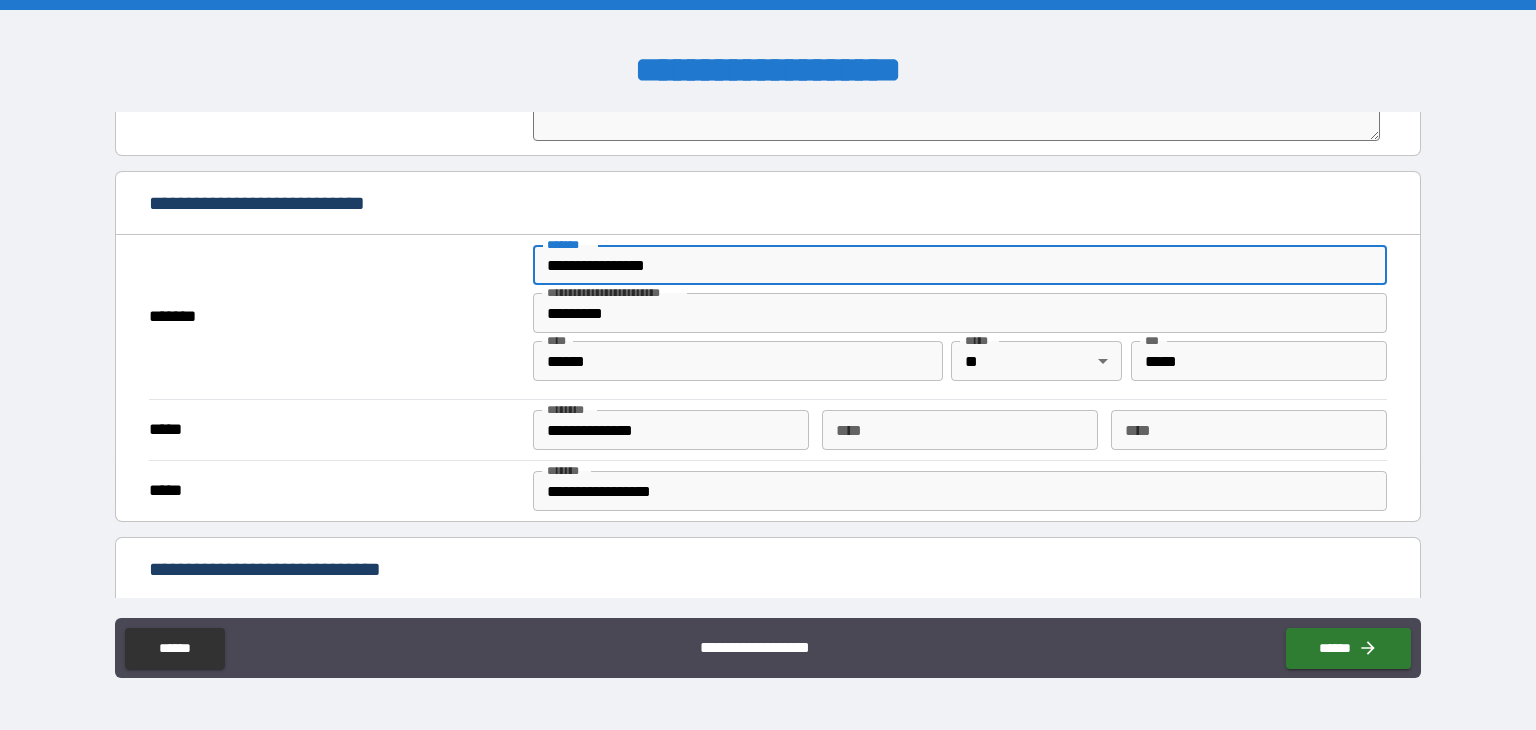 scroll, scrollTop: 511, scrollLeft: 0, axis: vertical 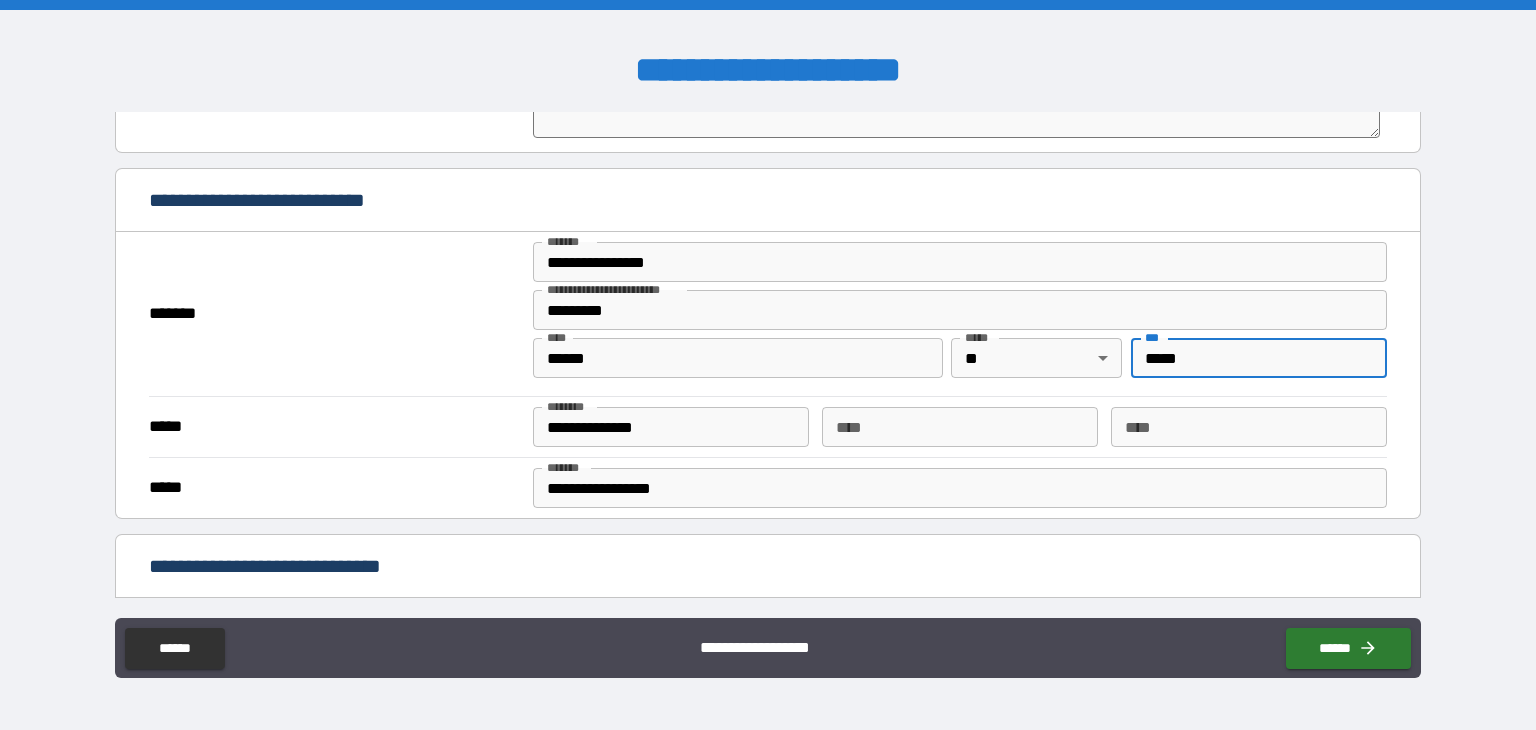 click on "*****" at bounding box center (1259, 358) 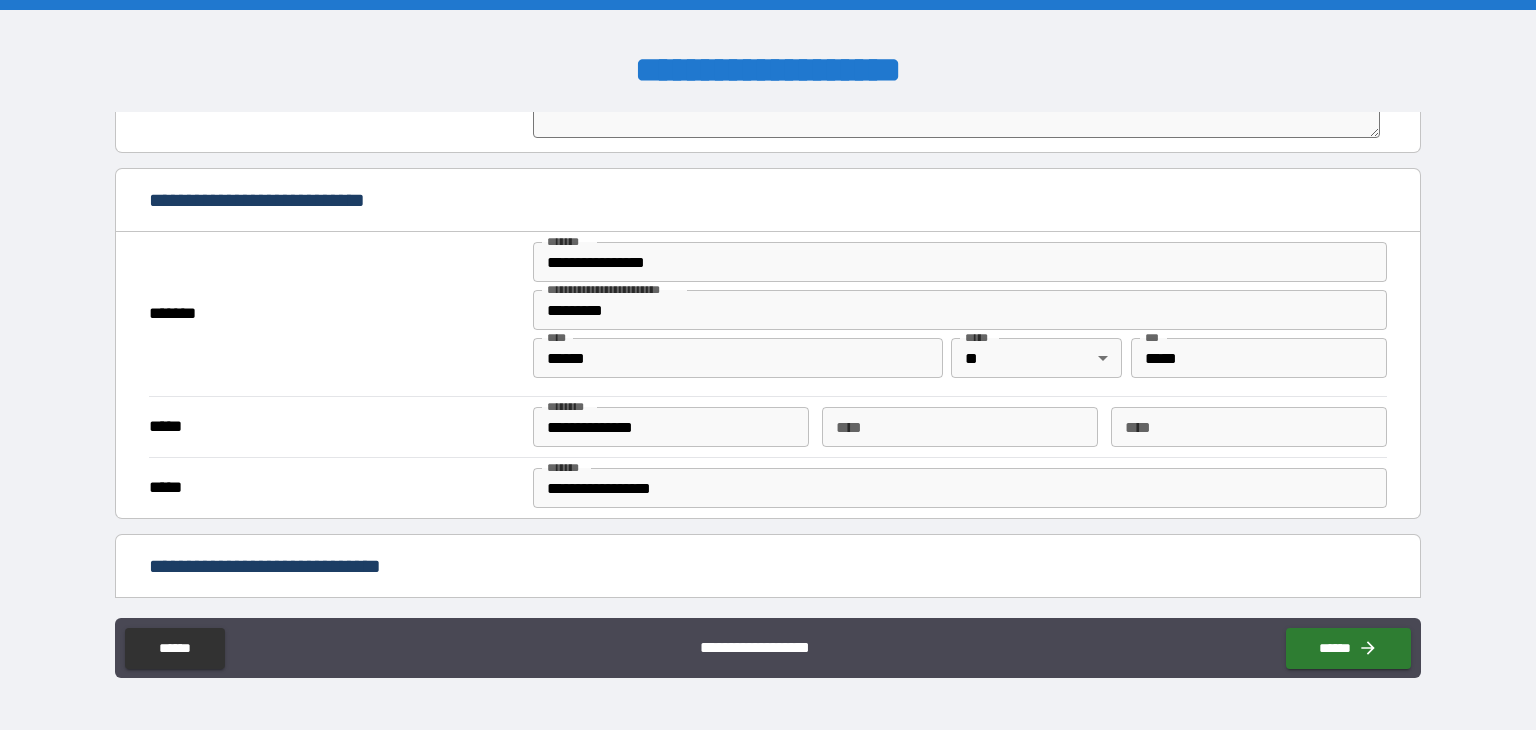 click on "*****" at bounding box center [335, 427] 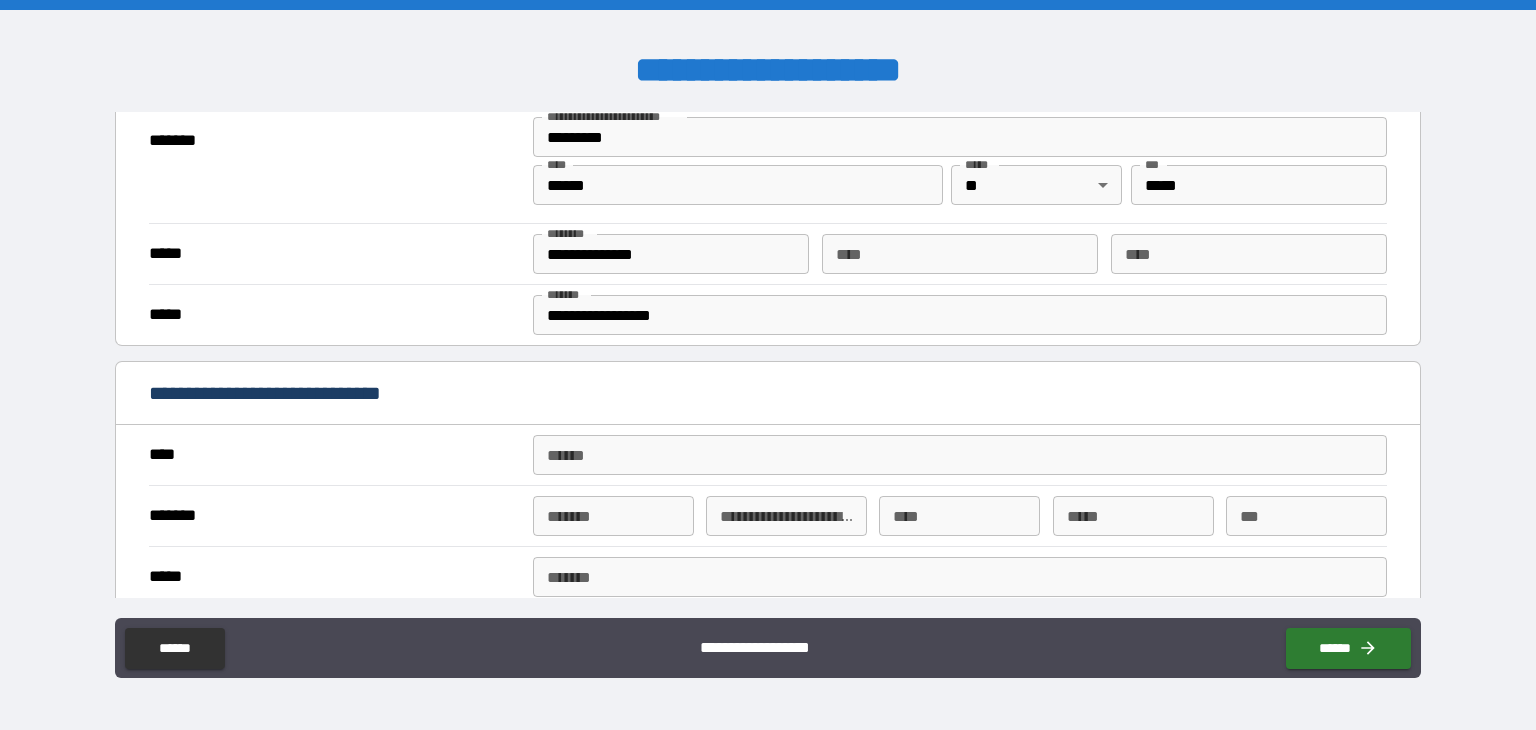 scroll, scrollTop: 716, scrollLeft: 0, axis: vertical 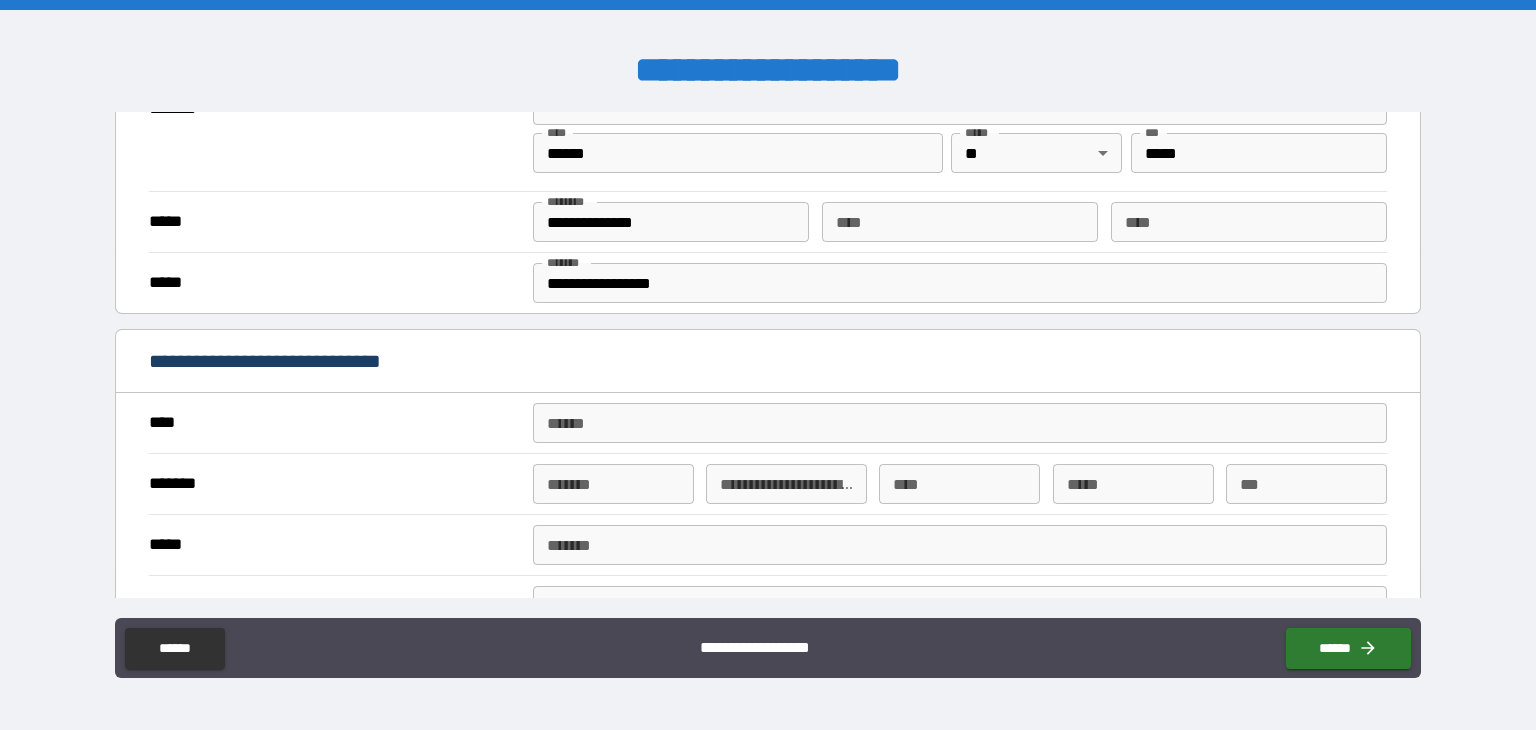 click on "****   *" at bounding box center [960, 423] 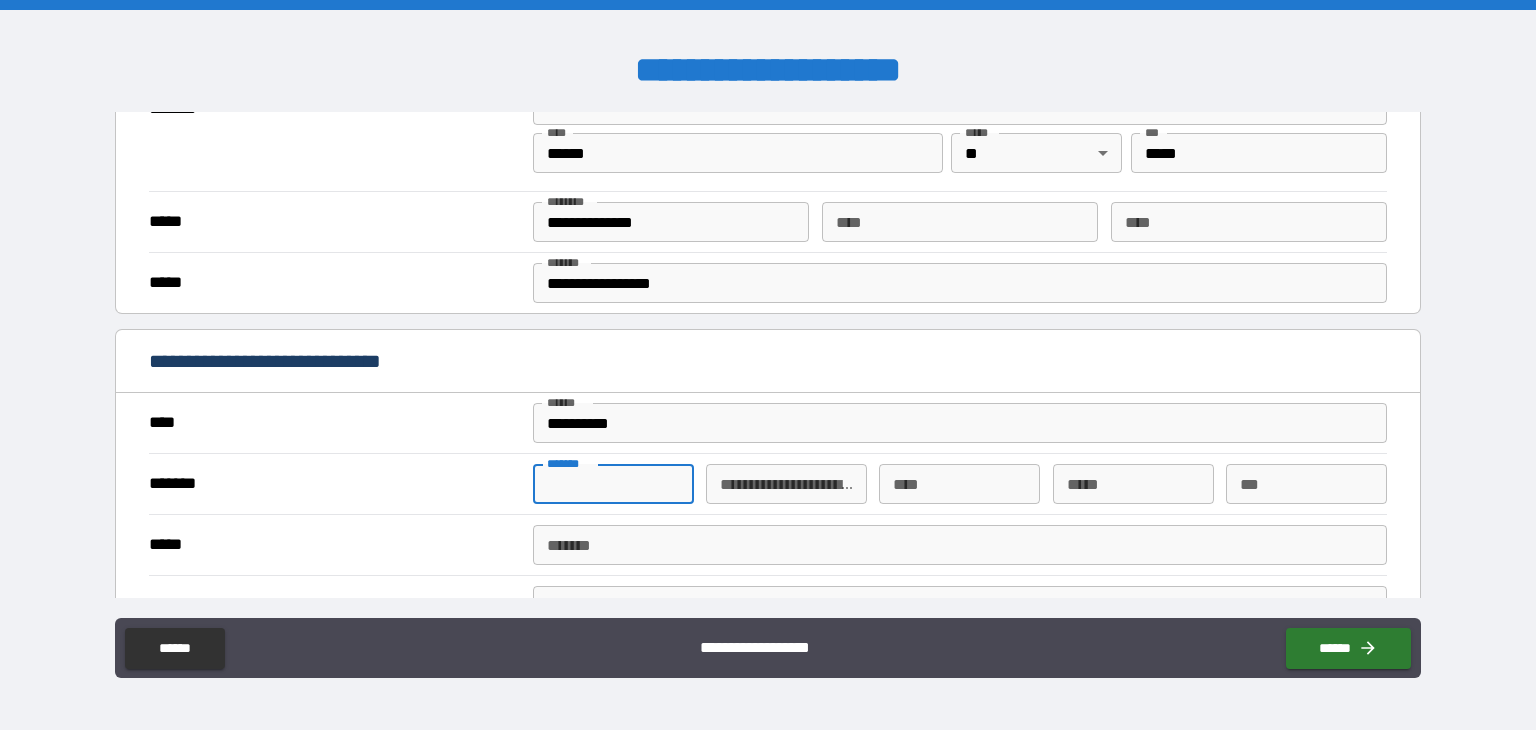 click on "*******" at bounding box center (613, 484) 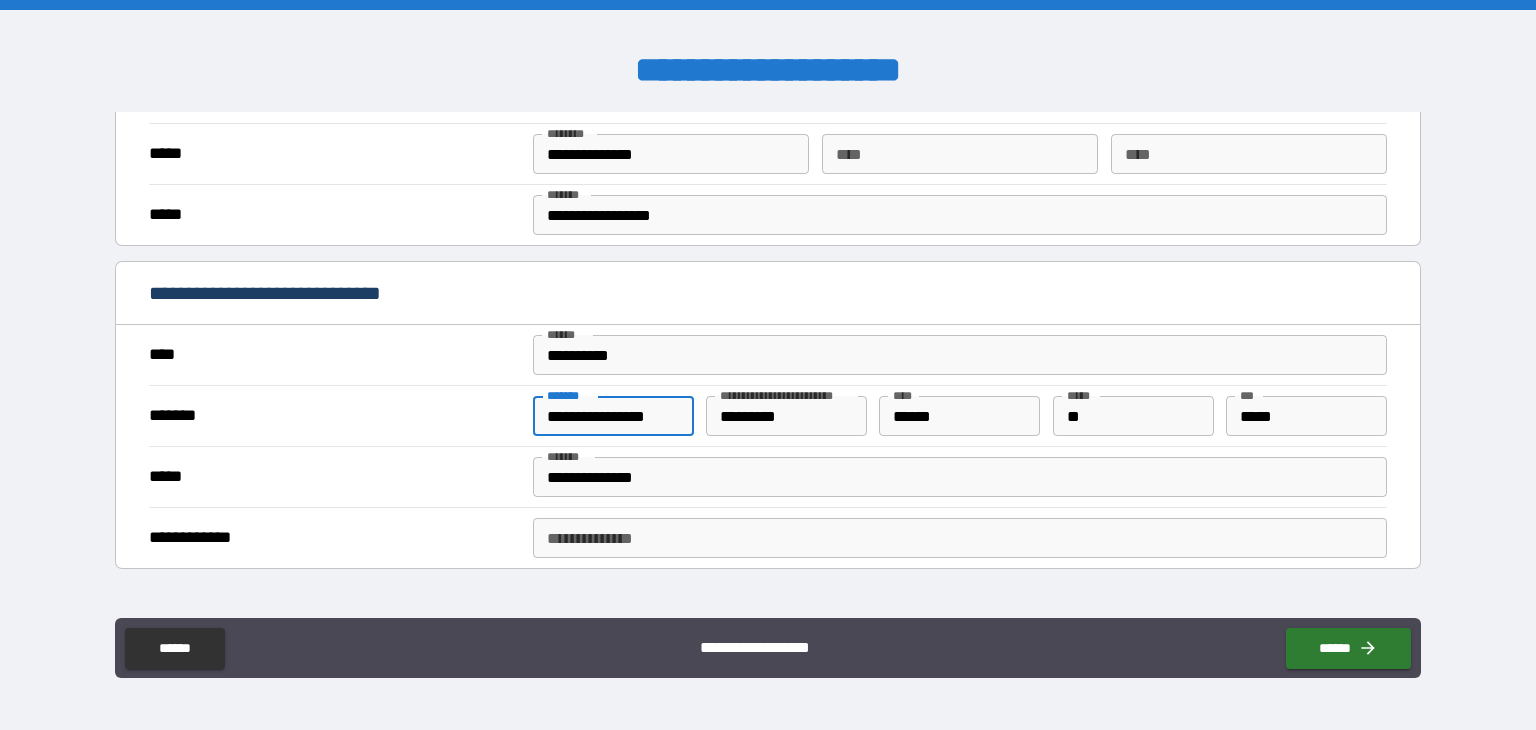 scroll, scrollTop: 832, scrollLeft: 0, axis: vertical 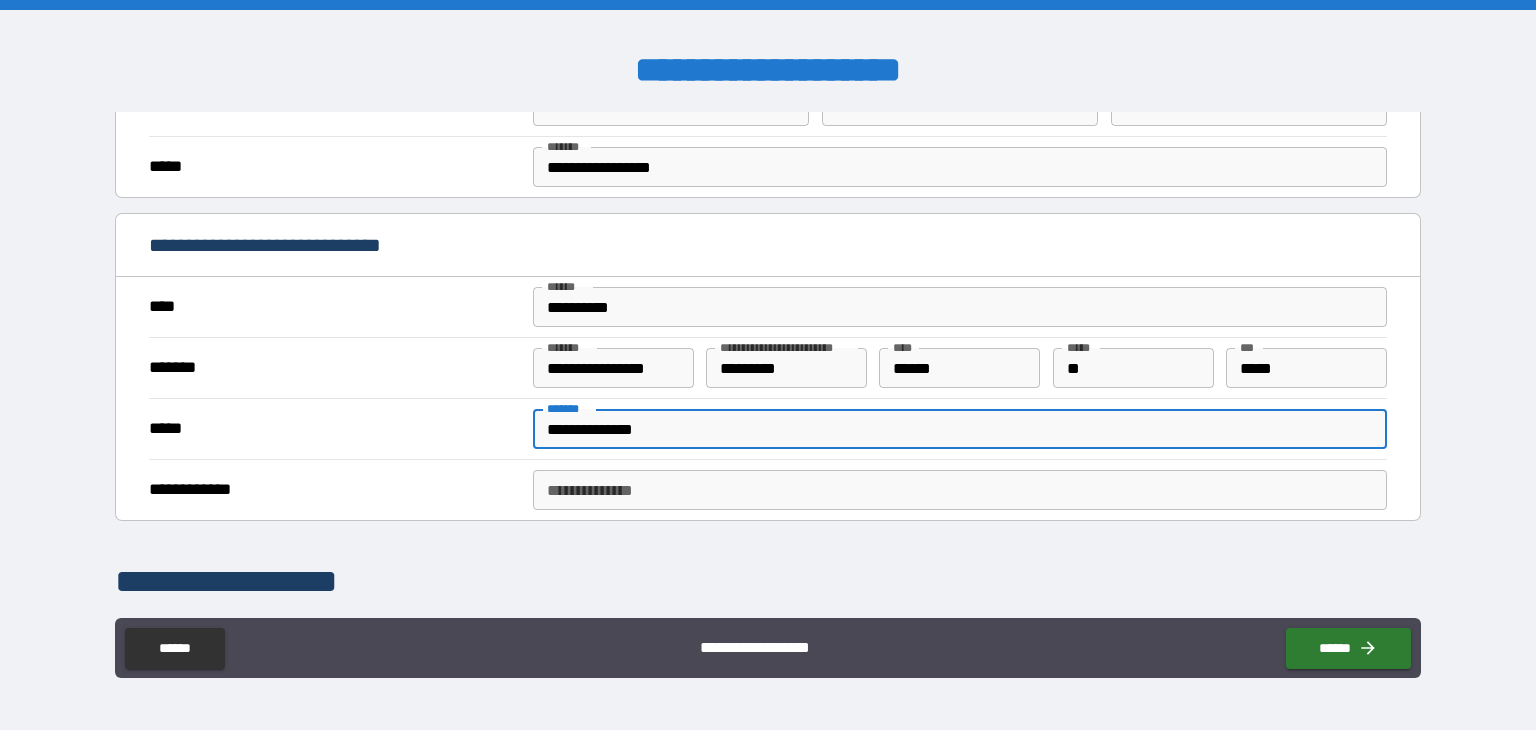 click on "**********" at bounding box center (960, 429) 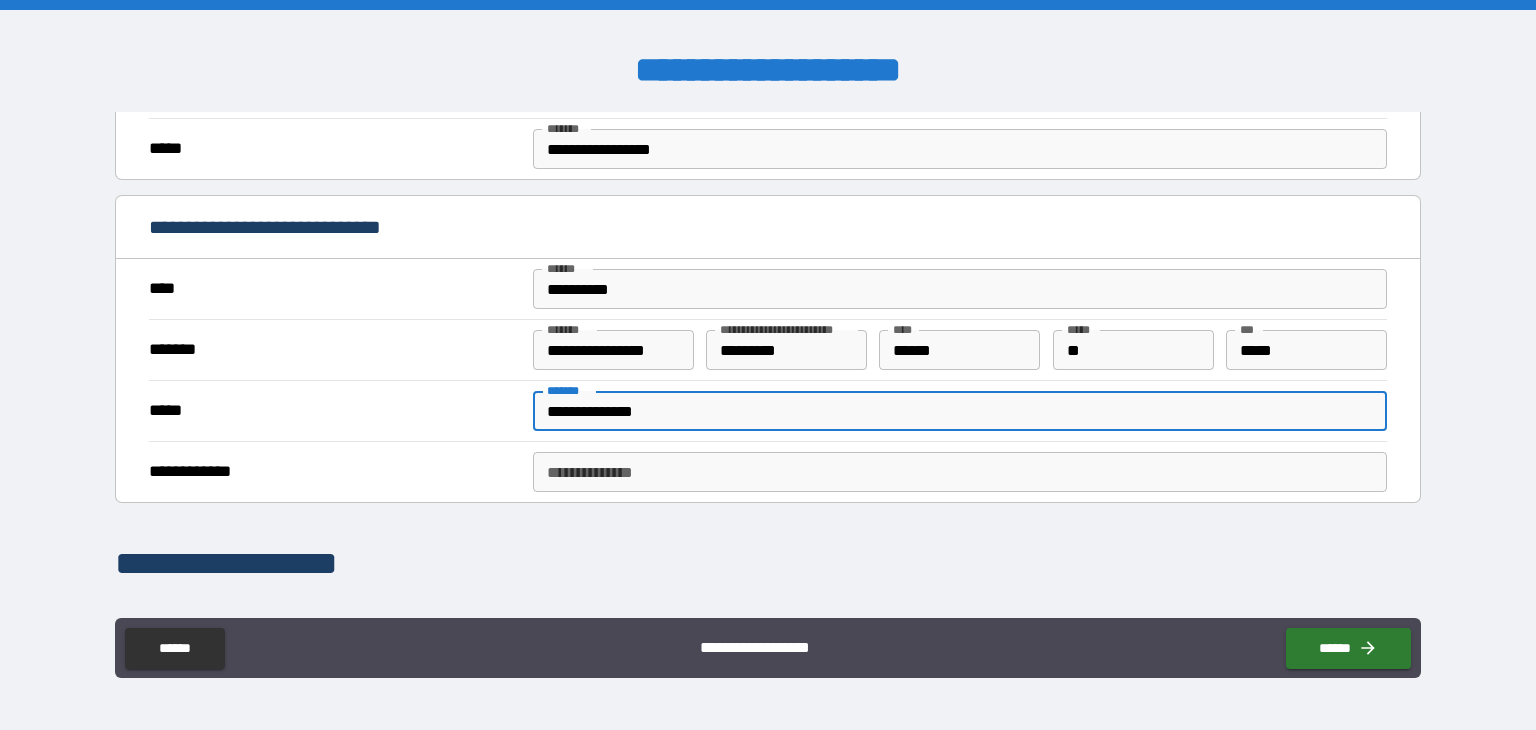 scroll, scrollTop: 851, scrollLeft: 0, axis: vertical 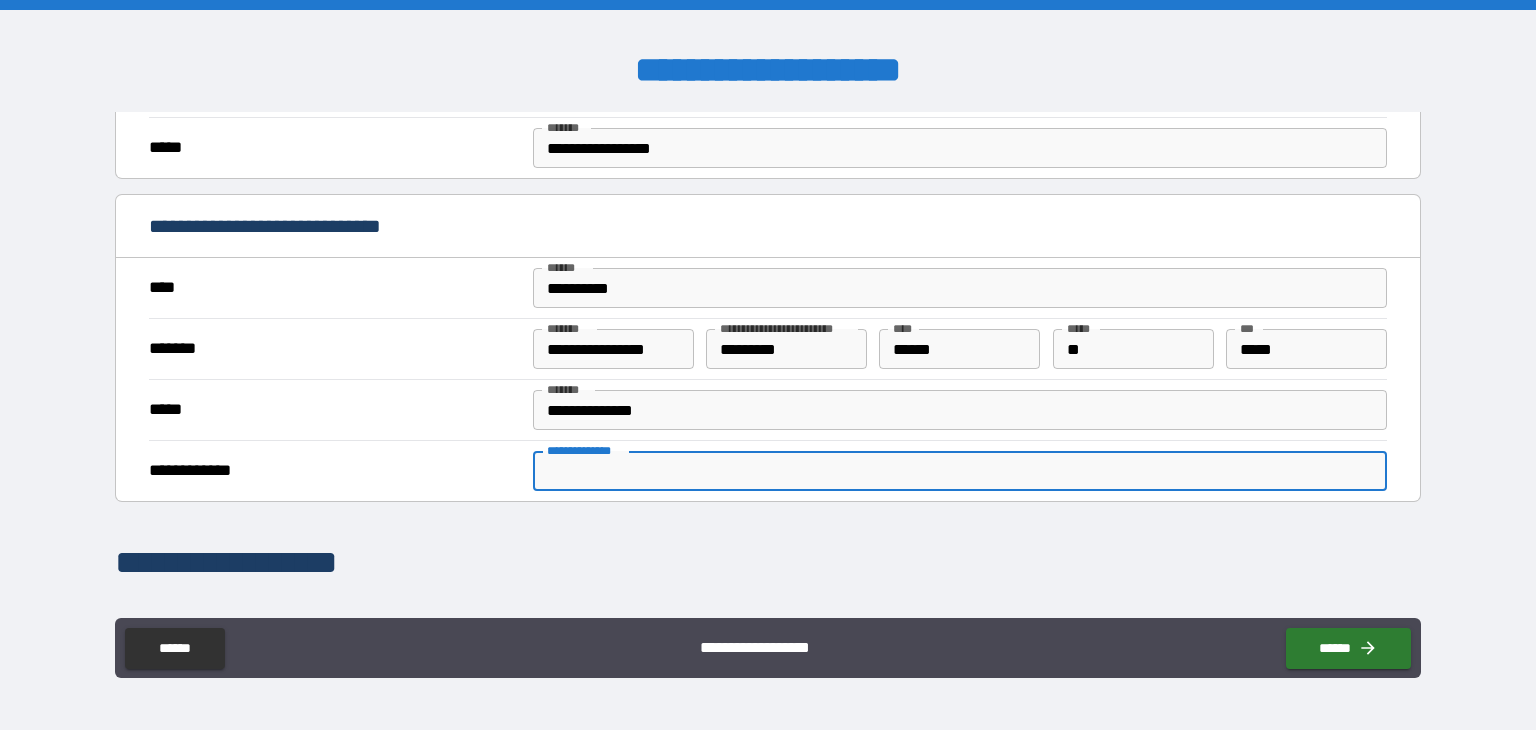 click on "**********" at bounding box center [960, 471] 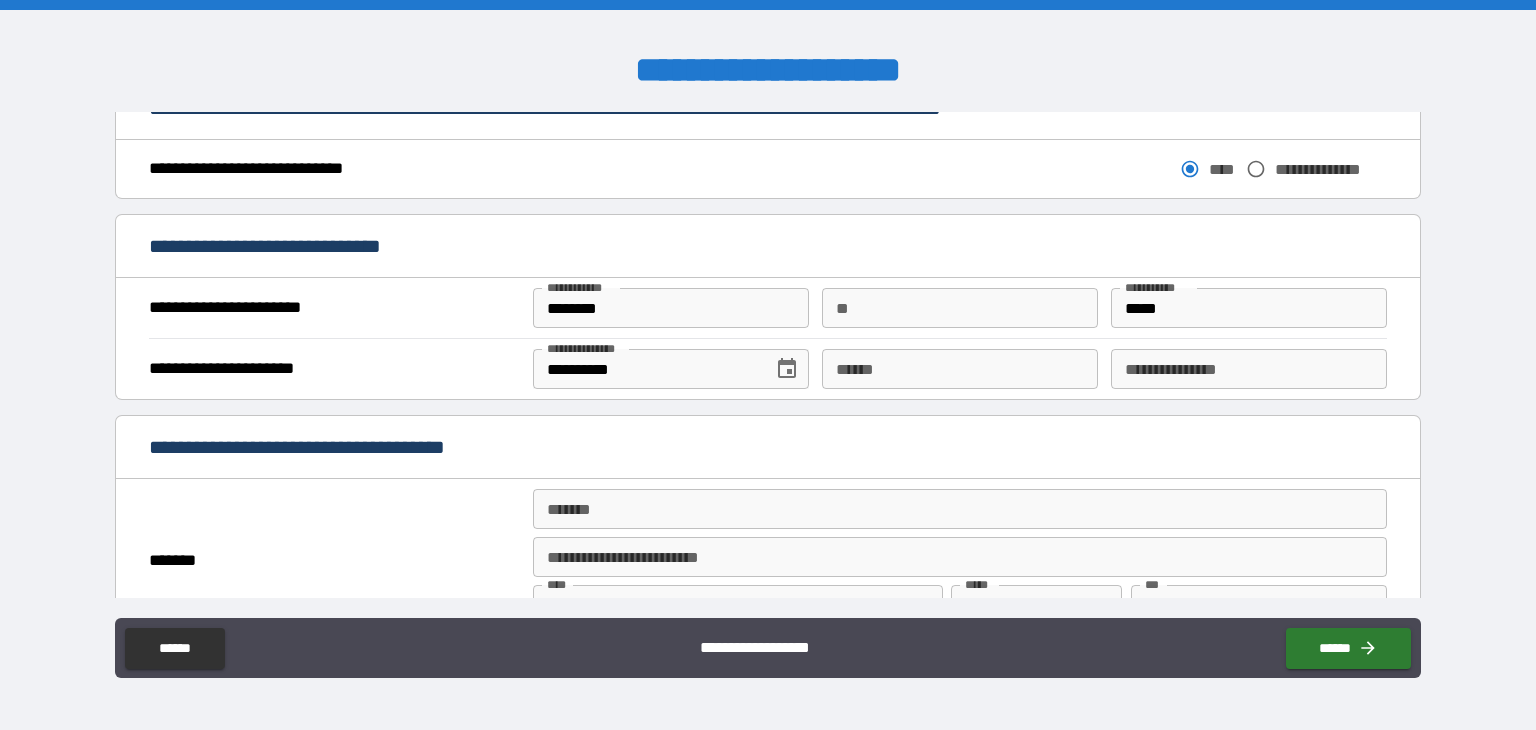 scroll, scrollTop: 1386, scrollLeft: 0, axis: vertical 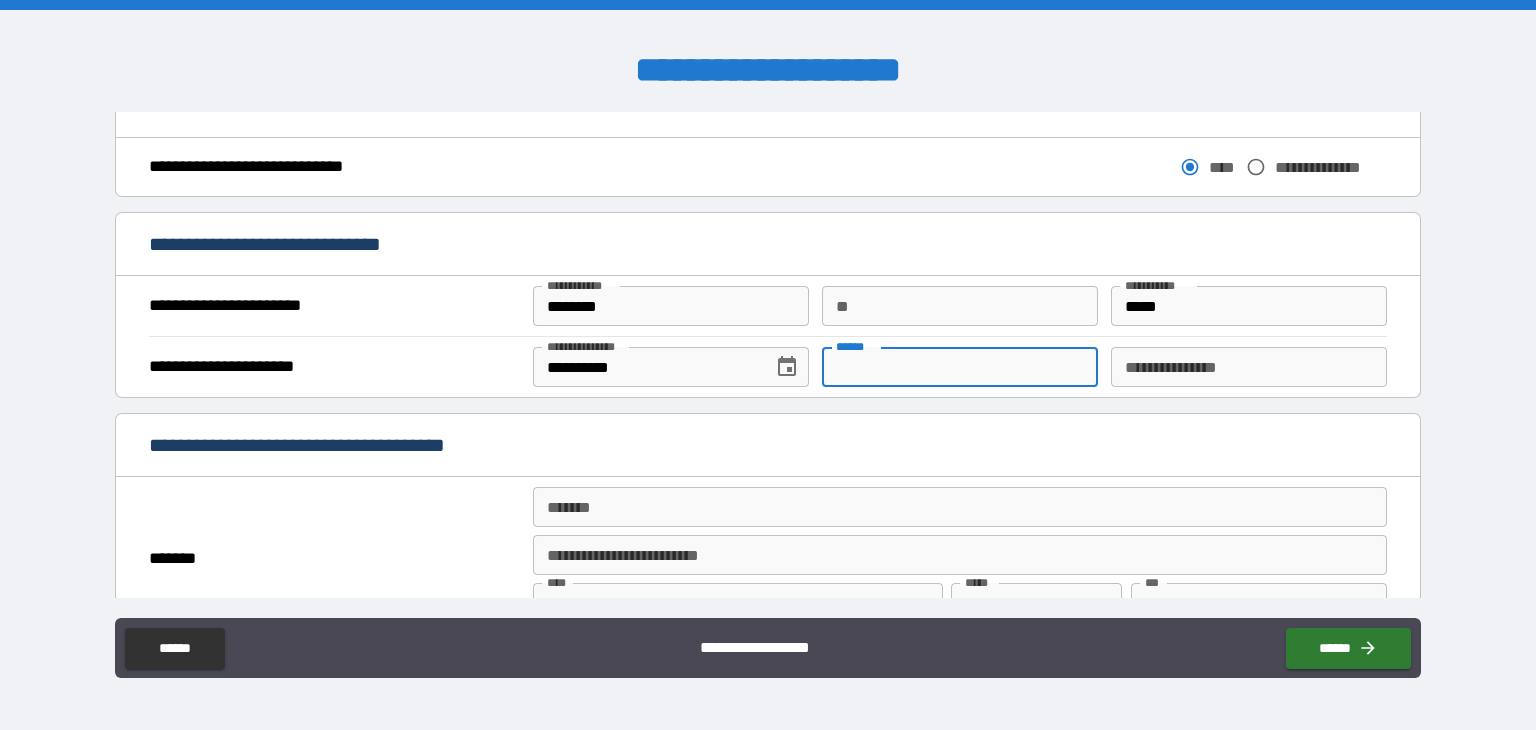 click on "****   *" at bounding box center (960, 367) 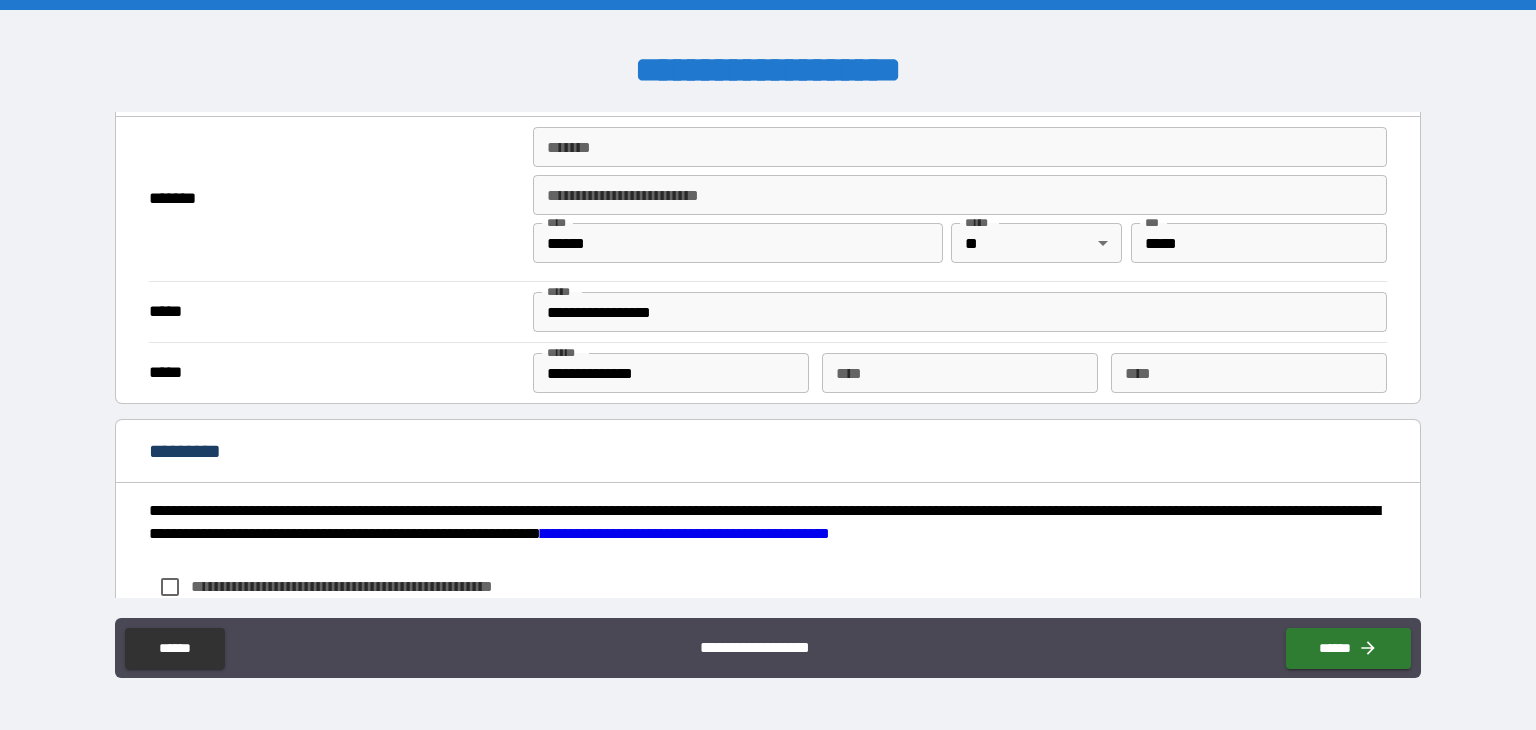 scroll, scrollTop: 1880, scrollLeft: 0, axis: vertical 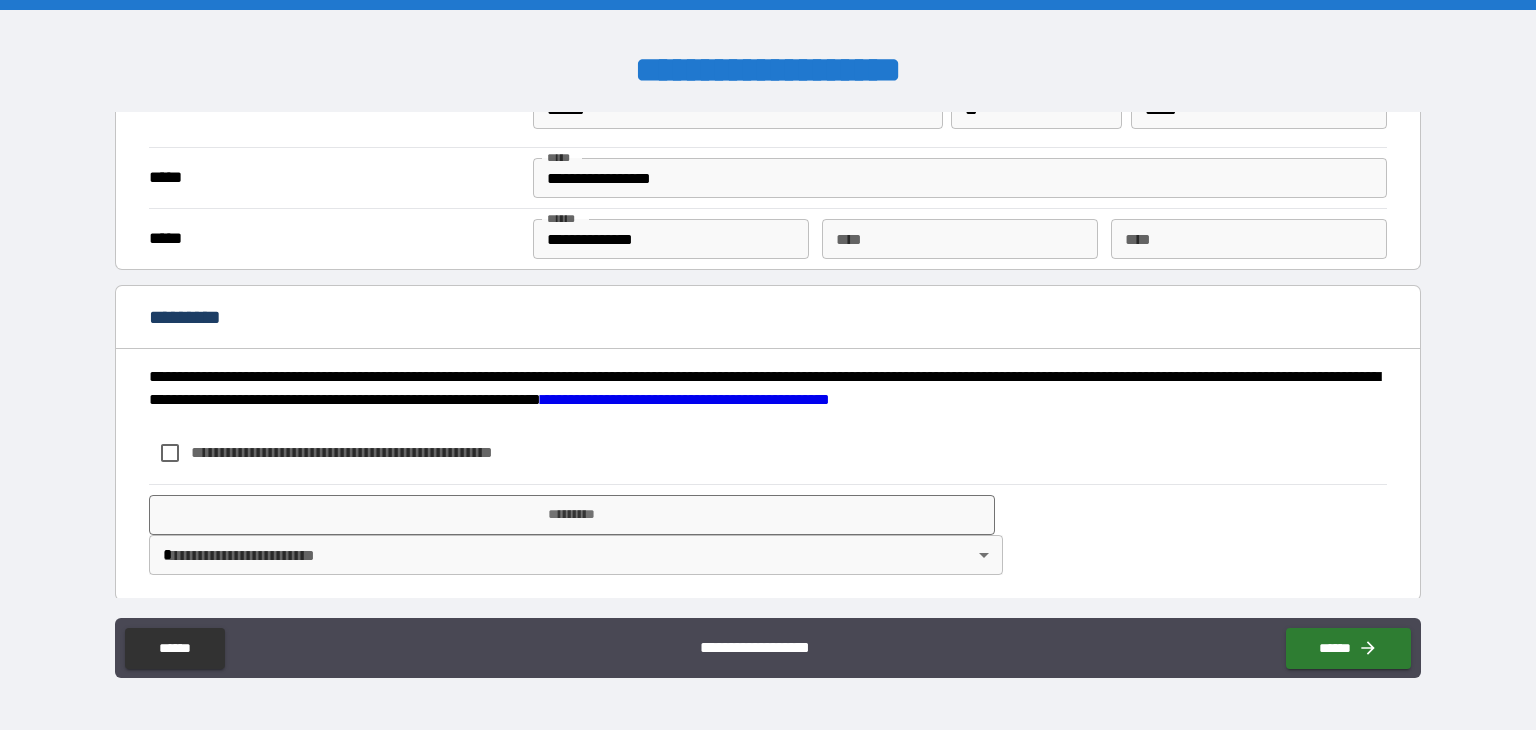 click on "**********" at bounding box center [768, 355] 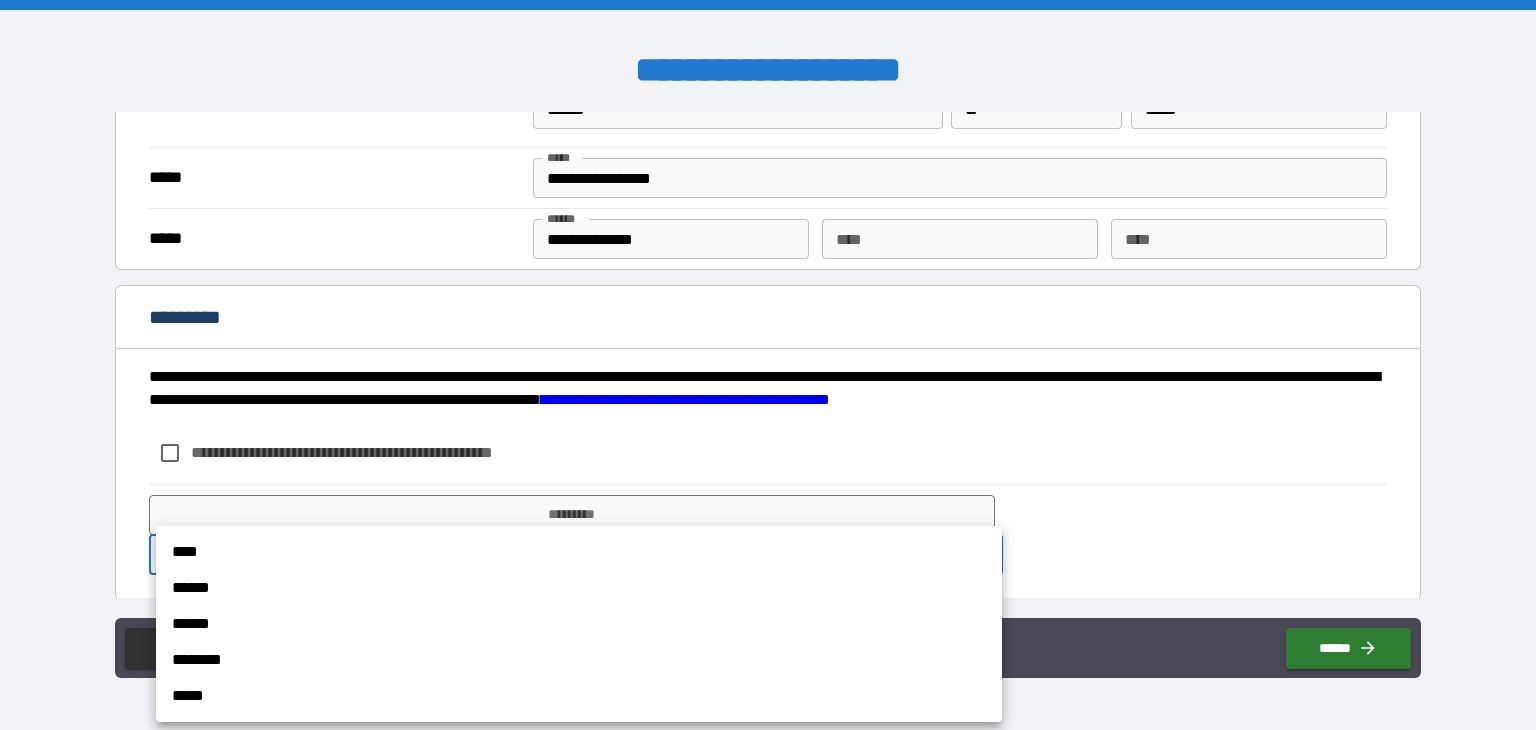 click on "**********" at bounding box center (768, 365) 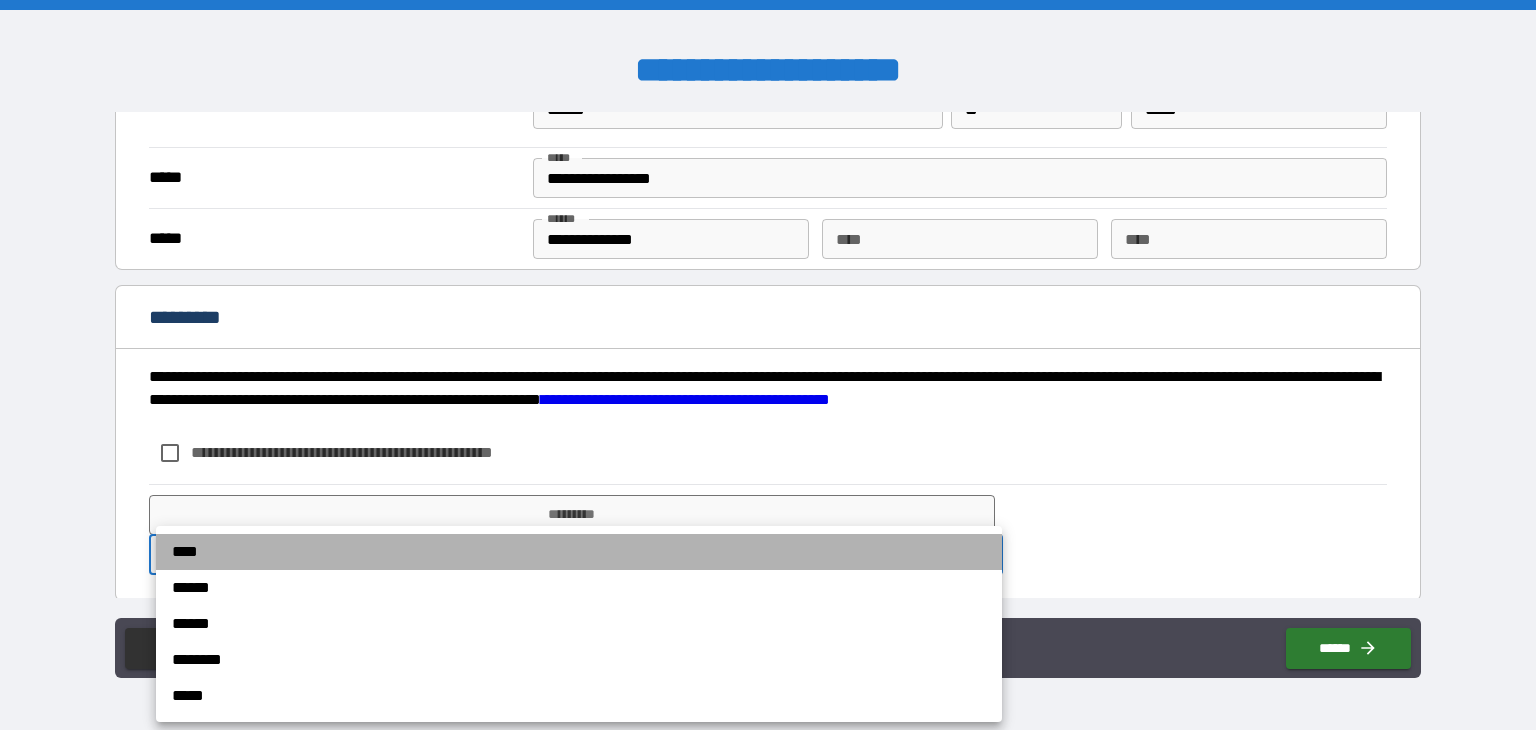click on "****" at bounding box center (579, 552) 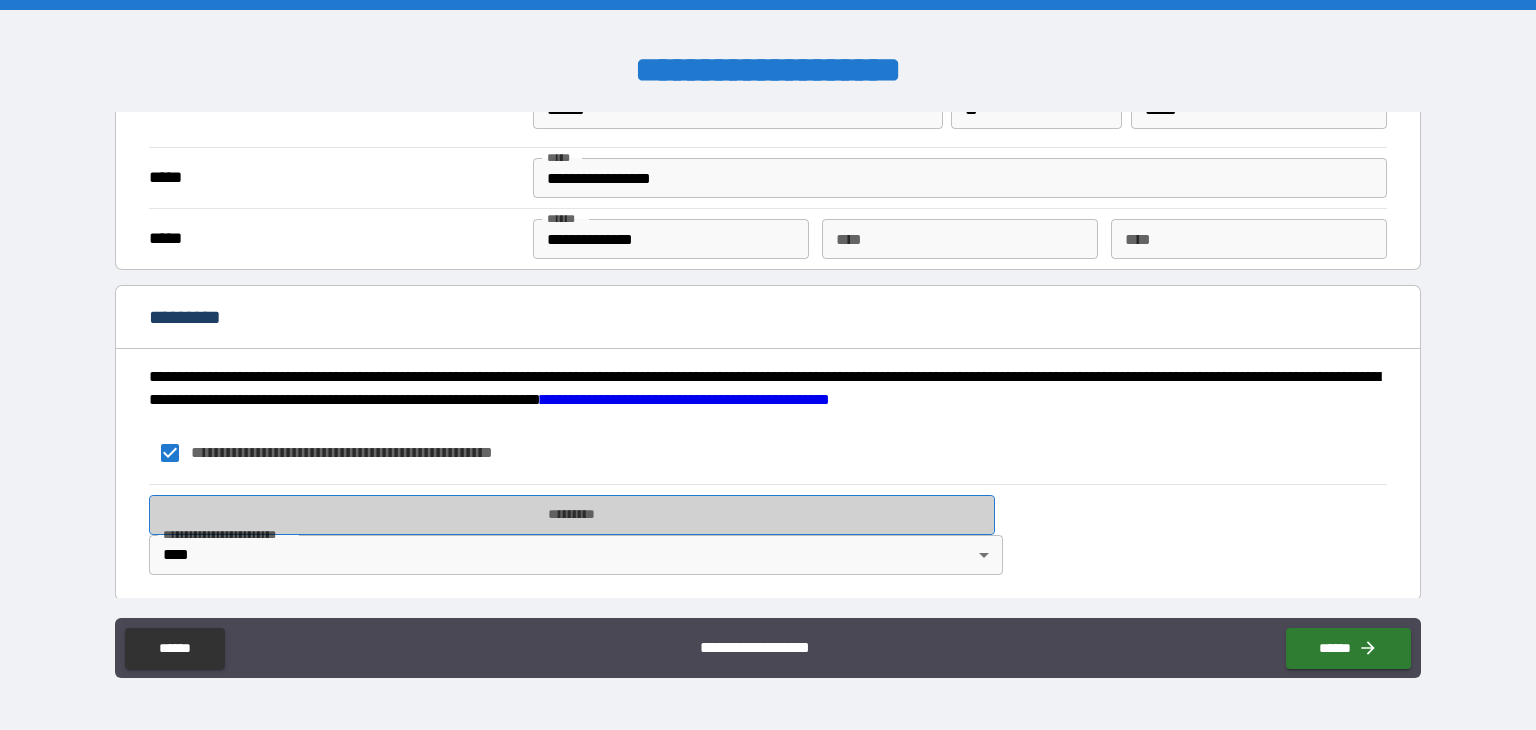 click on "*********" at bounding box center [572, 515] 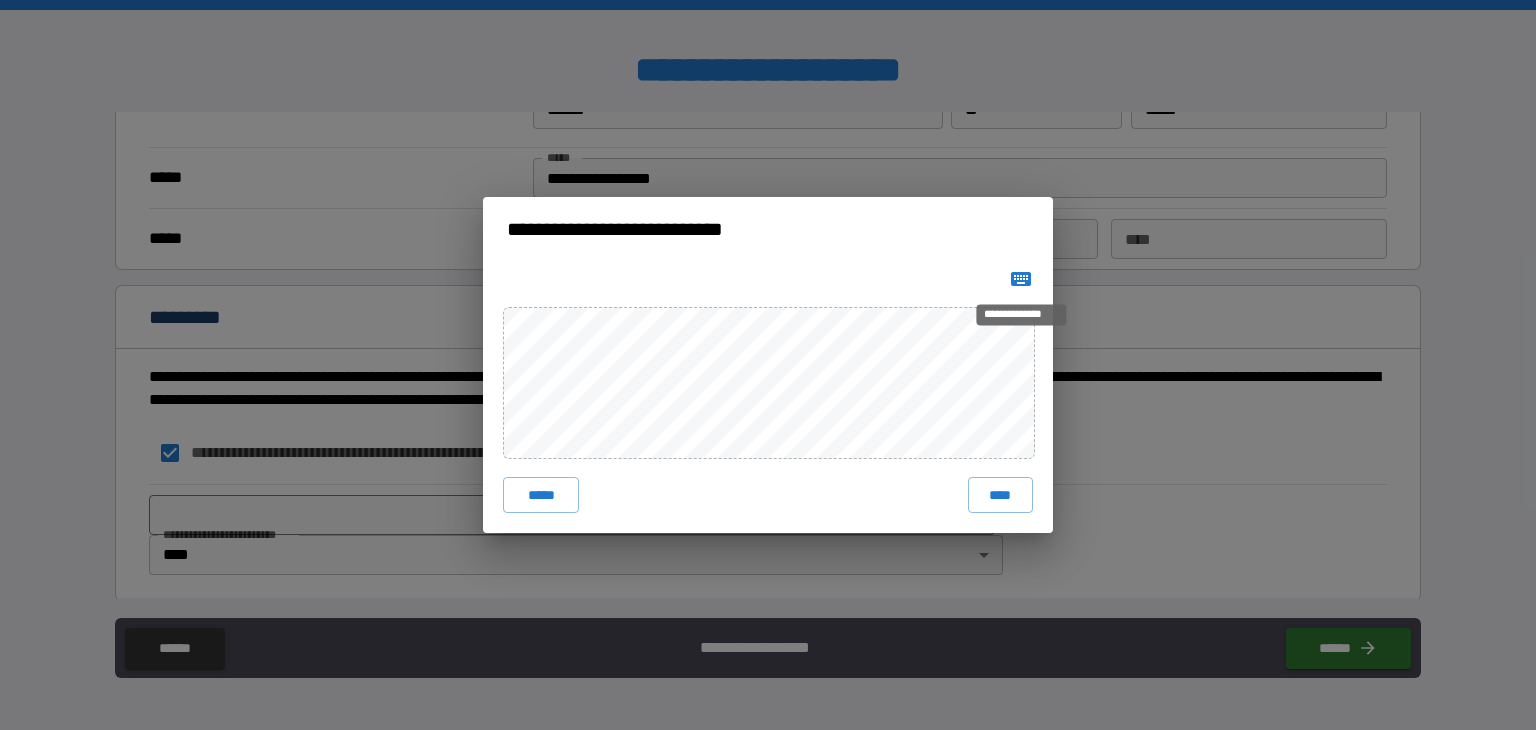 click 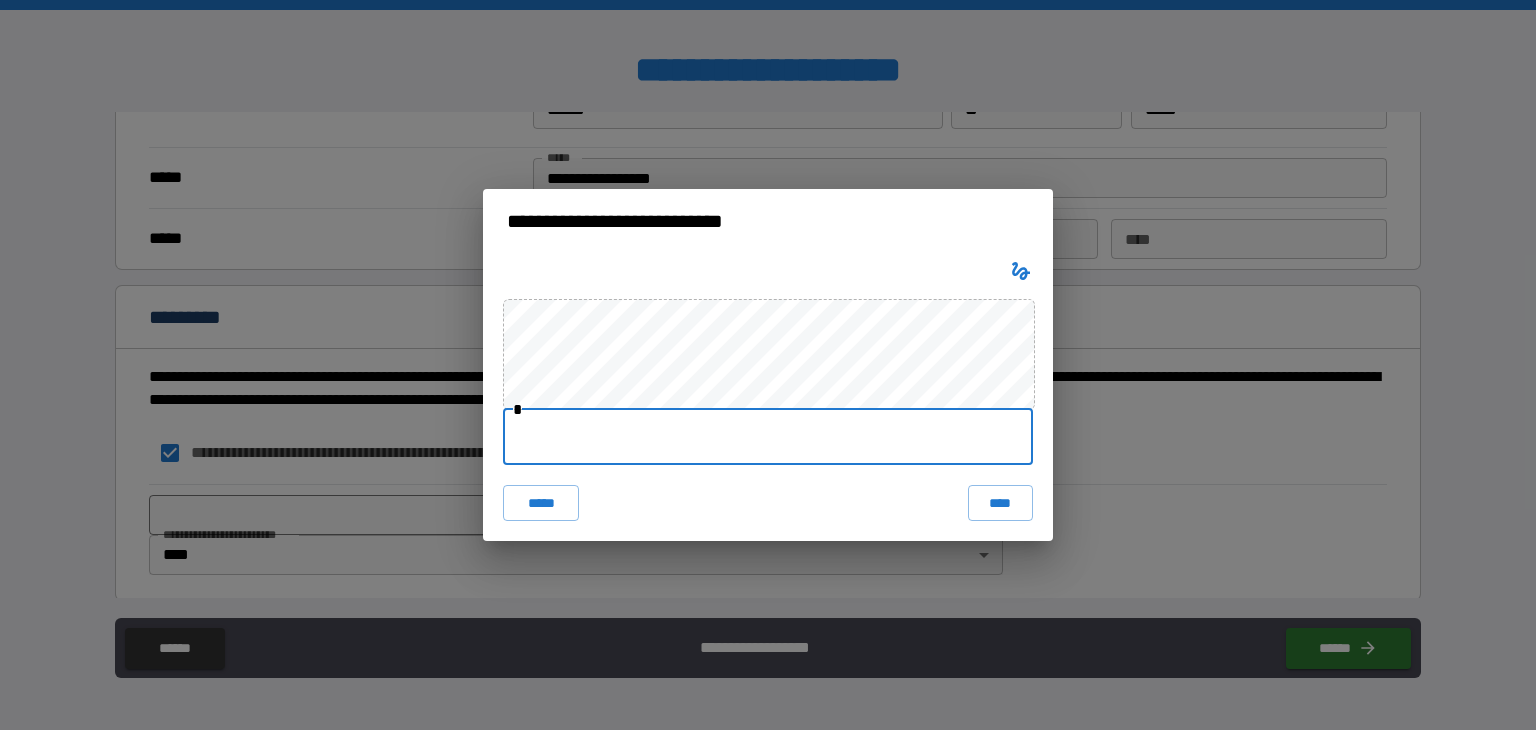 click at bounding box center [768, 437] 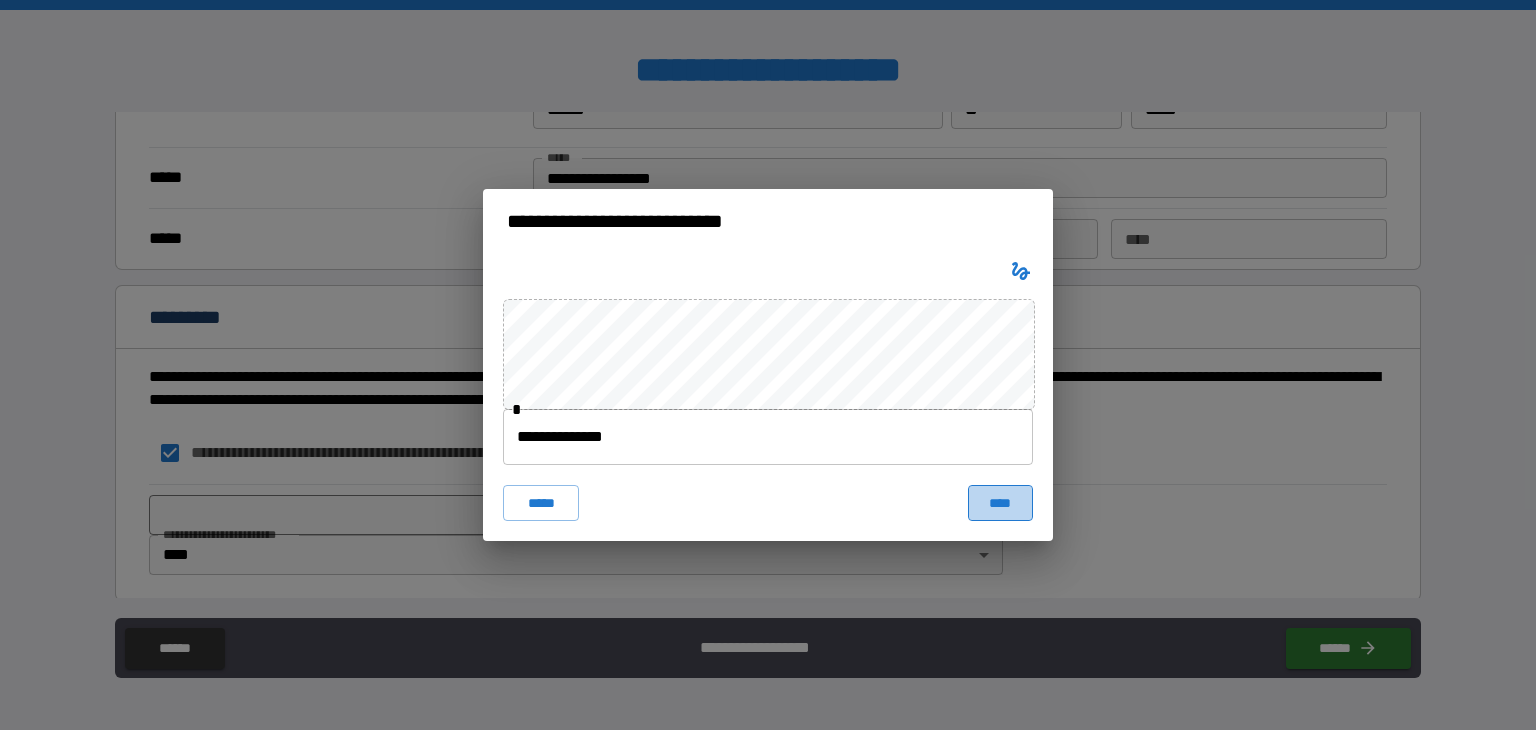 click on "****" at bounding box center (1000, 503) 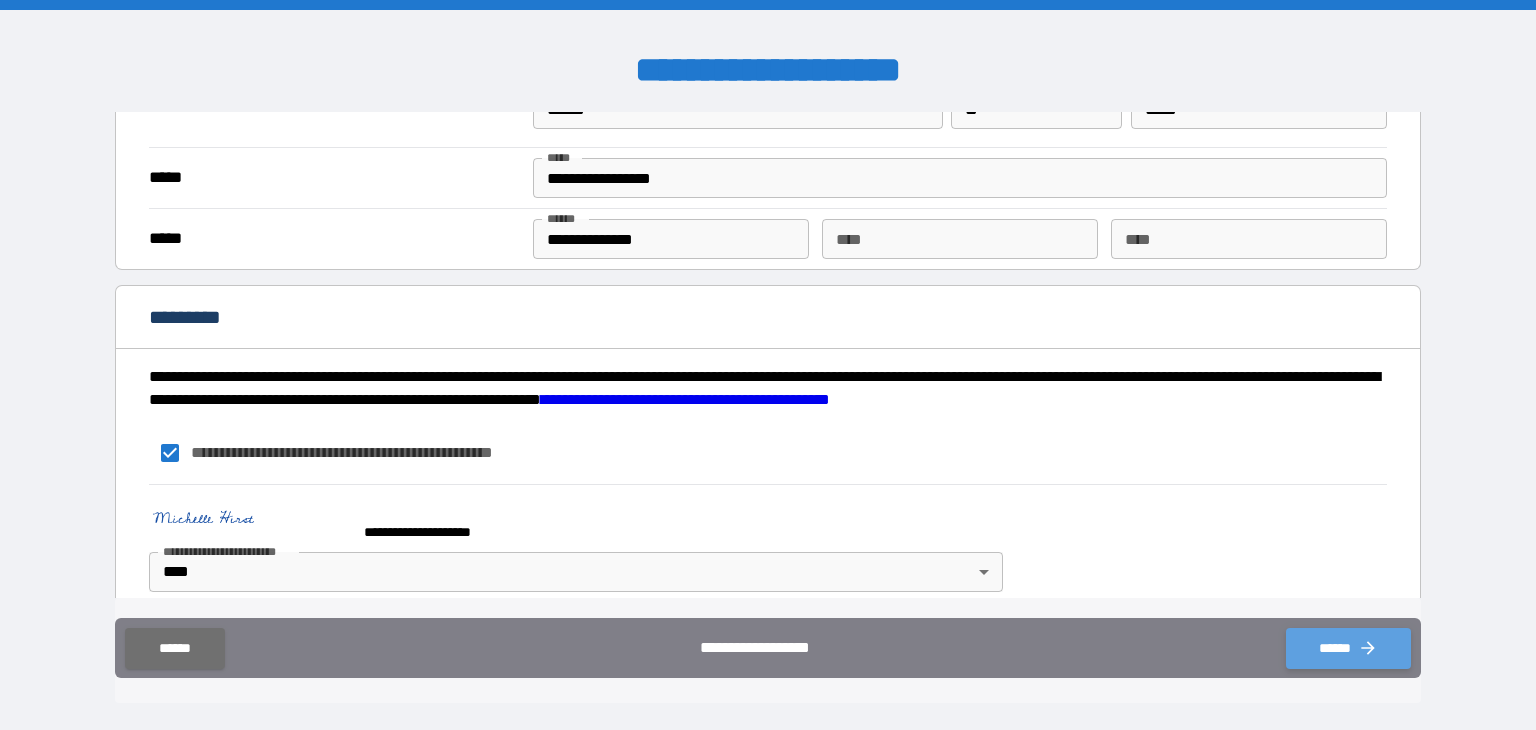 click on "******" at bounding box center (1348, 648) 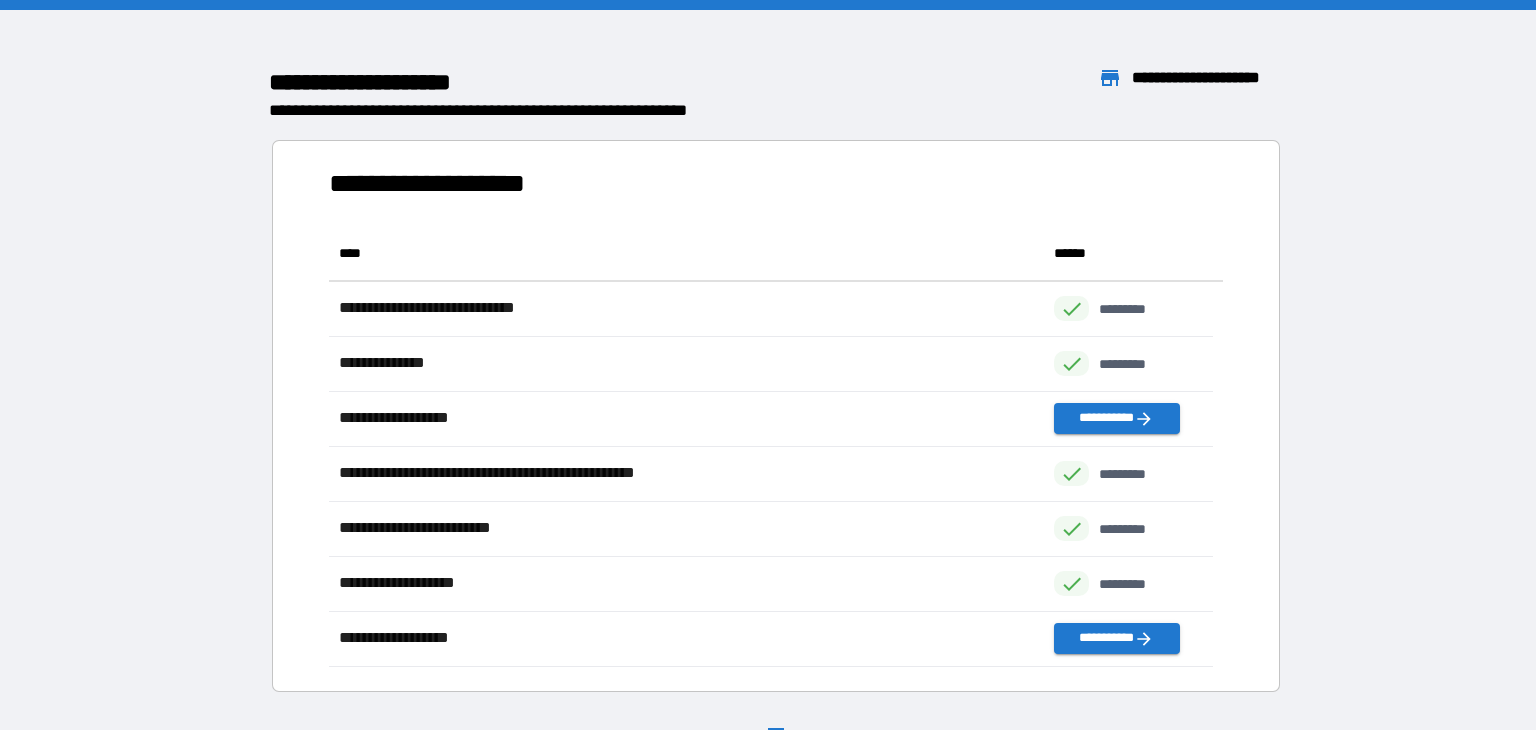 scroll, scrollTop: 16, scrollLeft: 16, axis: both 